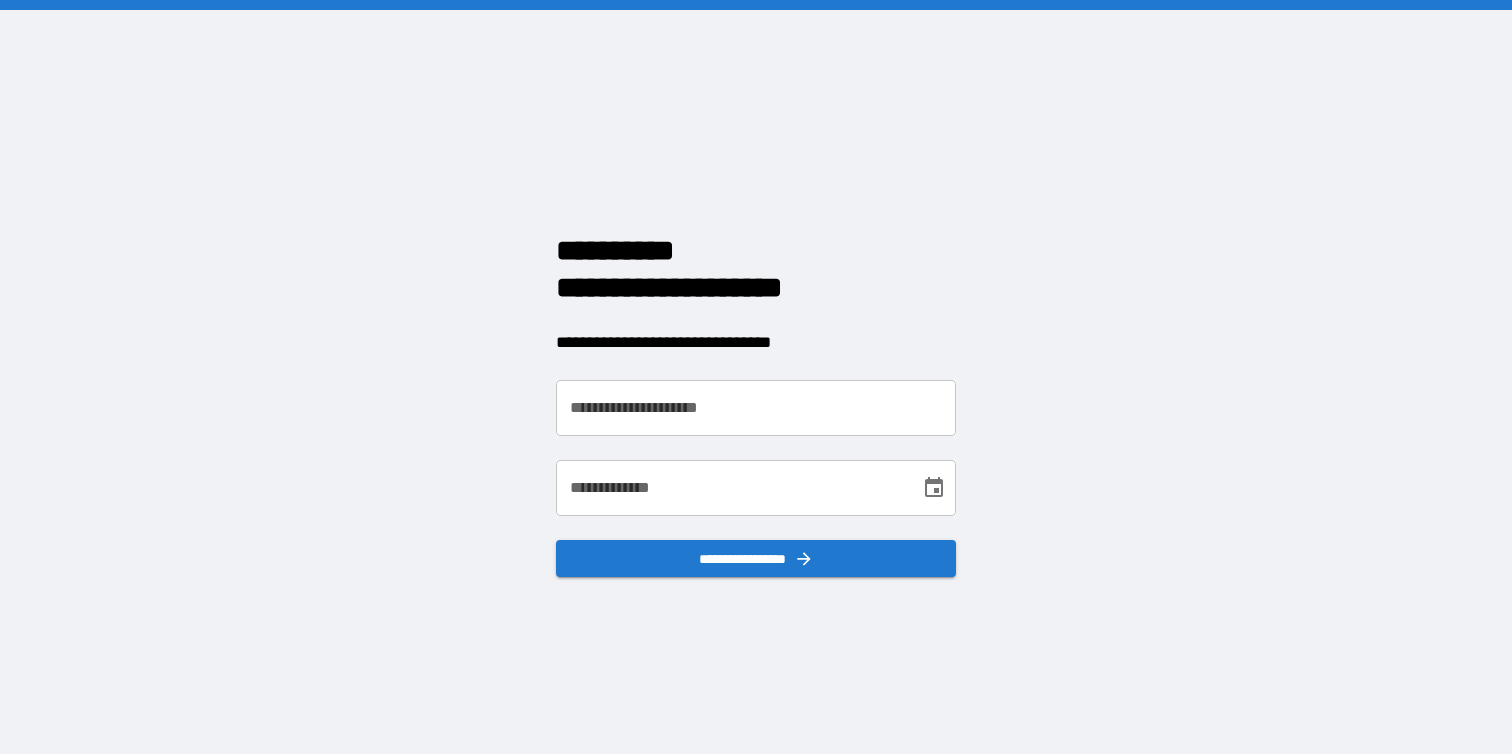 scroll, scrollTop: 0, scrollLeft: 0, axis: both 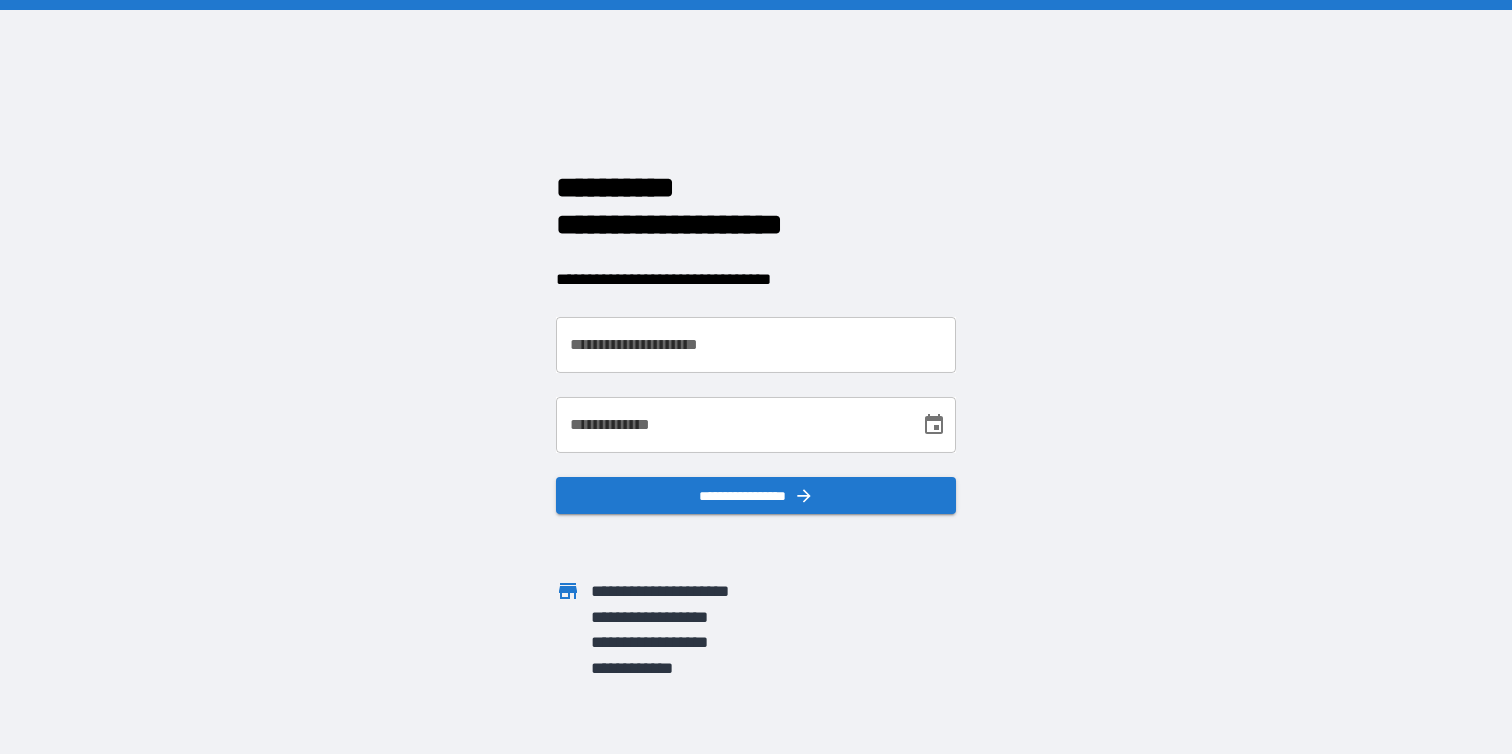 click on "**********" at bounding box center [756, 345] 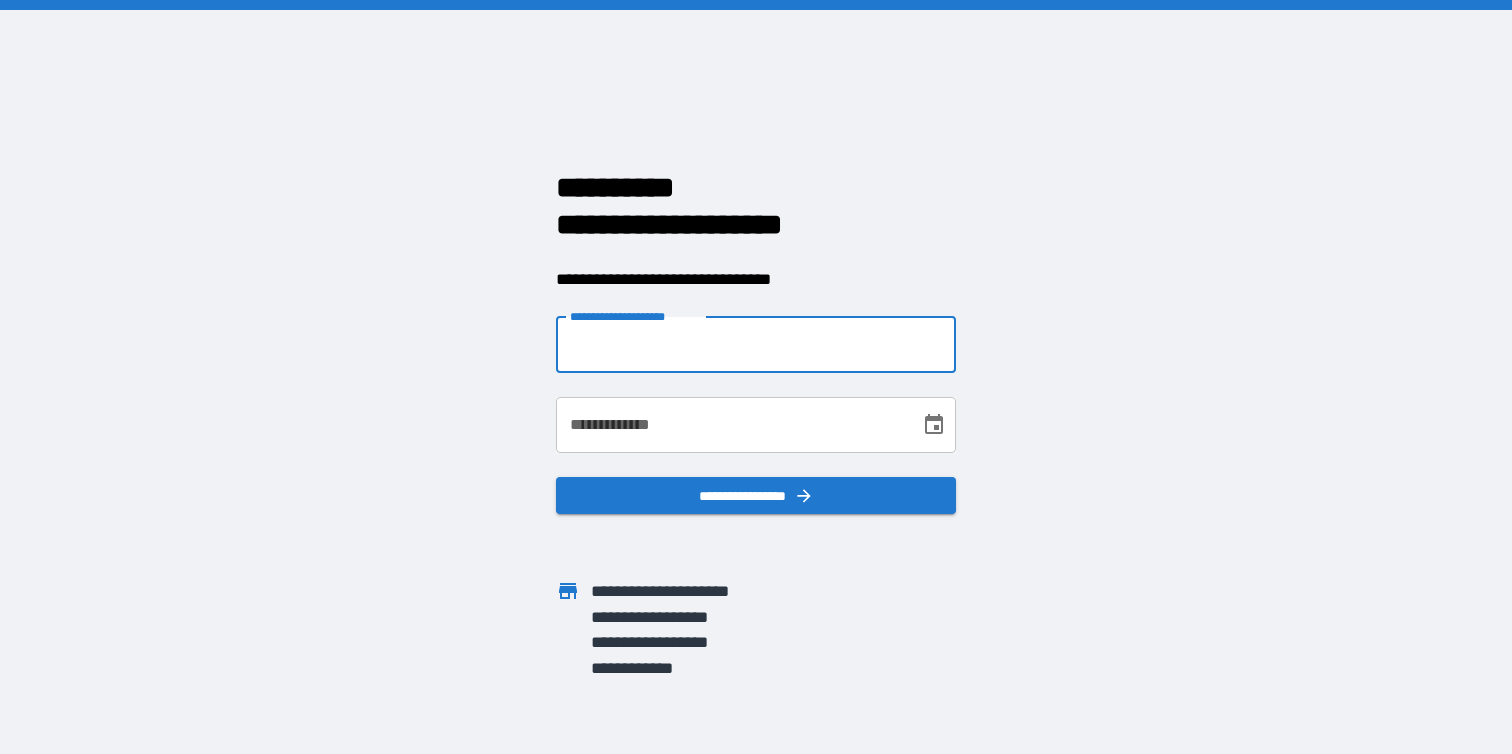 type on "**********" 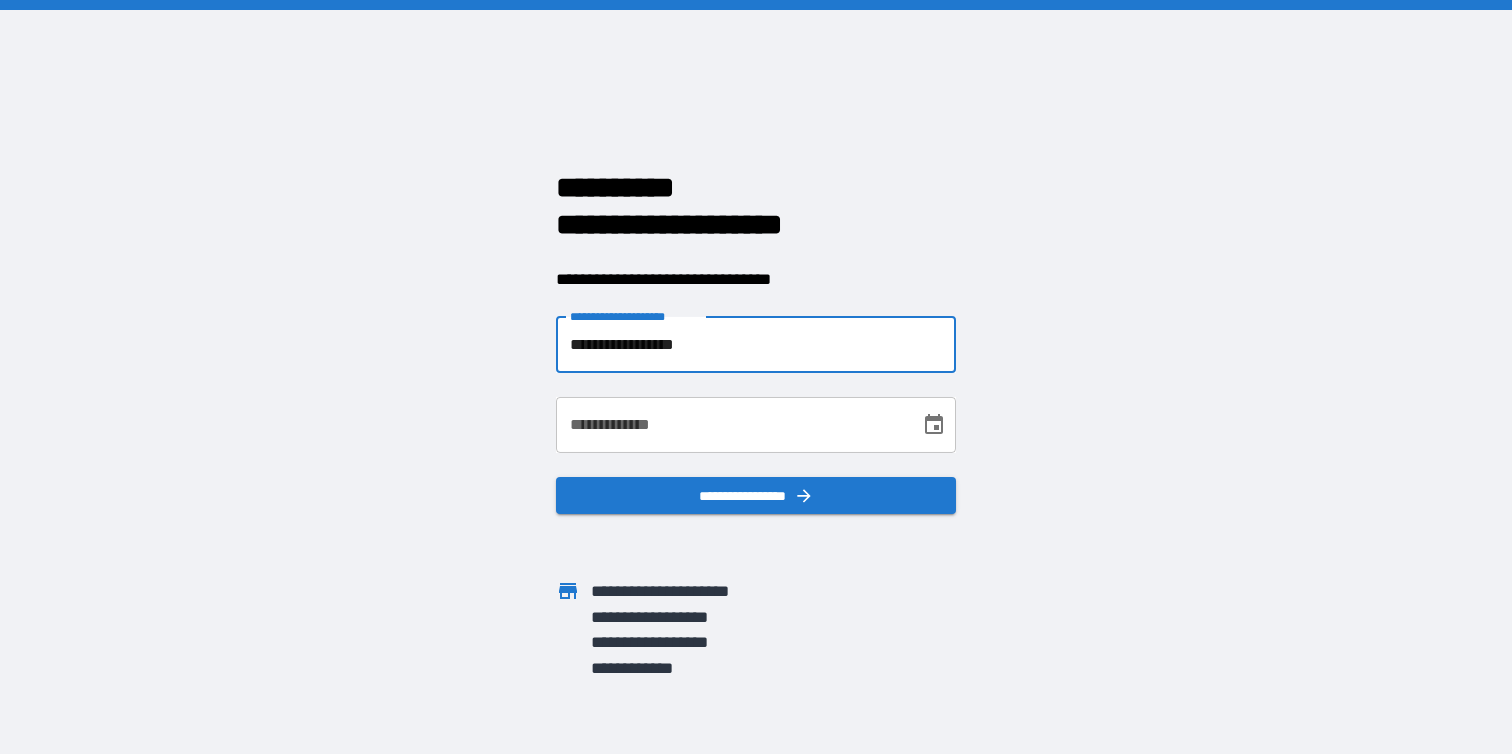 click on "**********" at bounding box center (731, 425) 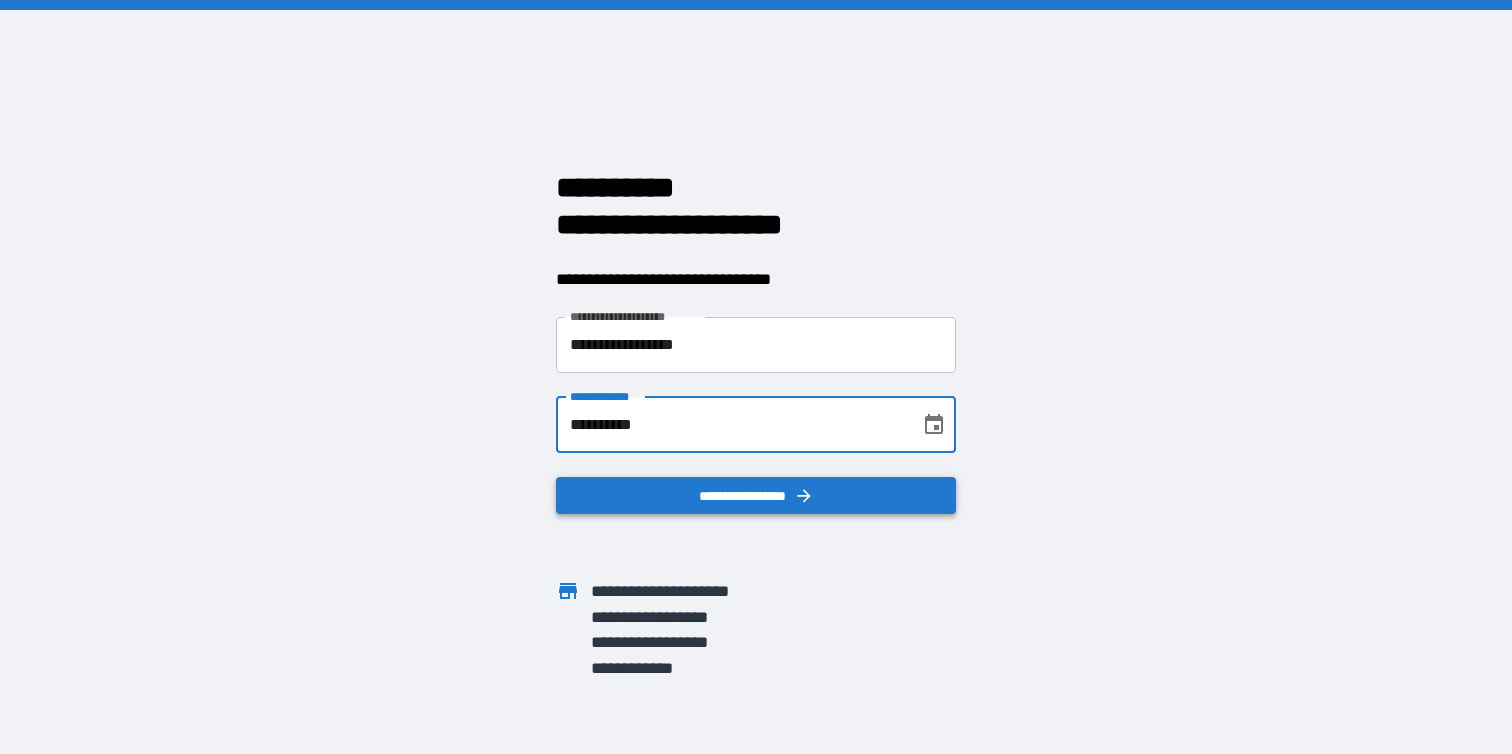 type on "**********" 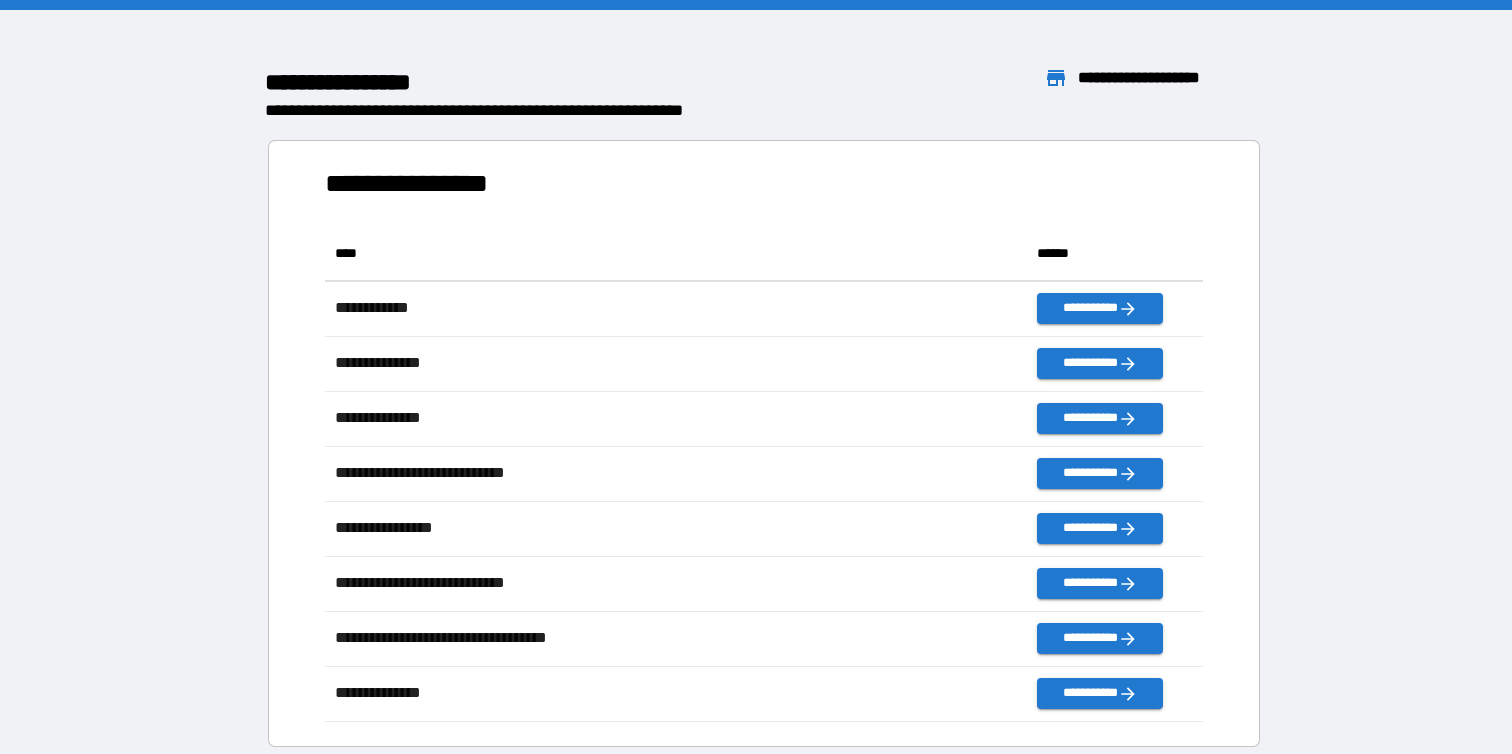 scroll, scrollTop: 1, scrollLeft: 1, axis: both 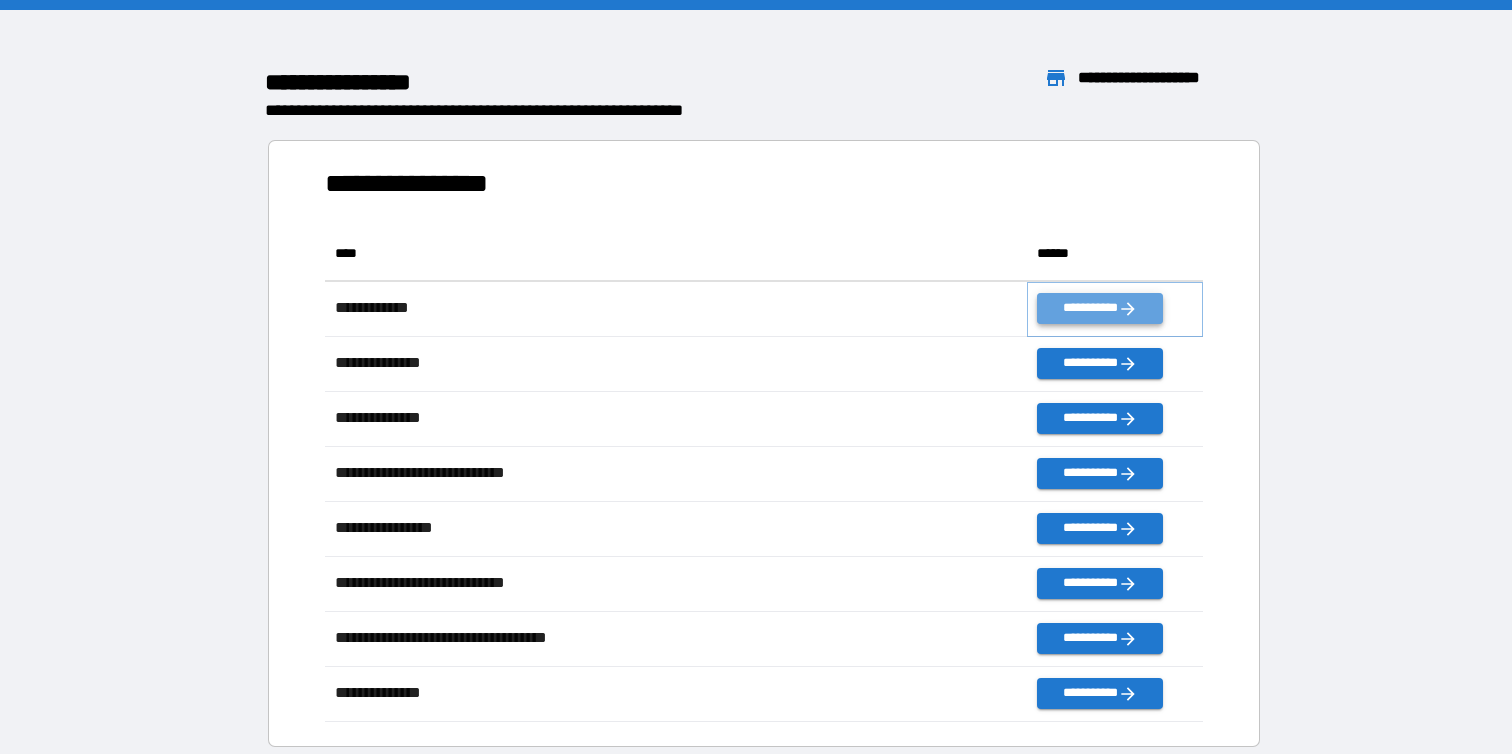 click on "**********" at bounding box center [1099, 308] 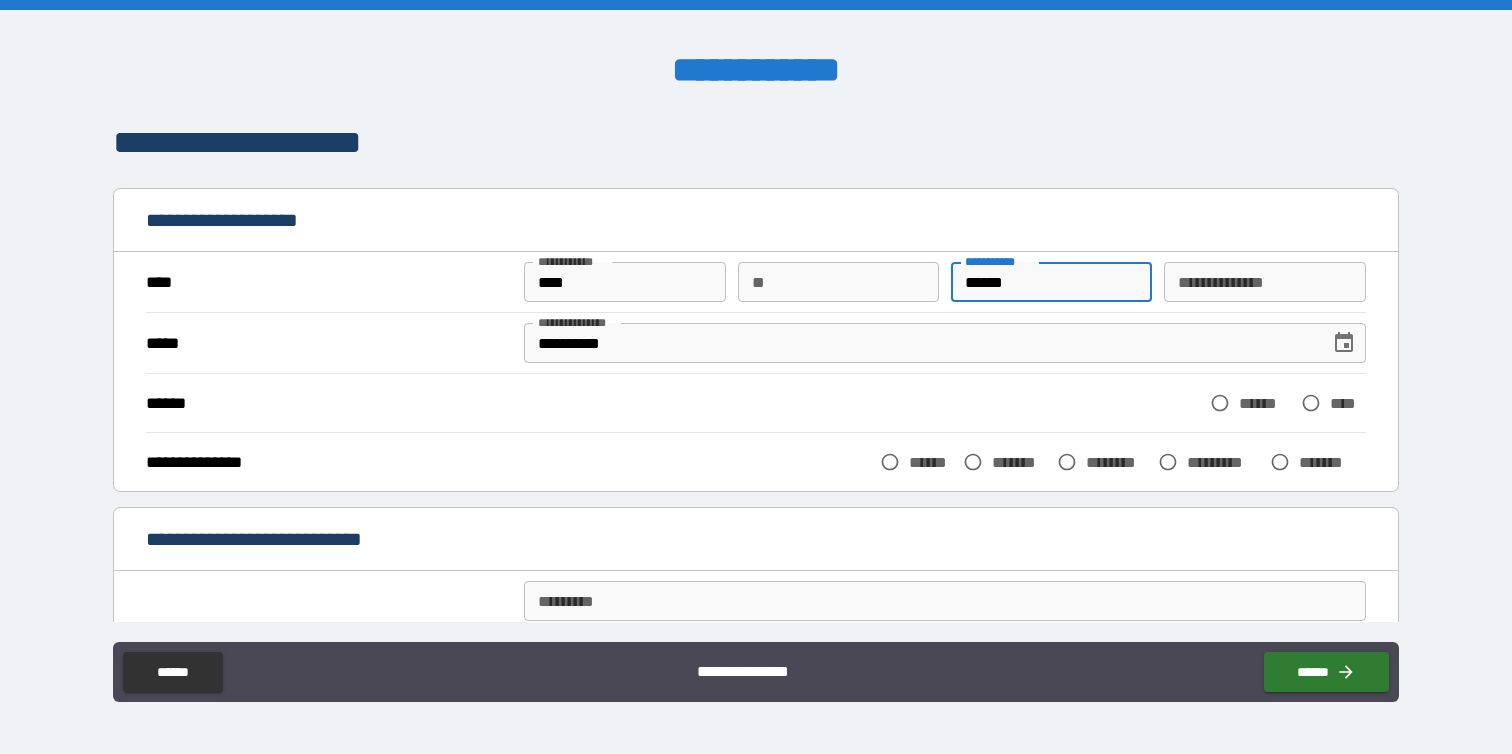 click on "******" at bounding box center [1051, 282] 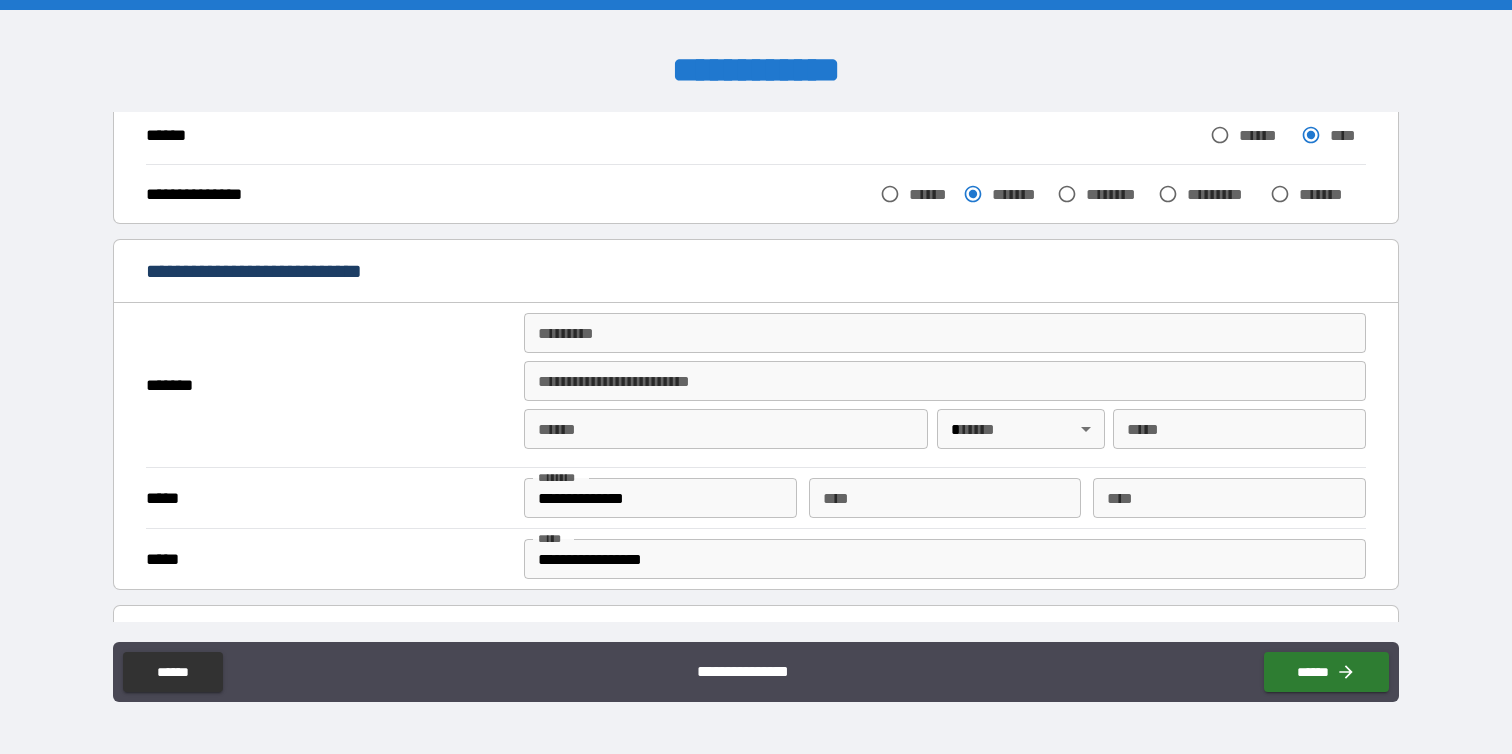 scroll, scrollTop: 289, scrollLeft: 0, axis: vertical 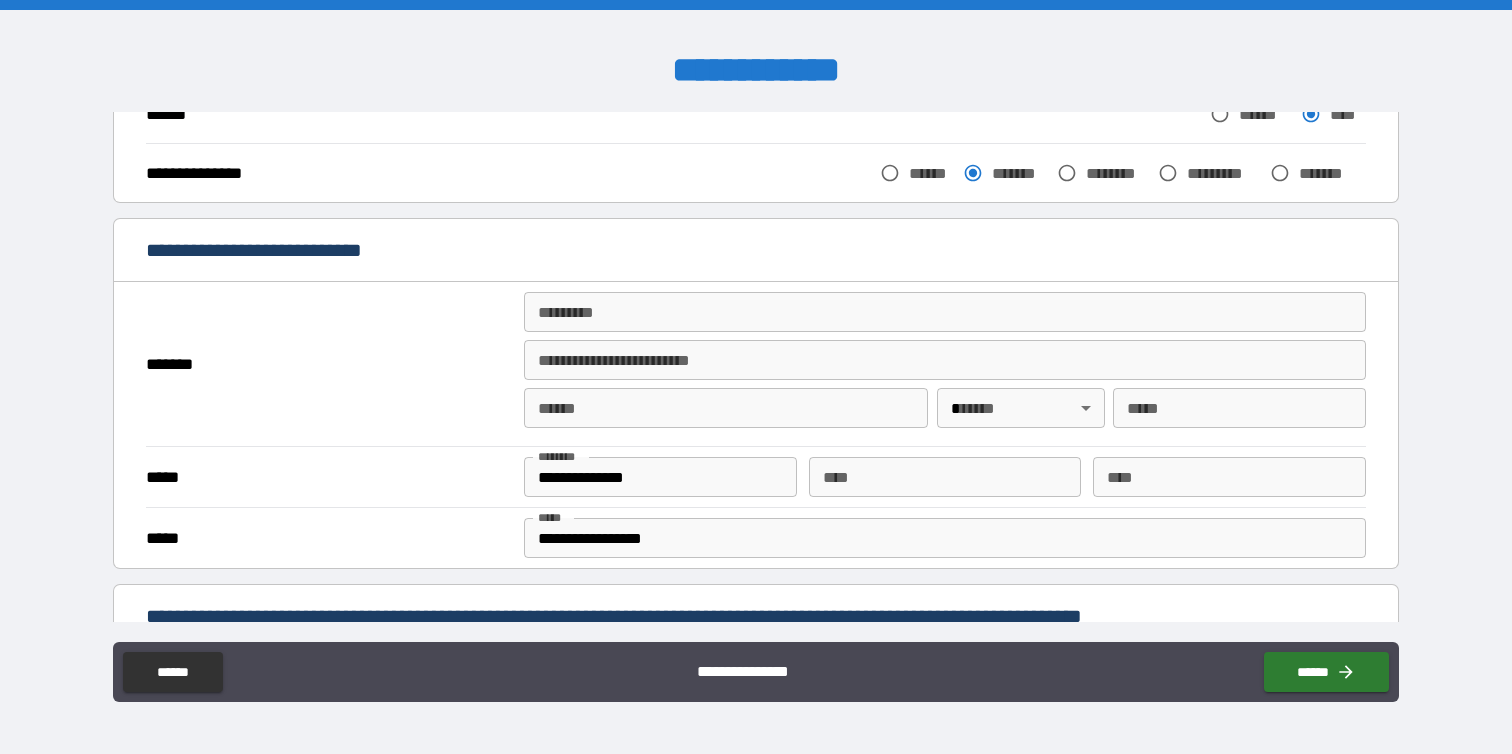 click on "*******   *" at bounding box center [944, 312] 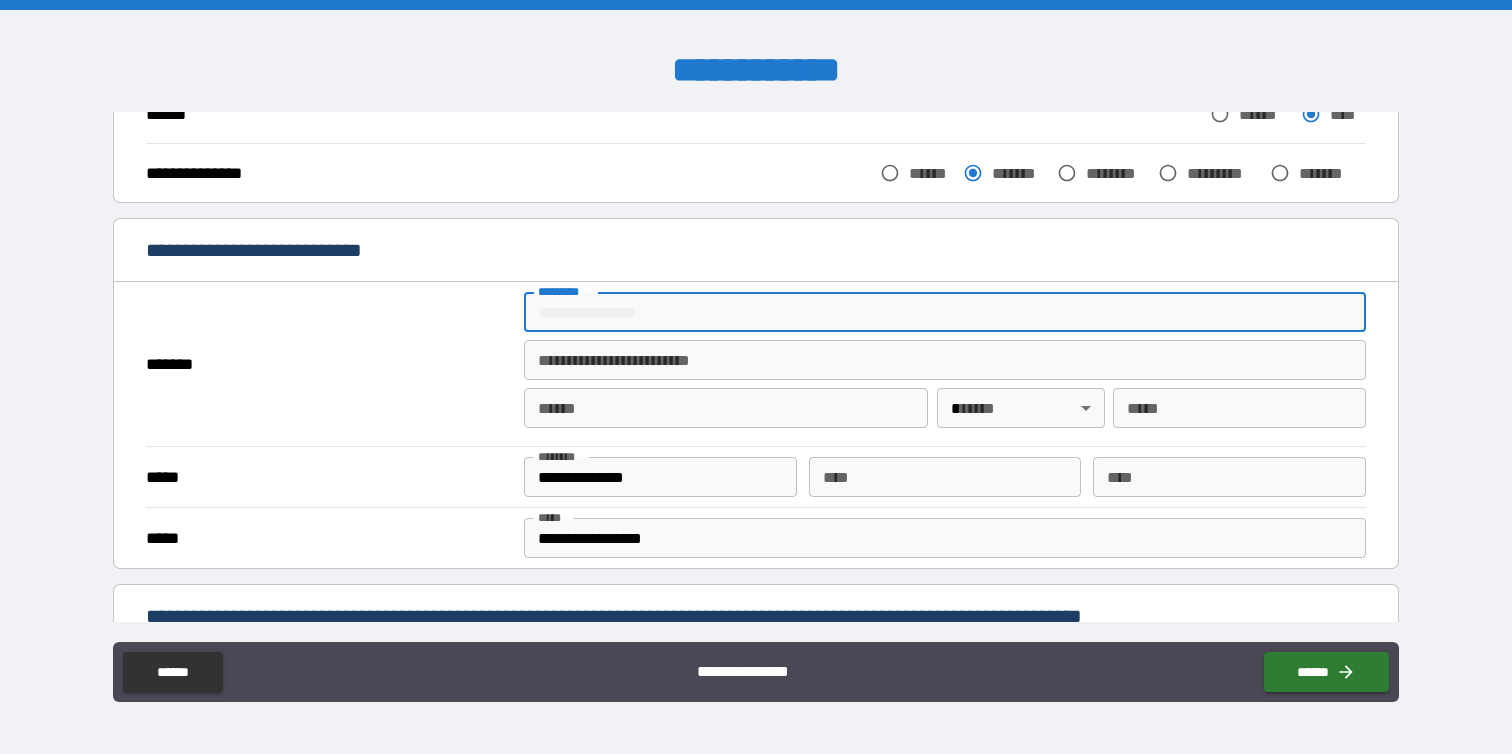 type on "**********" 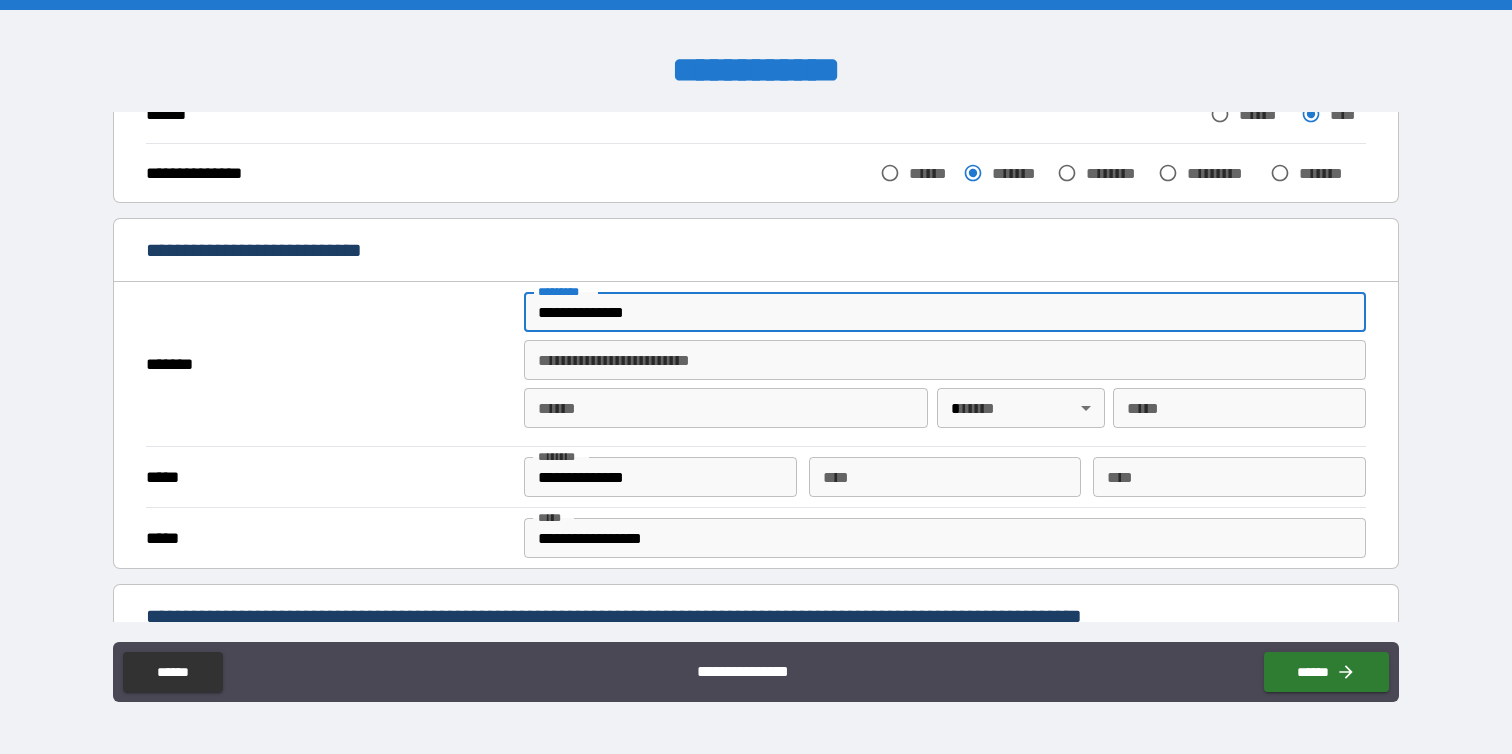 type on "********" 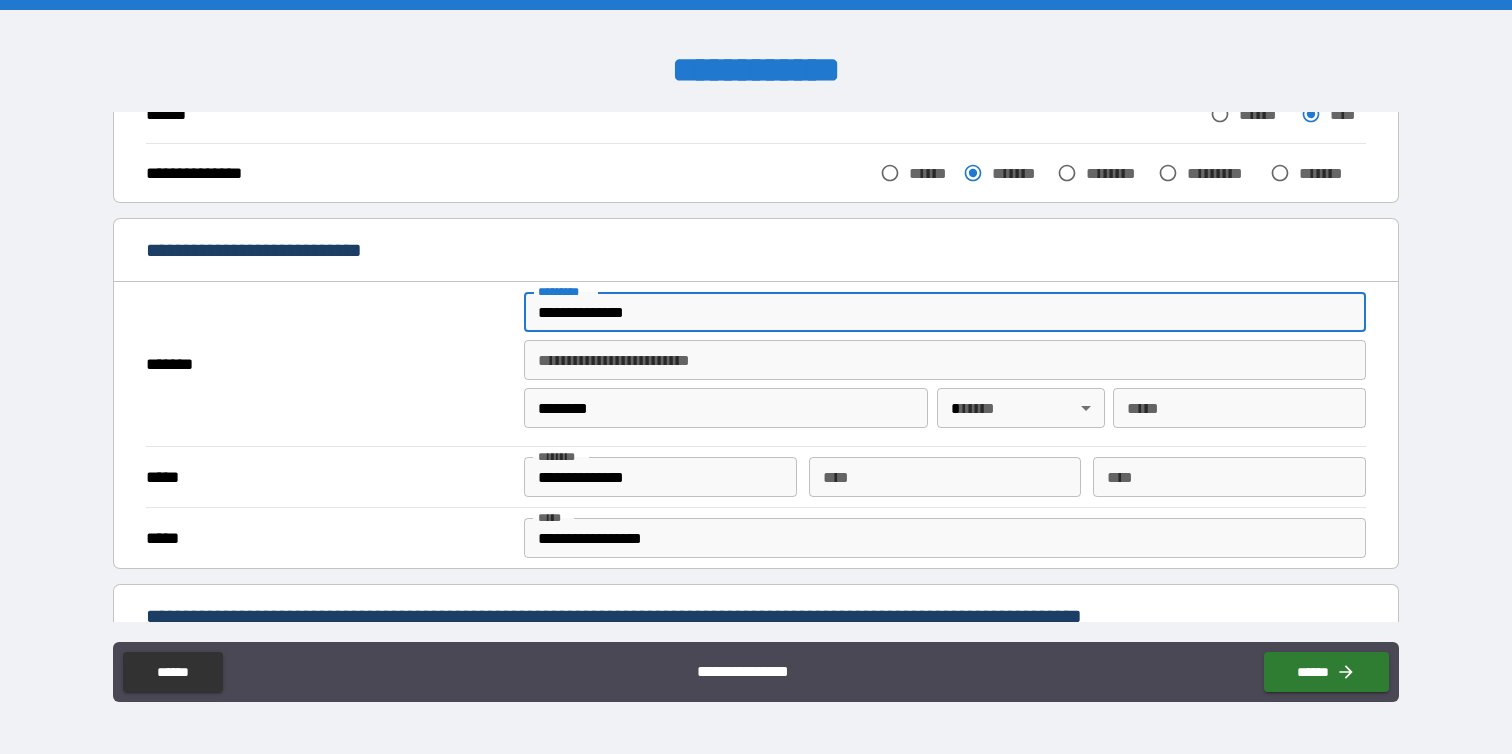 type 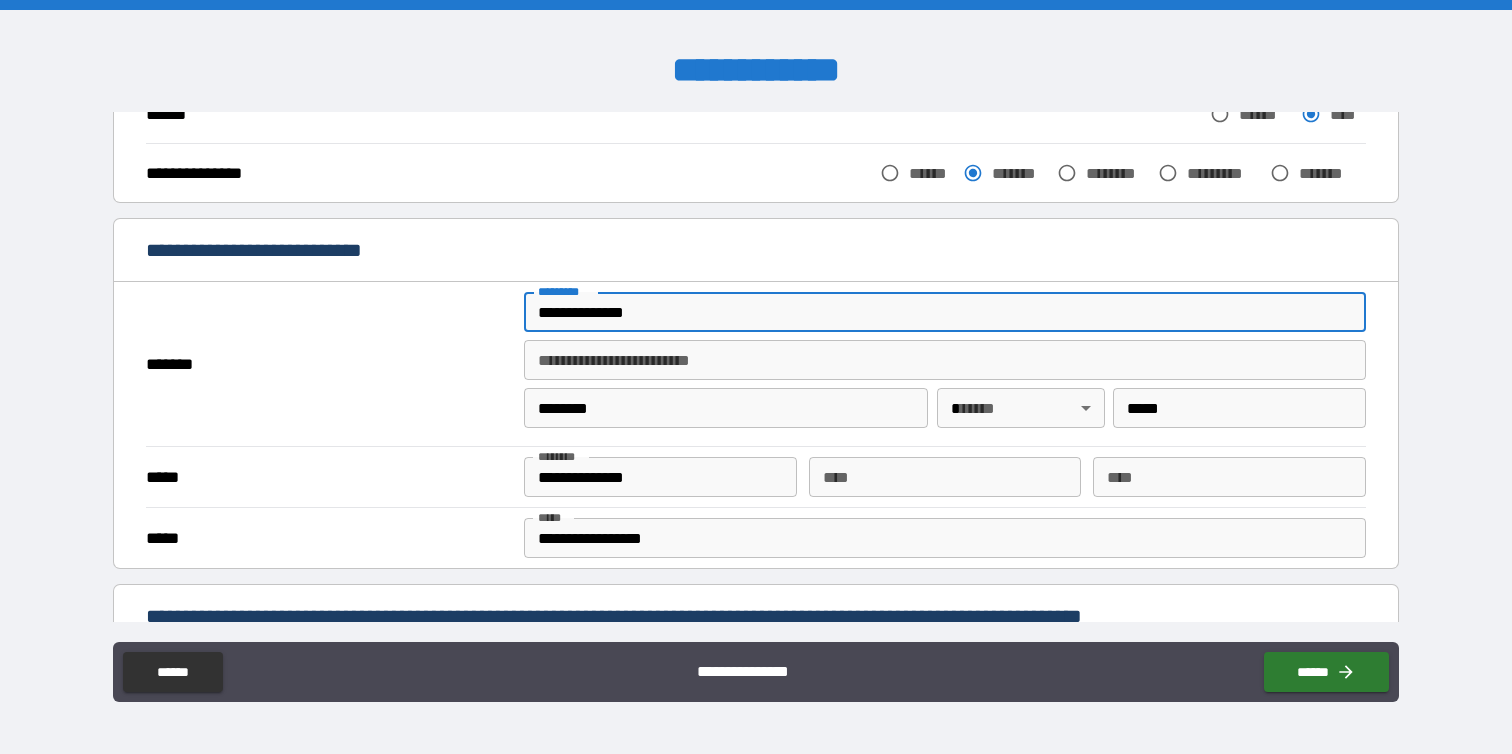 type 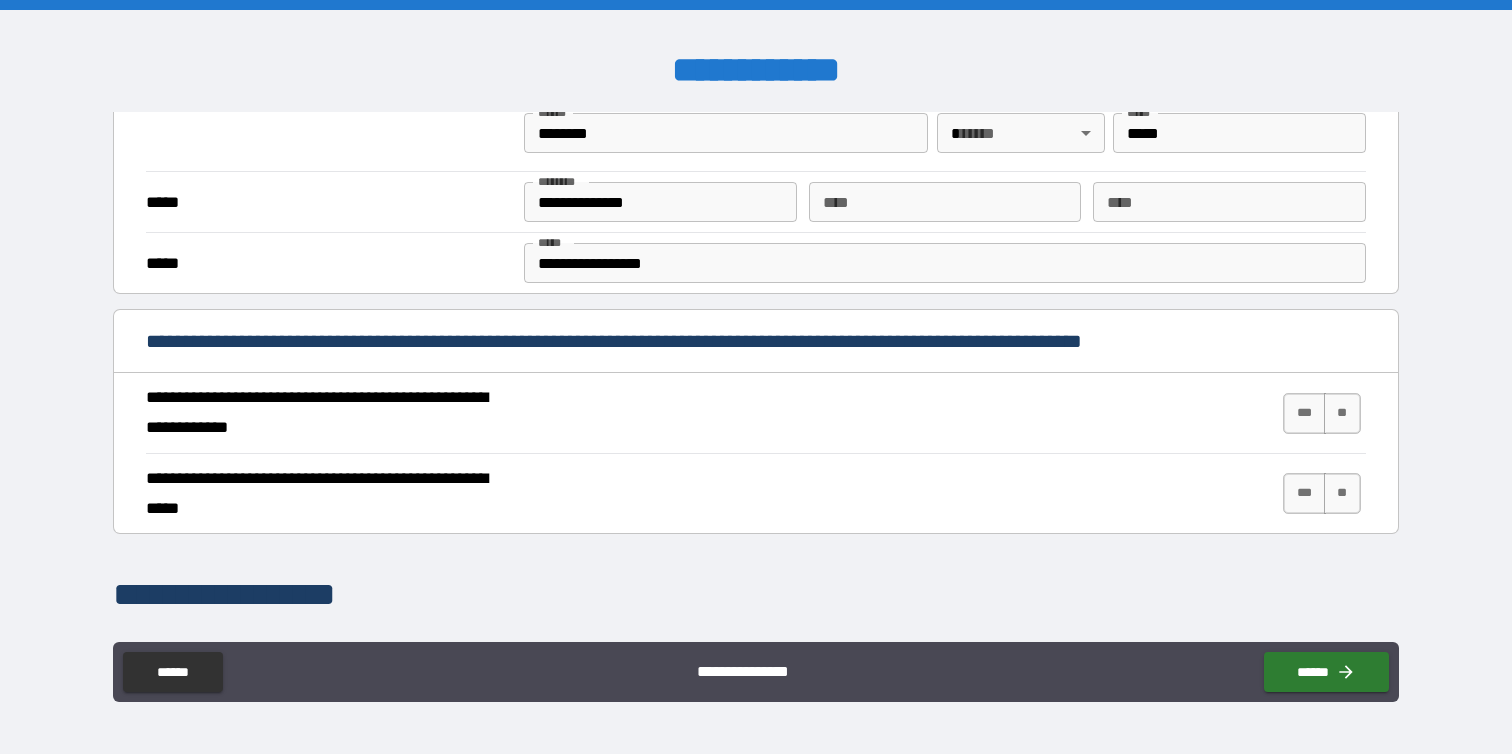 scroll, scrollTop: 580, scrollLeft: 0, axis: vertical 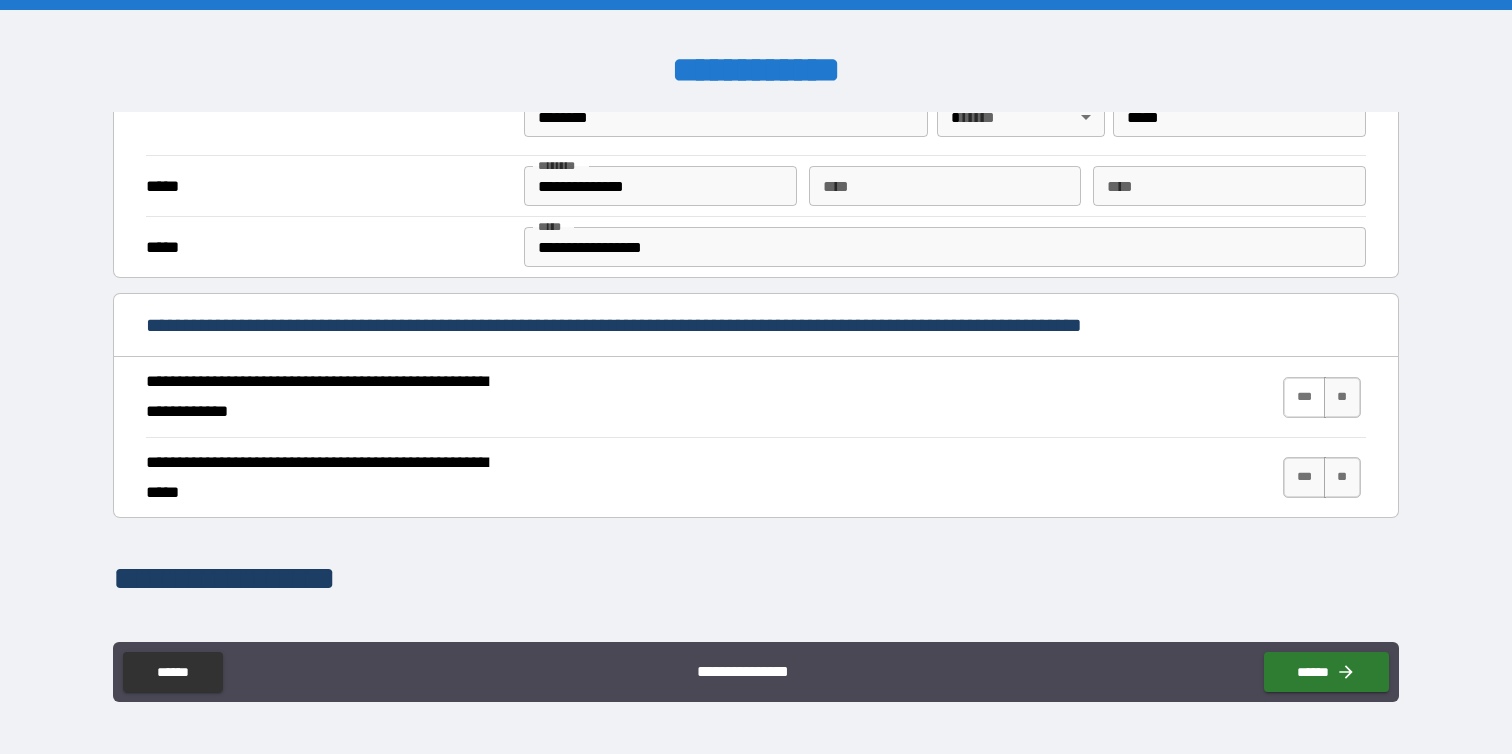 click on "***" at bounding box center [1304, 397] 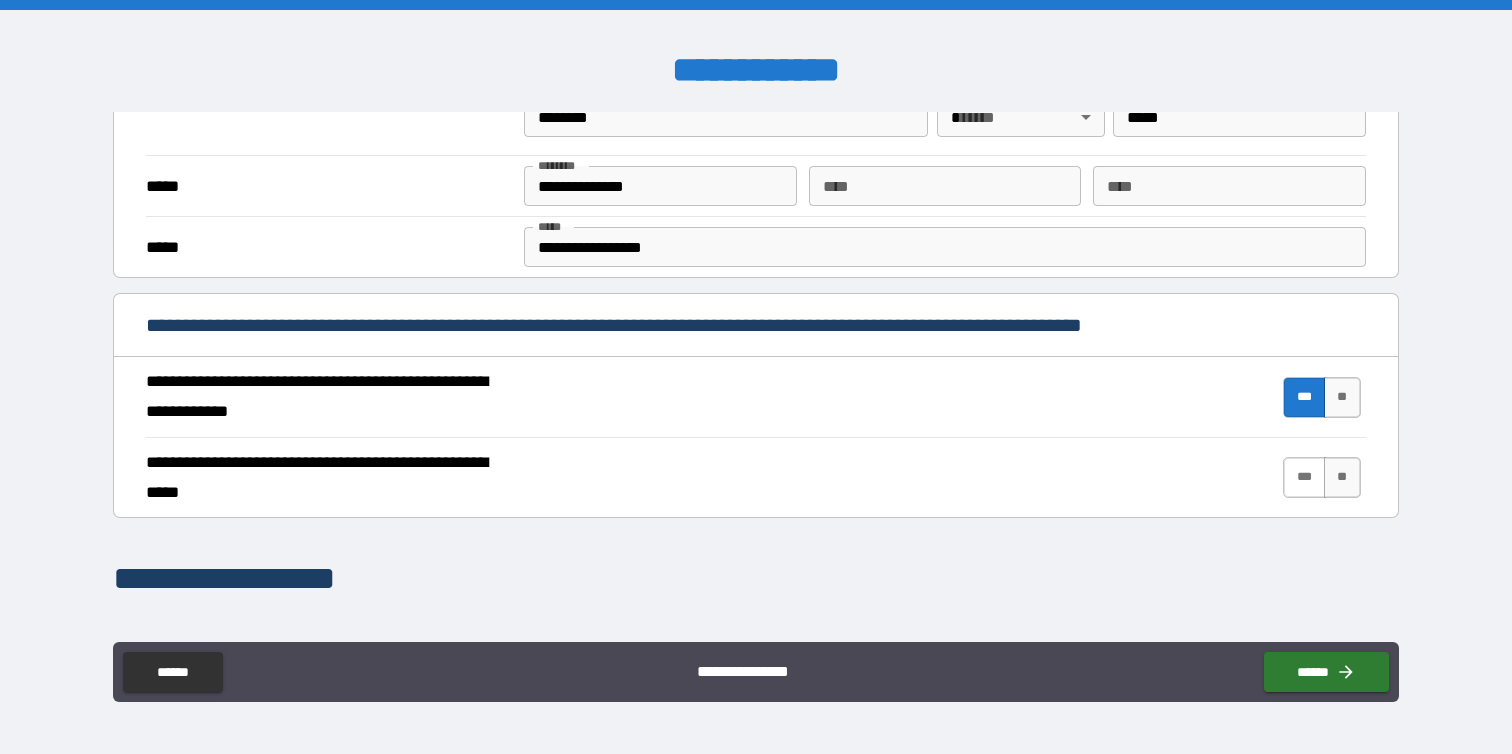 click on "***" at bounding box center [1304, 477] 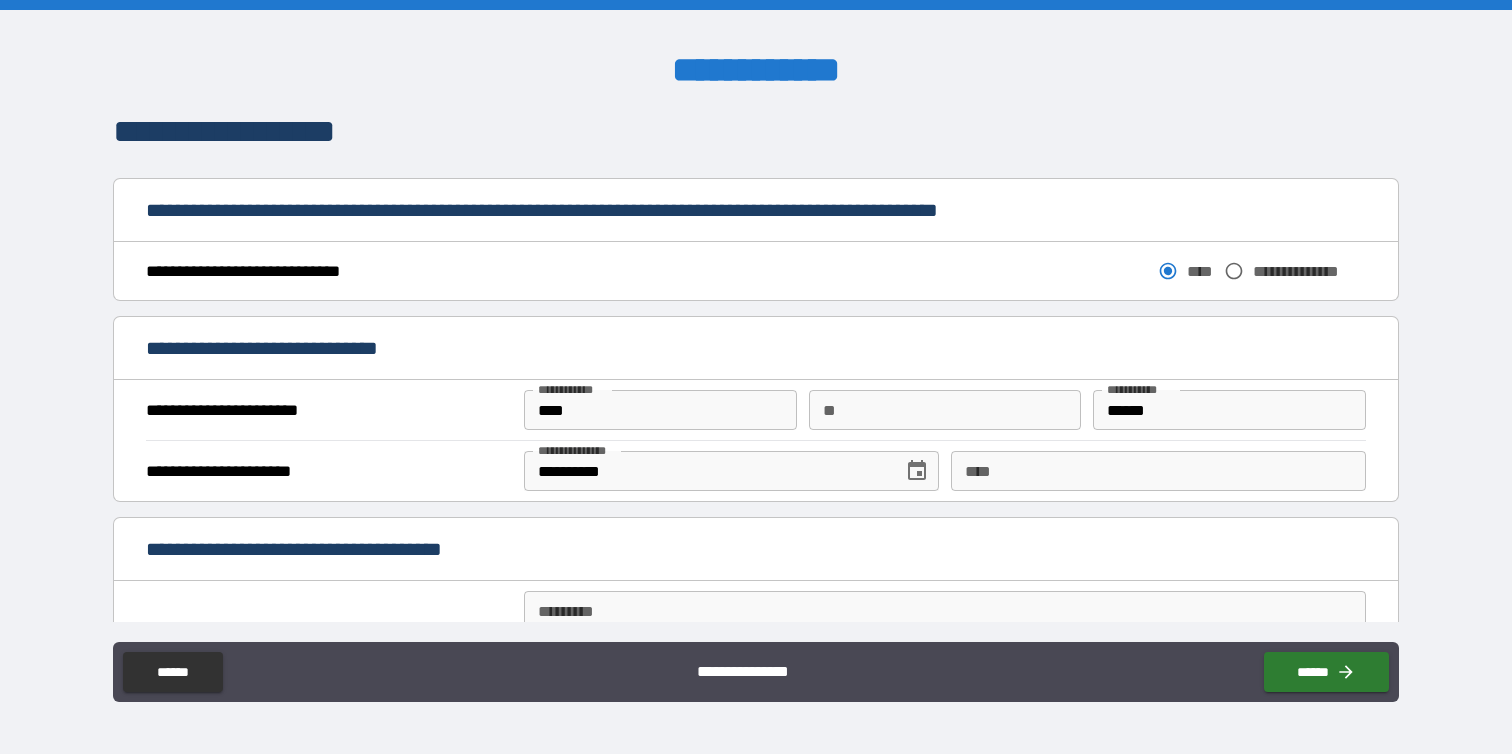 scroll, scrollTop: 1028, scrollLeft: 0, axis: vertical 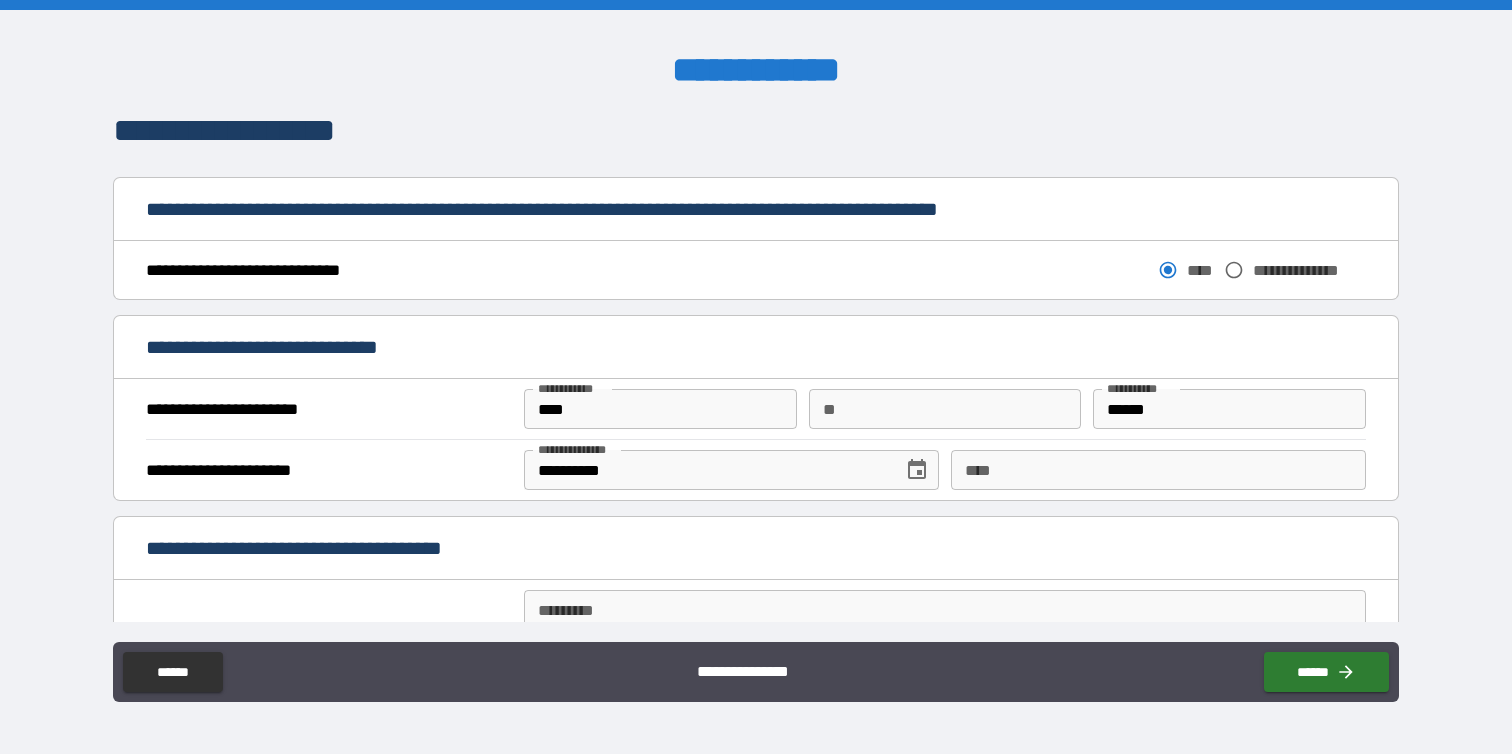click on "******" at bounding box center [1229, 409] 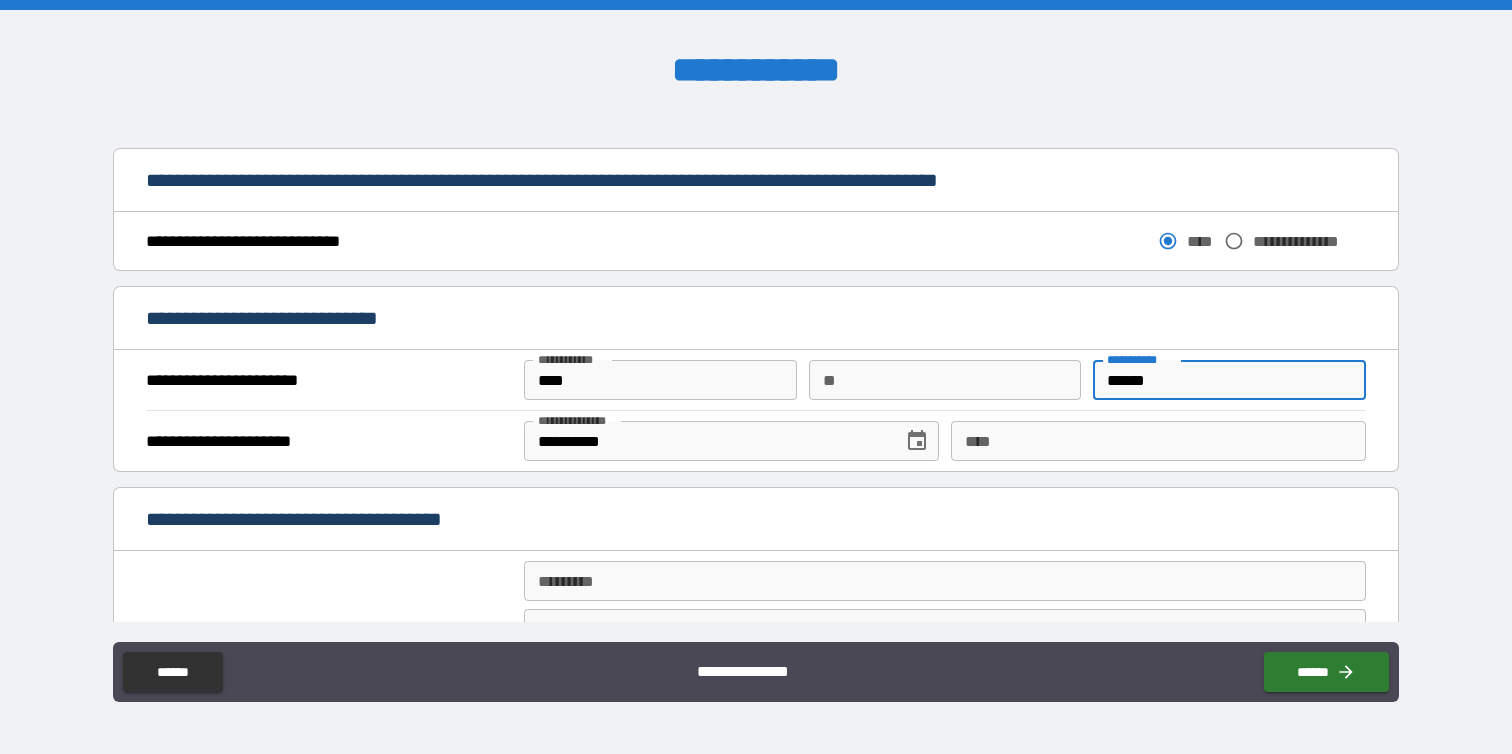 scroll, scrollTop: 1077, scrollLeft: 0, axis: vertical 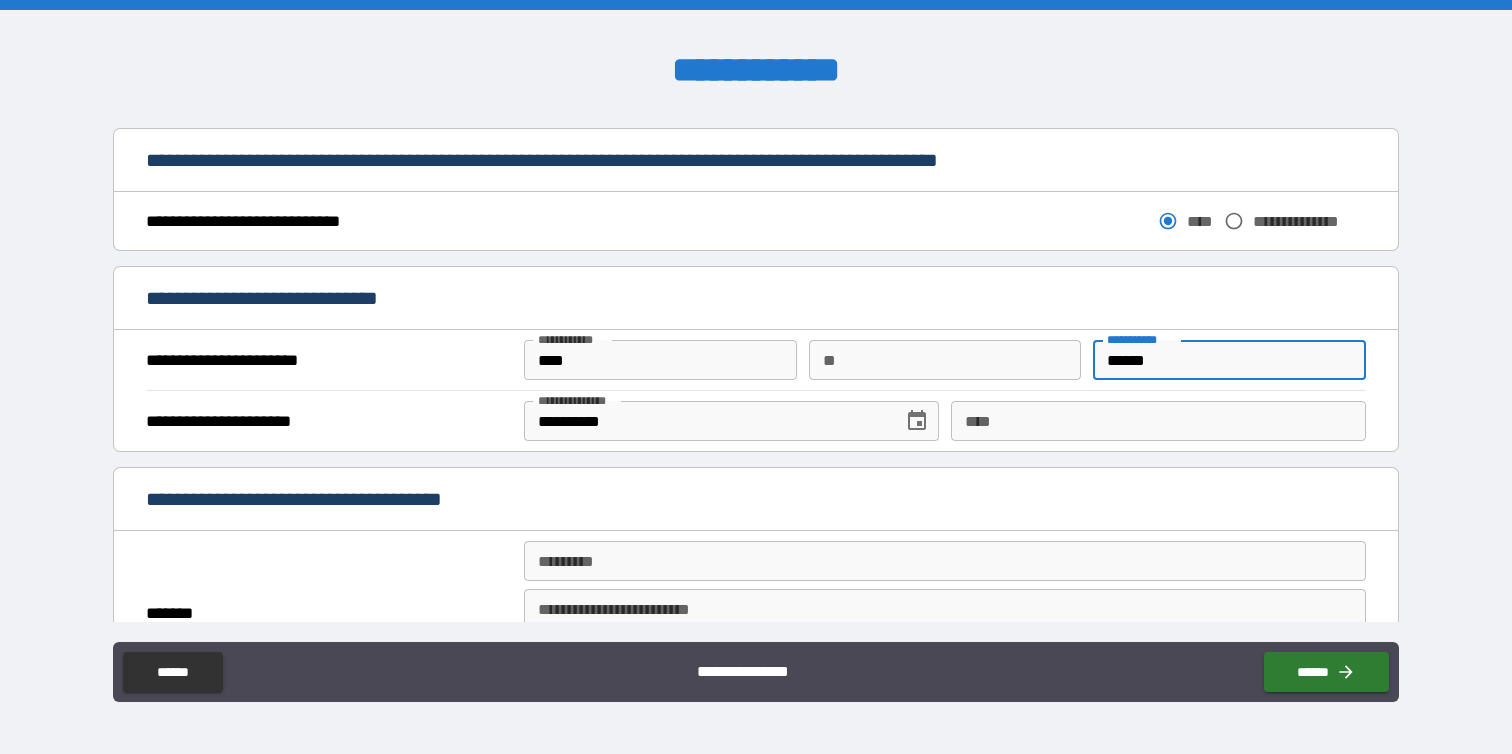 type on "******" 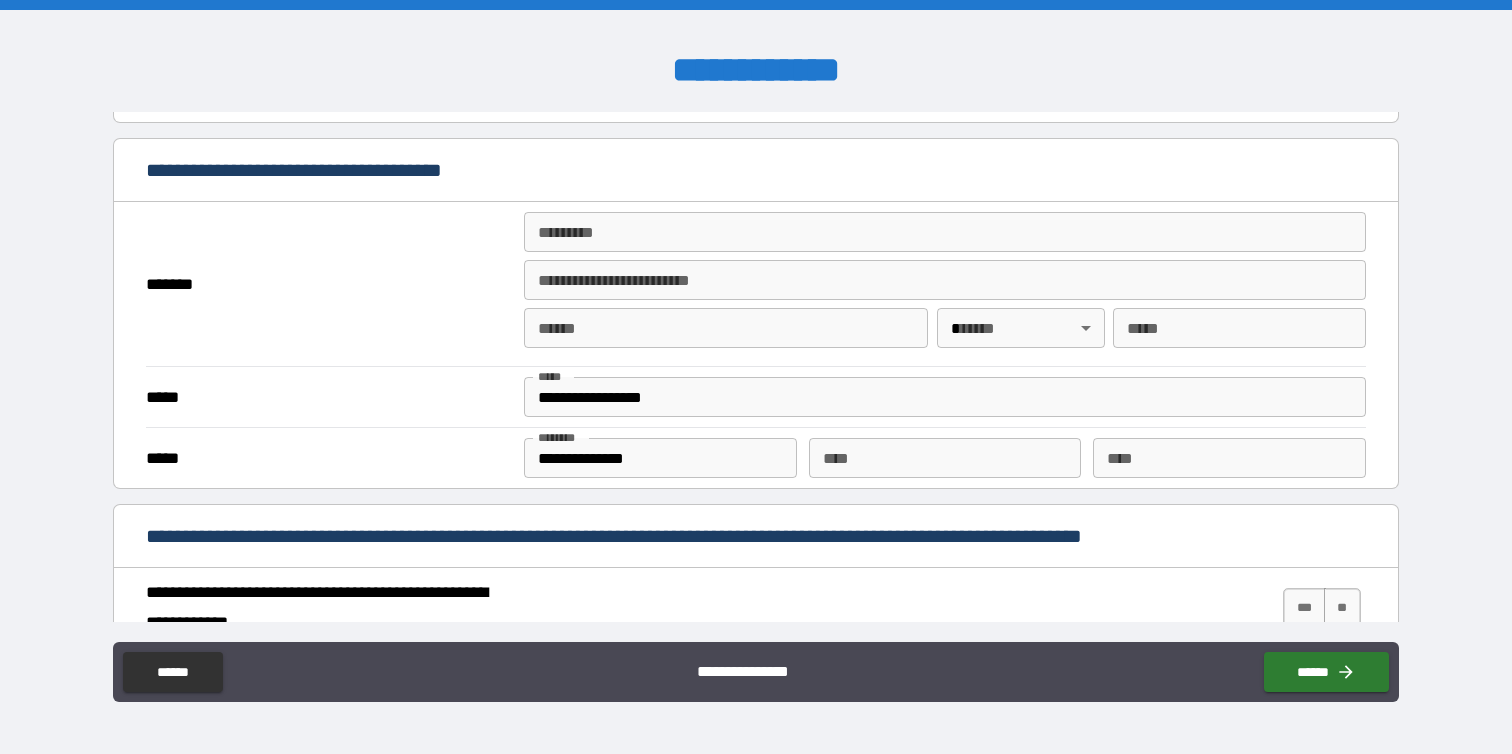scroll, scrollTop: 1410, scrollLeft: 0, axis: vertical 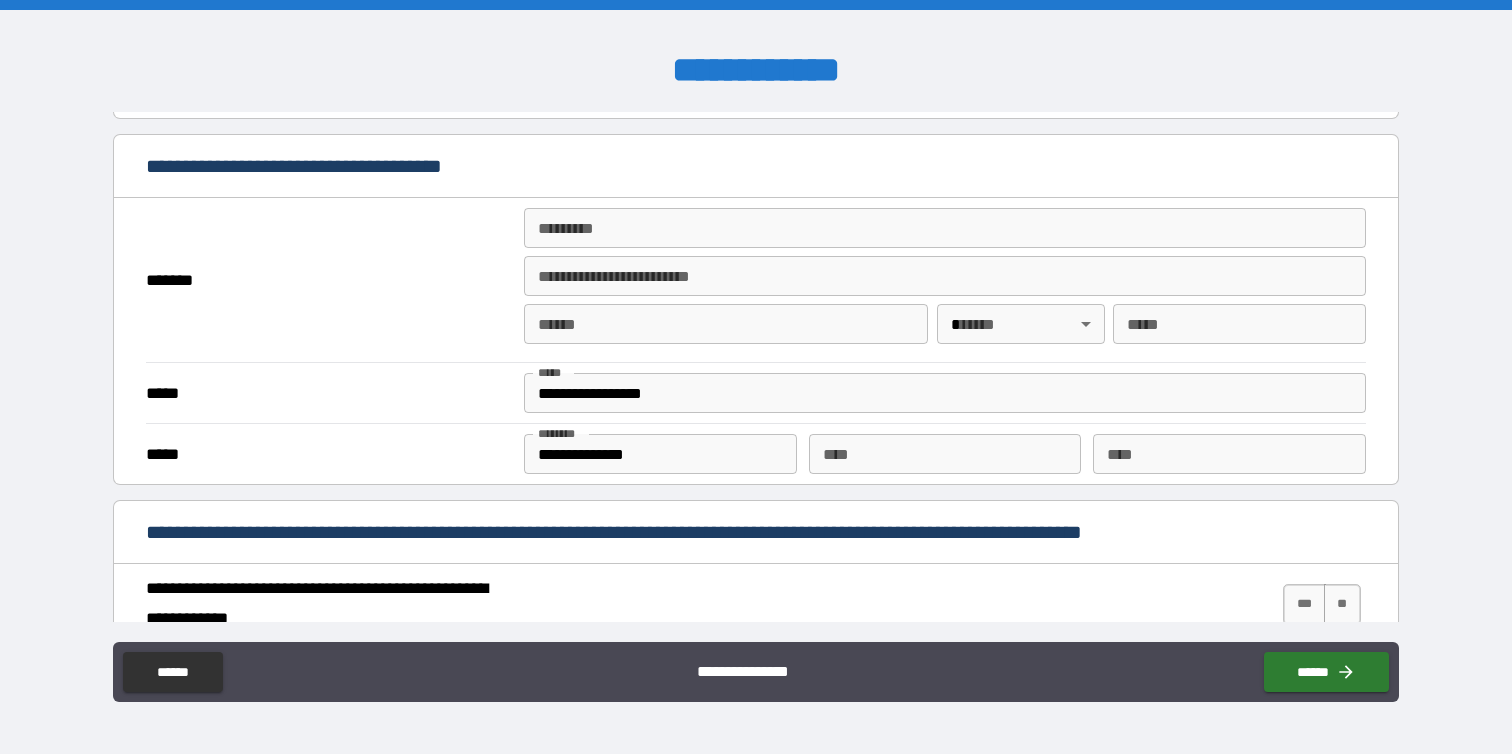 type on "**********" 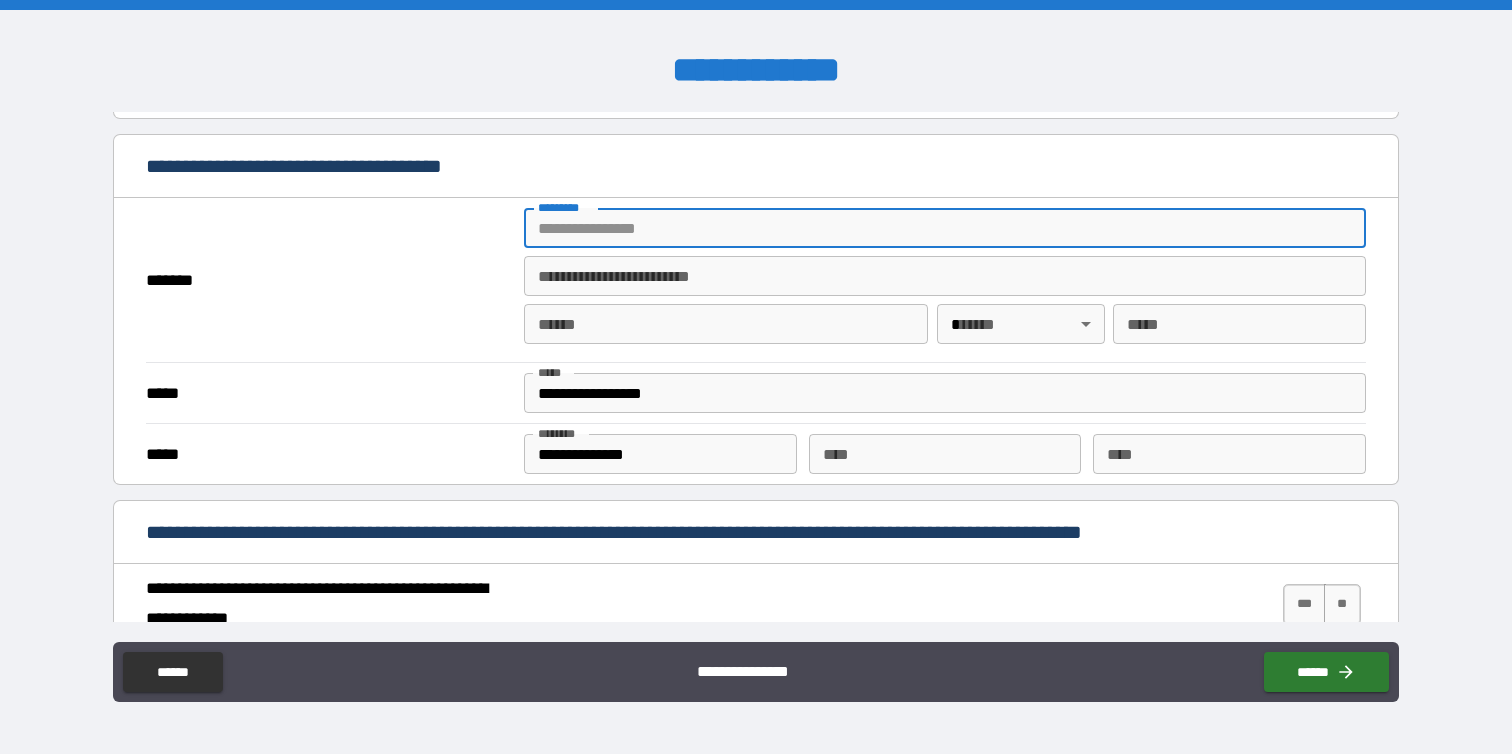 click on "*******   *" at bounding box center [944, 228] 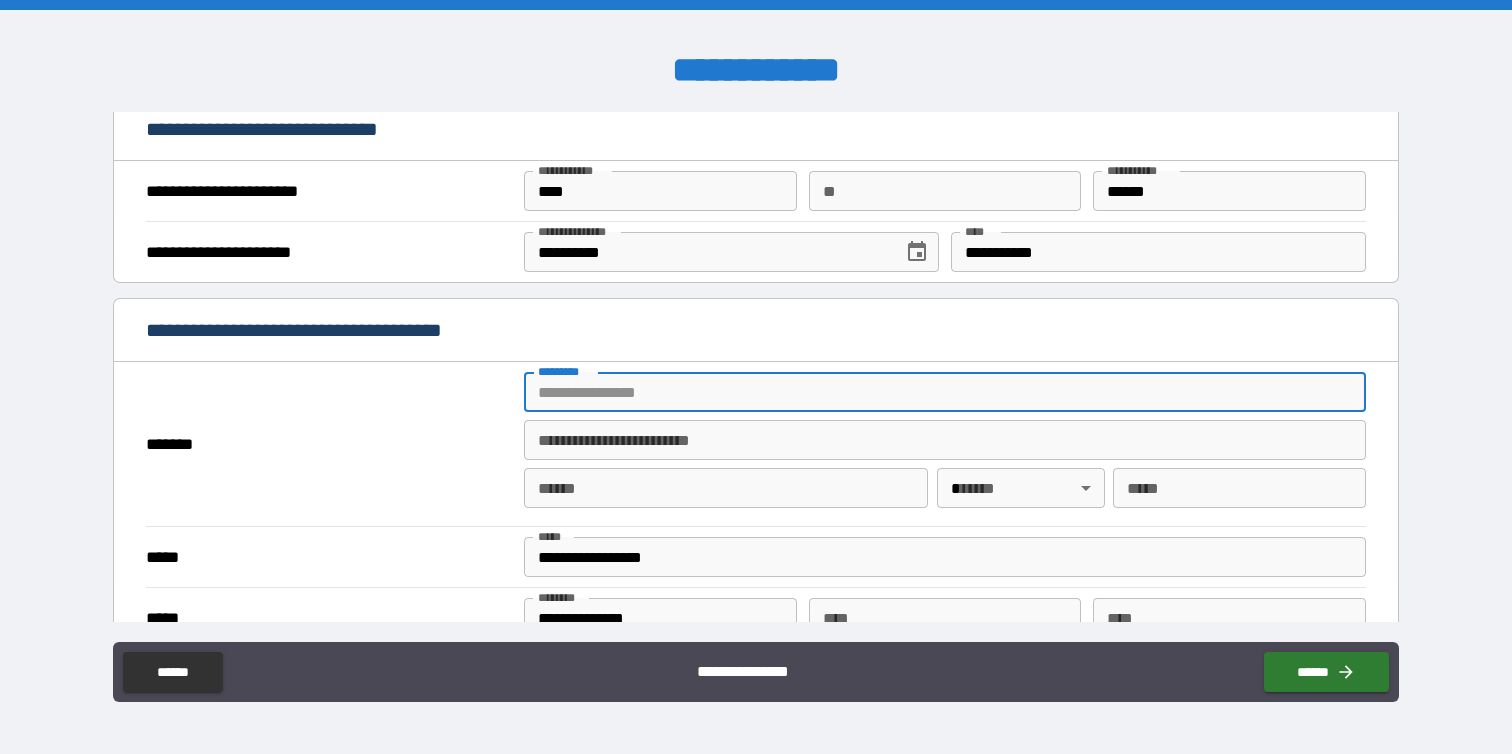 scroll, scrollTop: 1234, scrollLeft: 0, axis: vertical 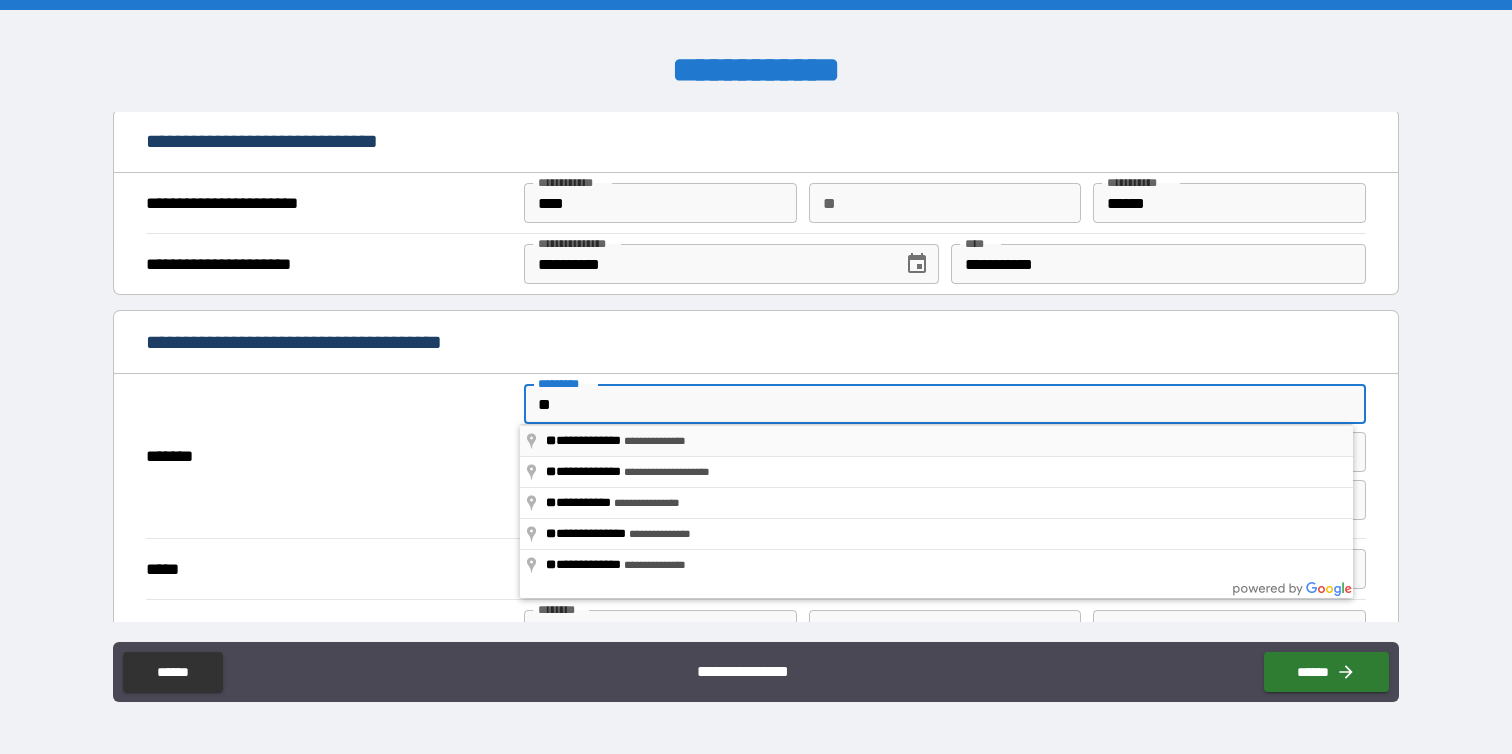 type on "**********" 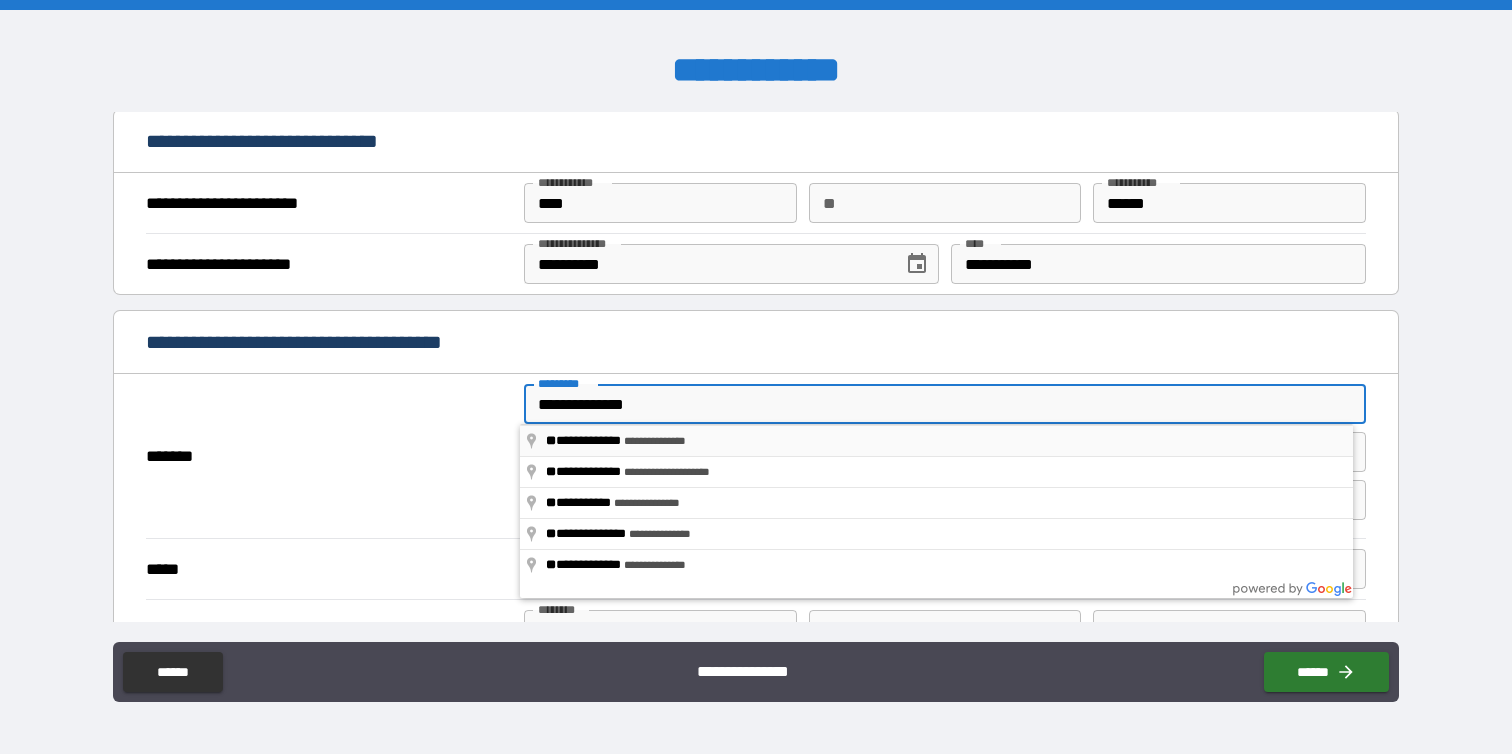 type on "********" 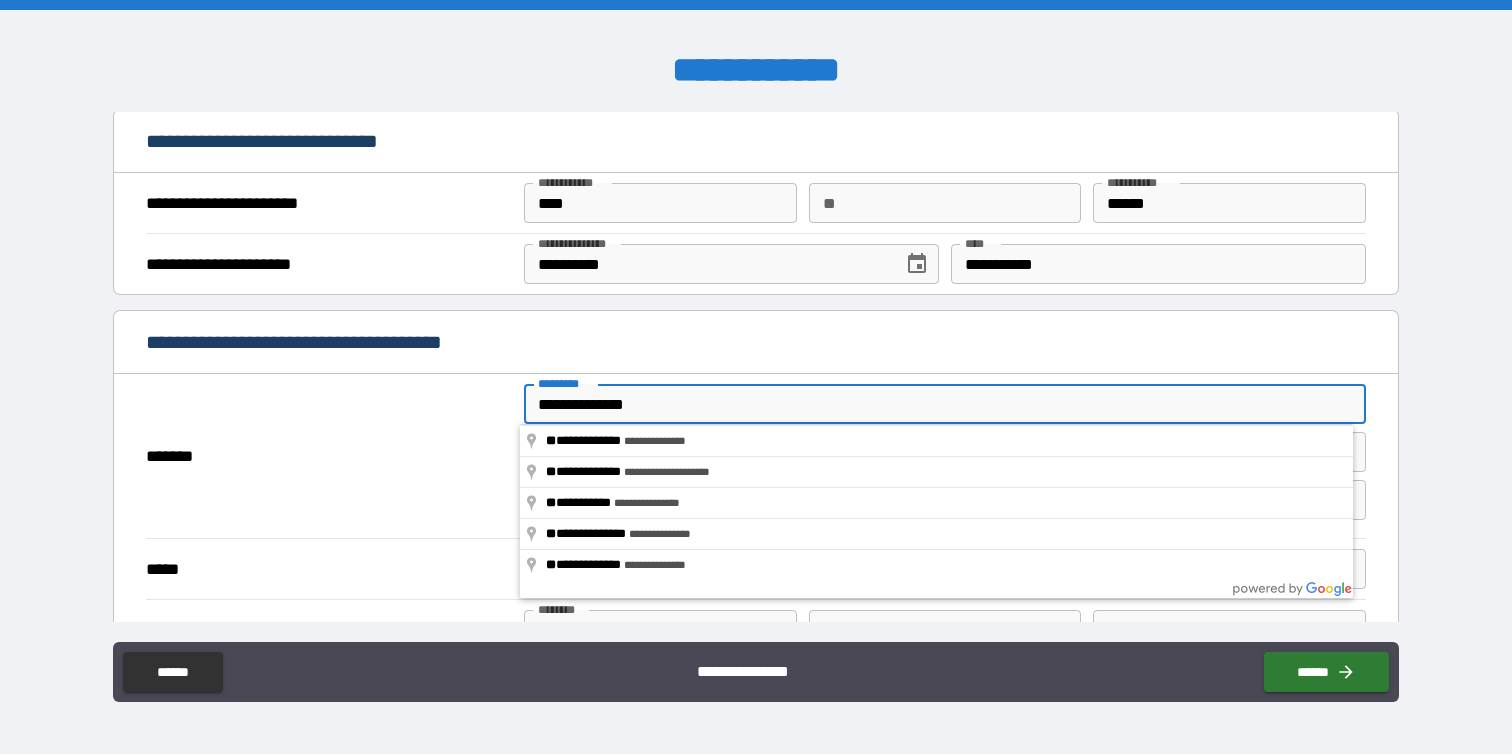 click on "**********" at bounding box center (755, 344) 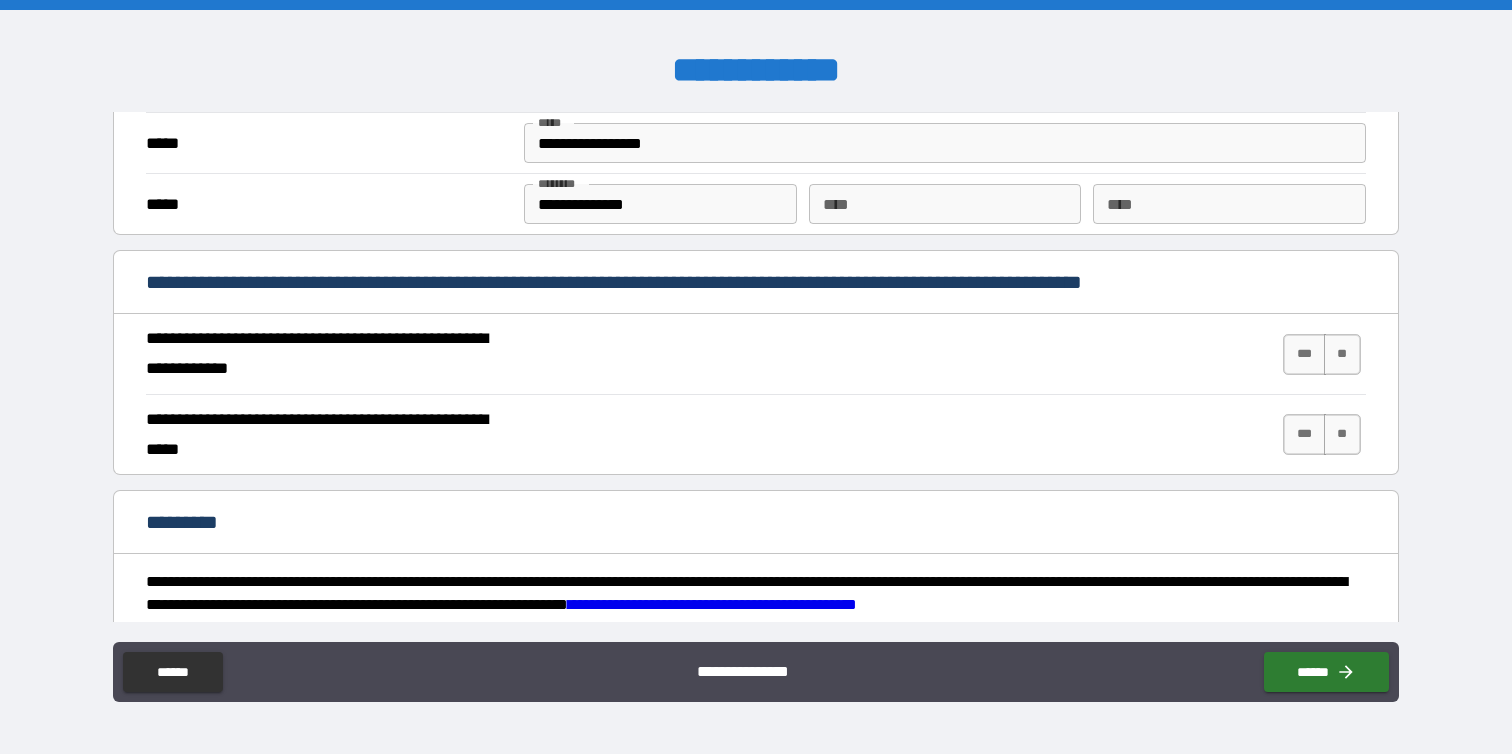 scroll, scrollTop: 1665, scrollLeft: 0, axis: vertical 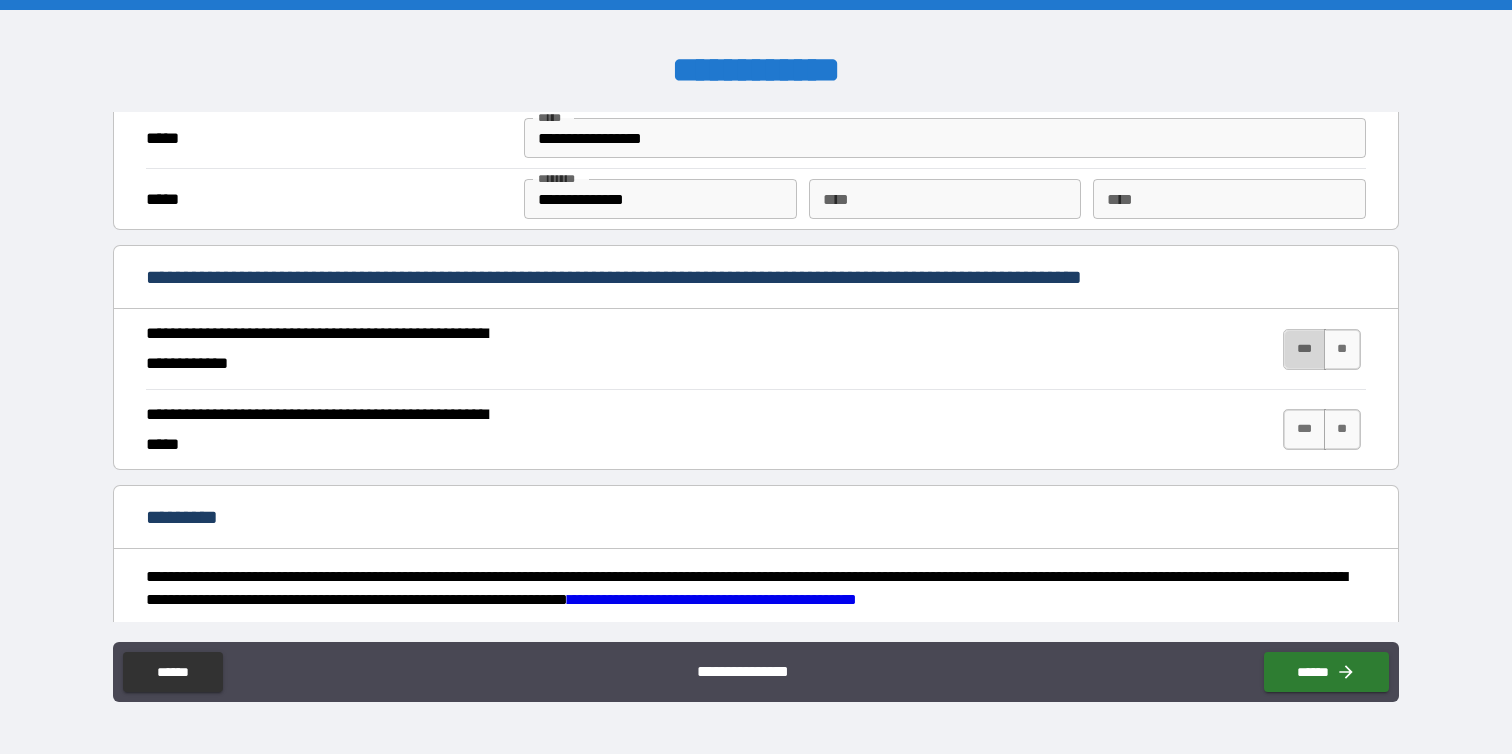 click on "***" at bounding box center (1304, 349) 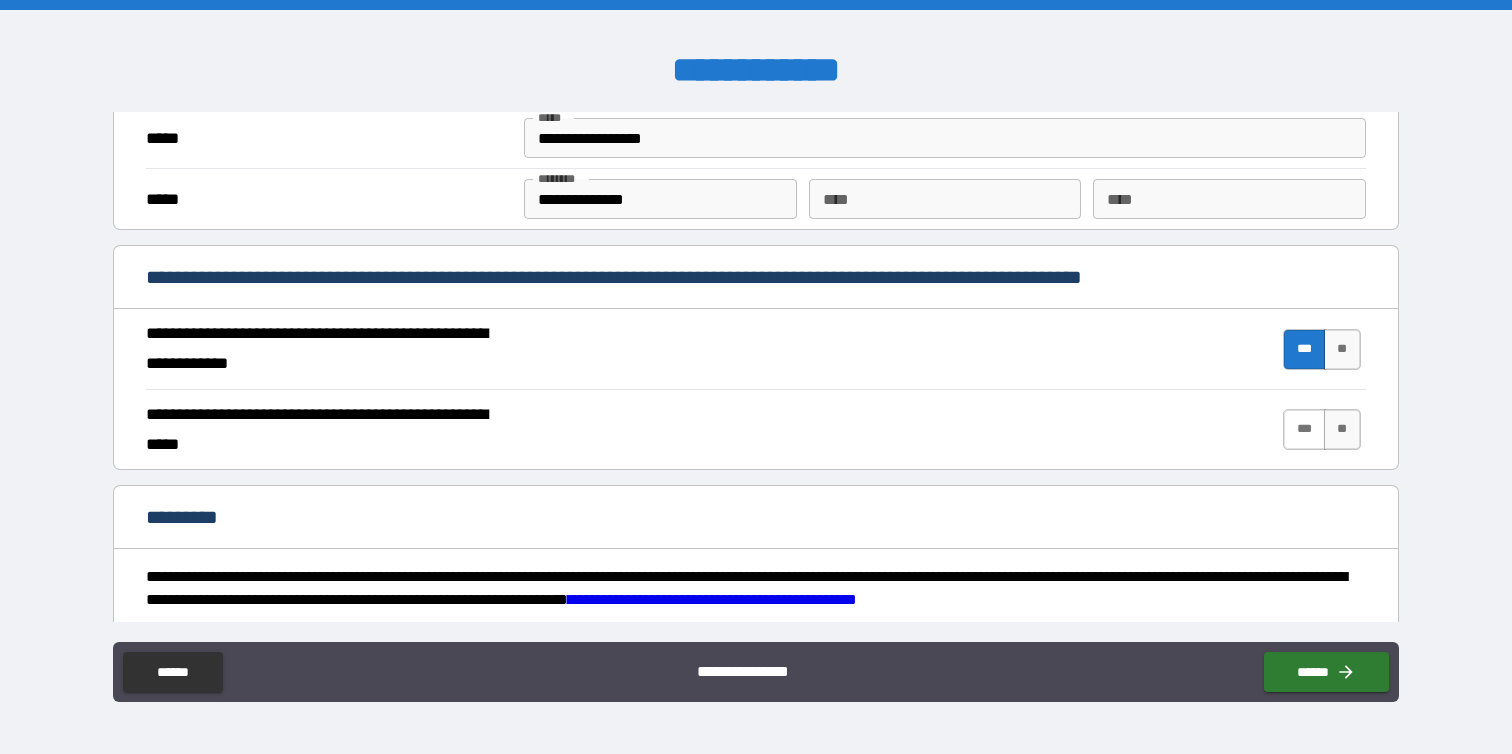 click on "***" at bounding box center [1304, 429] 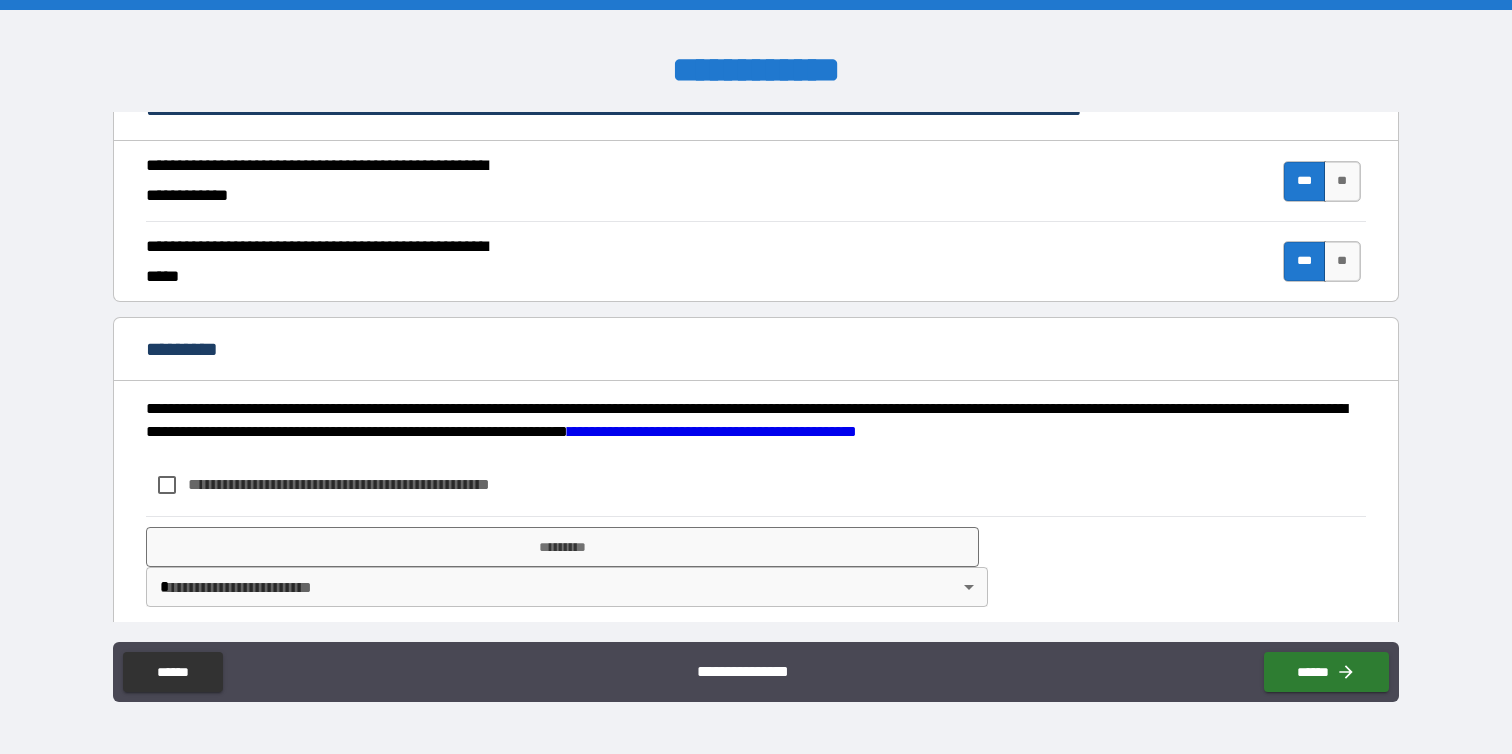 scroll, scrollTop: 1849, scrollLeft: 0, axis: vertical 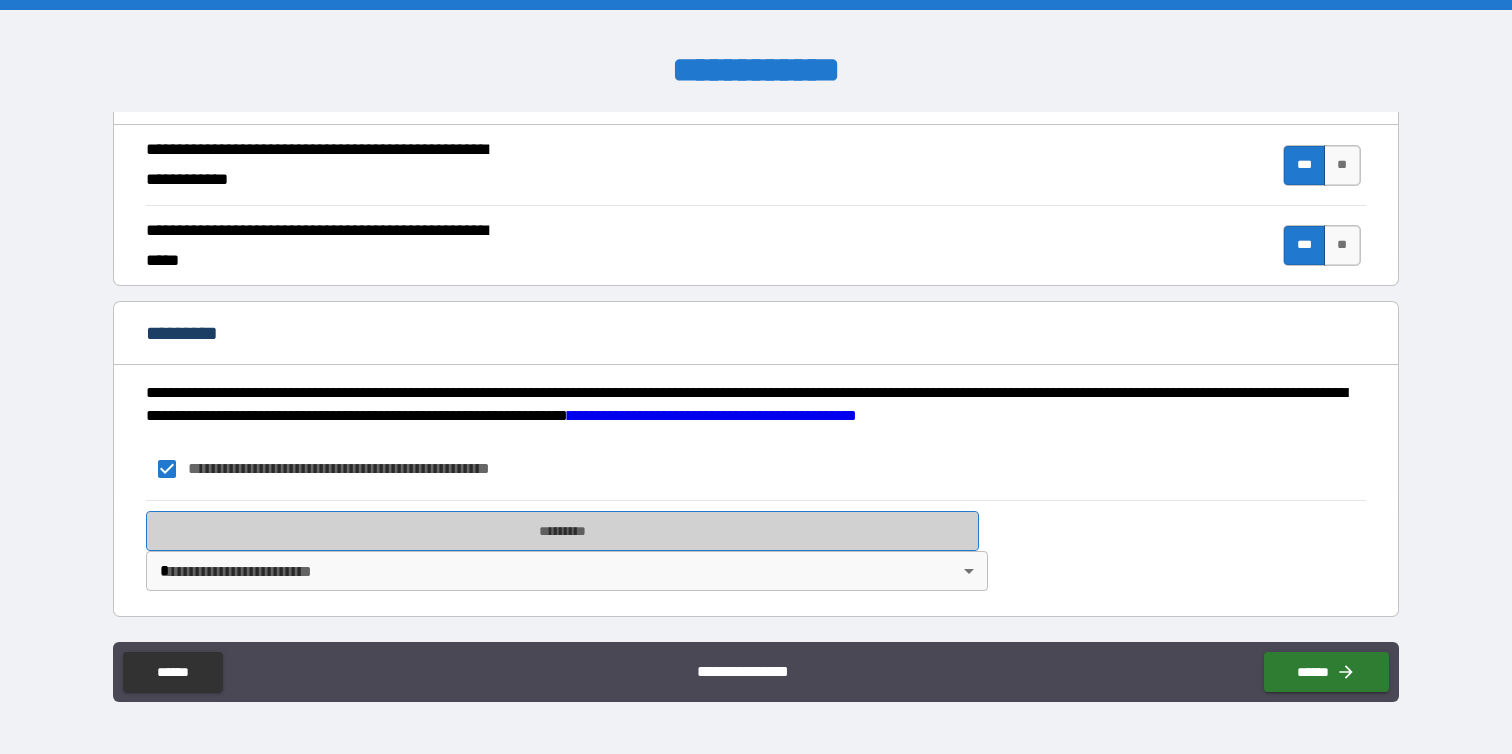 click on "*********" at bounding box center (562, 531) 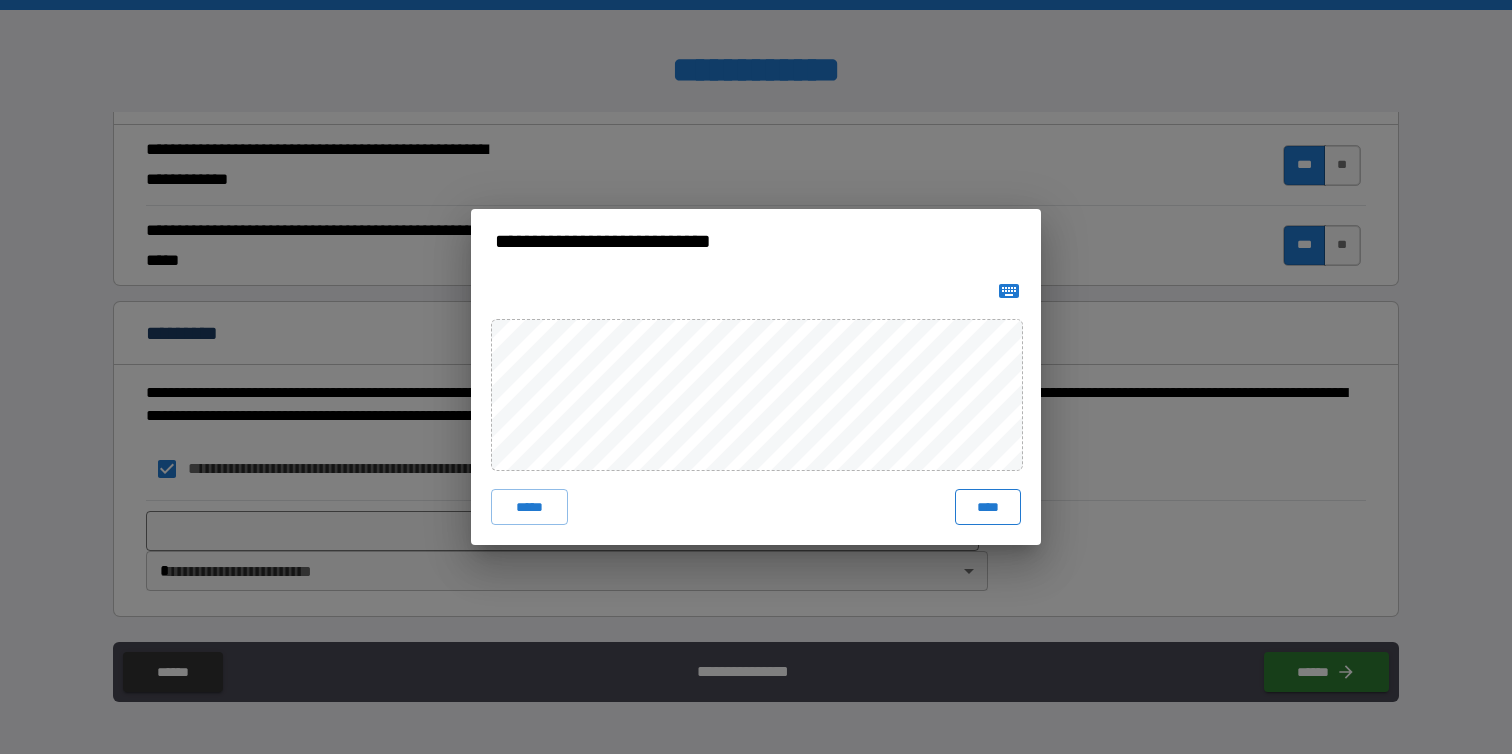 click on "****" at bounding box center (988, 507) 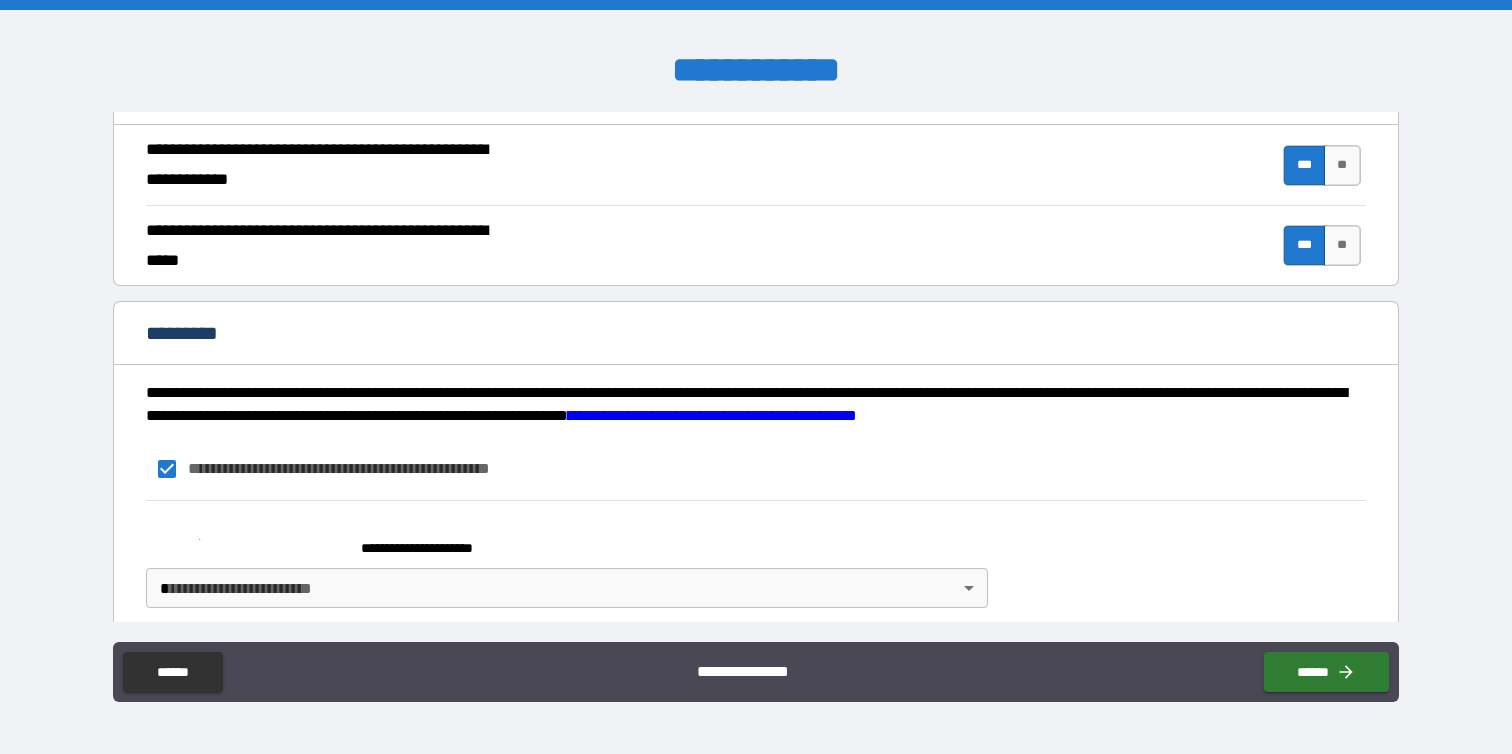 scroll, scrollTop: 1866, scrollLeft: 0, axis: vertical 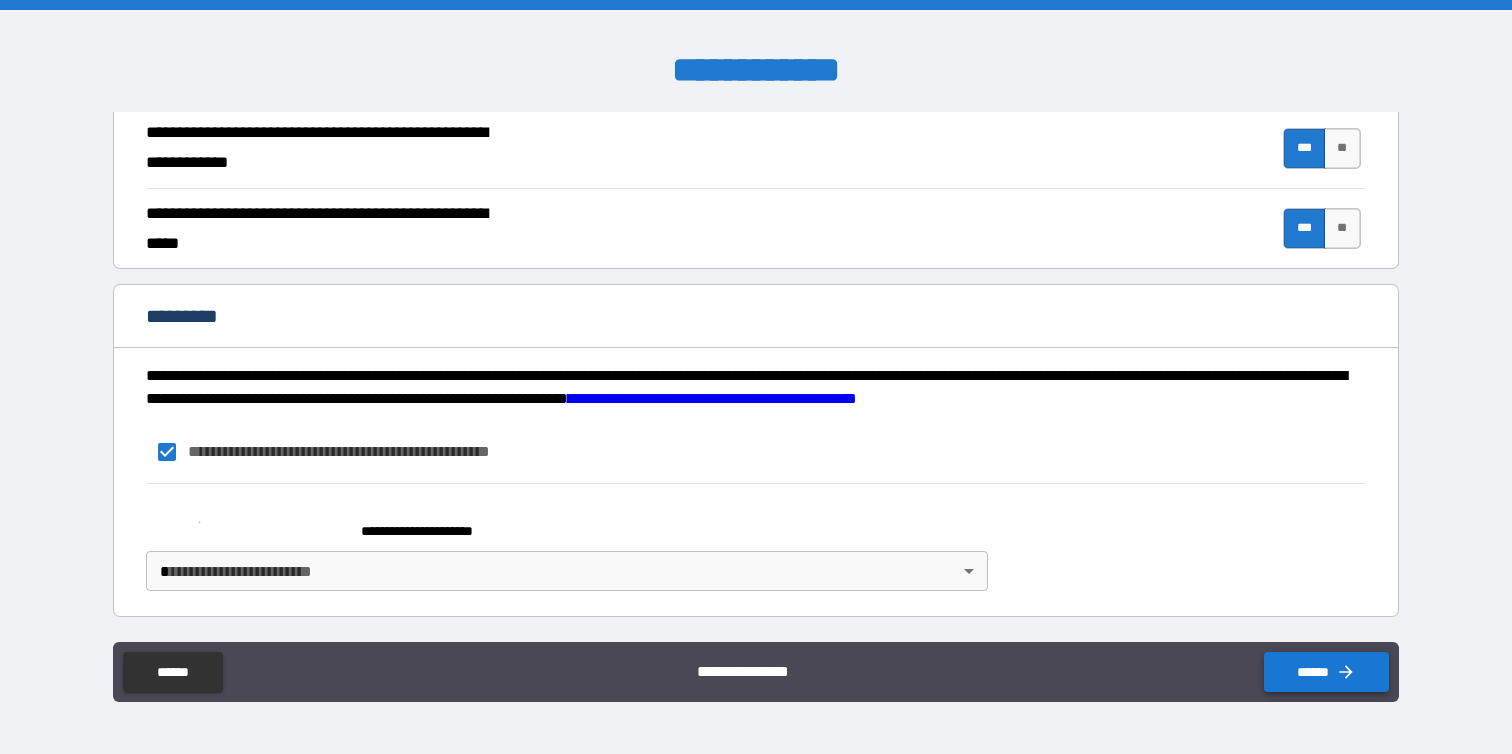 click on "******" at bounding box center [1326, 672] 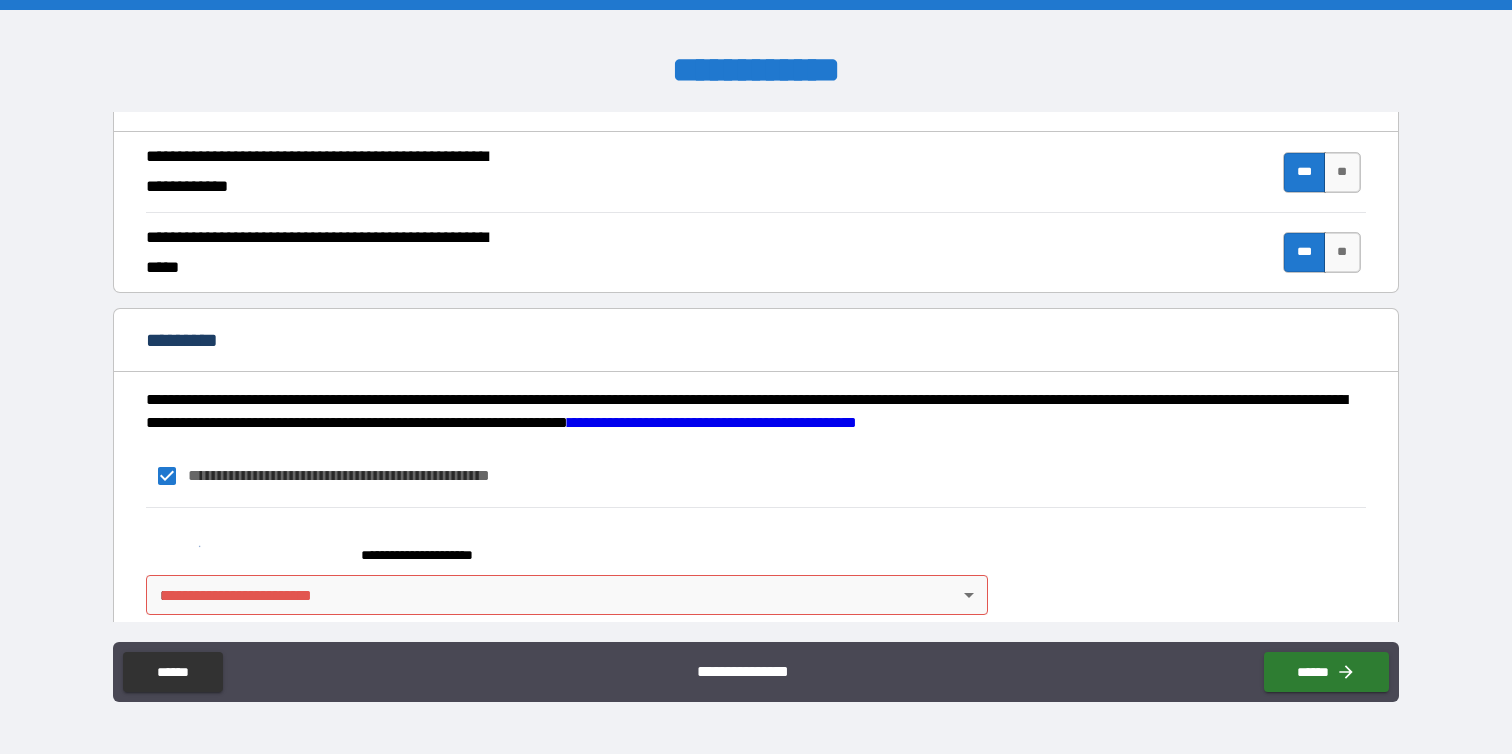 scroll, scrollTop: 1866, scrollLeft: 0, axis: vertical 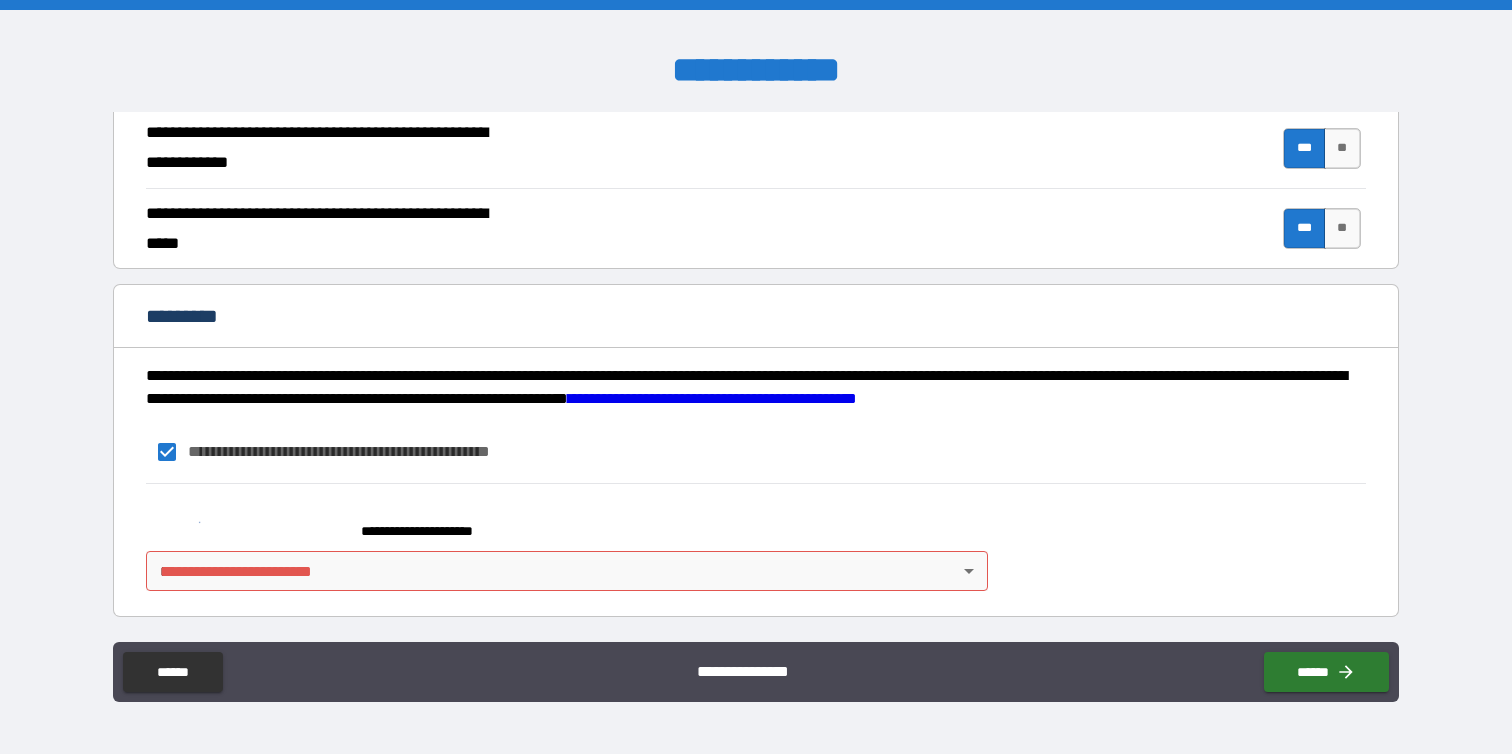 click on "**********" at bounding box center (756, 377) 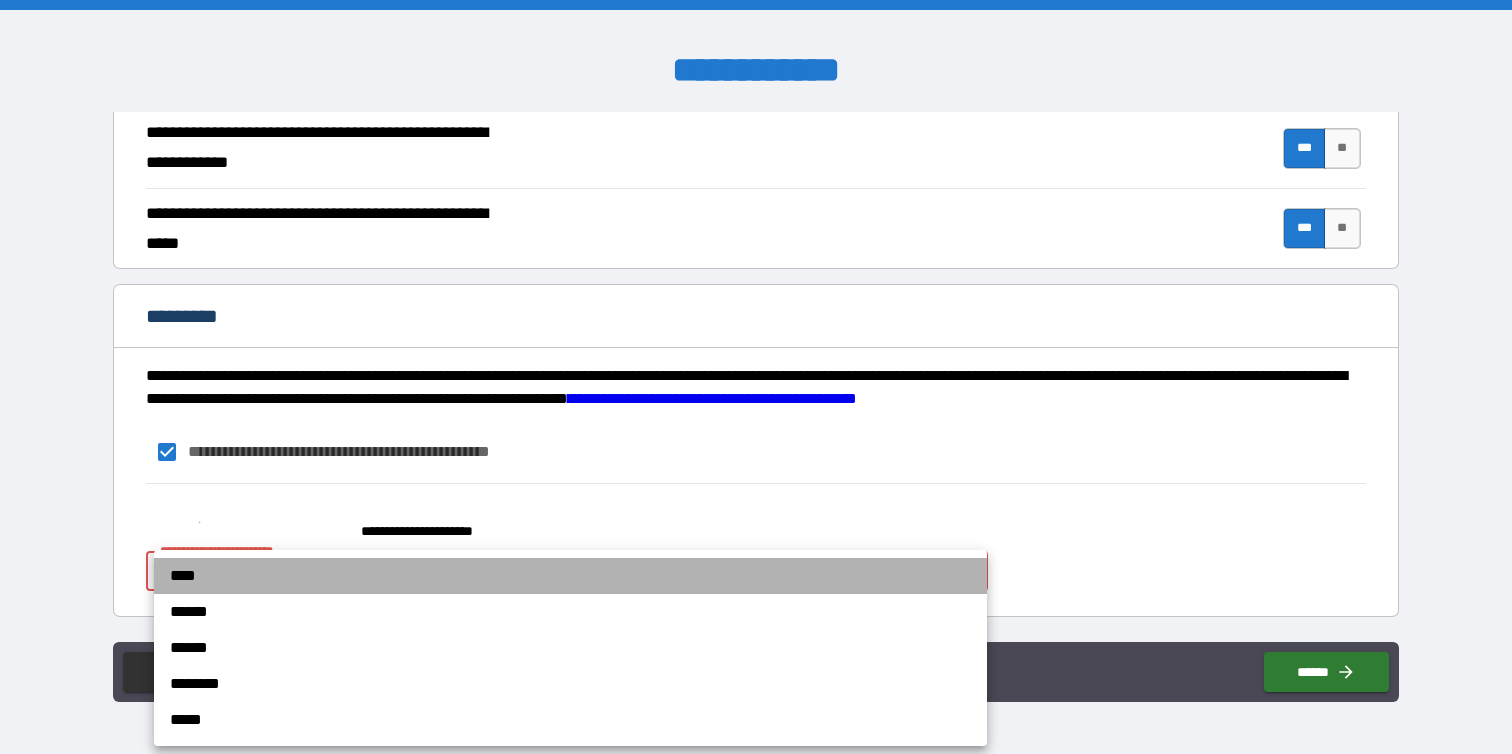 click on "****" at bounding box center (570, 576) 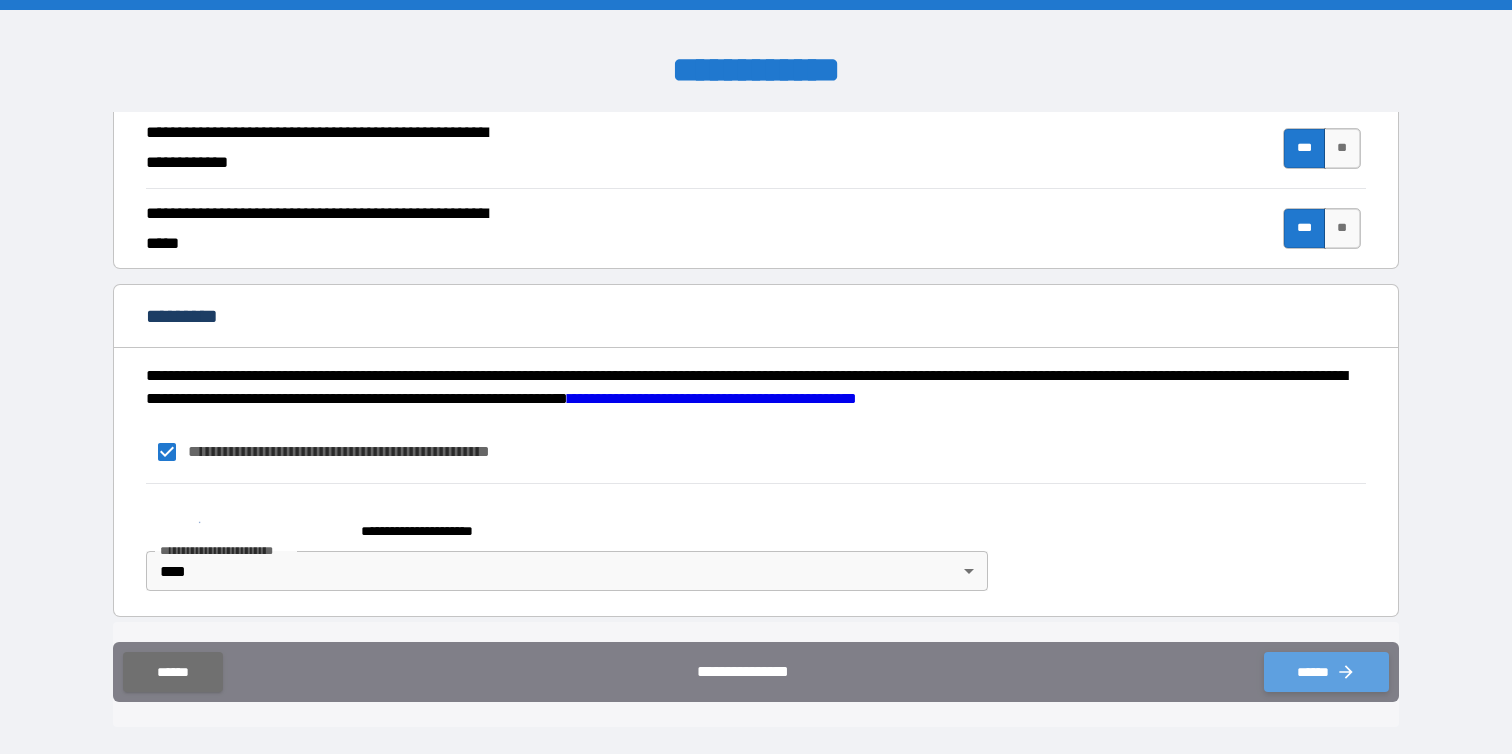 click on "******" at bounding box center (1326, 672) 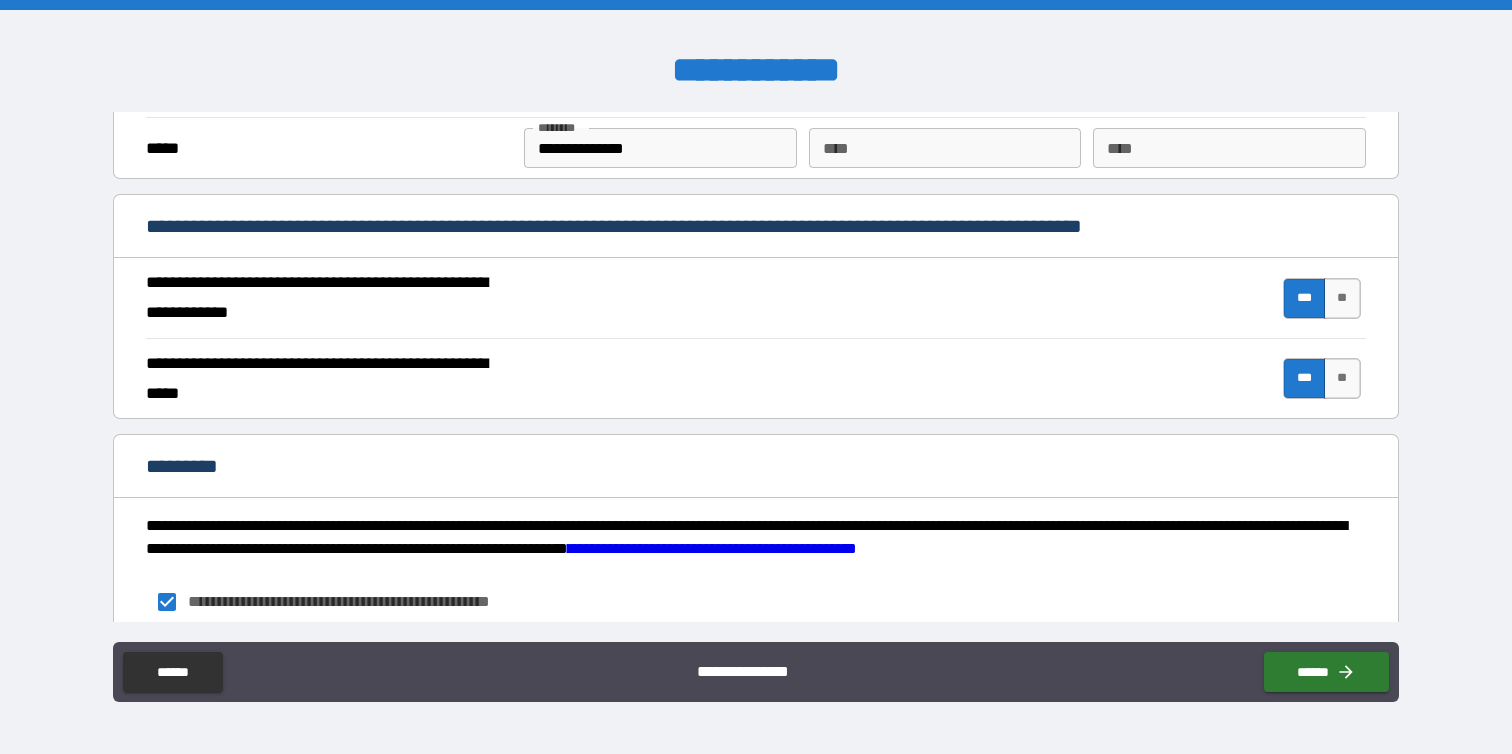 scroll, scrollTop: 1543, scrollLeft: 0, axis: vertical 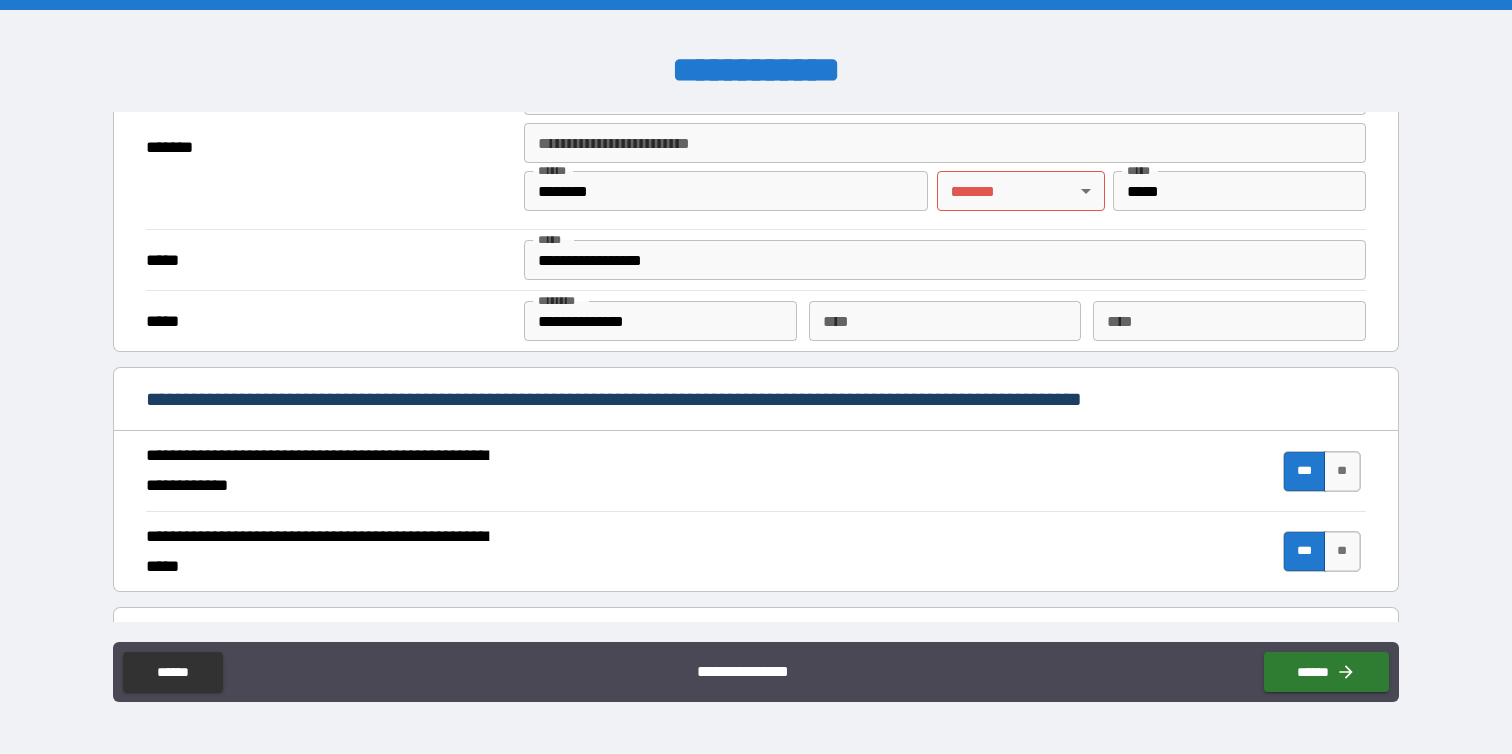 click on "**********" at bounding box center (756, 377) 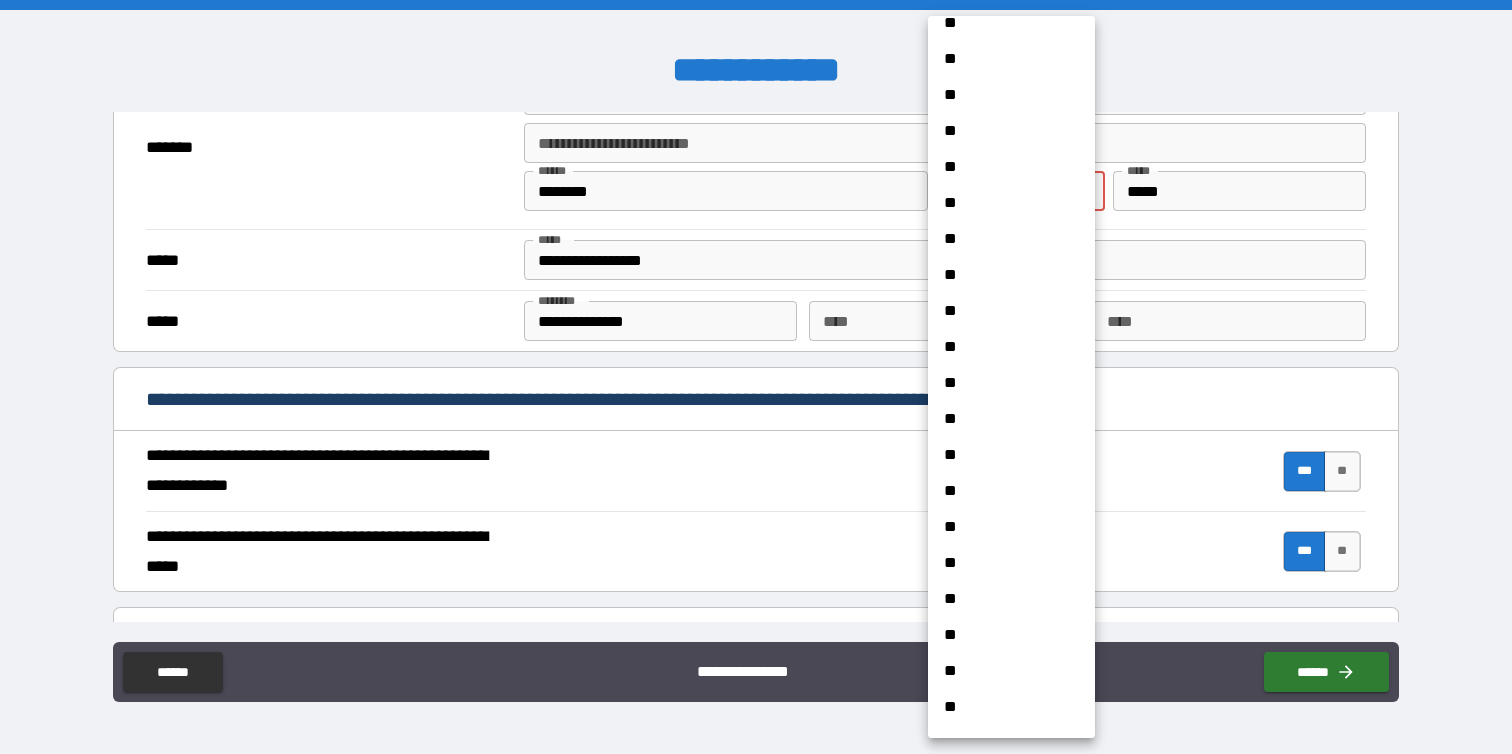 scroll, scrollTop: 276, scrollLeft: 0, axis: vertical 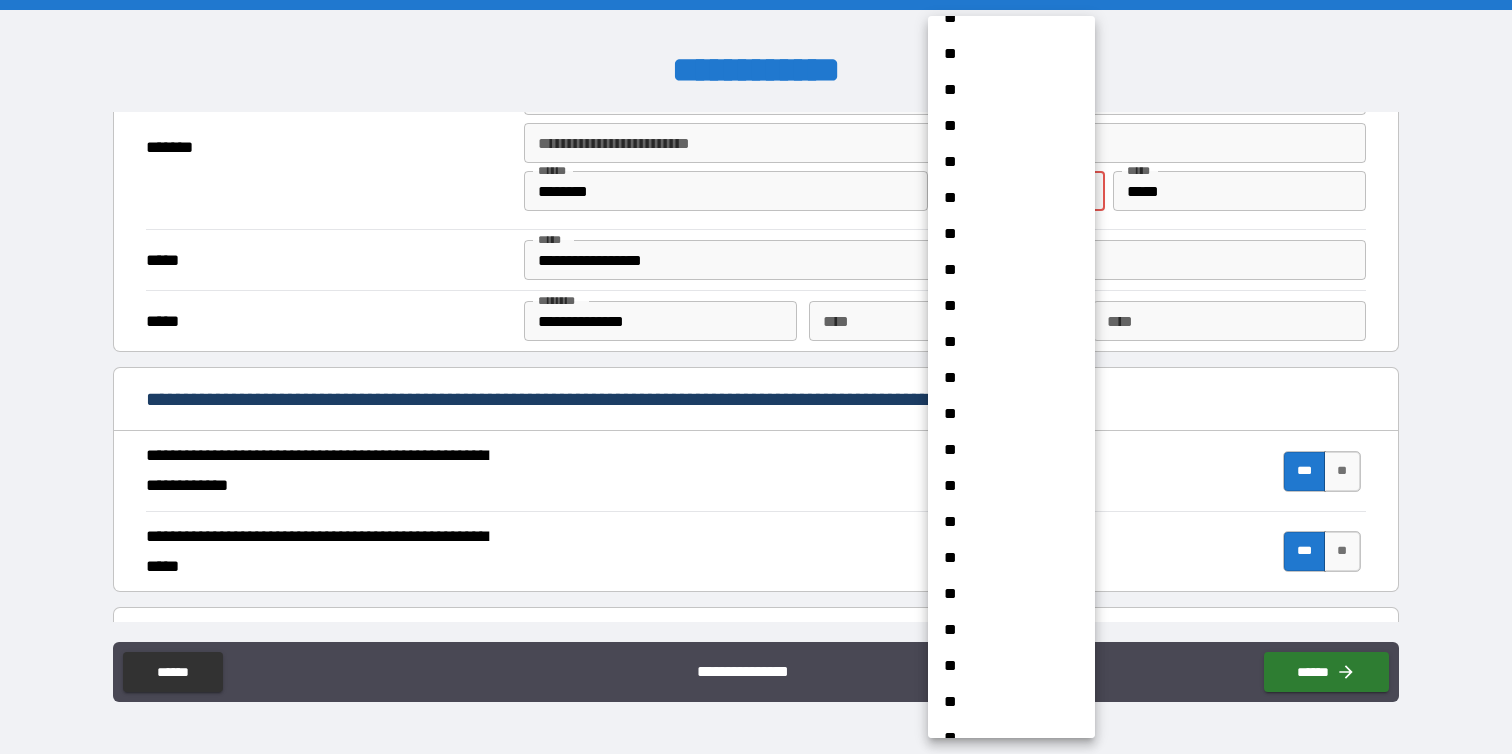 click on "**" at bounding box center [1011, 666] 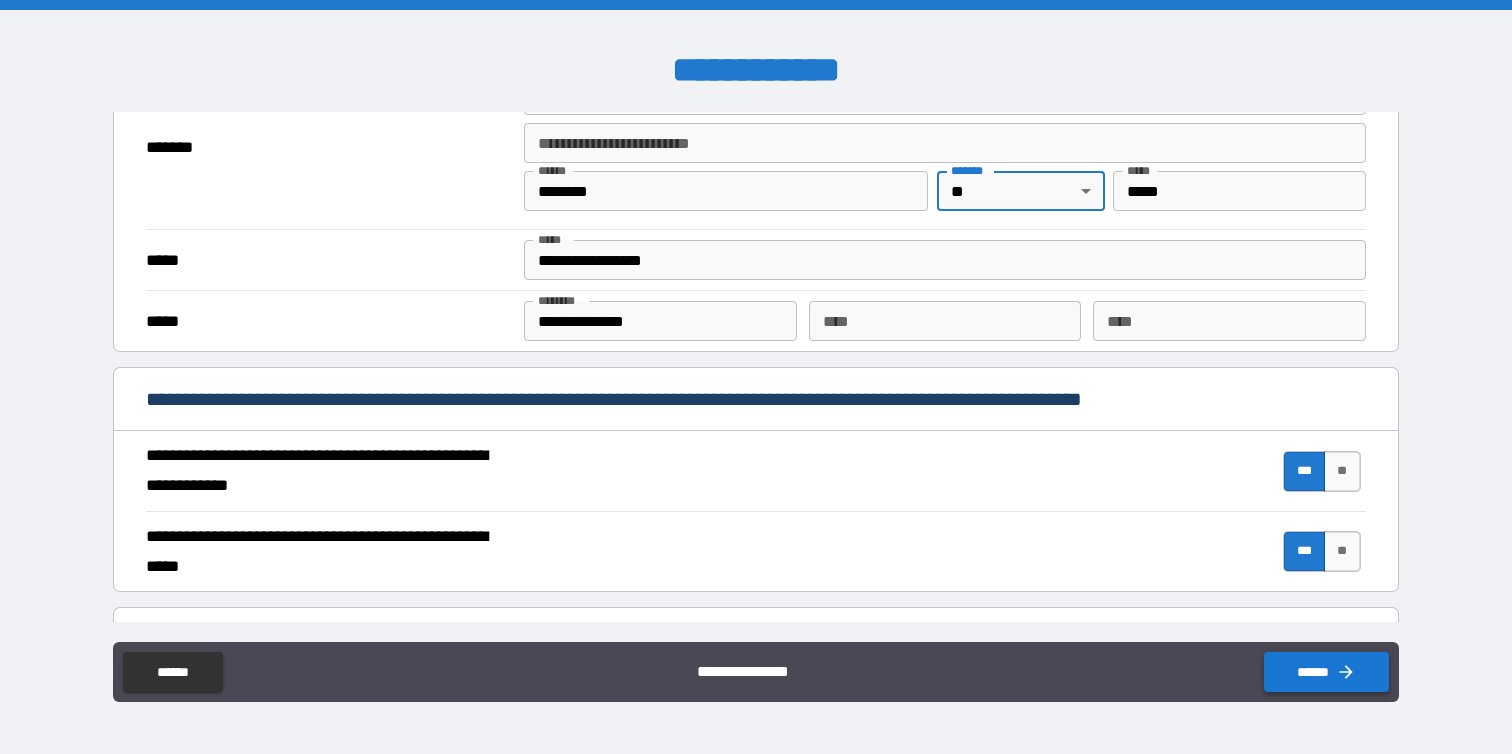 click on "******" at bounding box center [1326, 672] 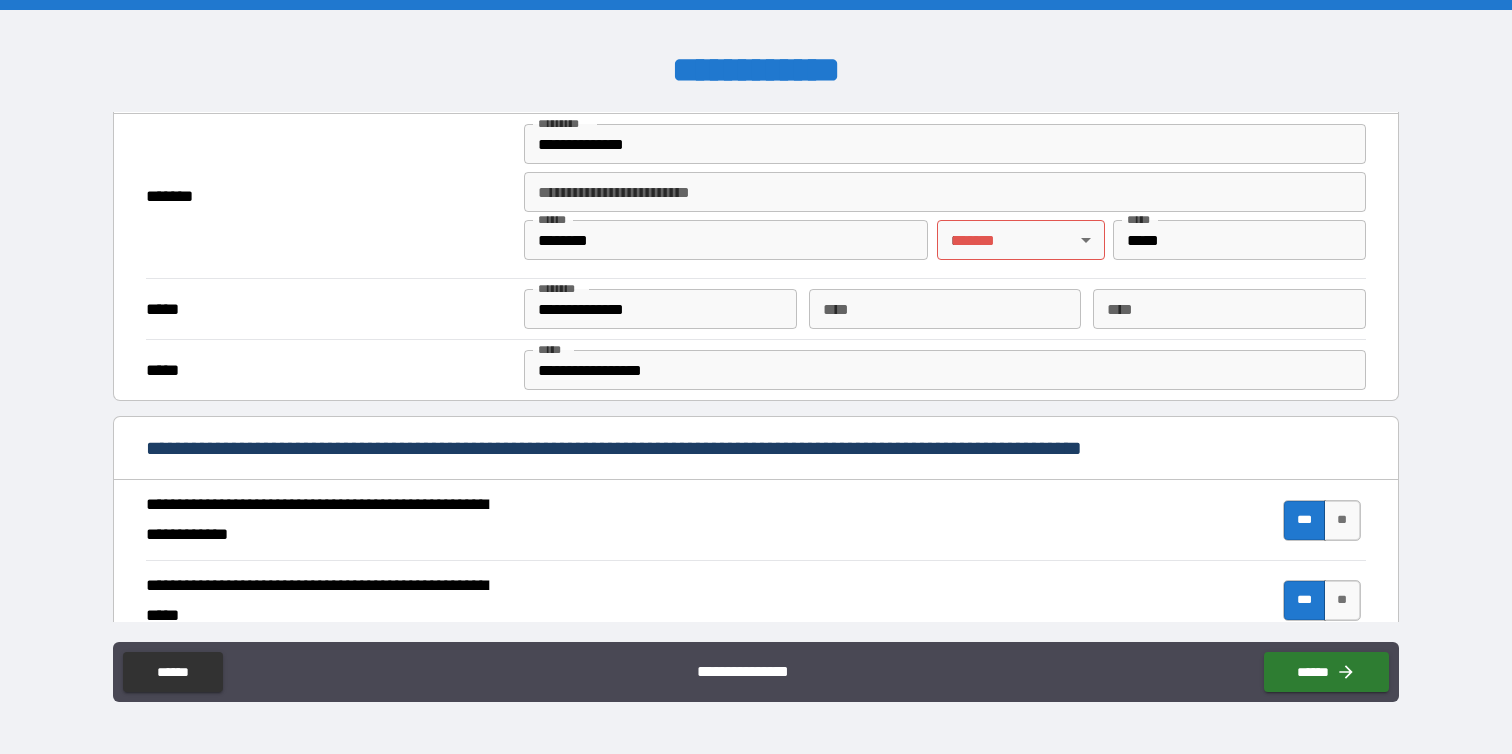 scroll, scrollTop: 430, scrollLeft: 0, axis: vertical 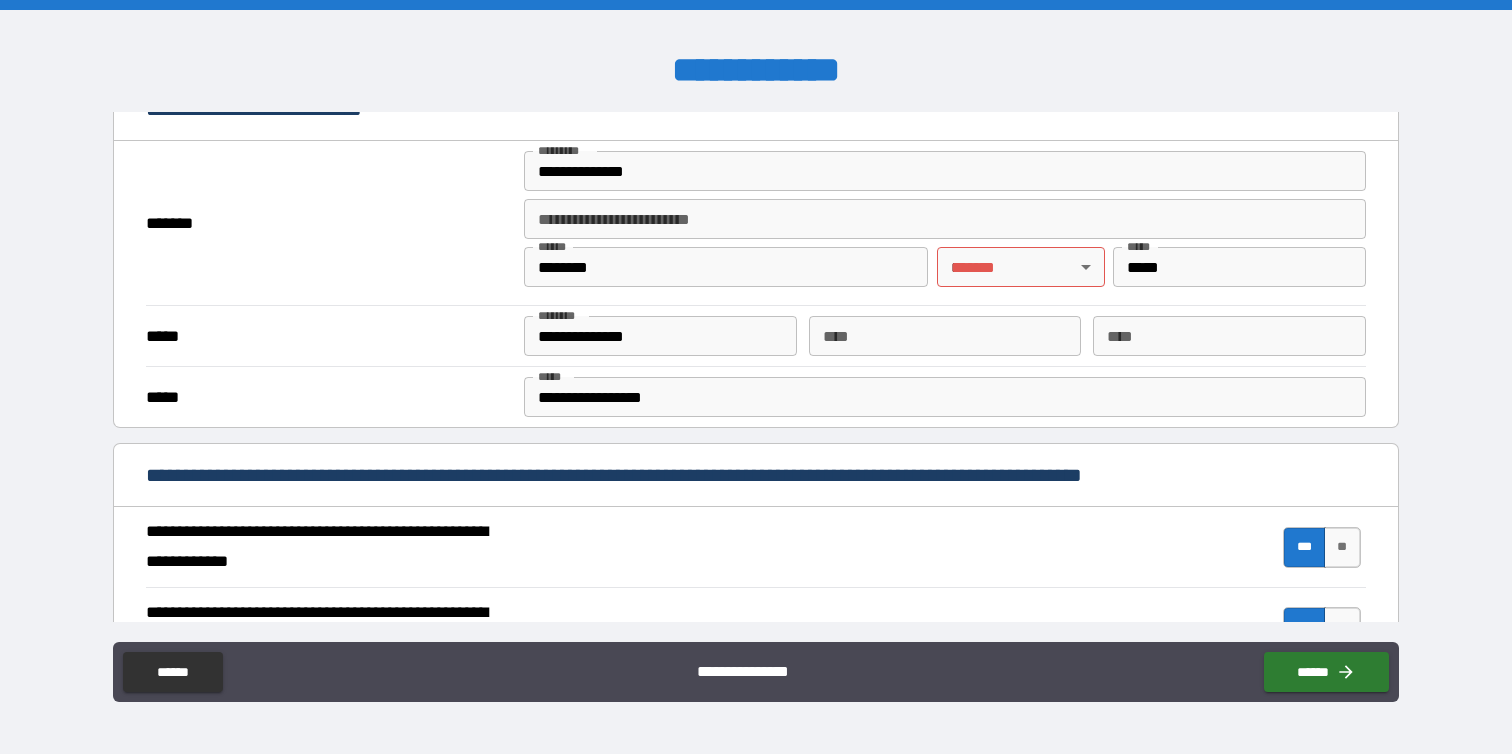 click on "**********" at bounding box center (756, 377) 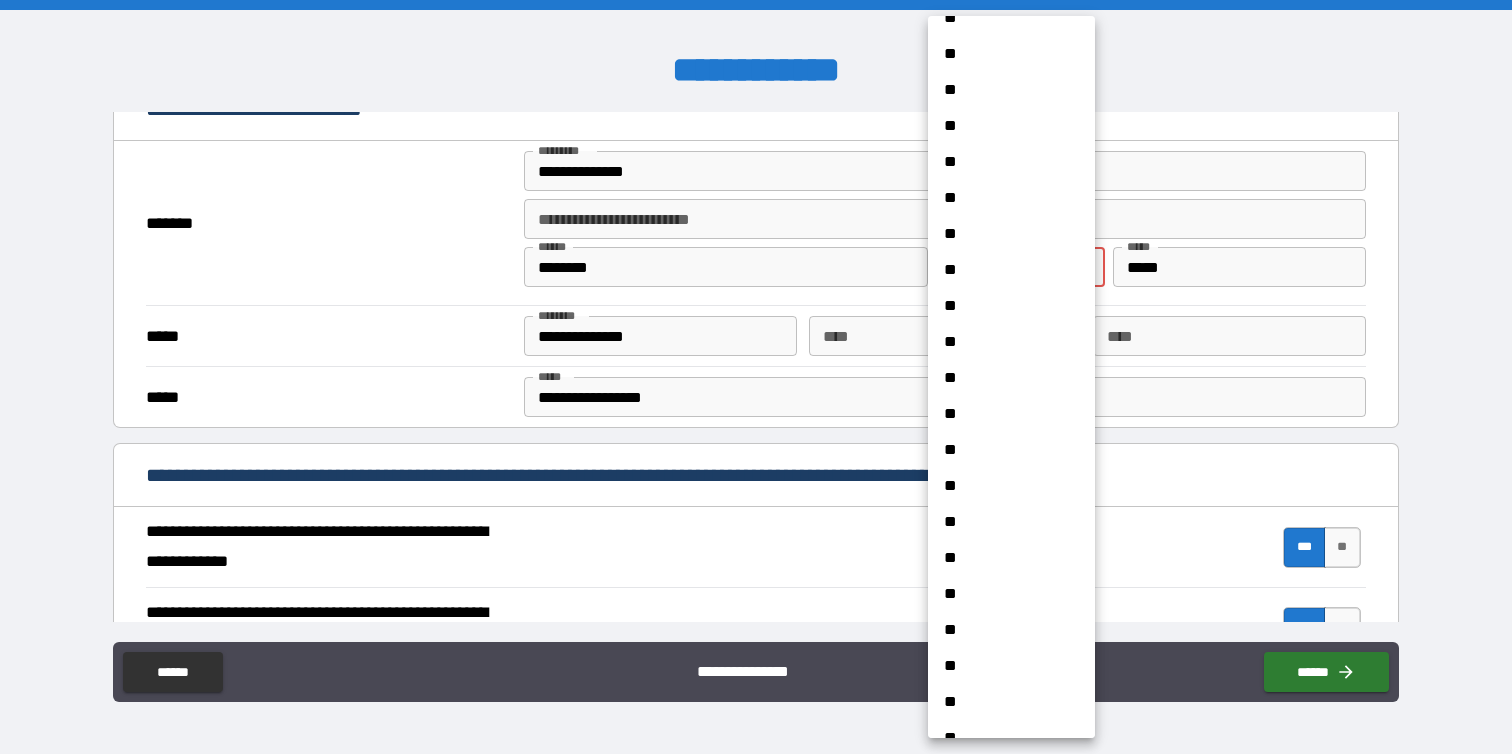 scroll, scrollTop: 402, scrollLeft: 0, axis: vertical 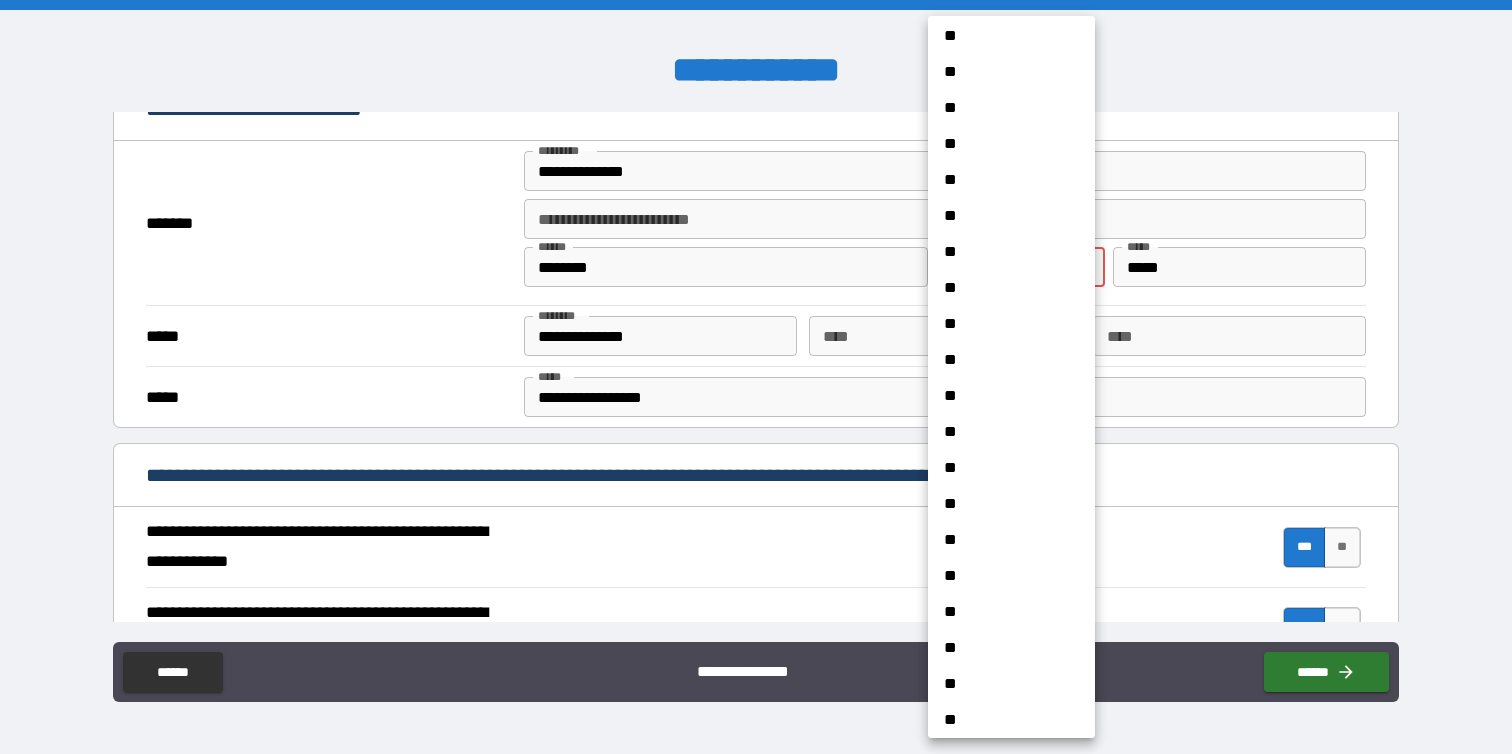 click on "**" at bounding box center [1011, 540] 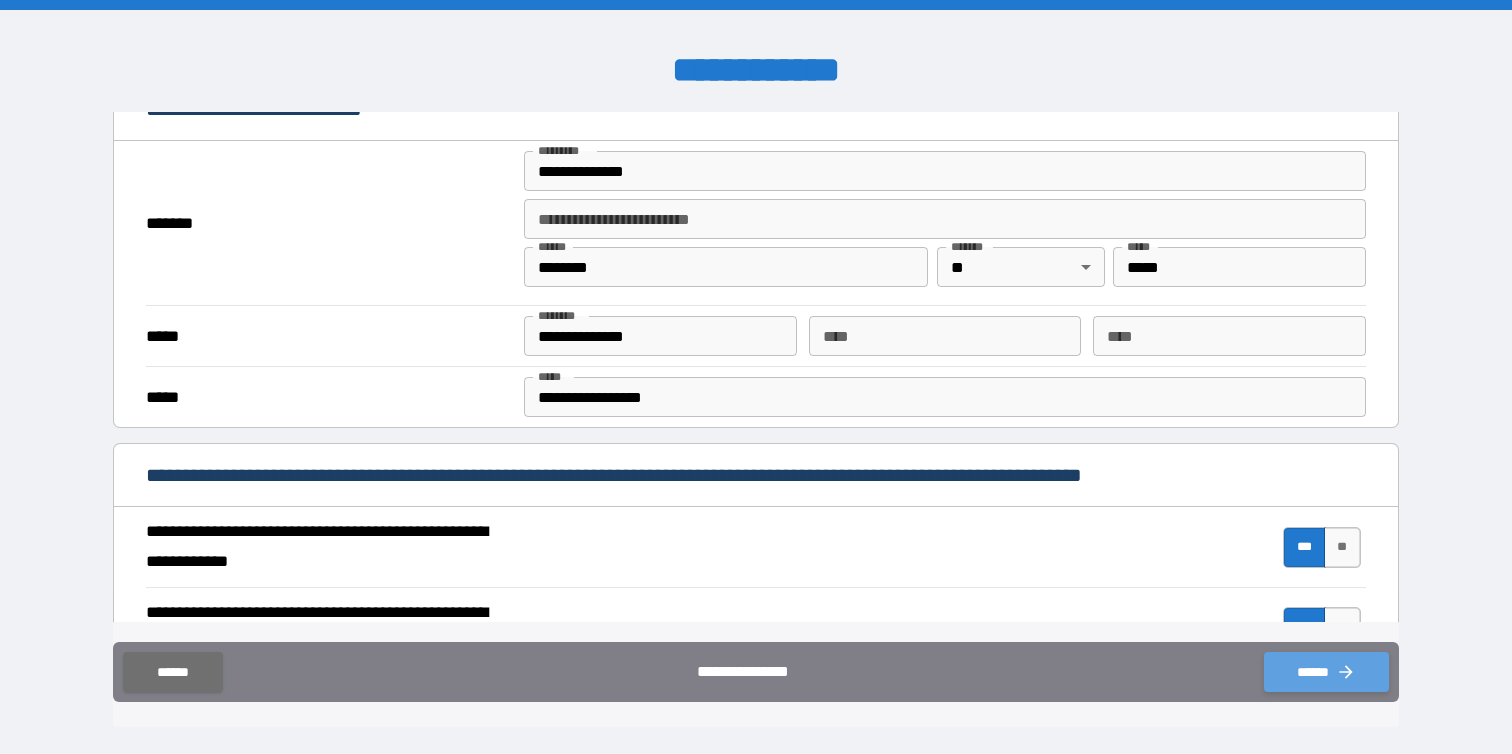 click on "******" at bounding box center [1326, 672] 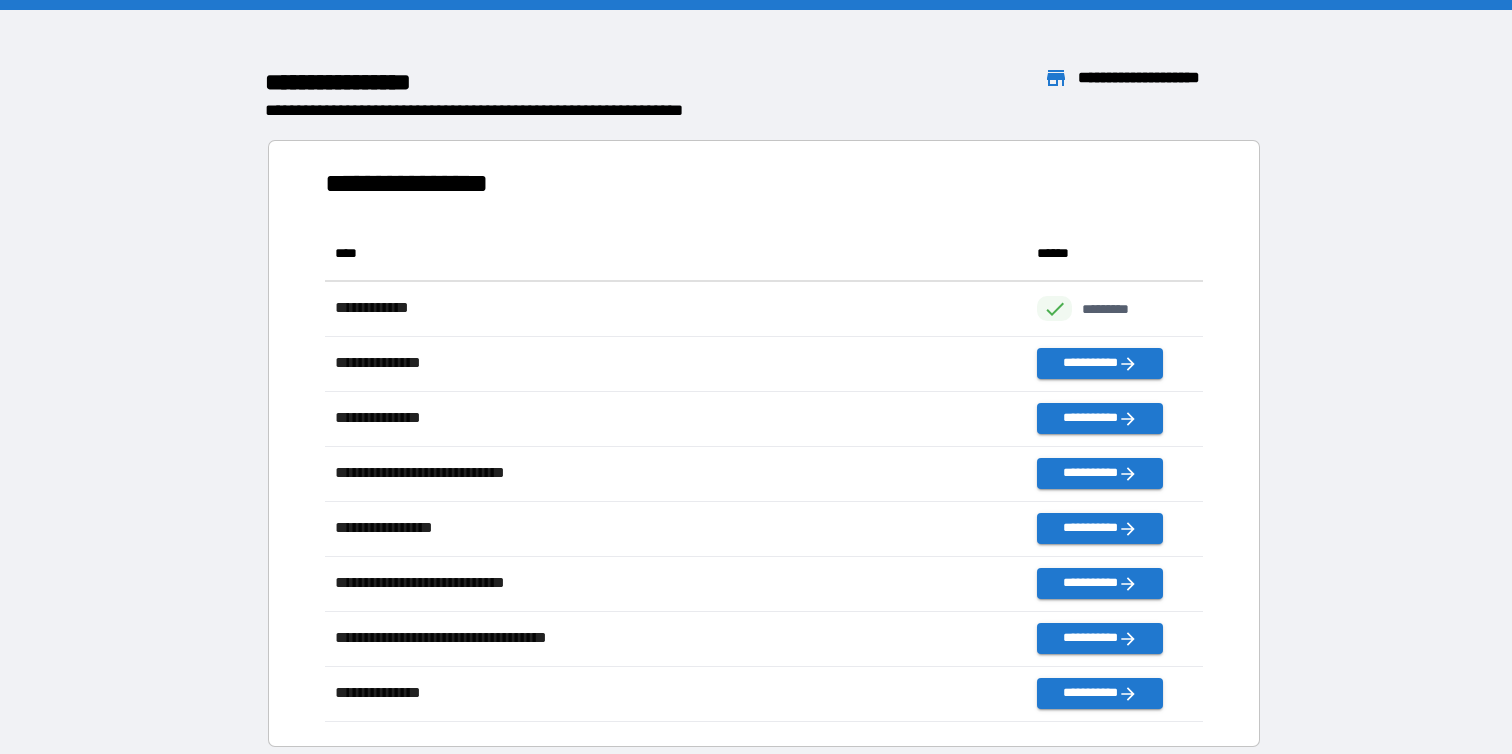 scroll, scrollTop: 1, scrollLeft: 1, axis: both 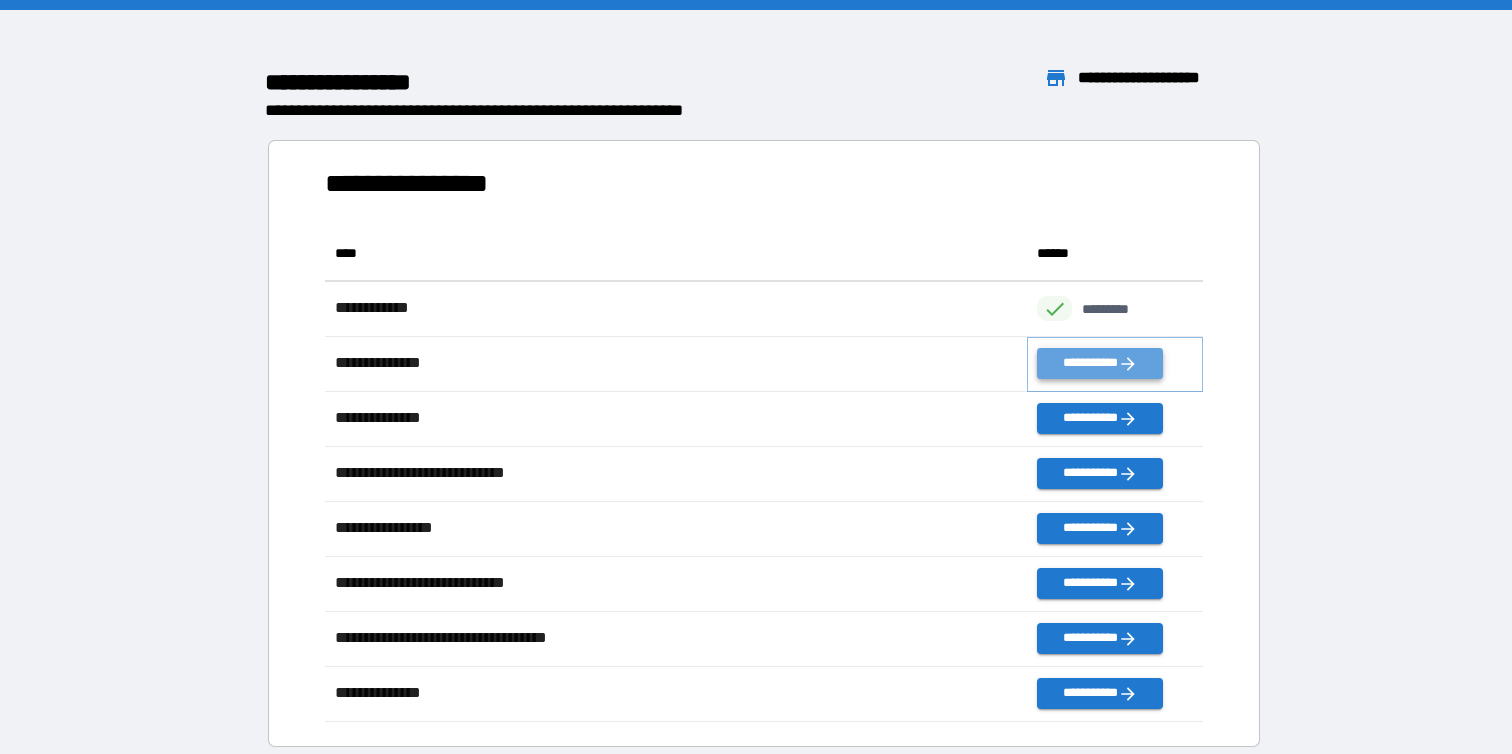 click on "**********" at bounding box center [1099, 363] 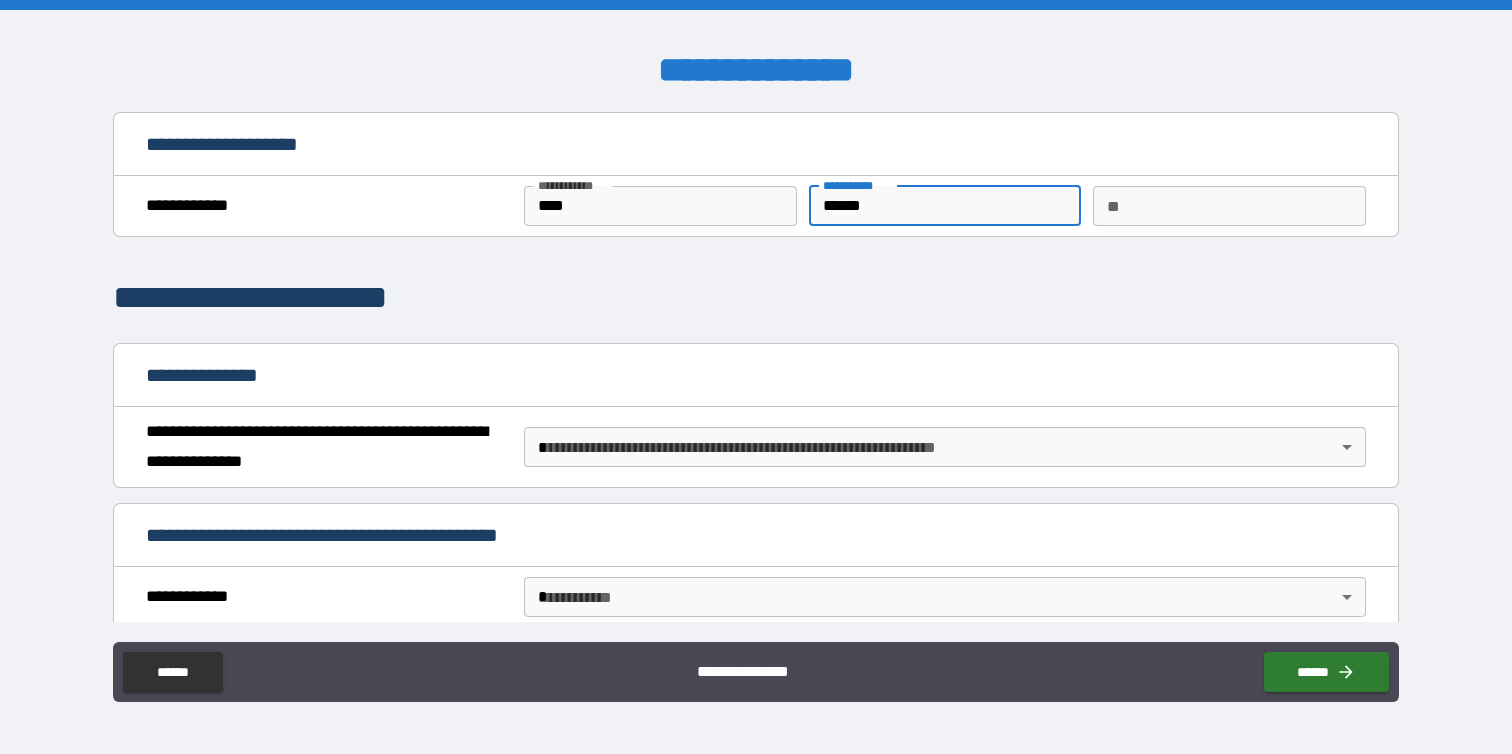click on "******" at bounding box center (945, 206) 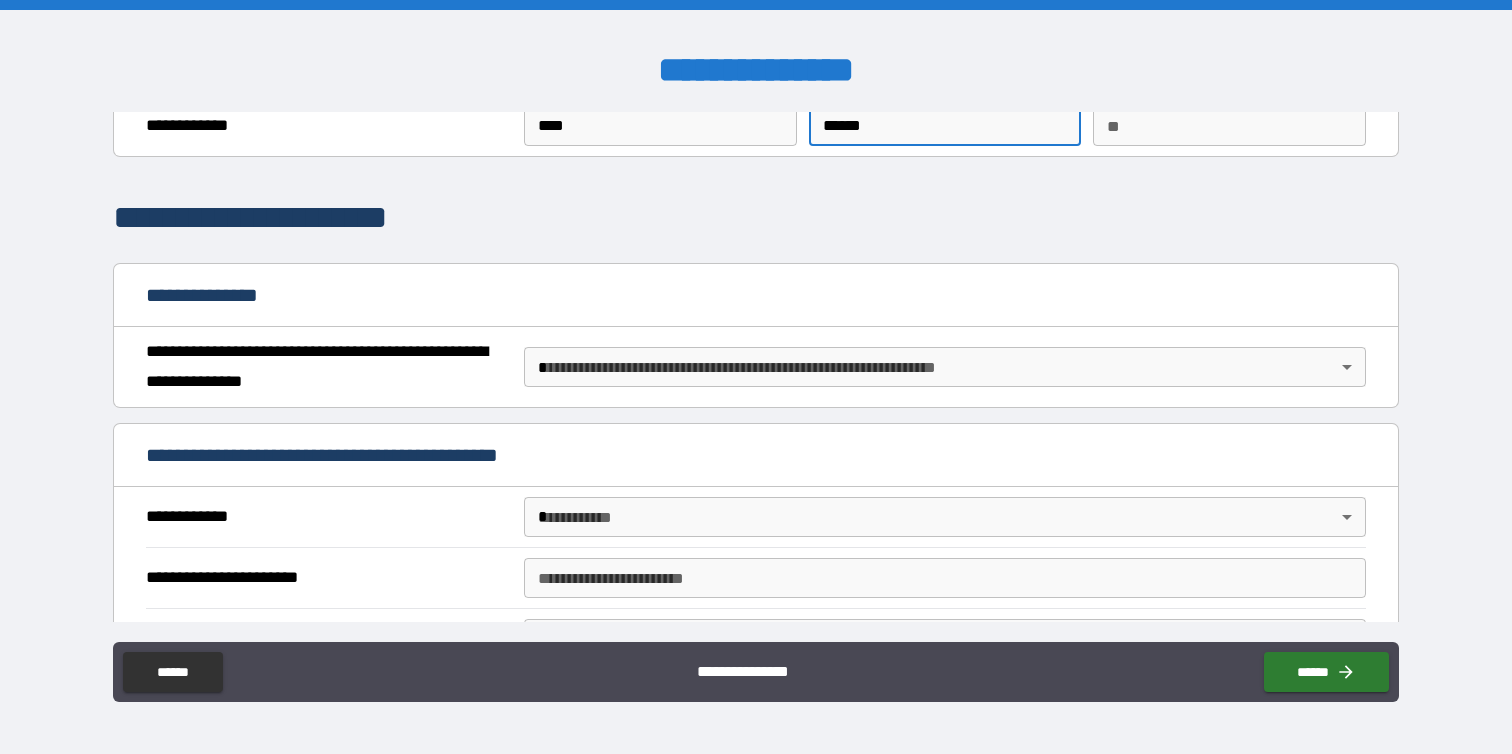 scroll, scrollTop: 95, scrollLeft: 0, axis: vertical 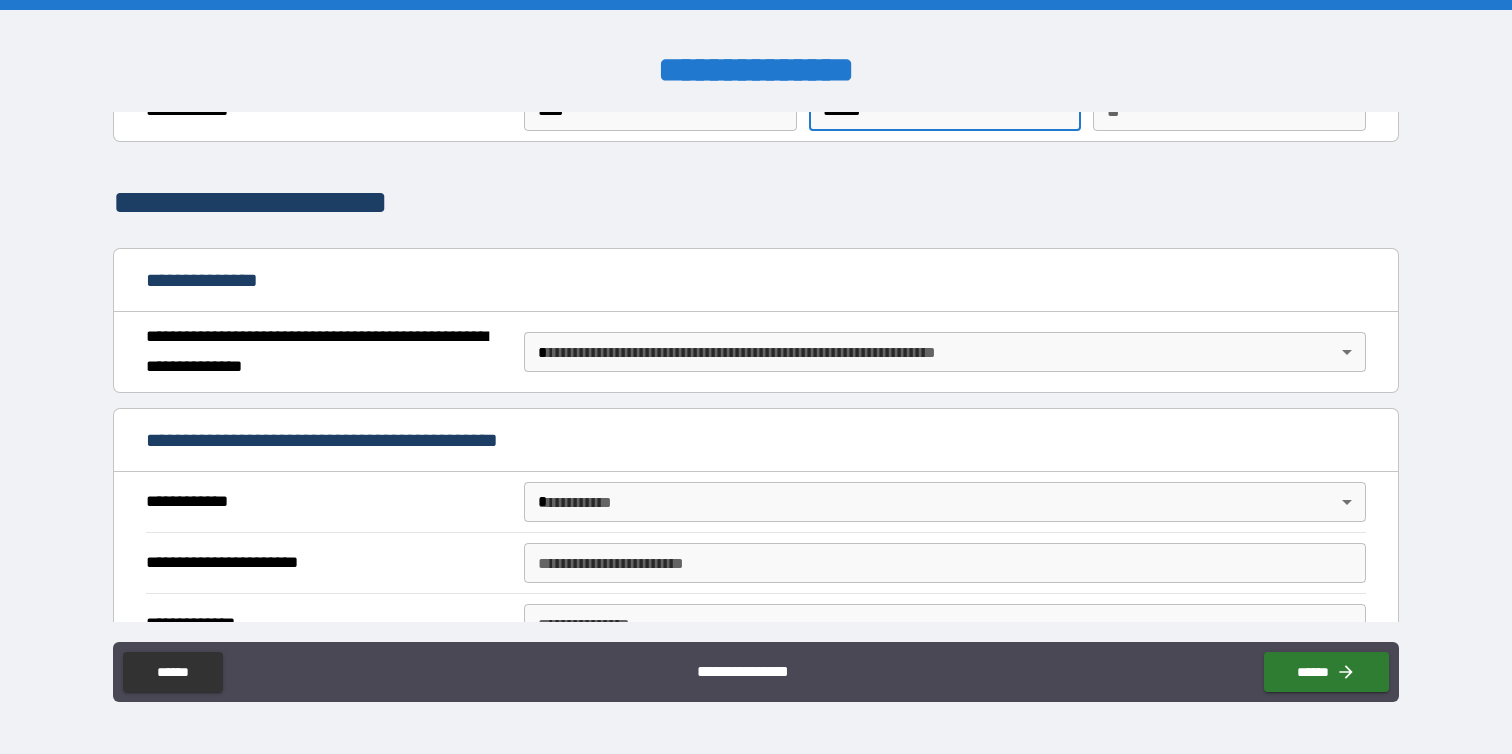 type on "******" 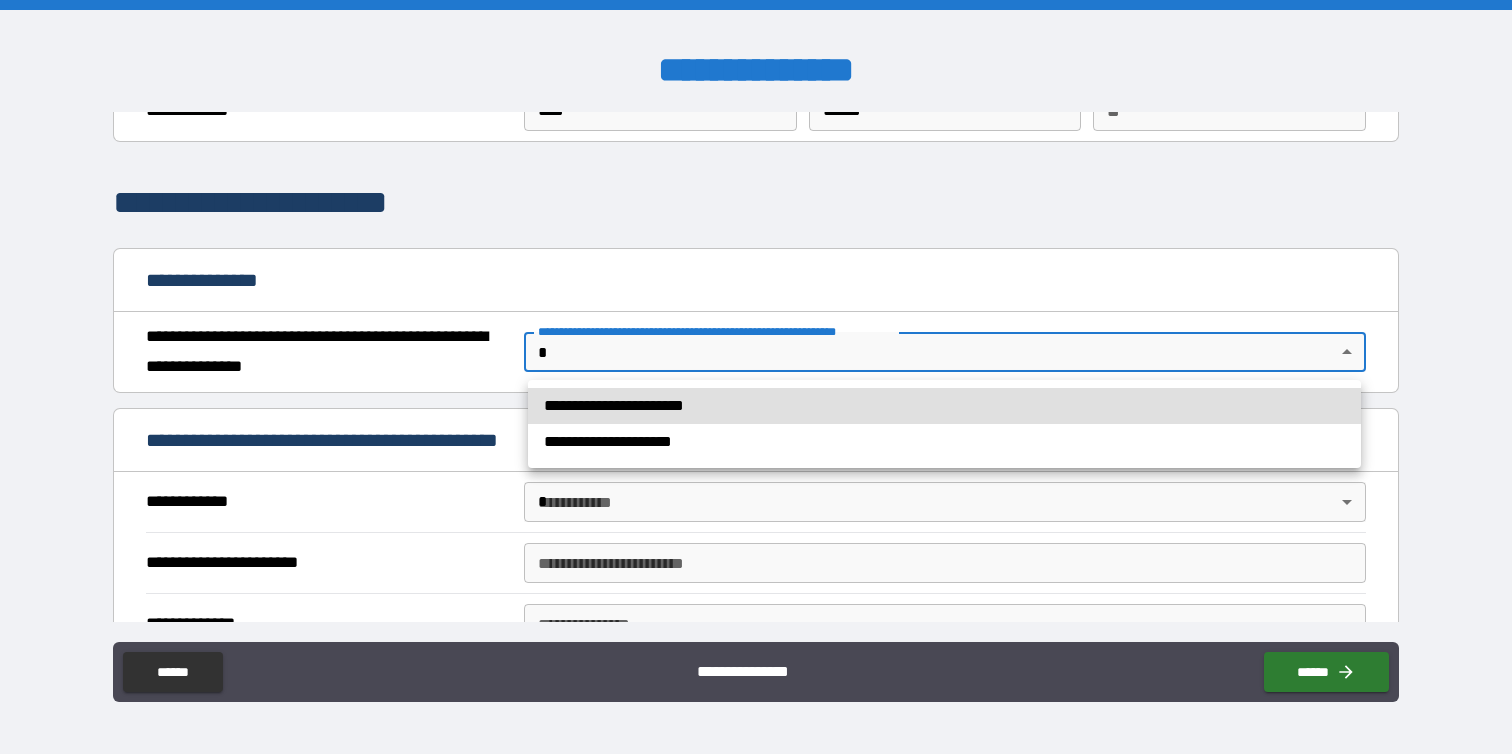 click on "**********" at bounding box center [756, 377] 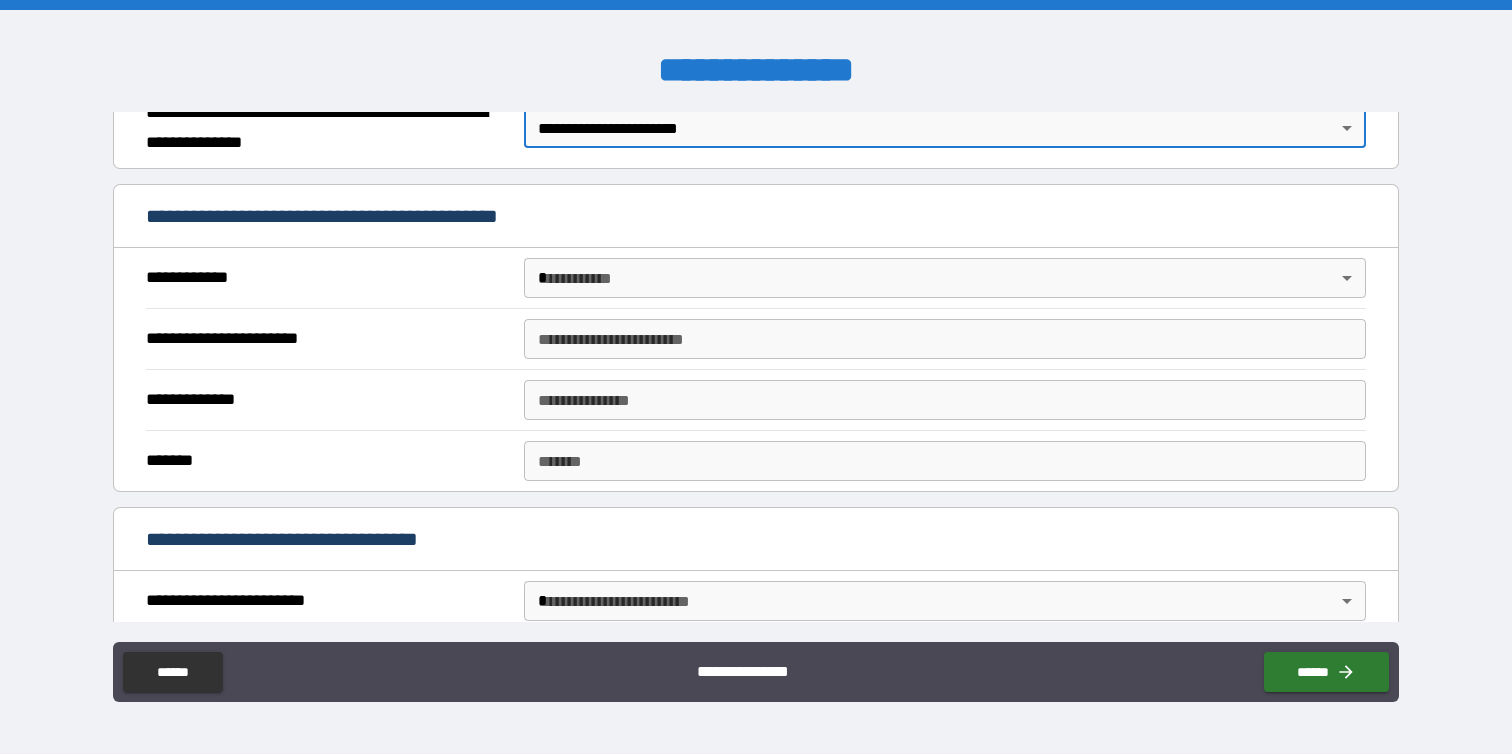 scroll, scrollTop: 334, scrollLeft: 0, axis: vertical 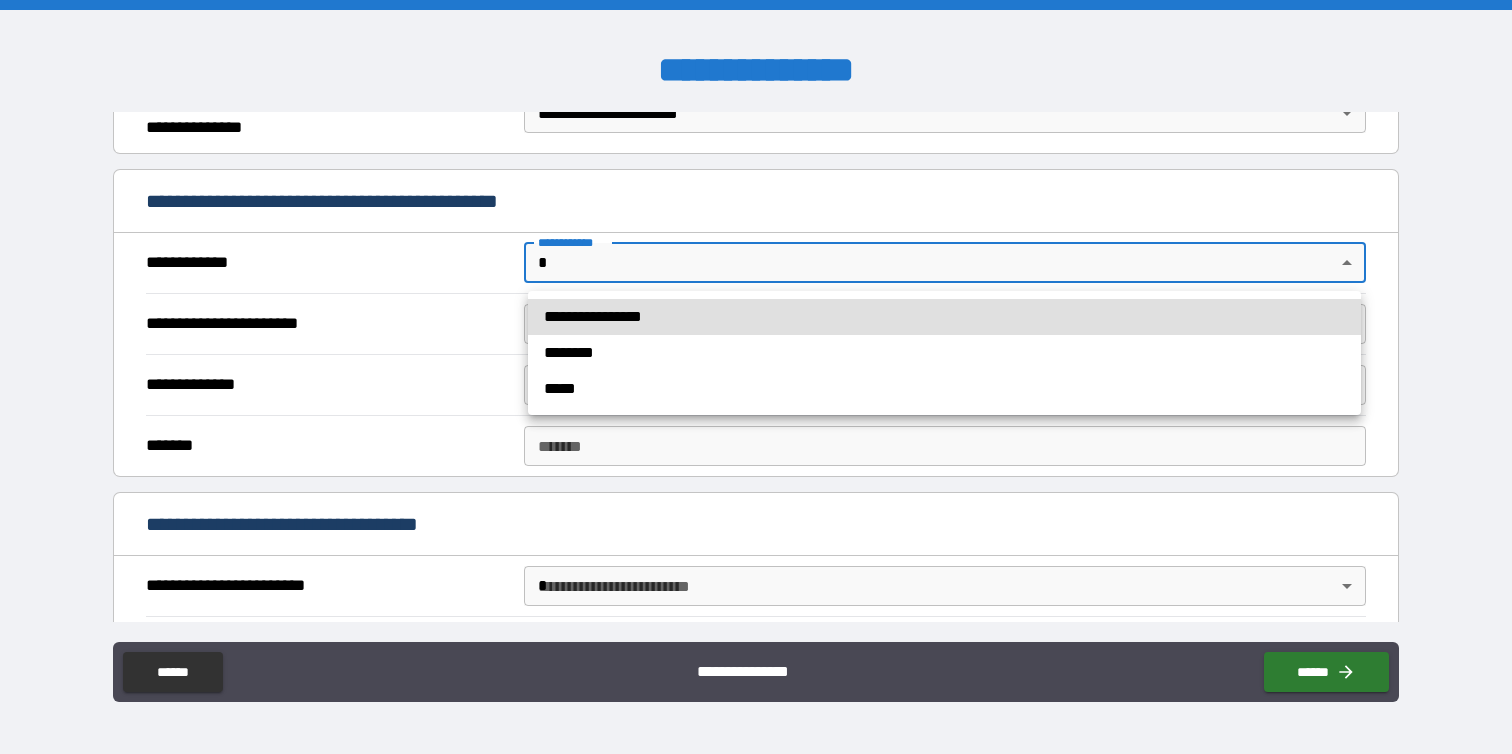 click on "**********" at bounding box center [756, 377] 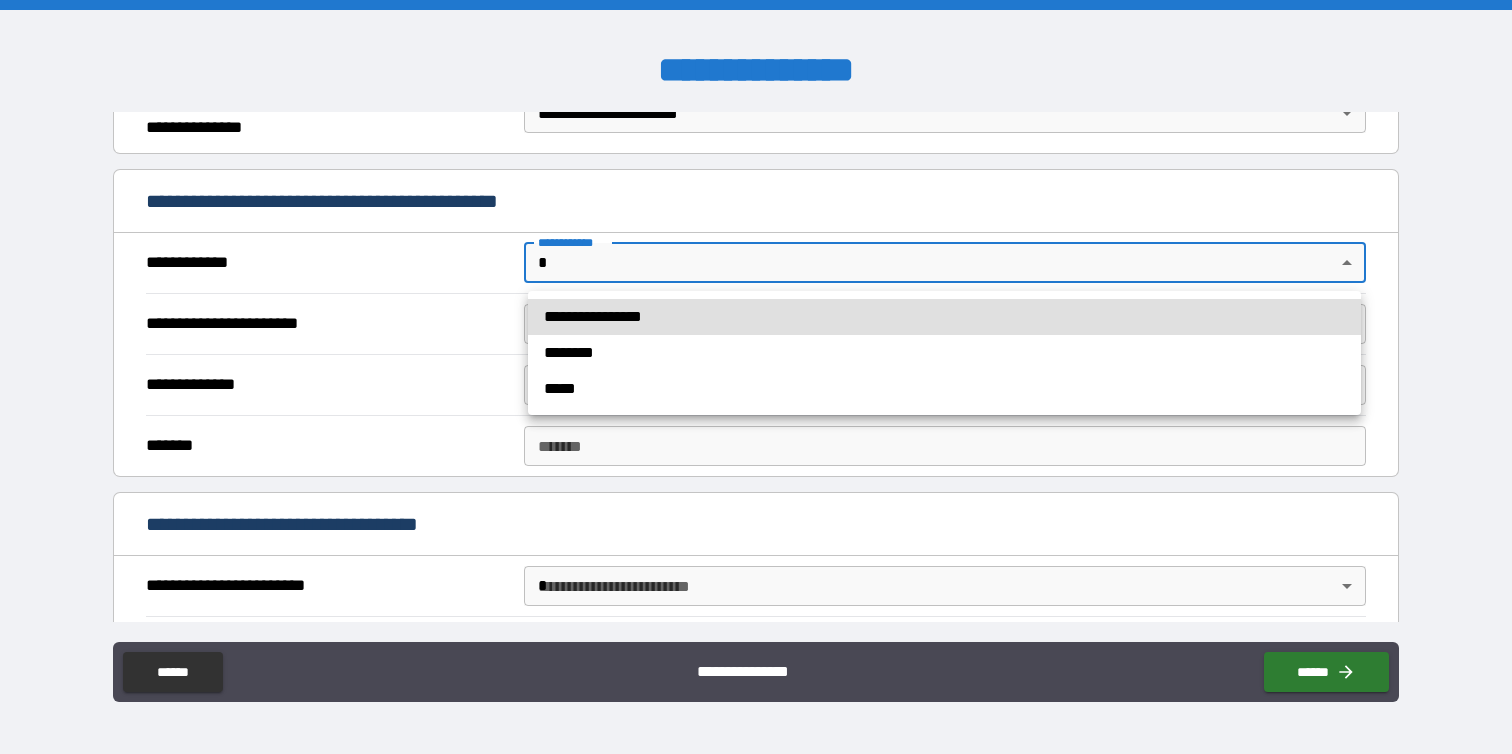 click on "**********" at bounding box center (944, 317) 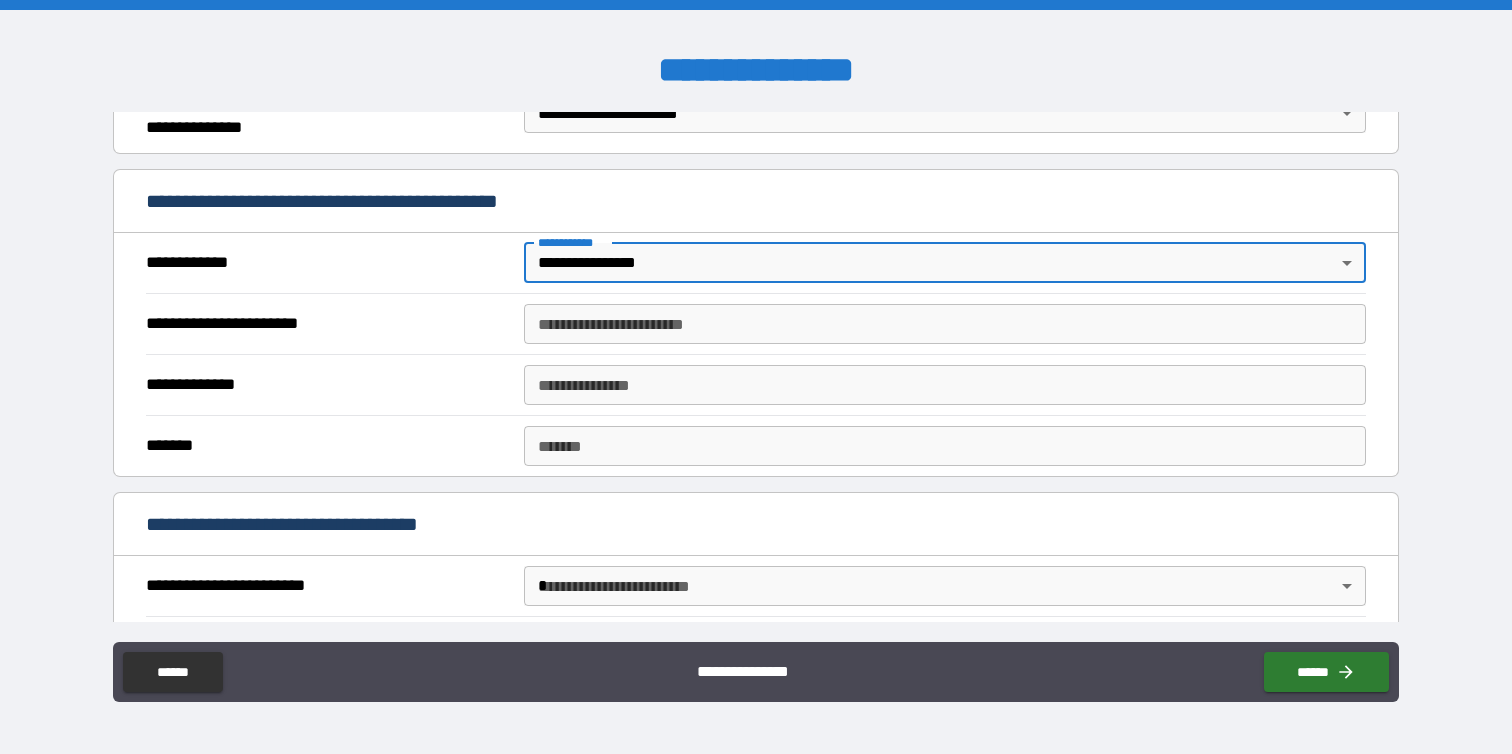 click on "**********" at bounding box center [944, 324] 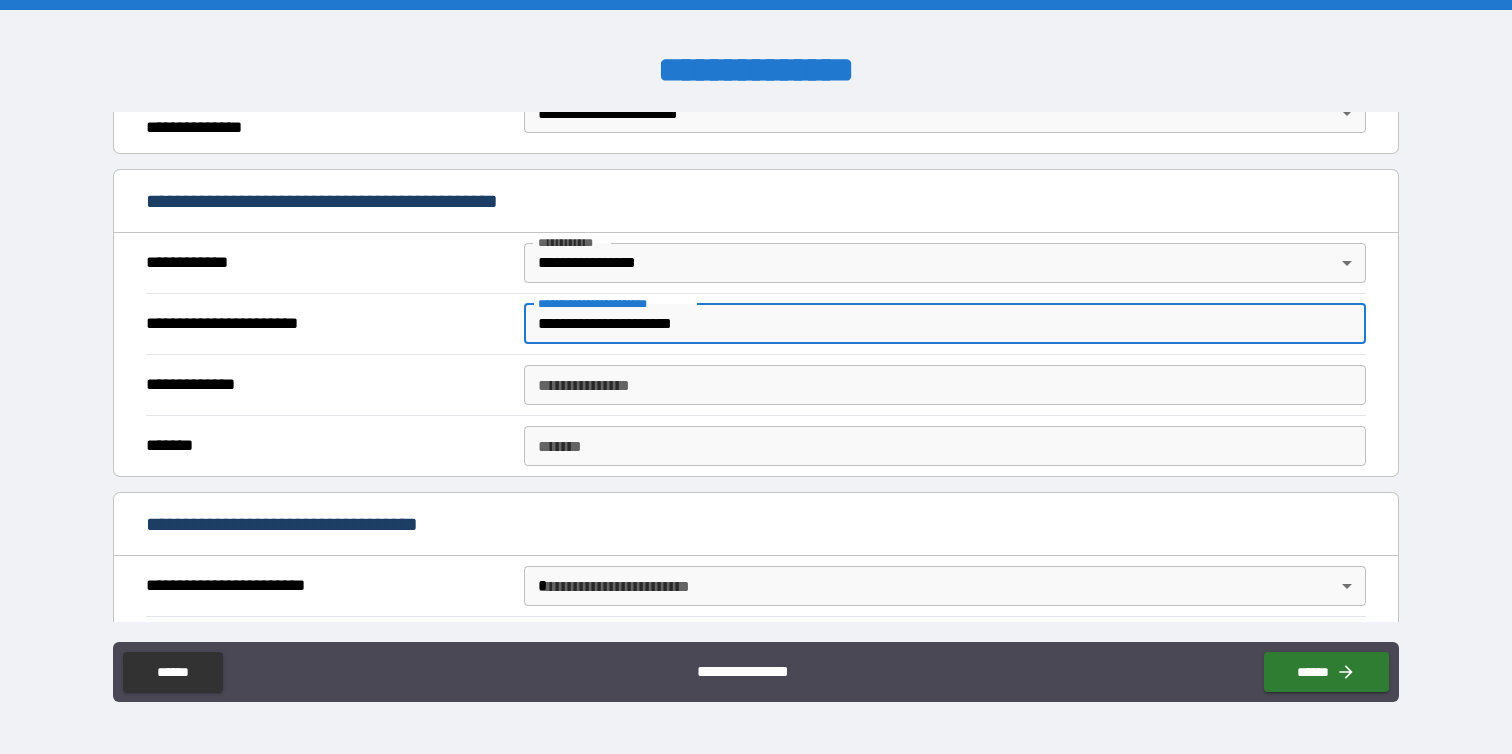 type on "**********" 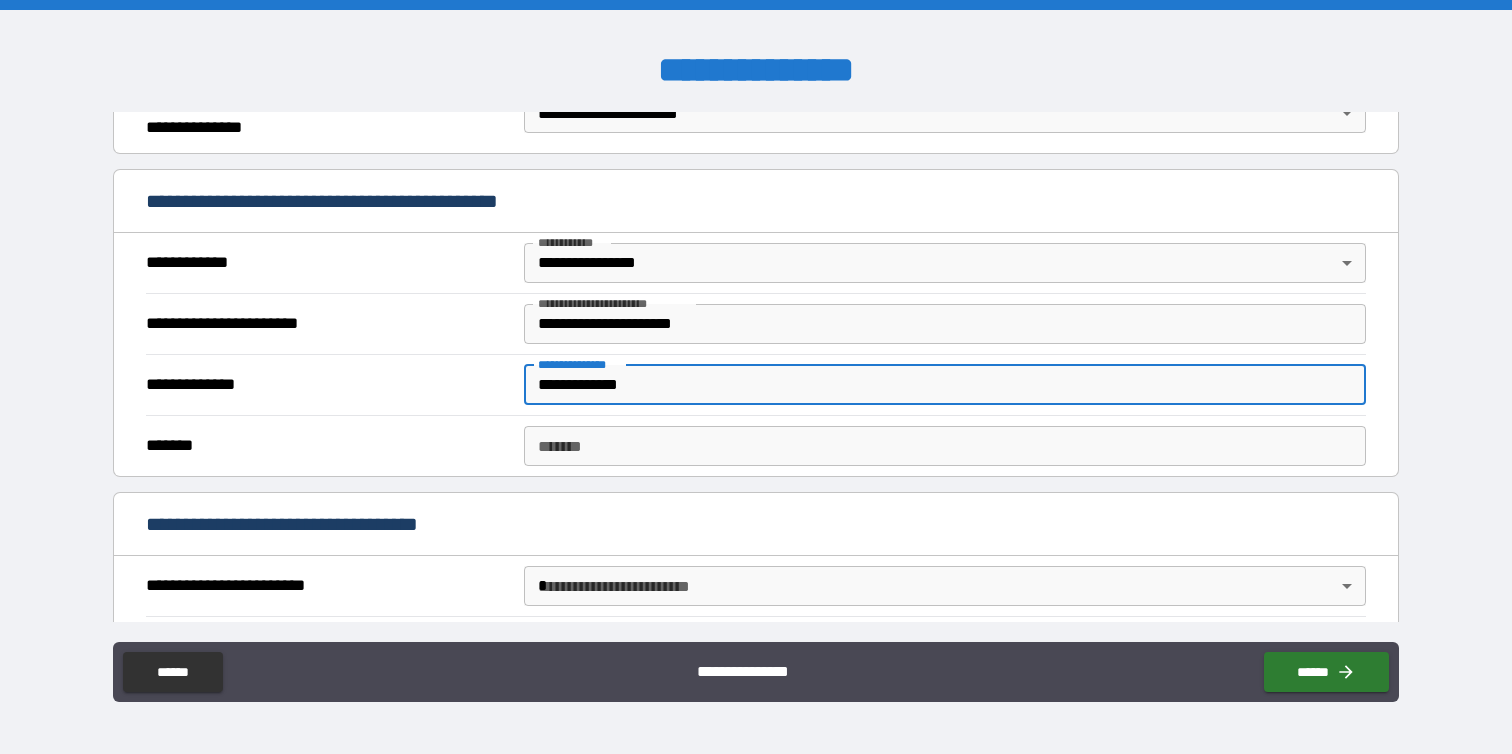 type on "**********" 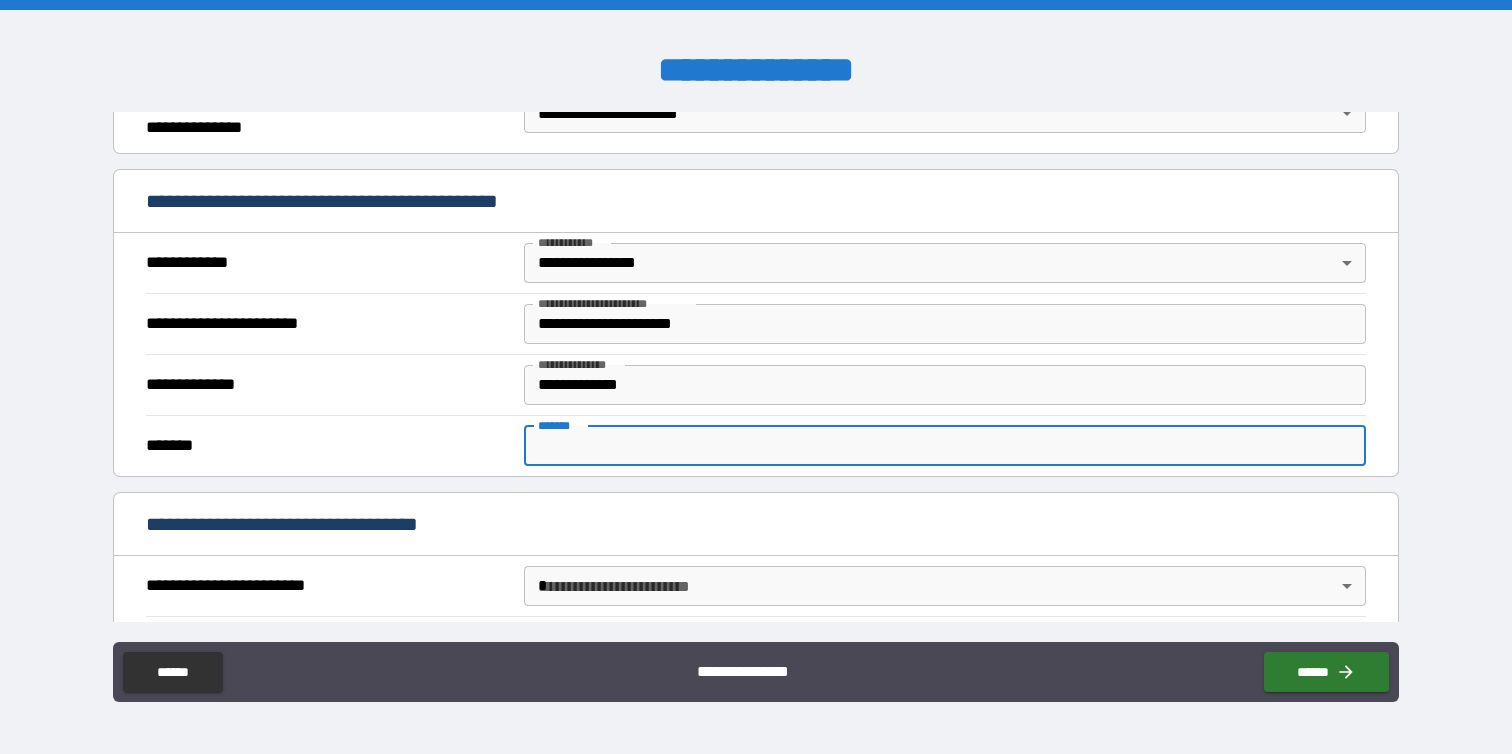 click on "*******" at bounding box center (944, 446) 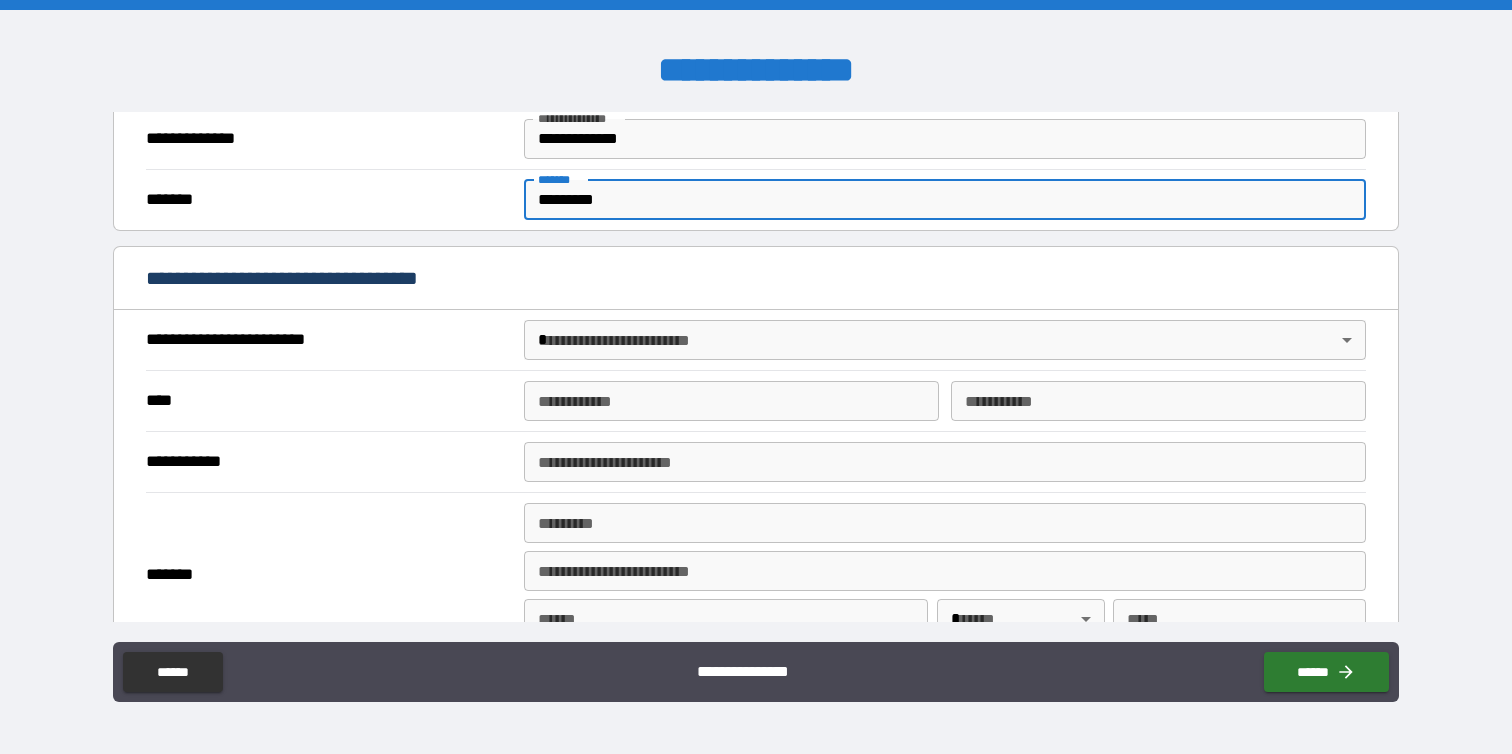 scroll, scrollTop: 604, scrollLeft: 0, axis: vertical 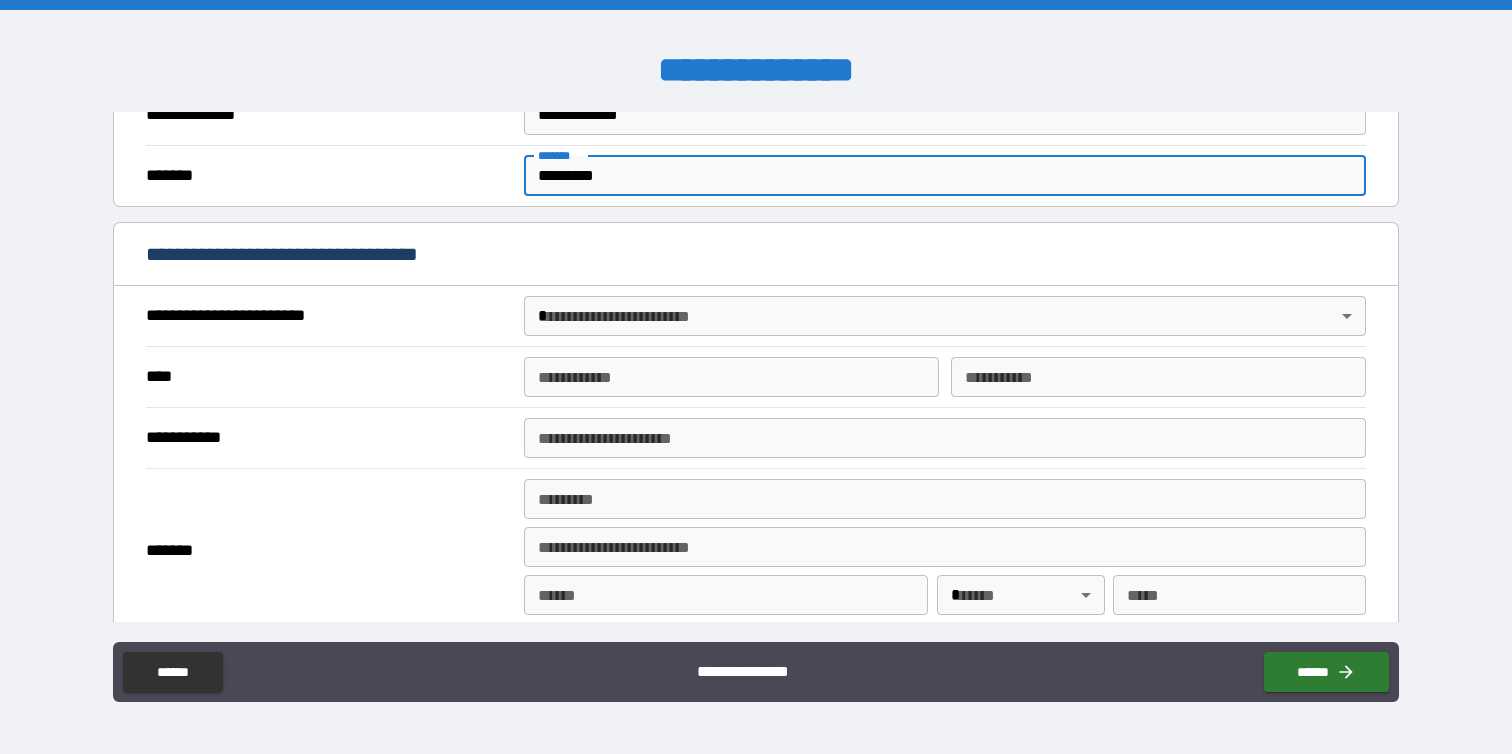 type on "*********" 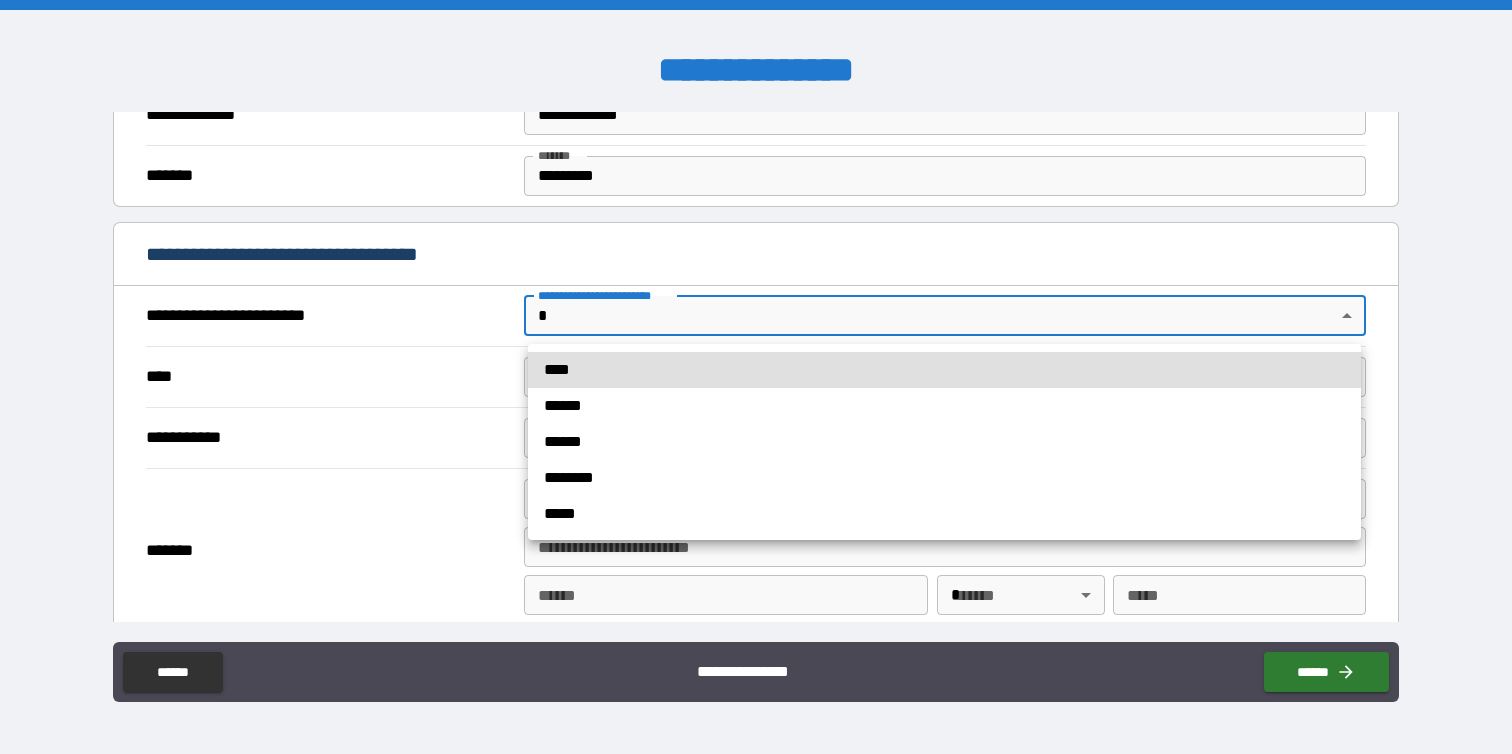 click on "**********" at bounding box center (756, 377) 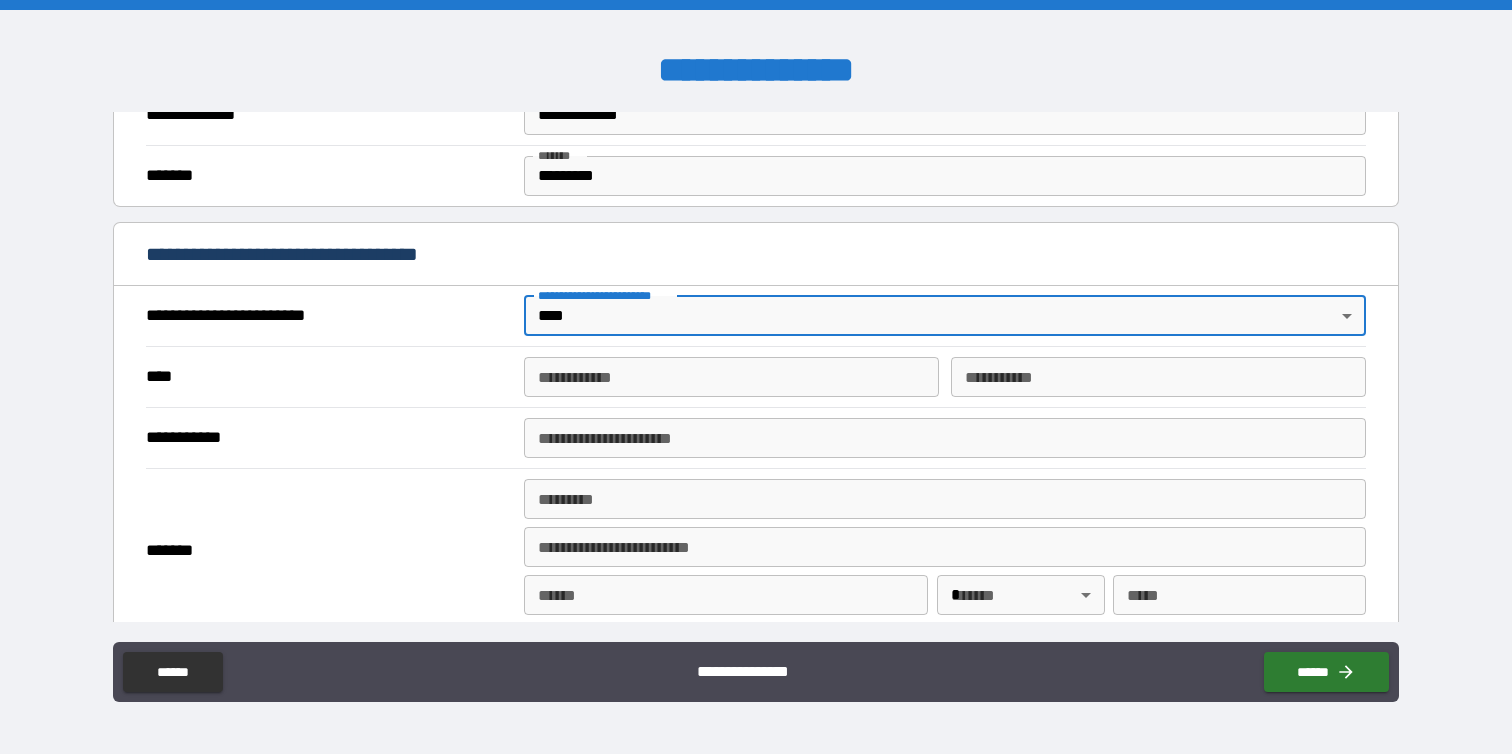 click on "**********" at bounding box center (731, 377) 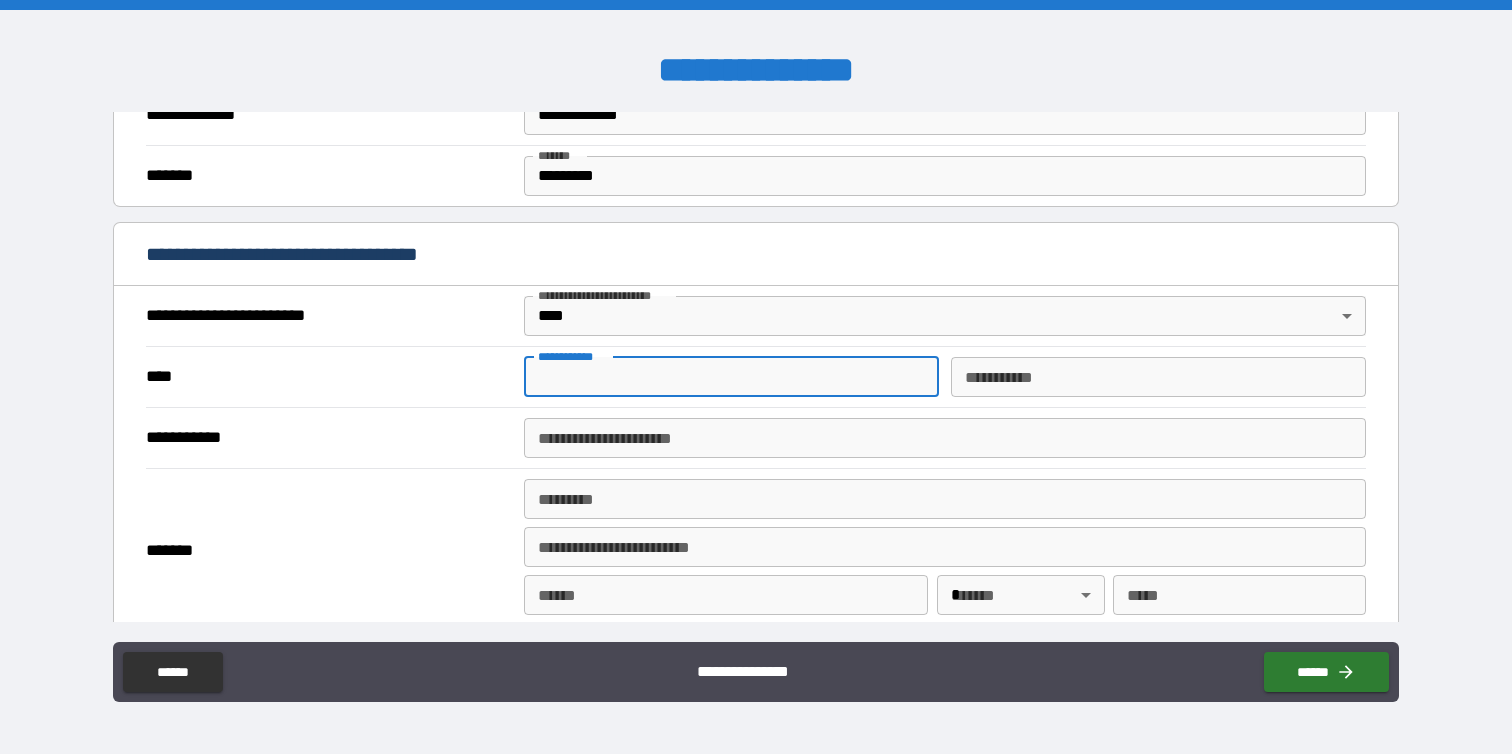 type on "*" 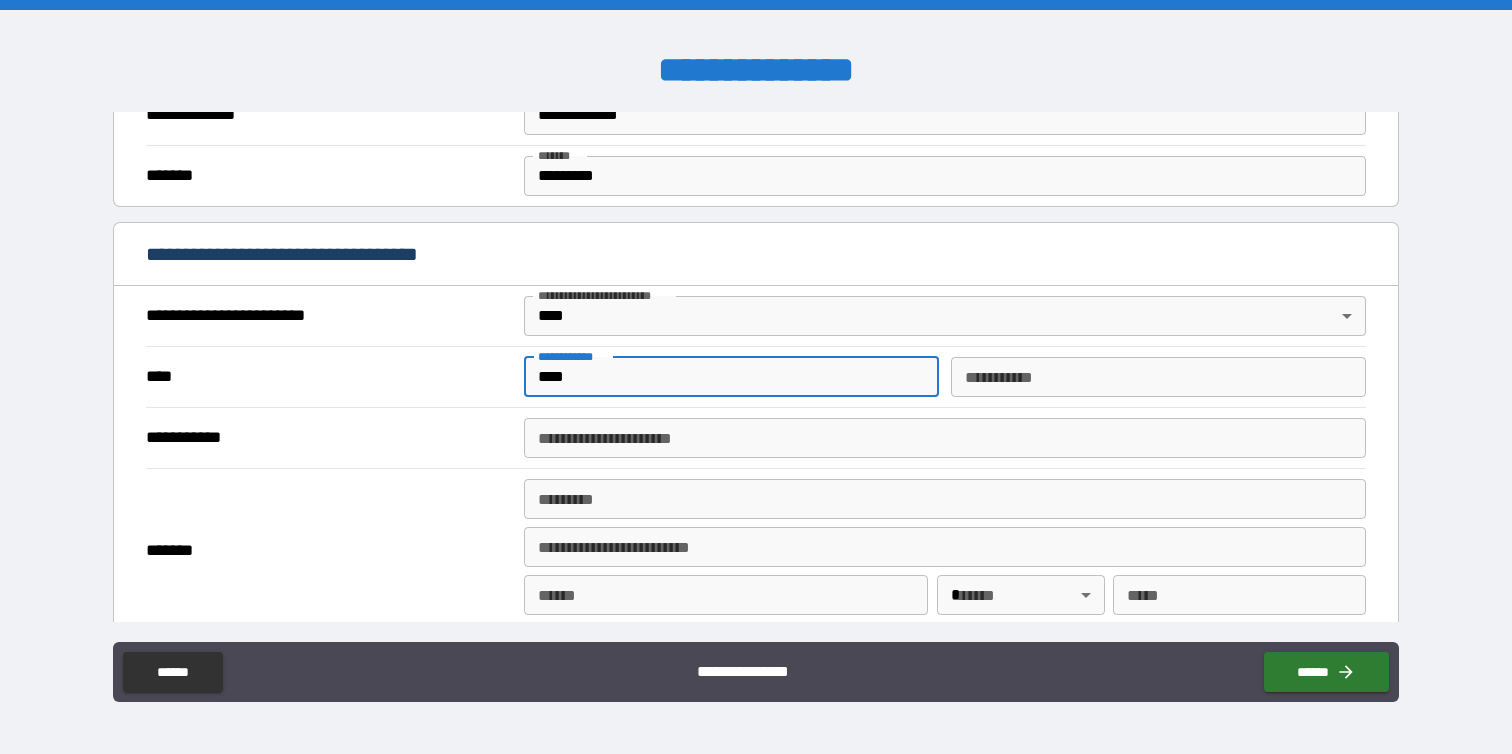 type on "****" 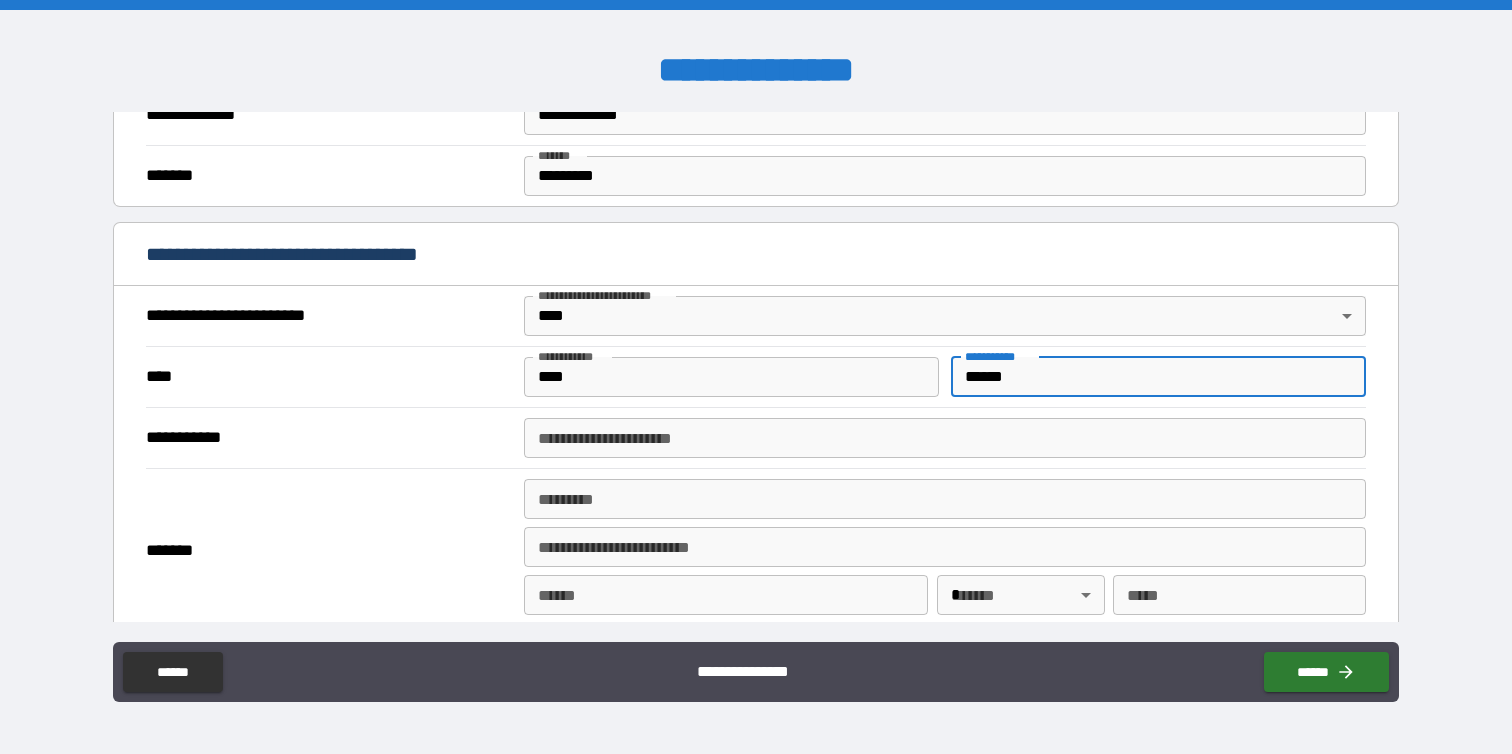 type on "******" 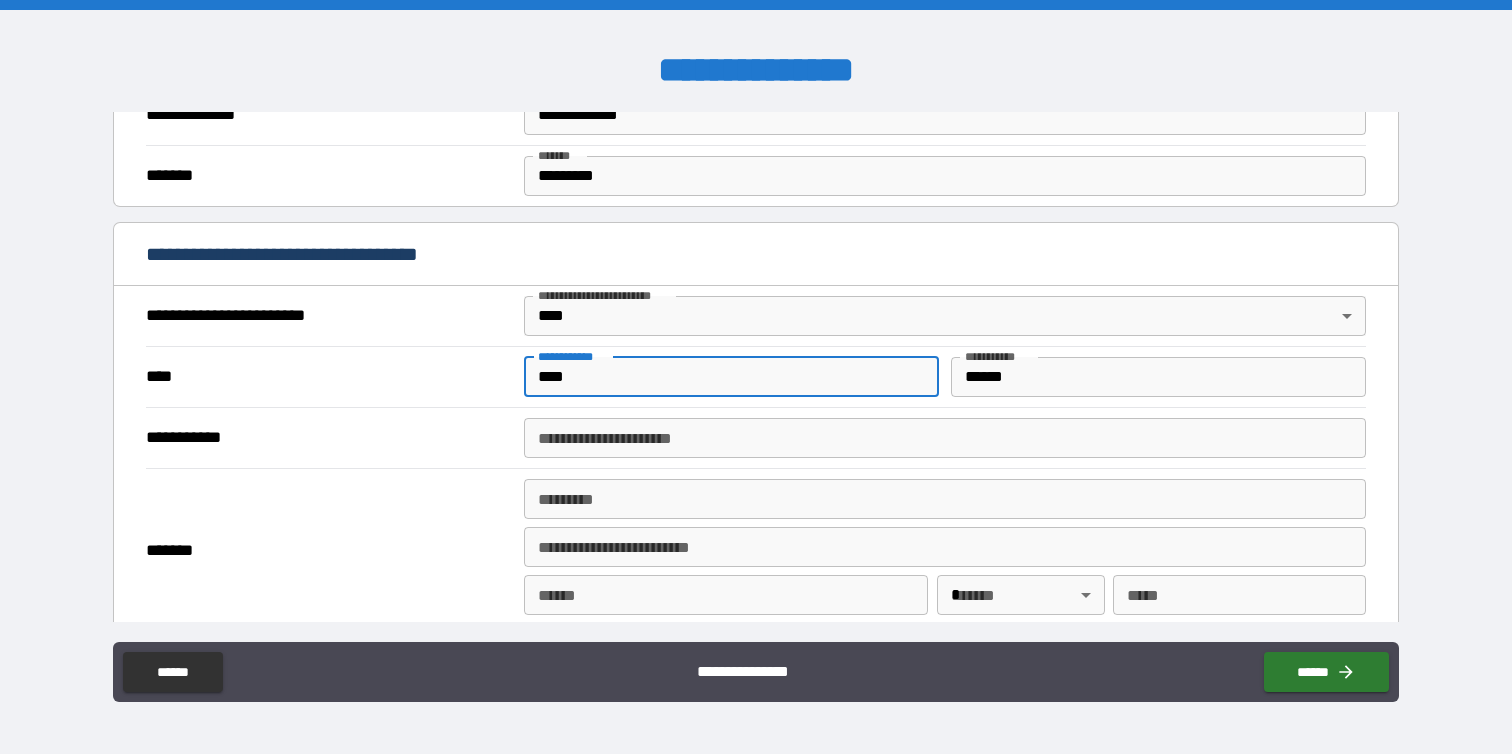 click on "****" at bounding box center (731, 377) 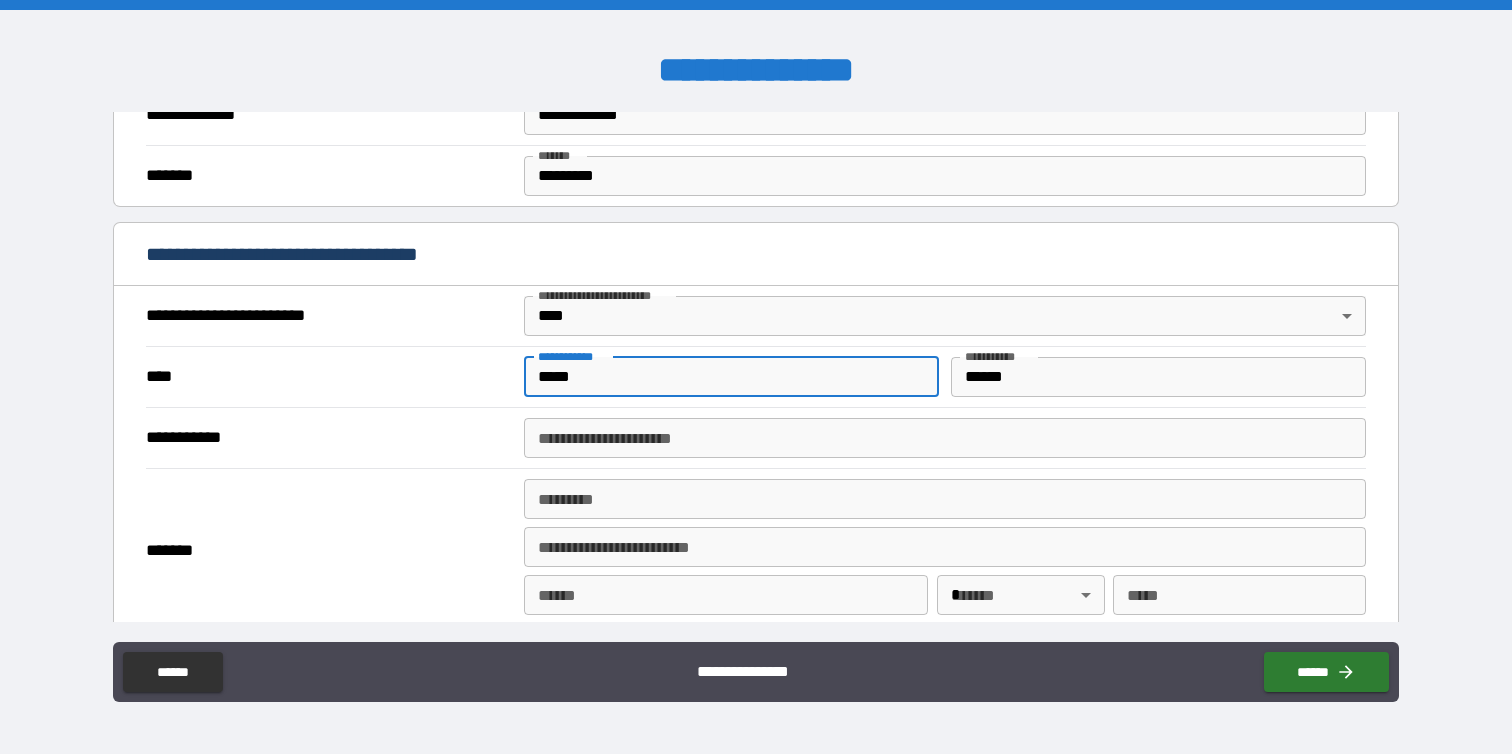 type on "*****" 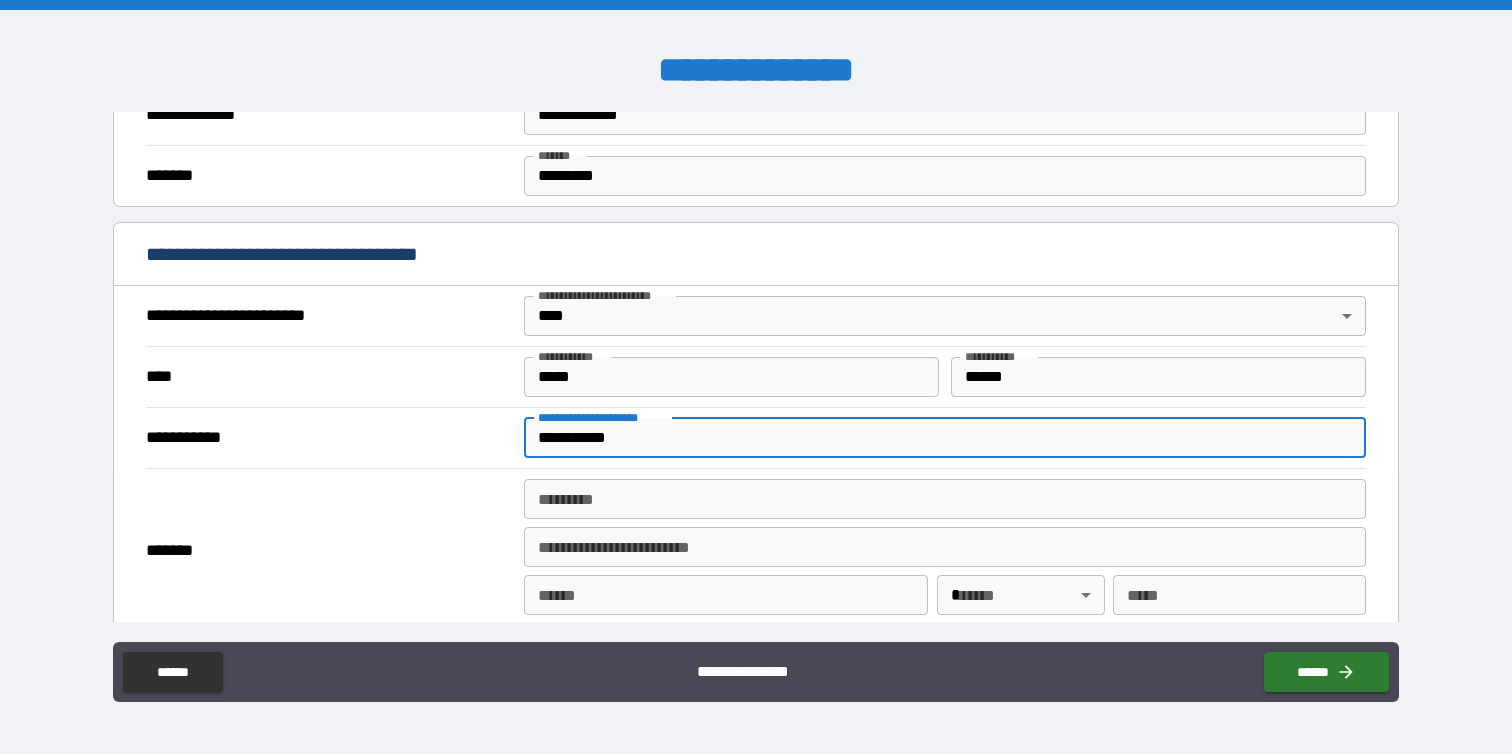 type on "**********" 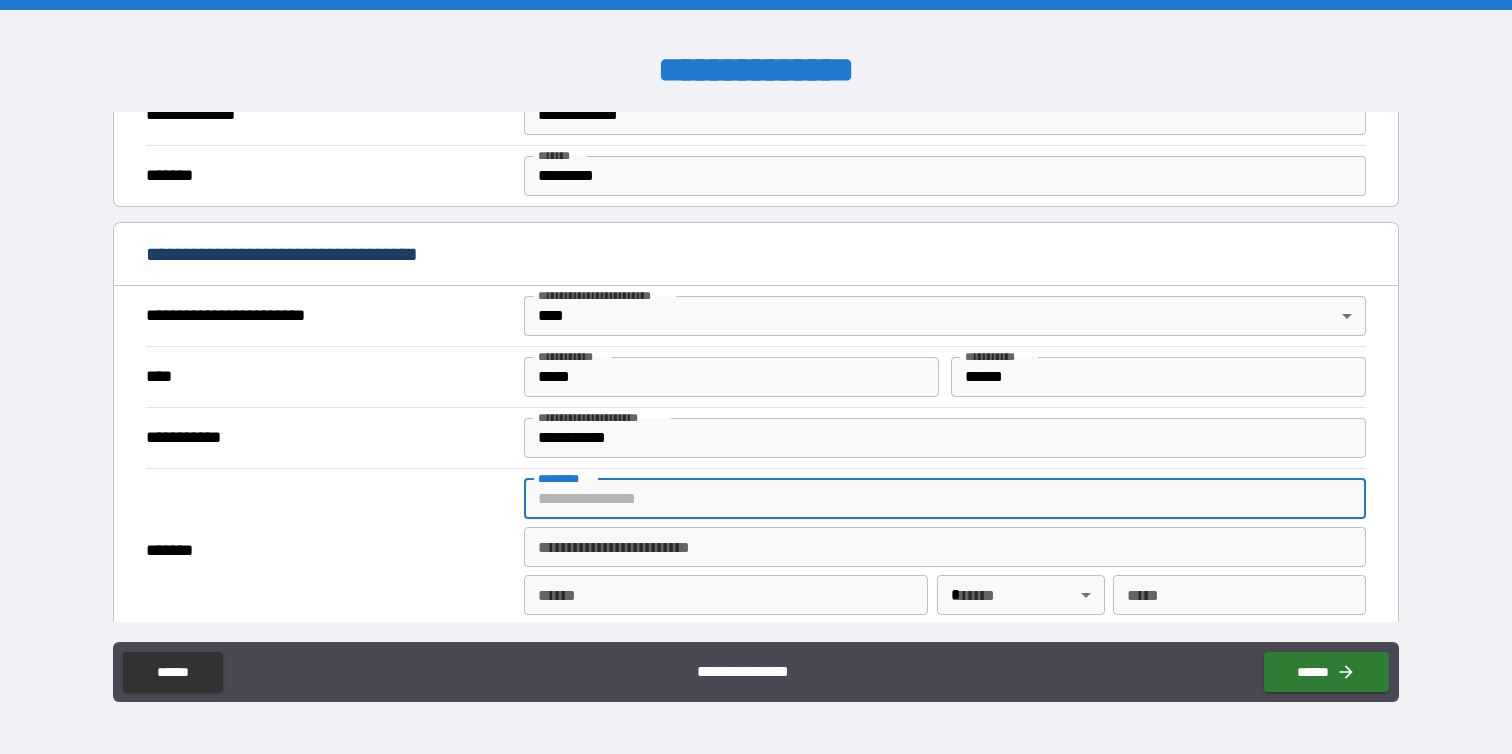 type on "**********" 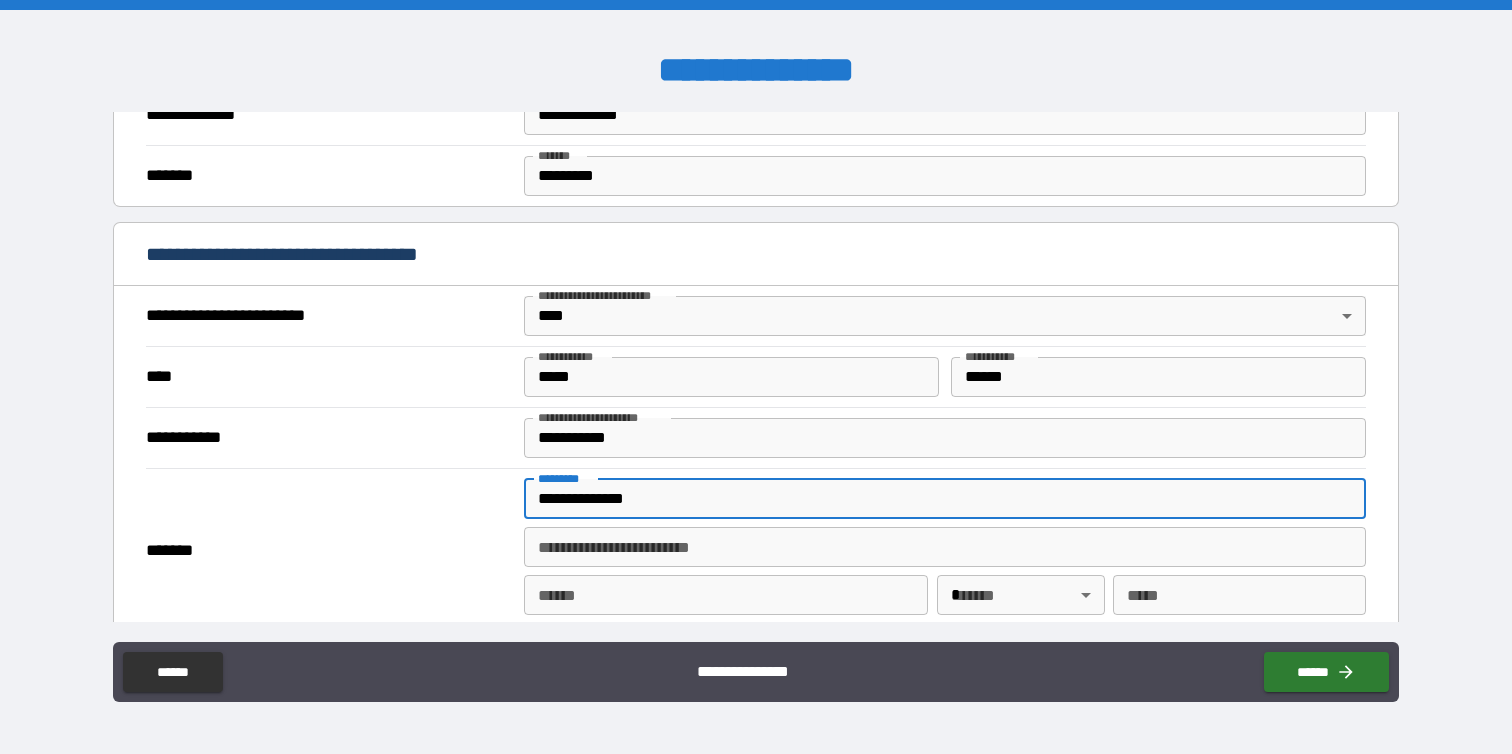 type on "********" 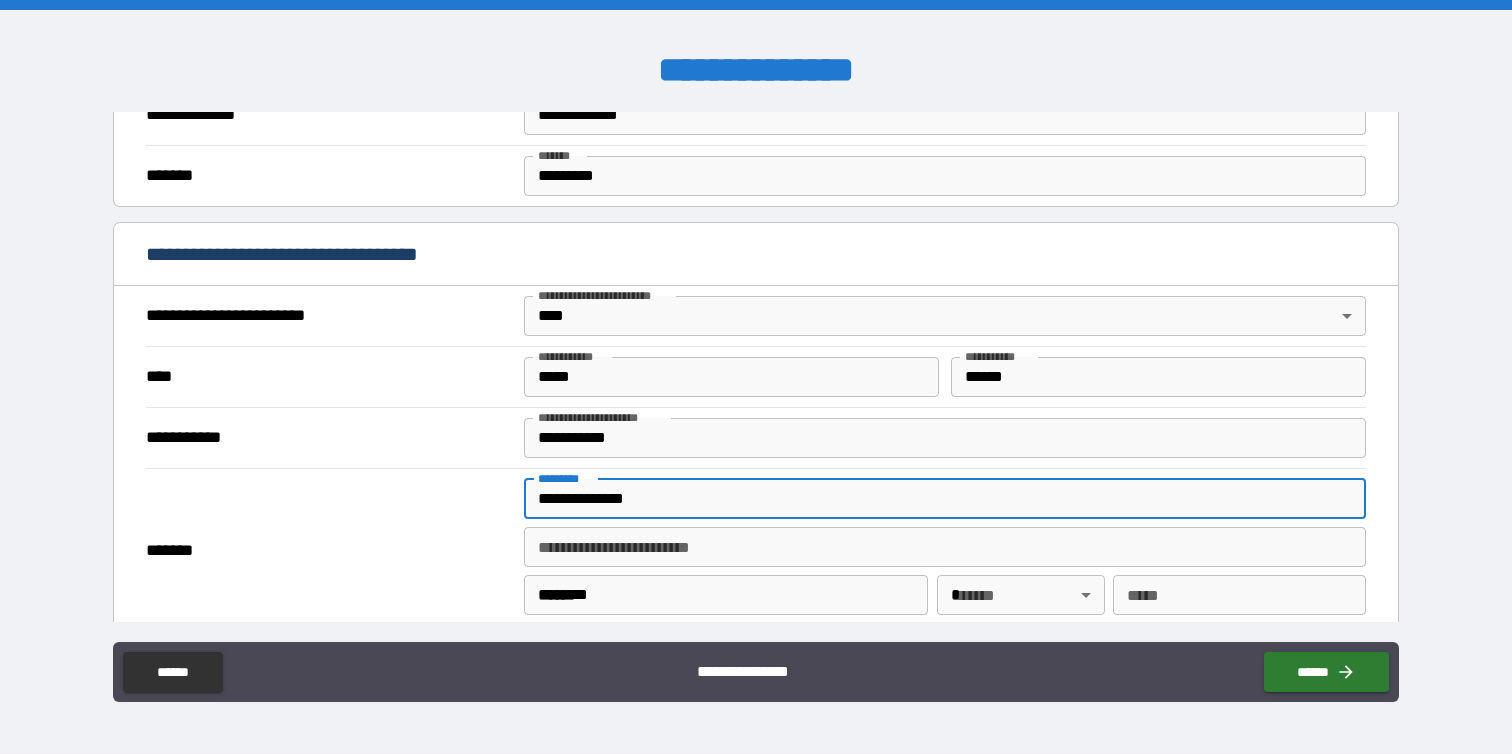 type 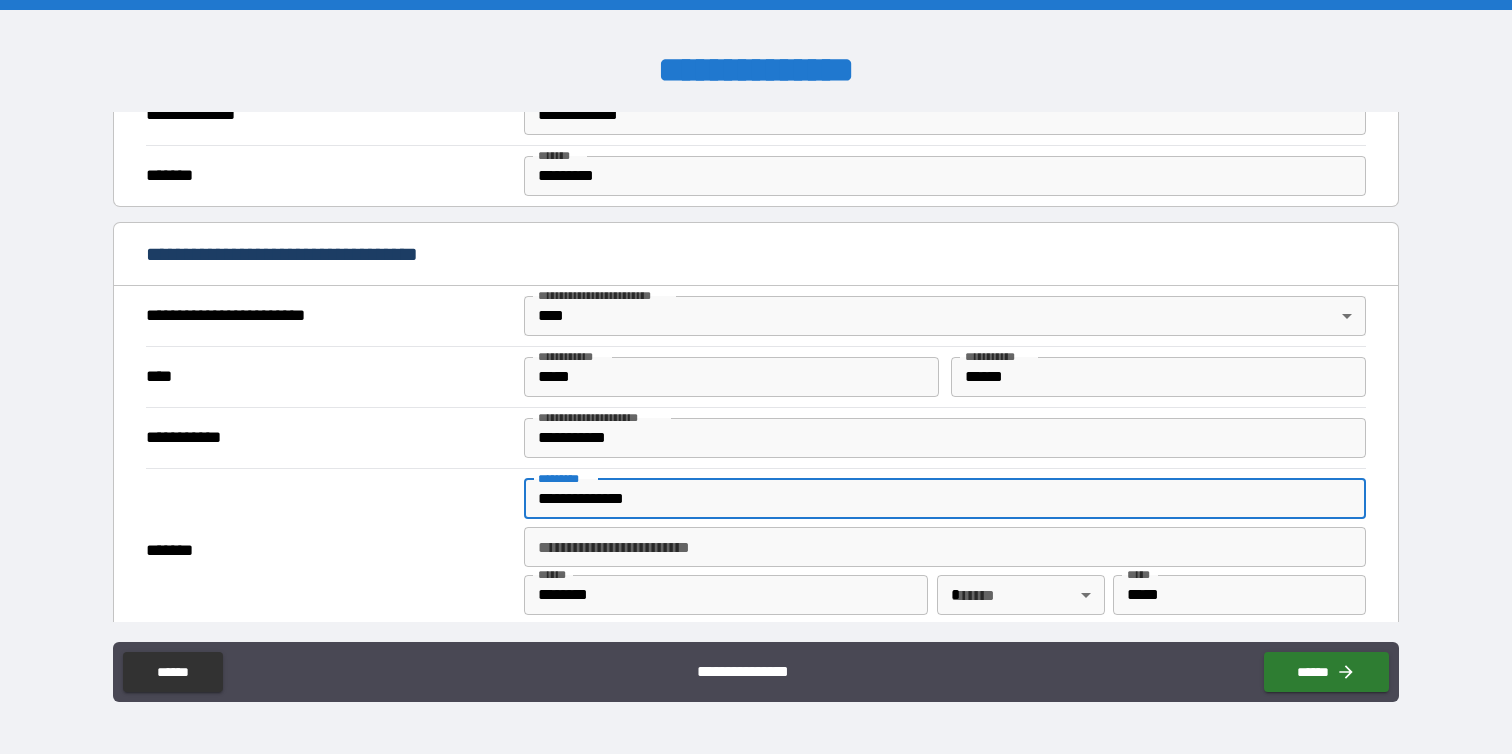 click on "**********" at bounding box center (756, 377) 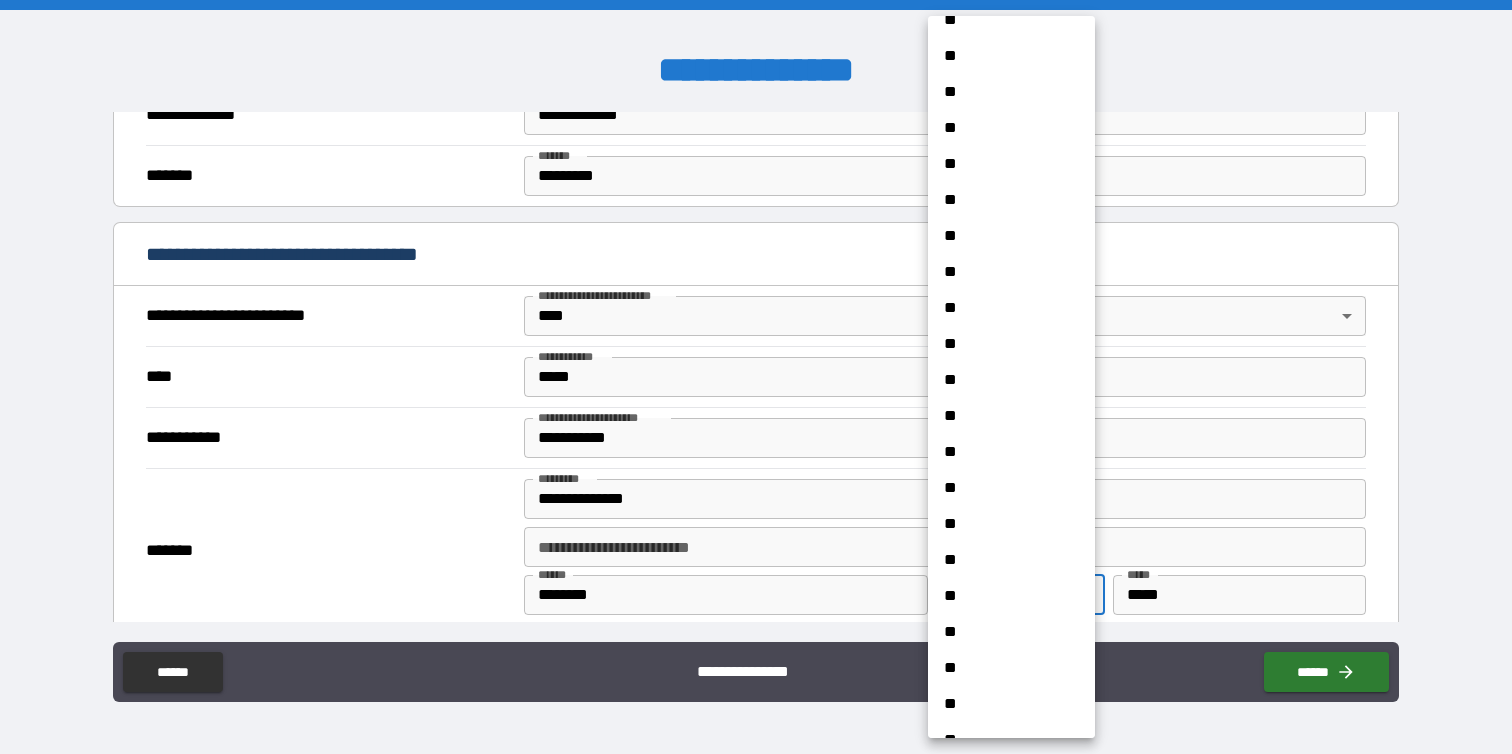 scroll, scrollTop: 326, scrollLeft: 0, axis: vertical 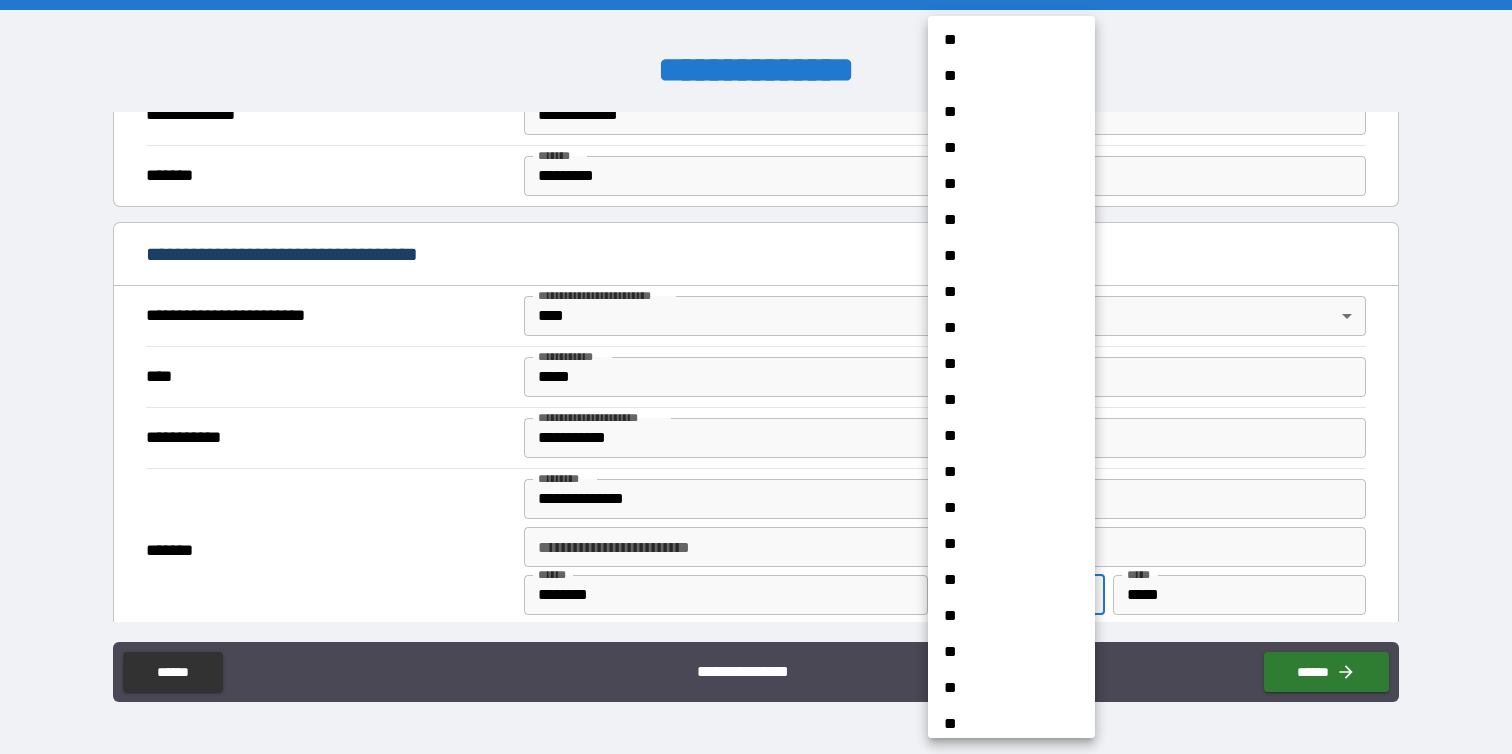 click on "**" at bounding box center [1011, 616] 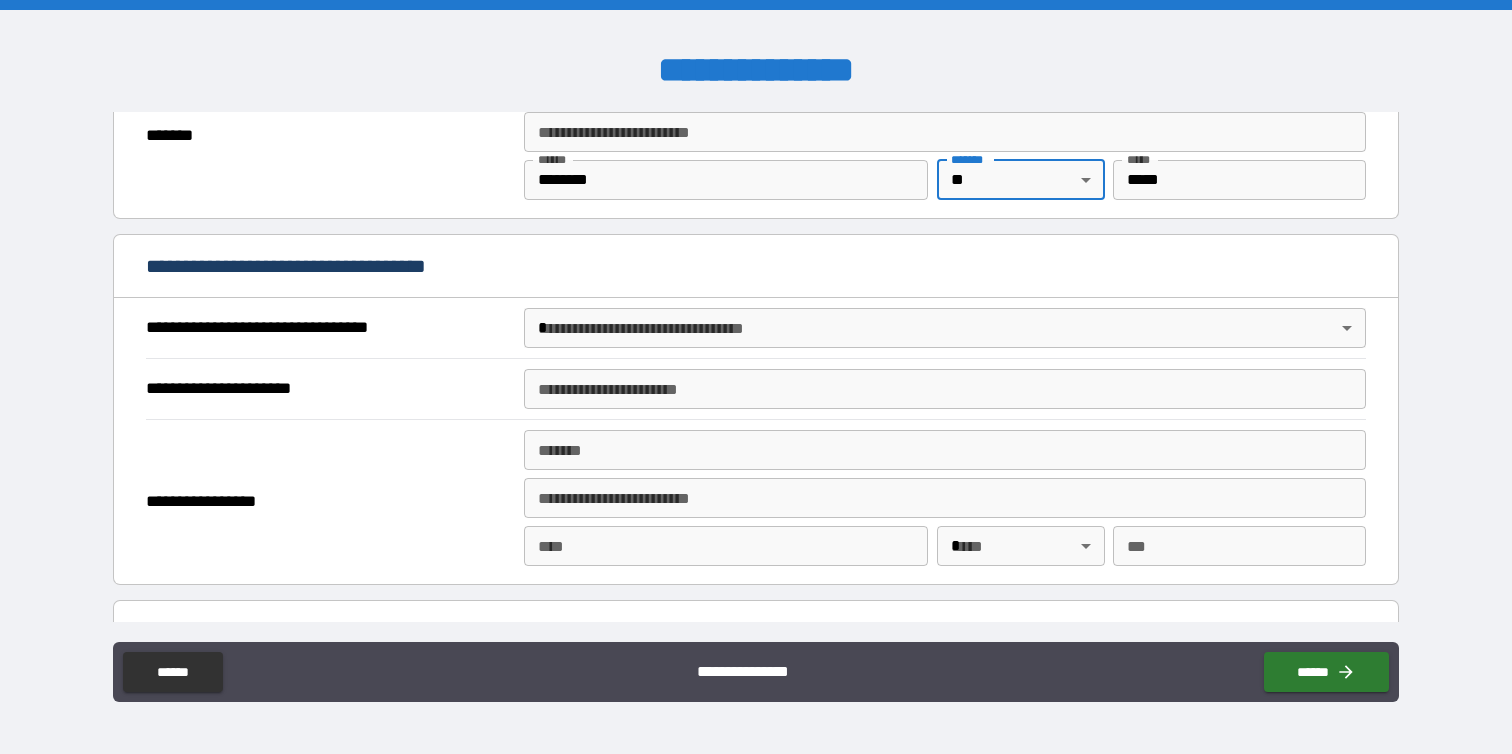 scroll, scrollTop: 1020, scrollLeft: 0, axis: vertical 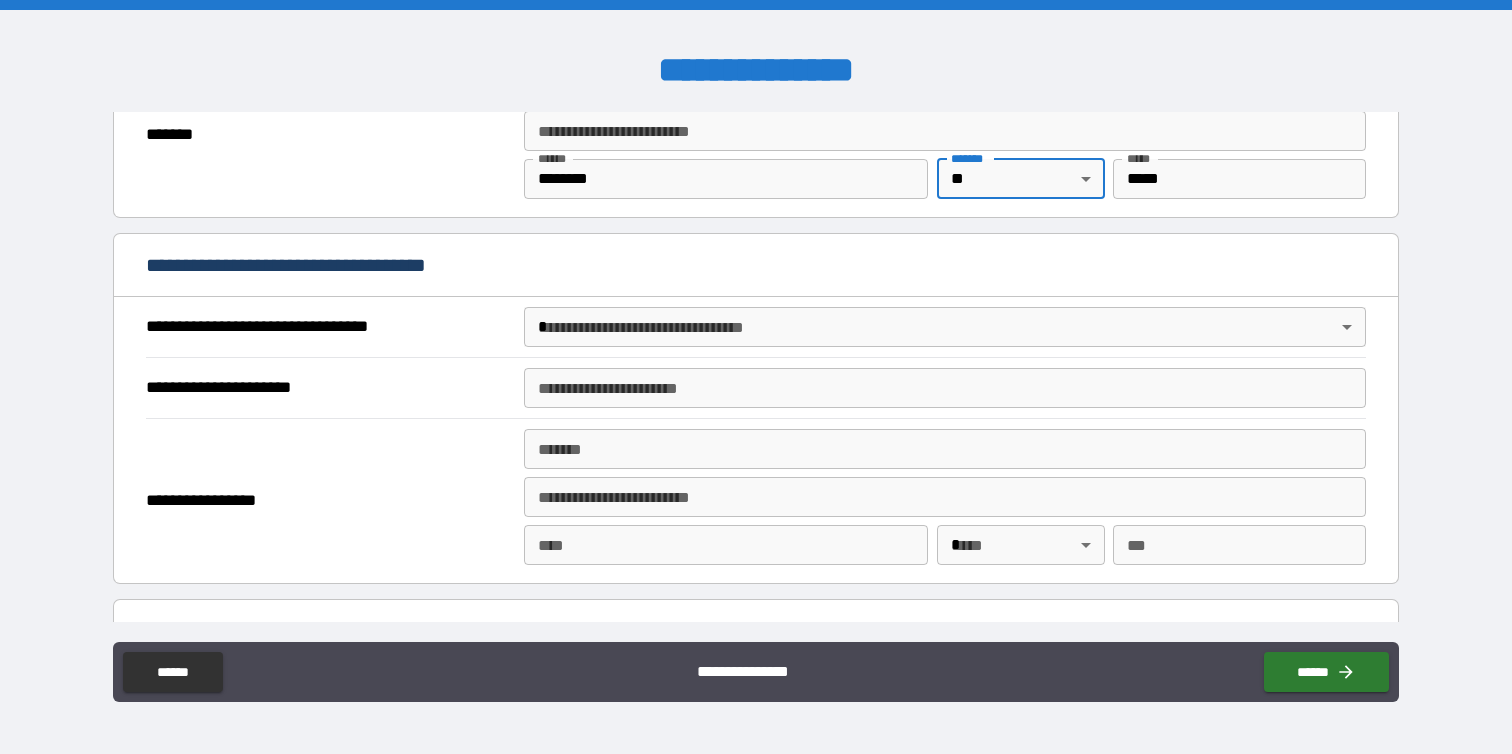 click on "**********" at bounding box center (756, 377) 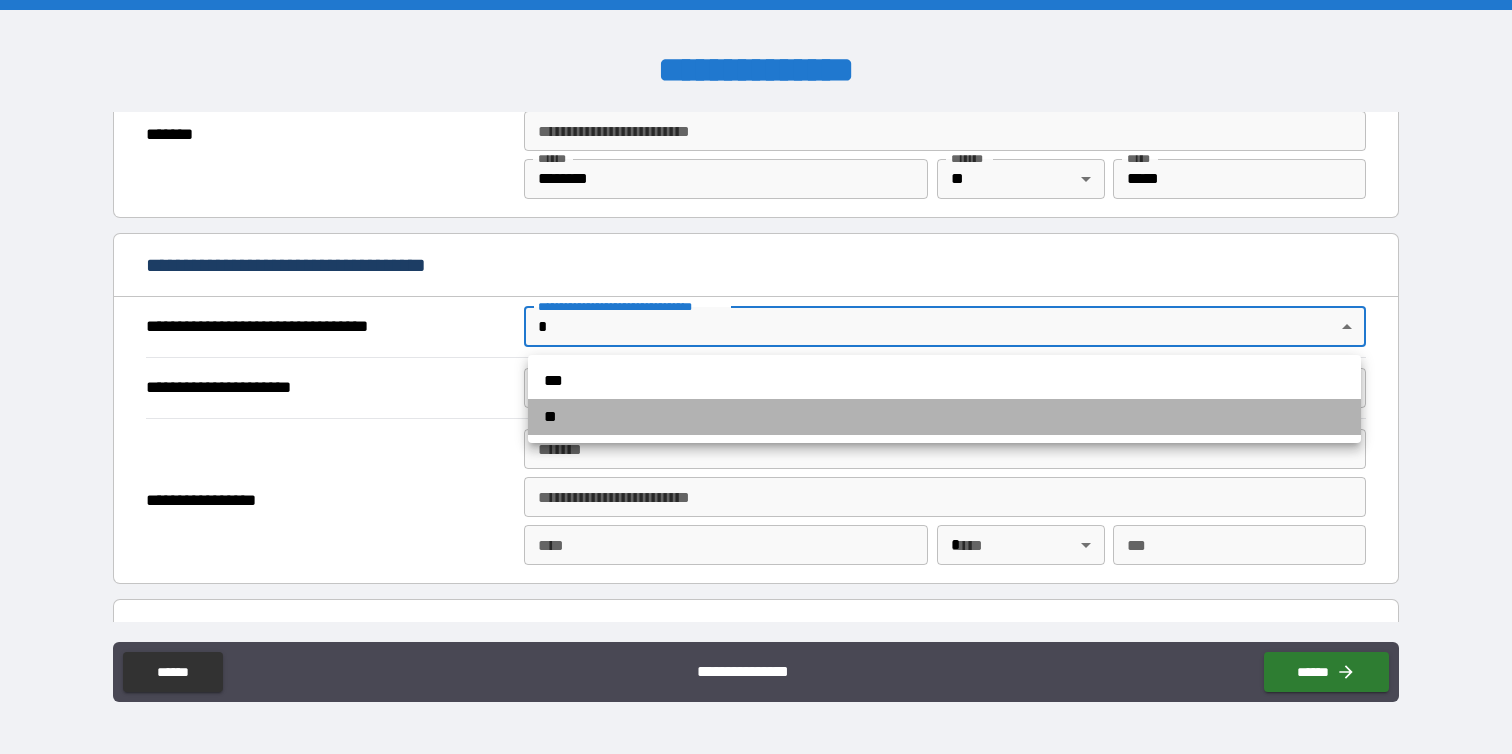 click on "**" at bounding box center (944, 417) 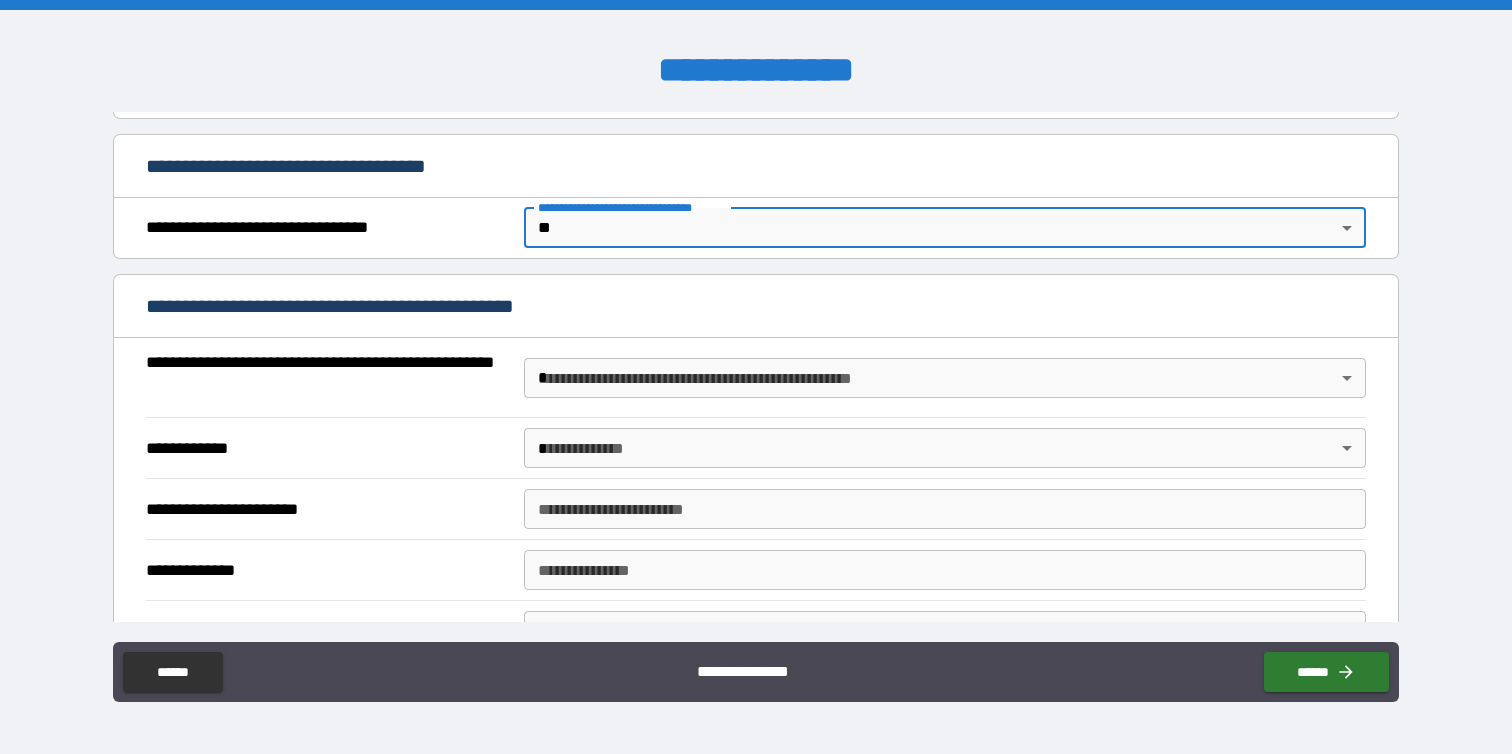 scroll, scrollTop: 1123, scrollLeft: 0, axis: vertical 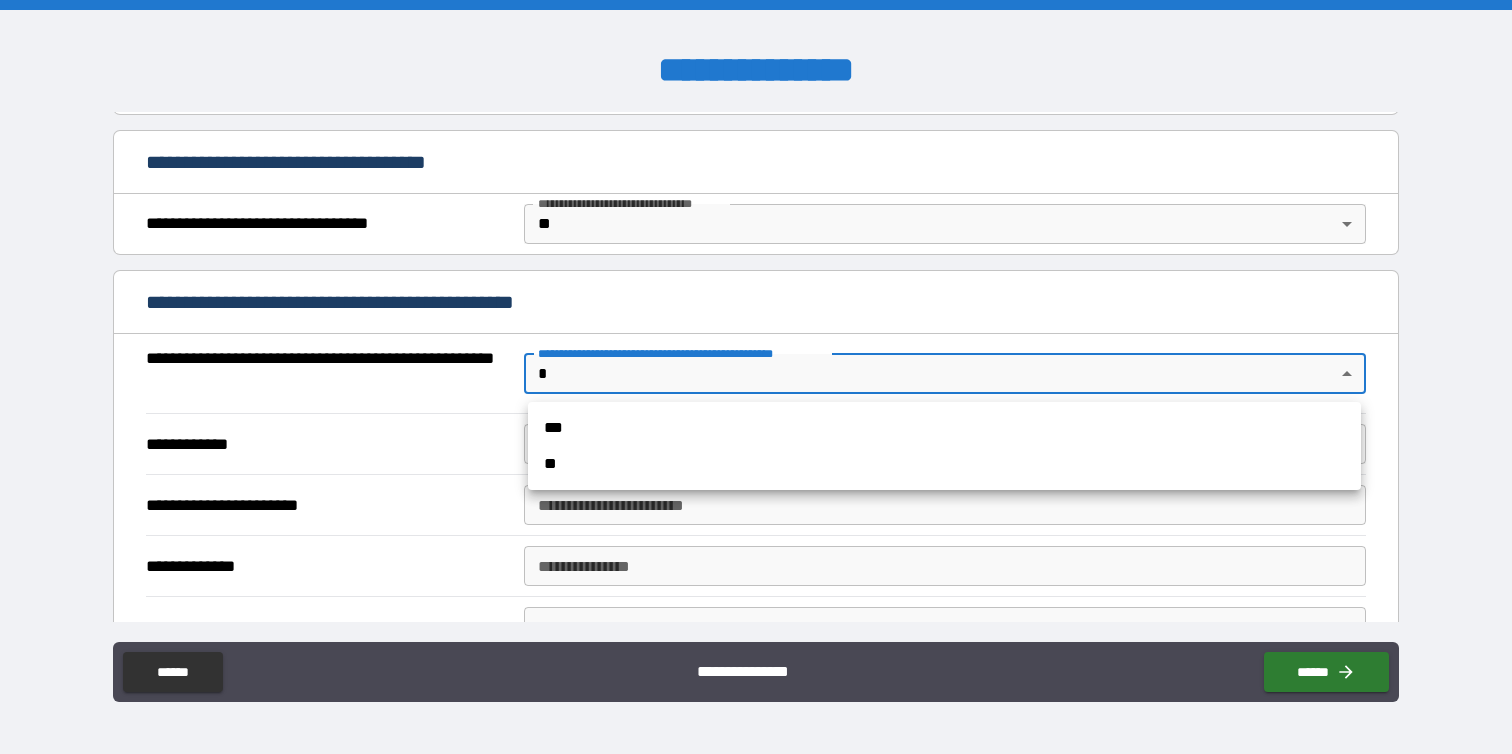 click on "**********" at bounding box center [756, 377] 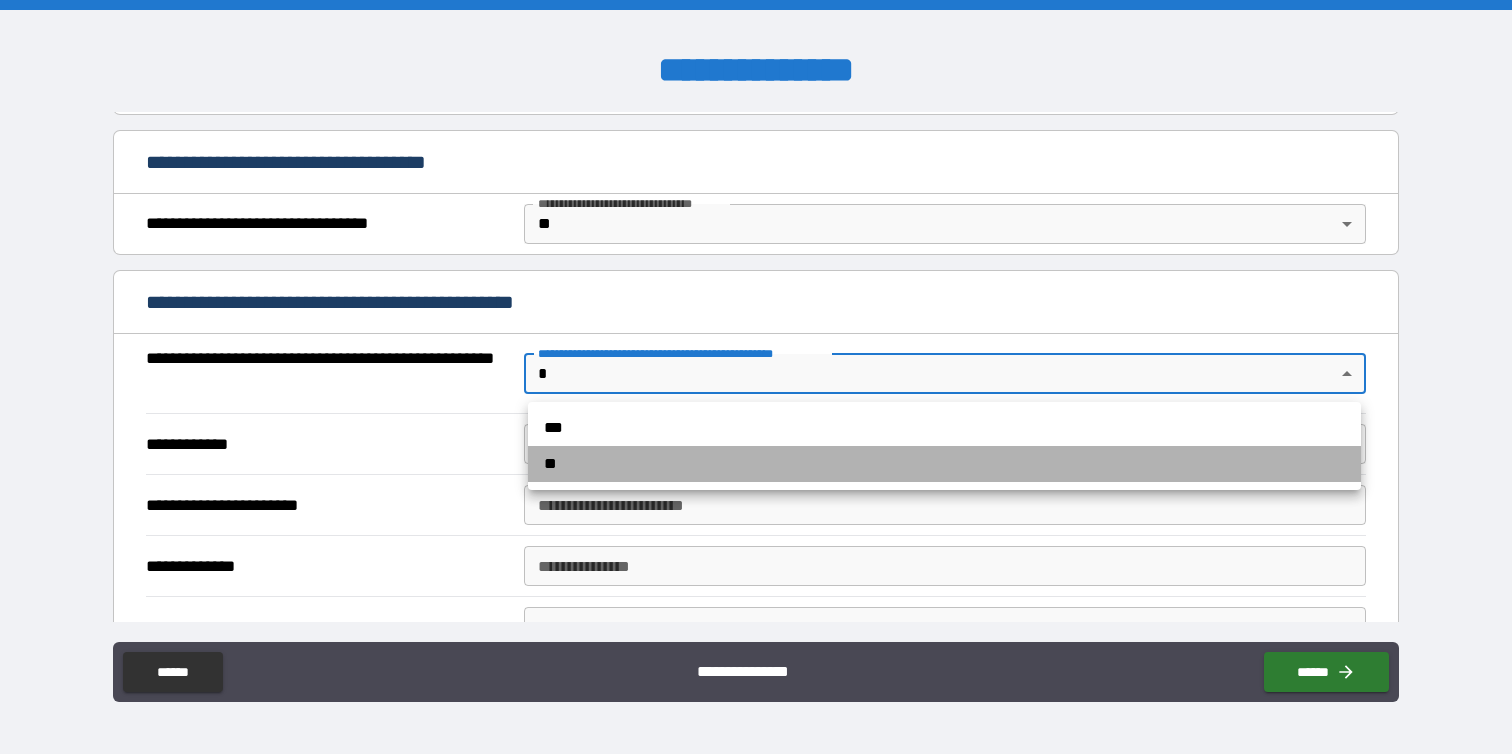 click on "**" at bounding box center [944, 464] 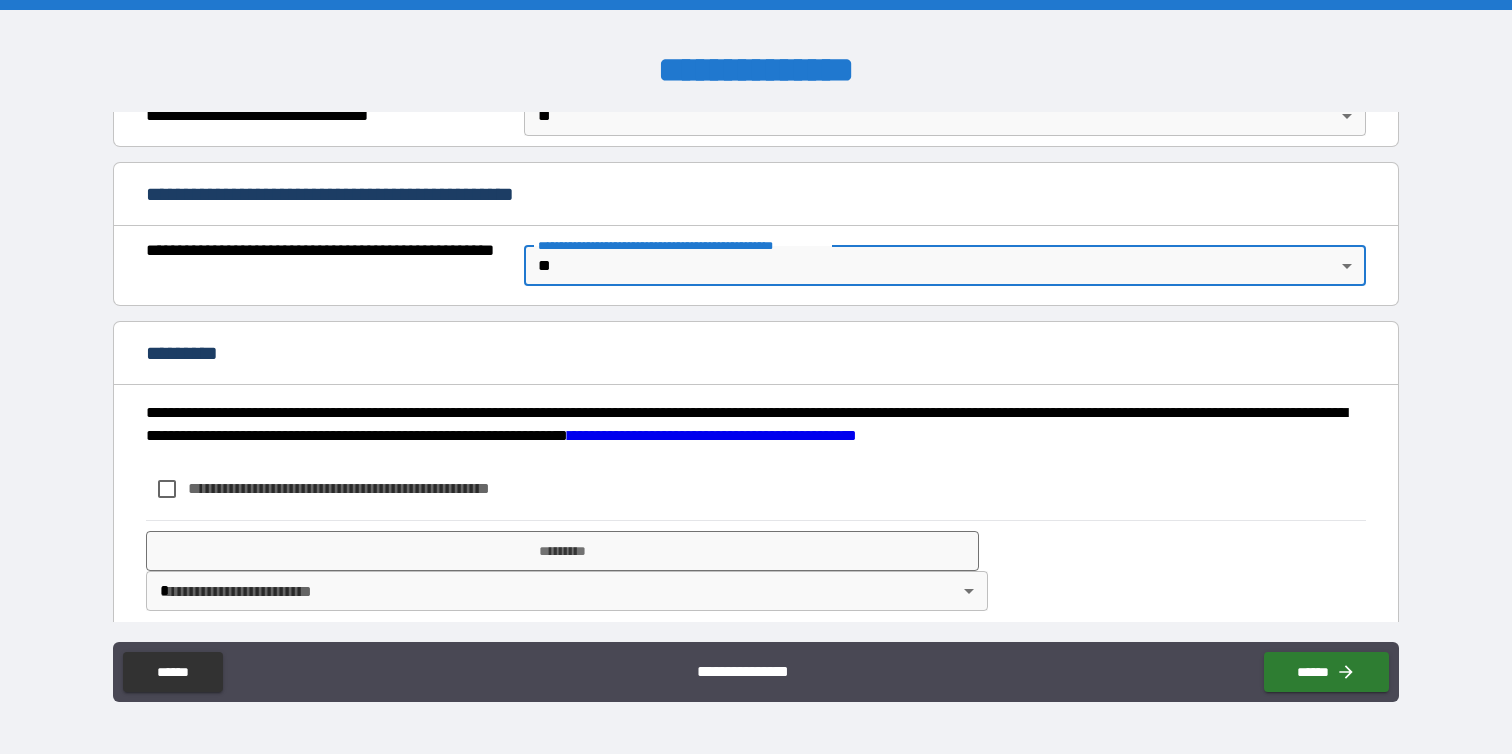 scroll, scrollTop: 1251, scrollLeft: 0, axis: vertical 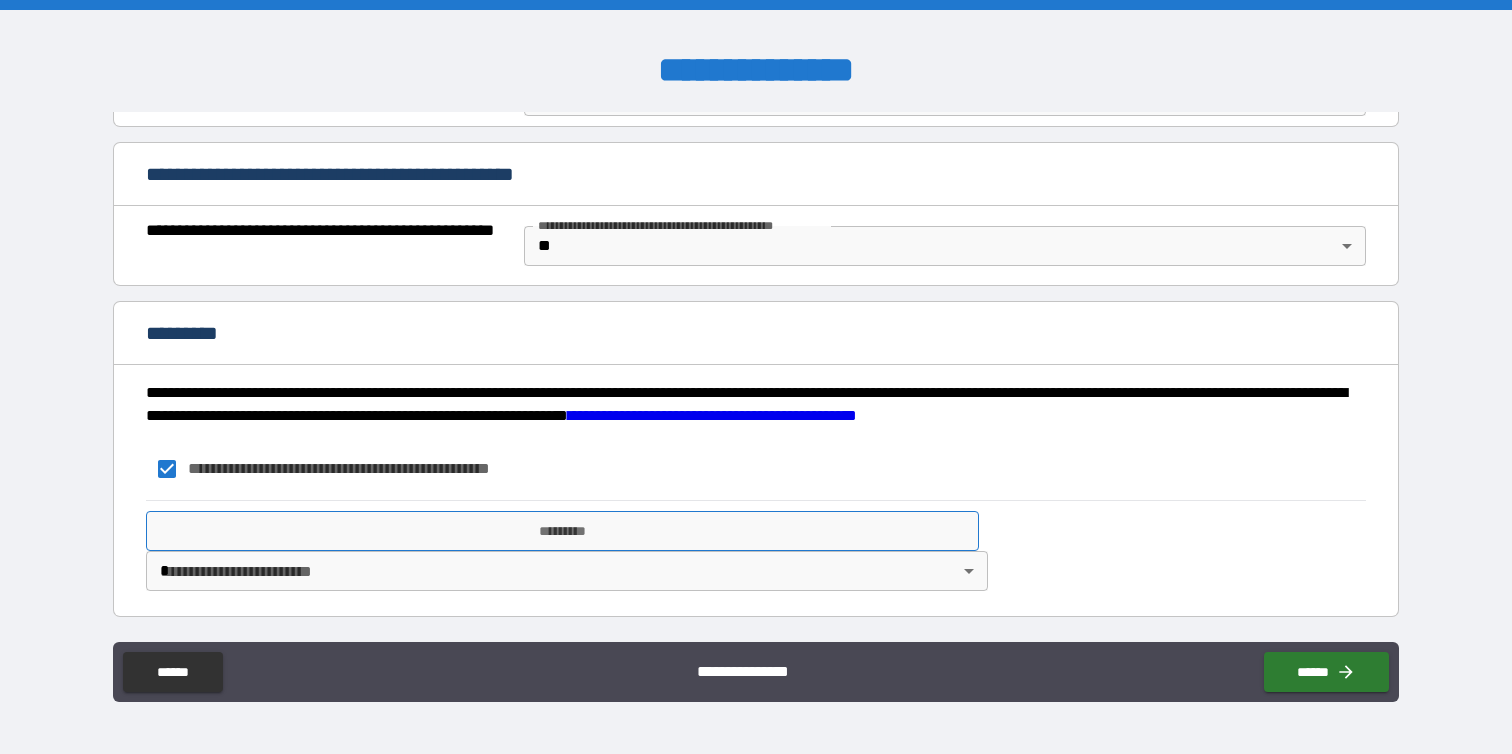 click on "*********" at bounding box center [562, 531] 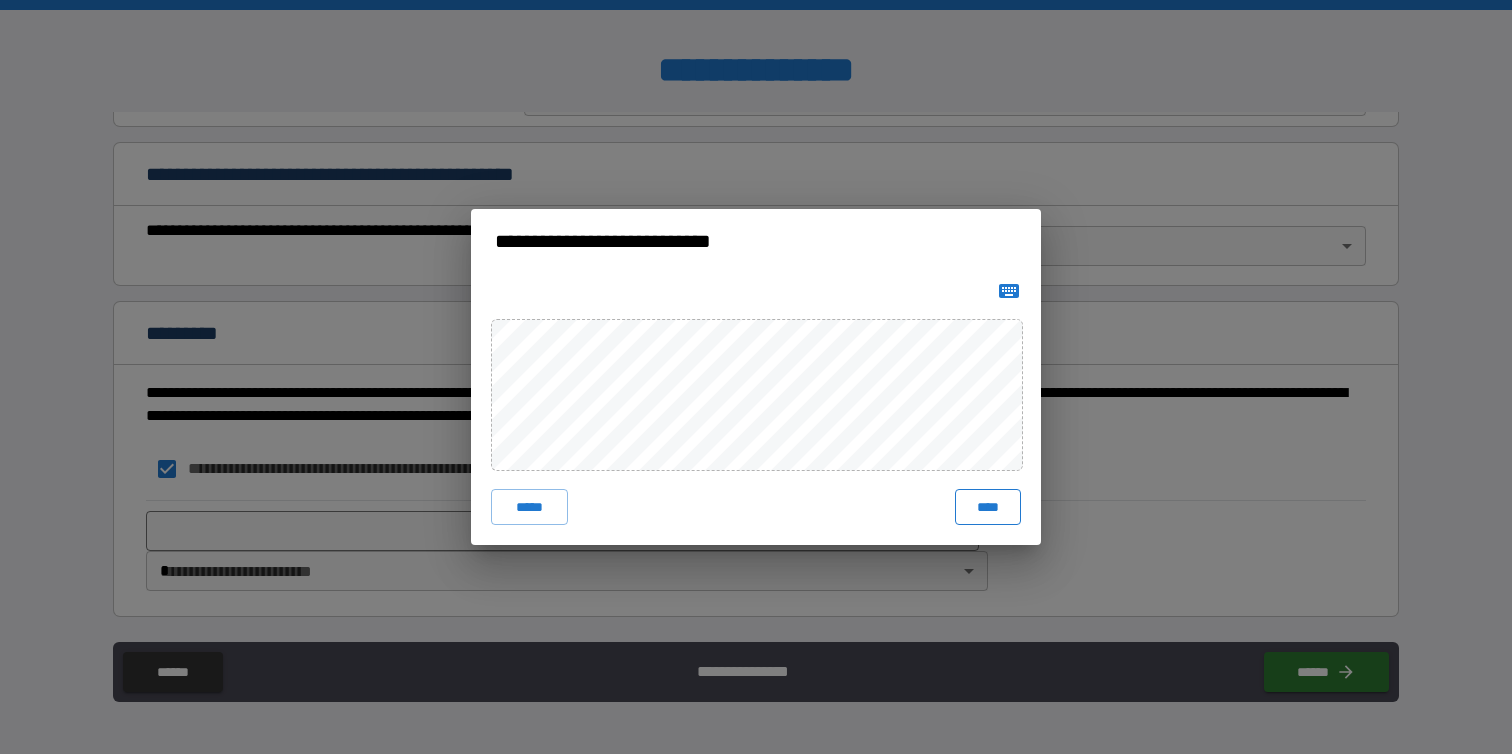 click on "****" at bounding box center [988, 507] 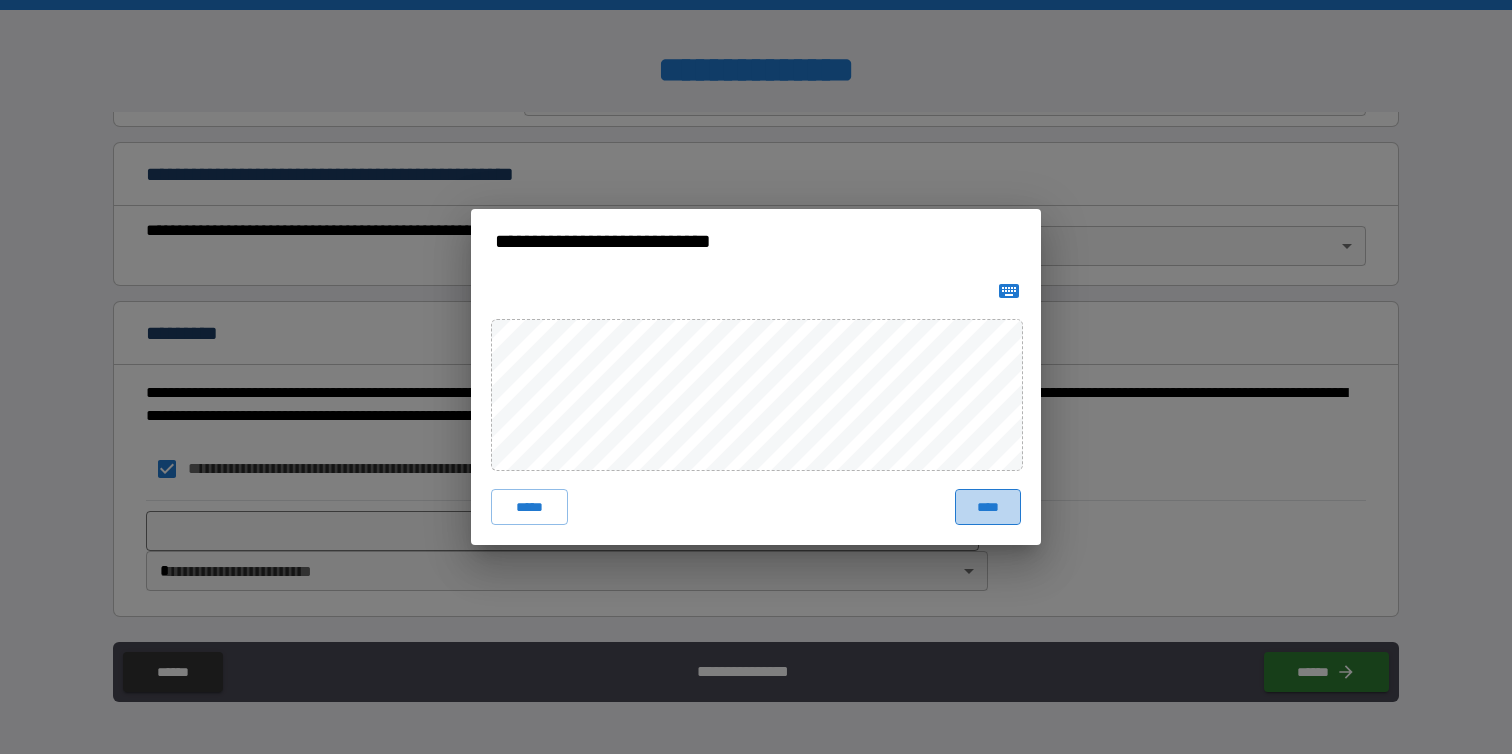 click on "****" at bounding box center (988, 507) 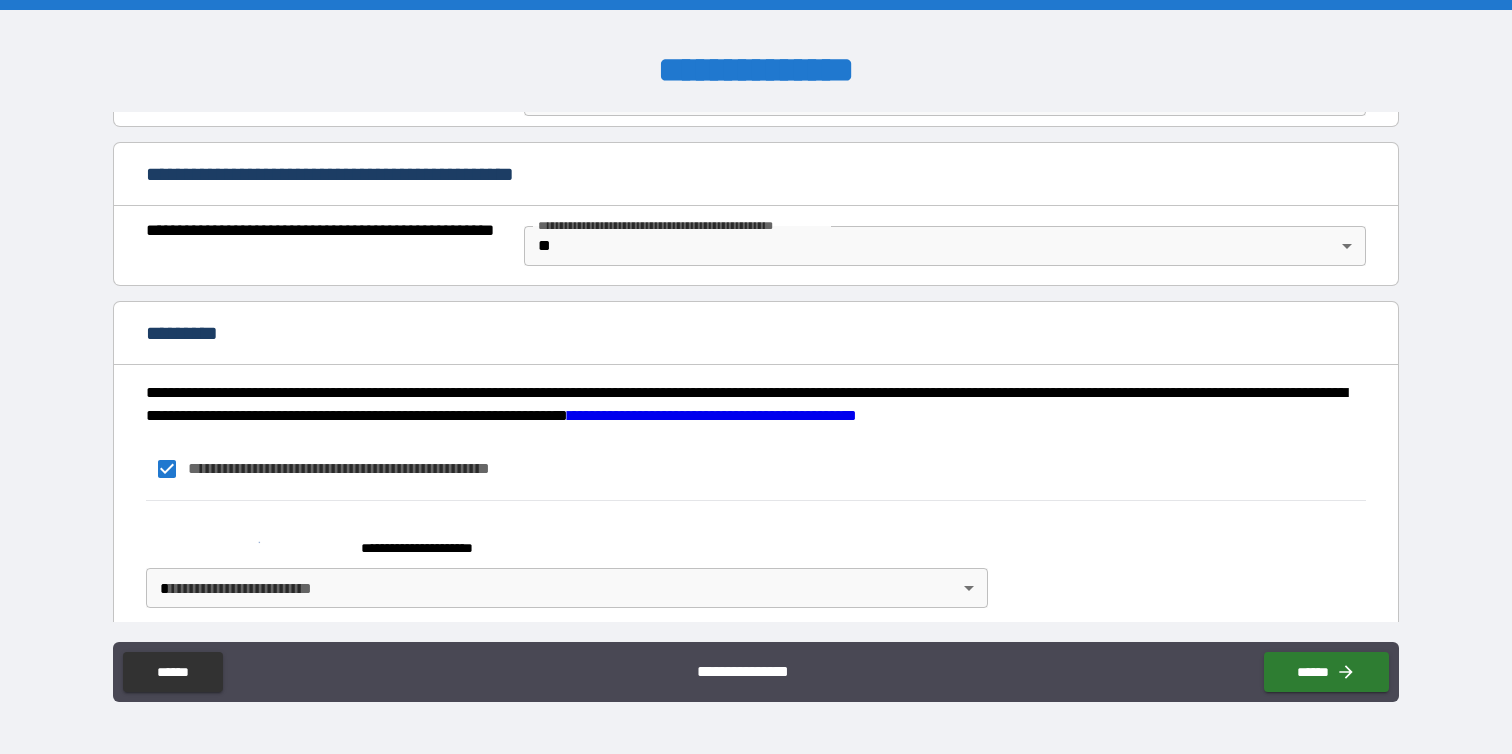 click on "**********" at bounding box center (756, 377) 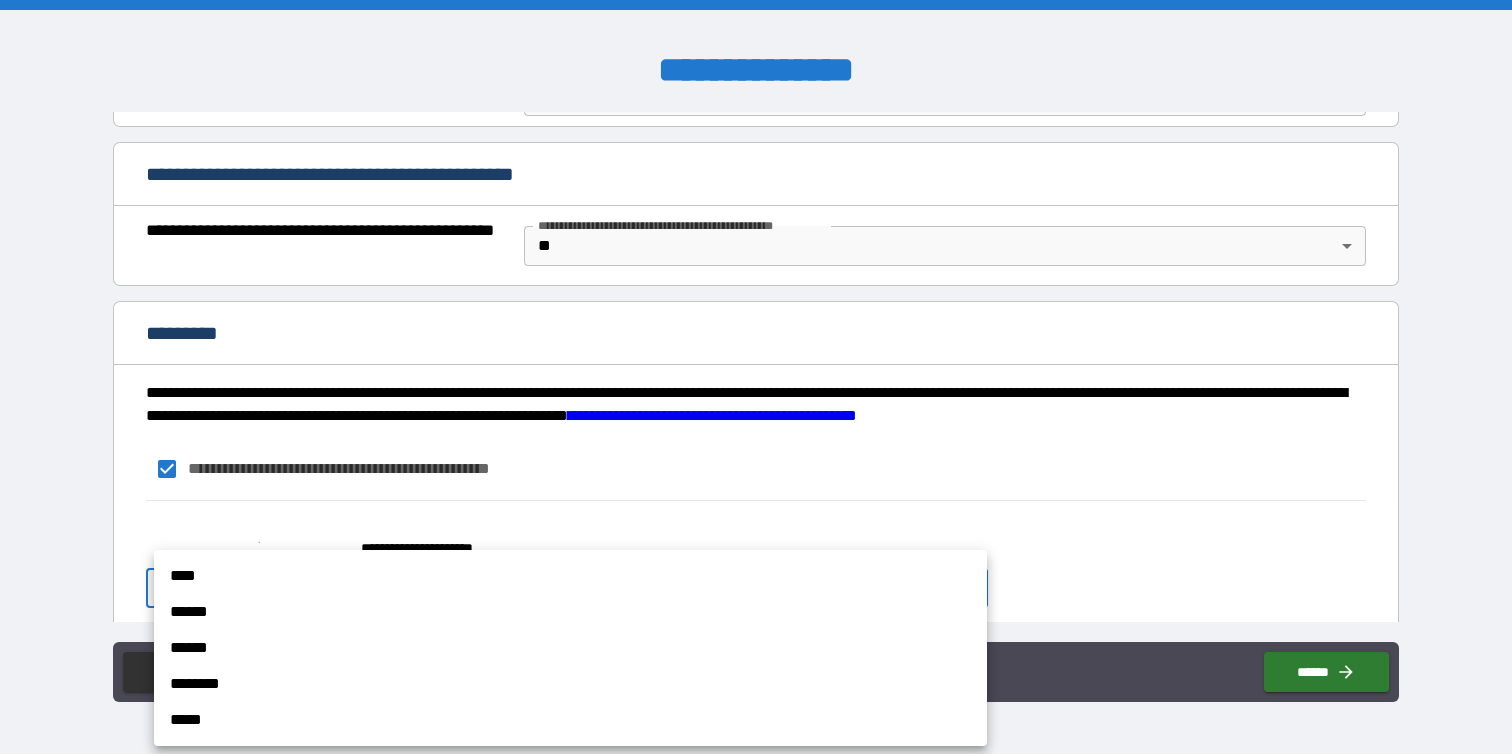 click on "****" at bounding box center (570, 576) 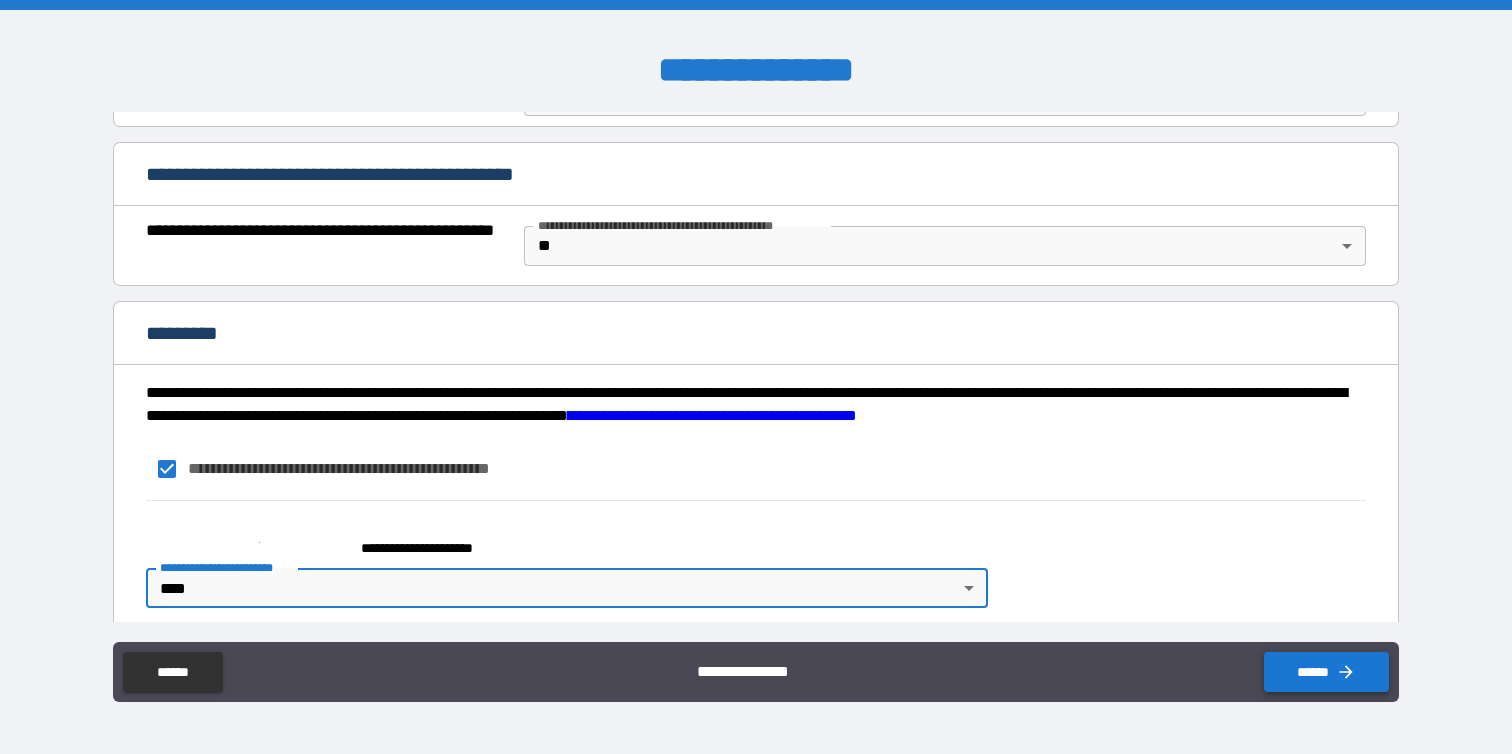 click on "******" at bounding box center (1326, 672) 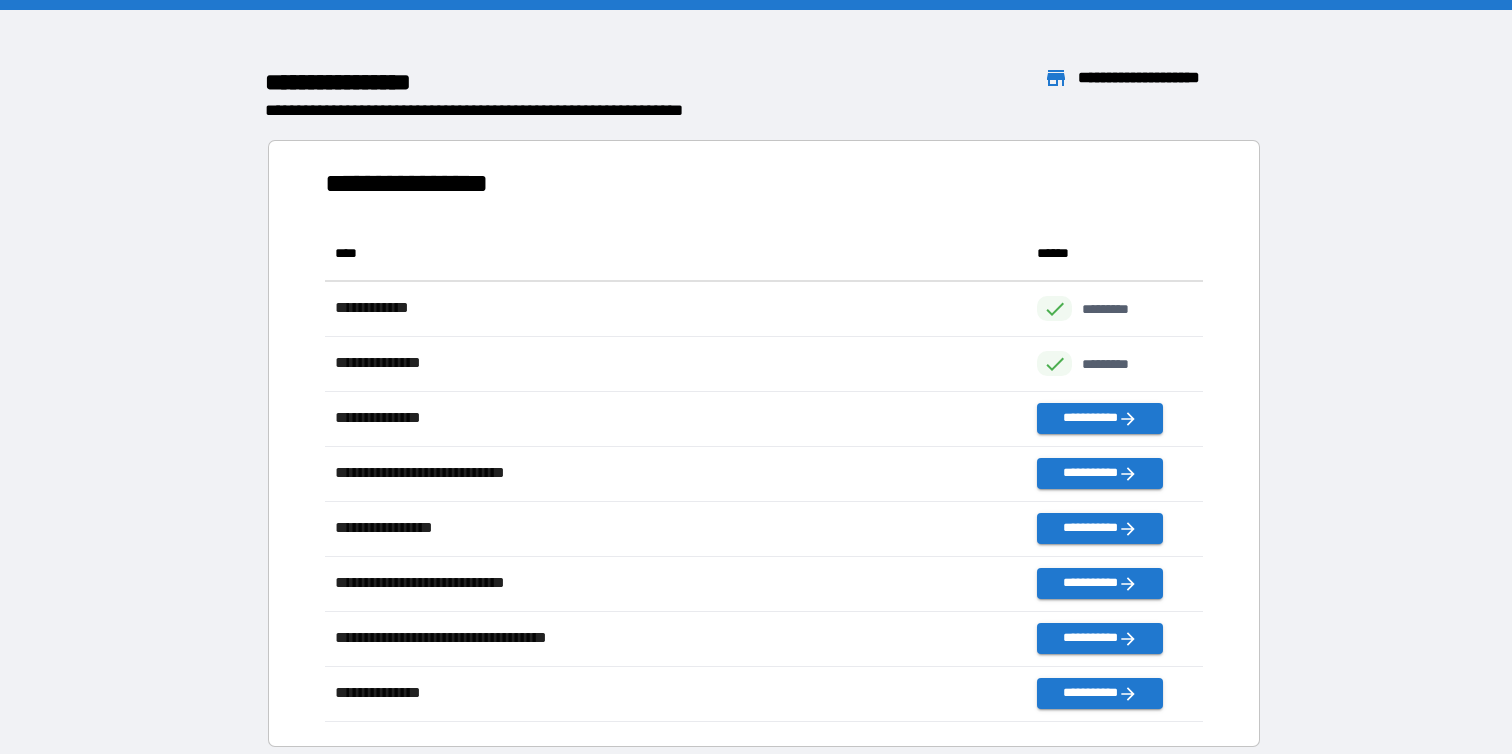 scroll, scrollTop: 1, scrollLeft: 1, axis: both 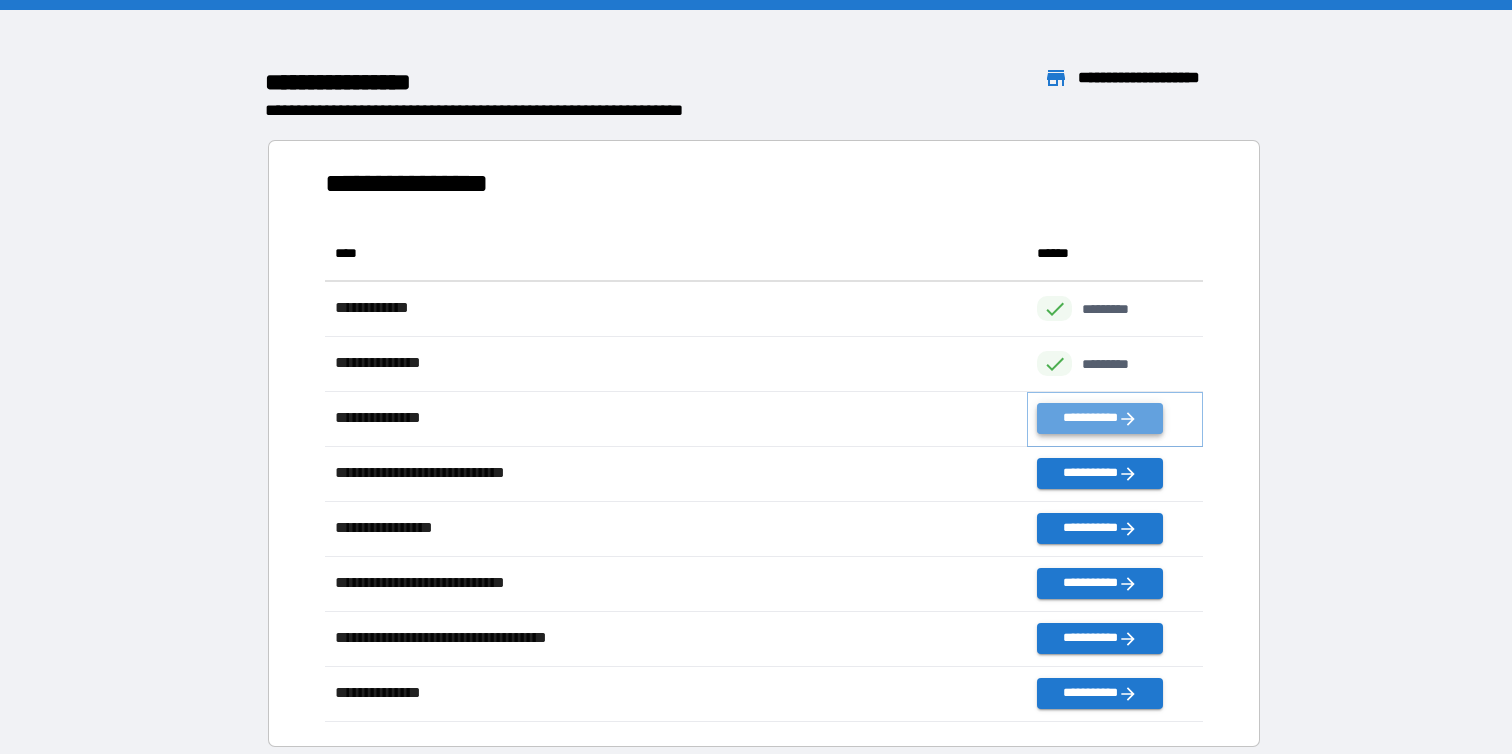 click on "**********" at bounding box center [1099, 418] 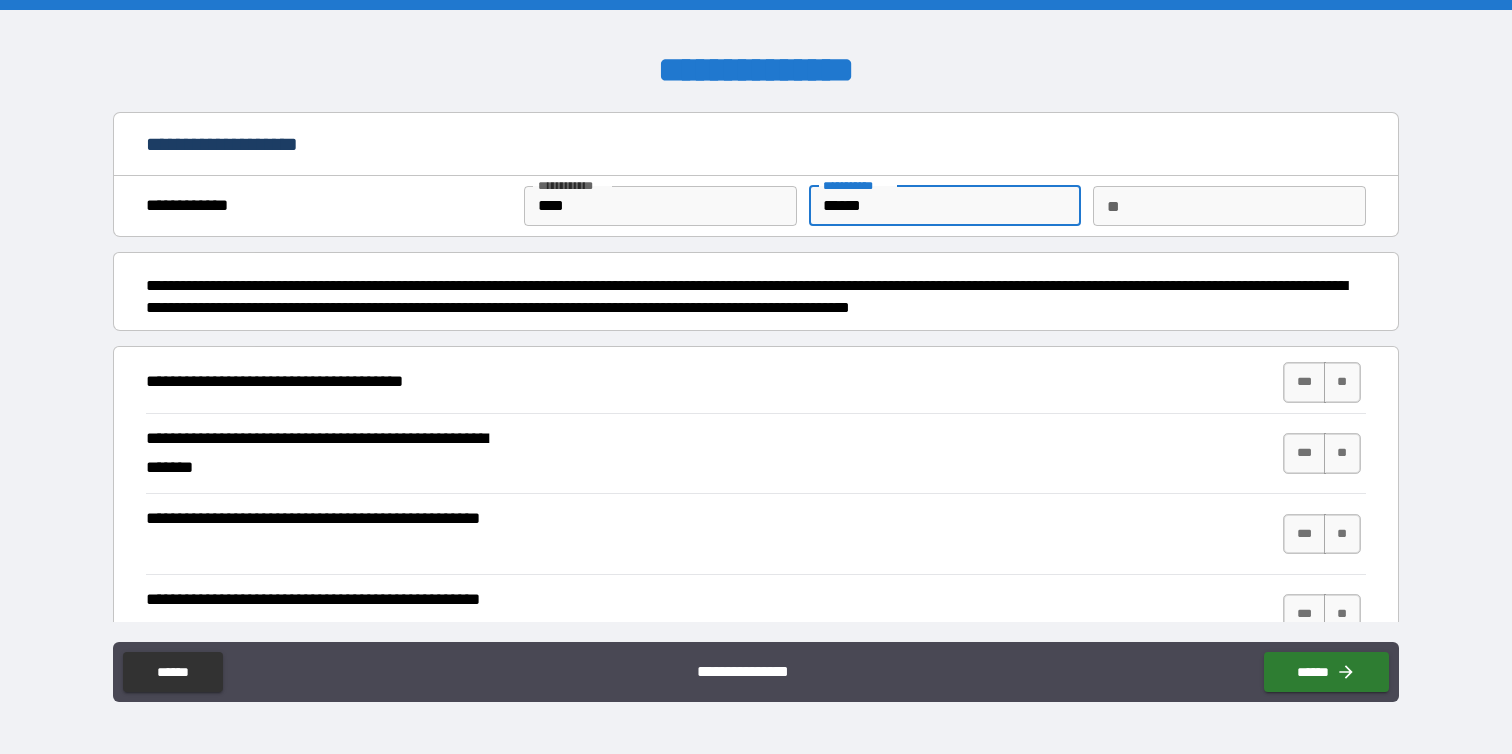 click on "******" at bounding box center (945, 206) 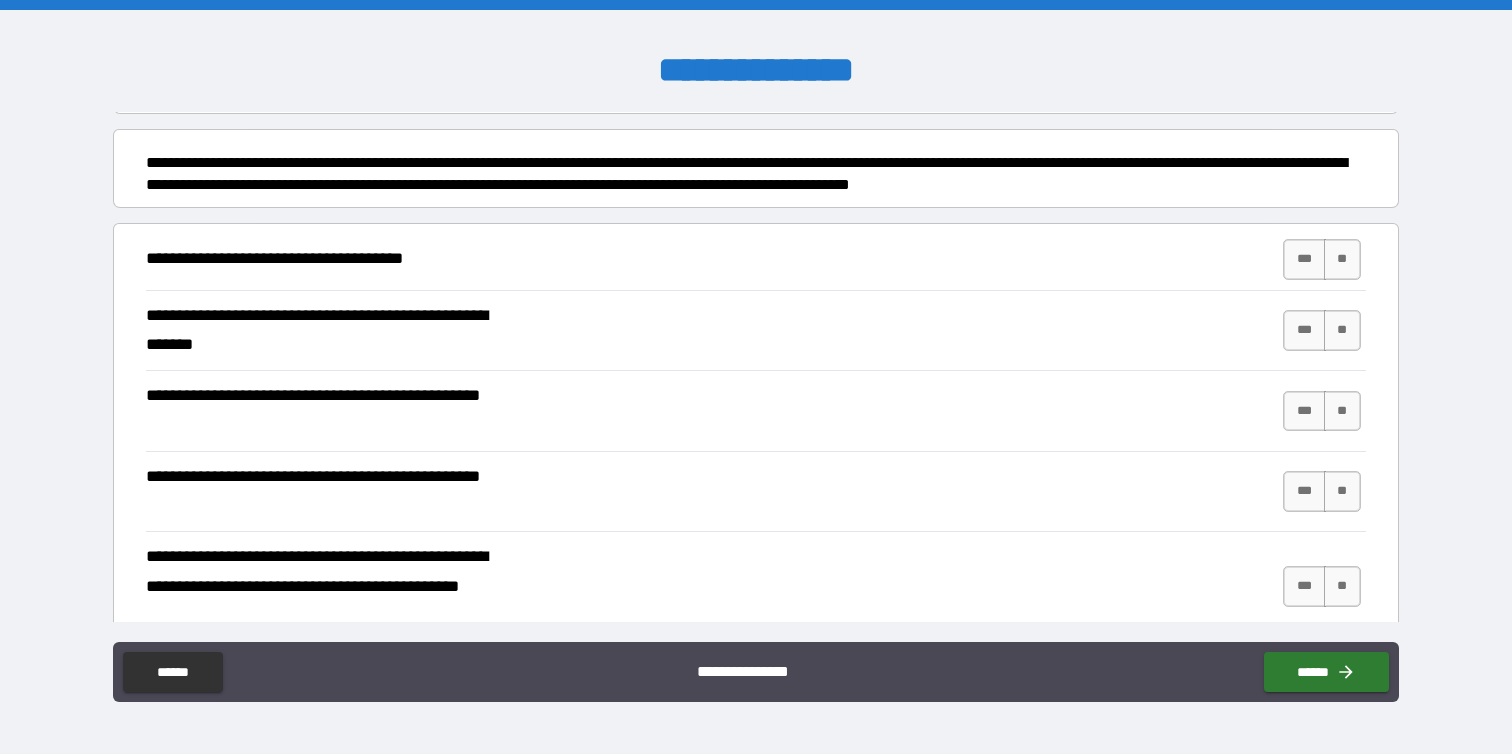 scroll, scrollTop: 132, scrollLeft: 0, axis: vertical 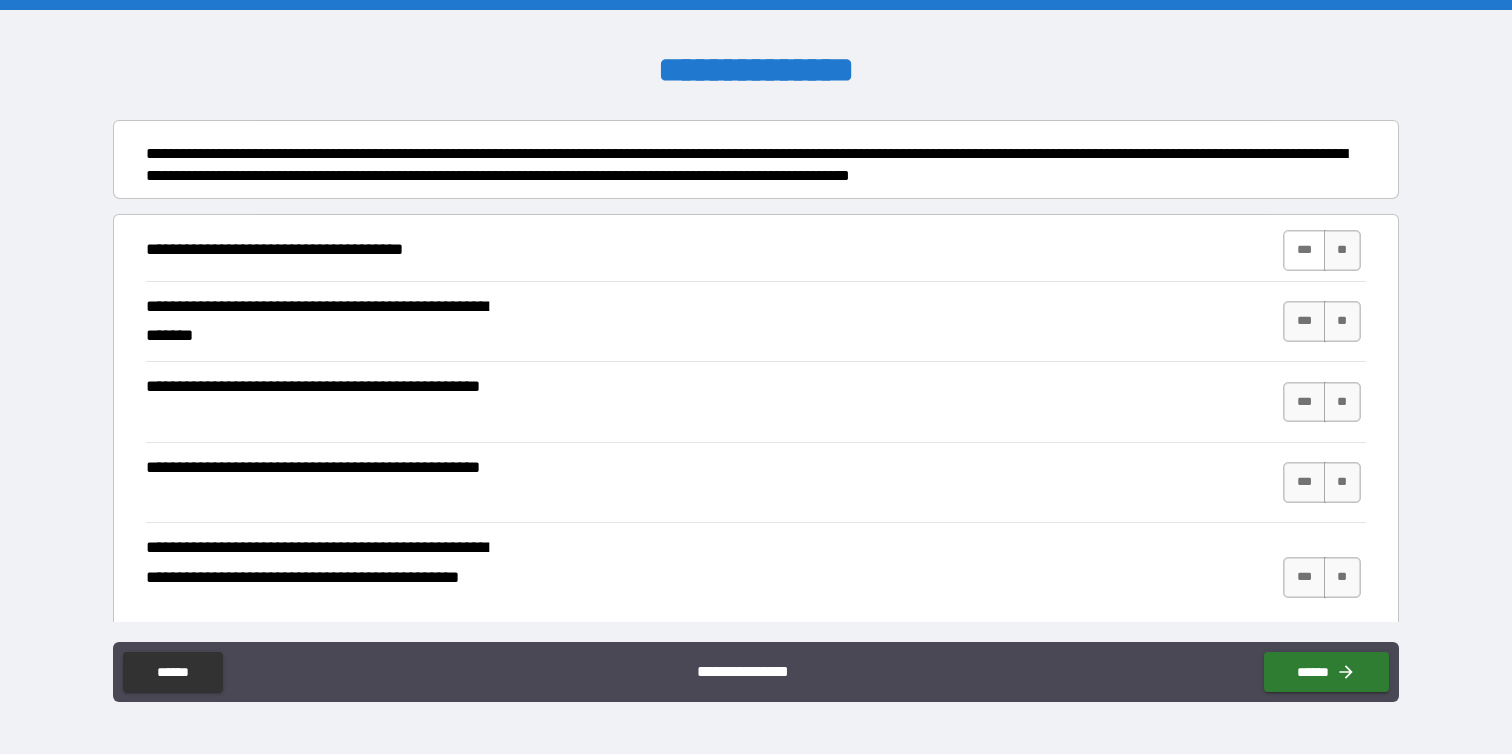 type on "******" 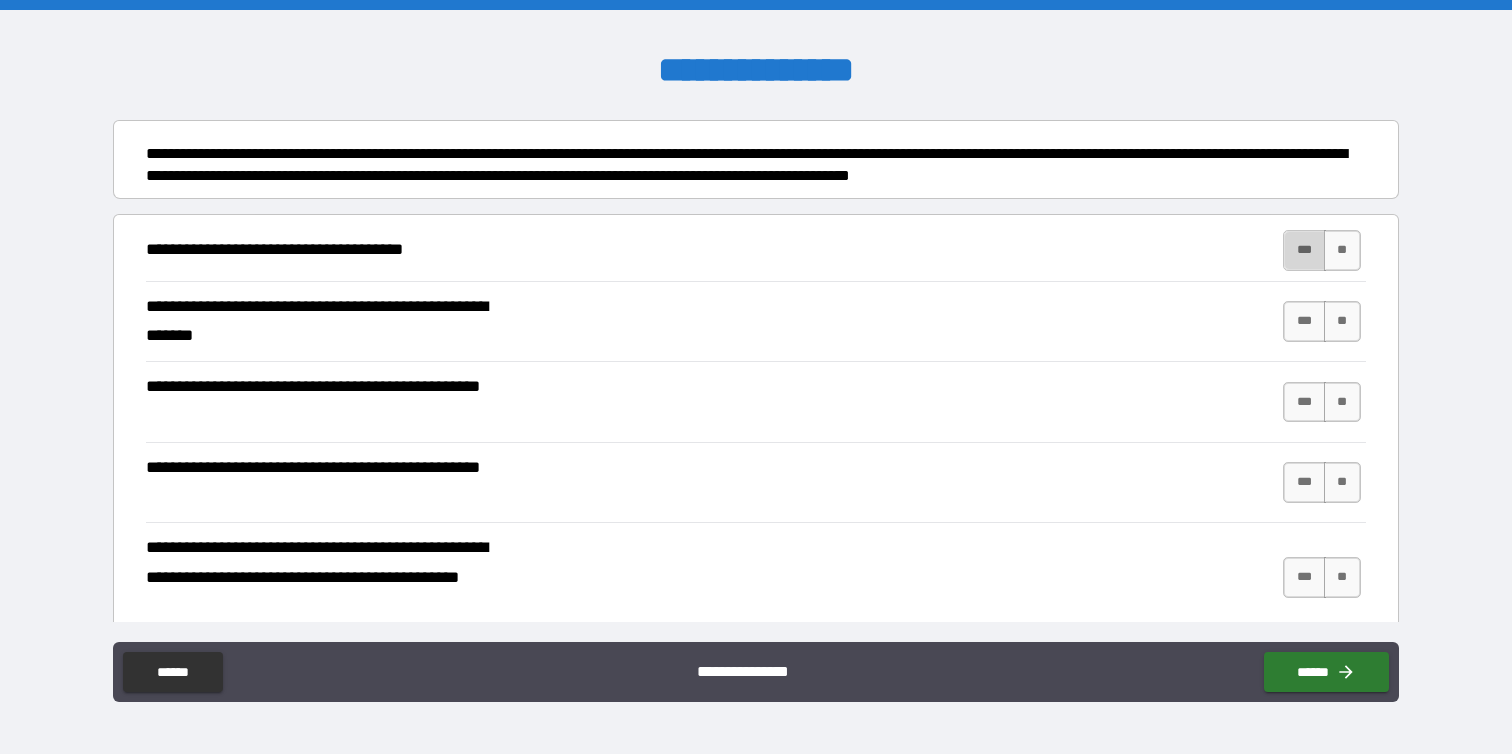 click on "***" at bounding box center [1304, 250] 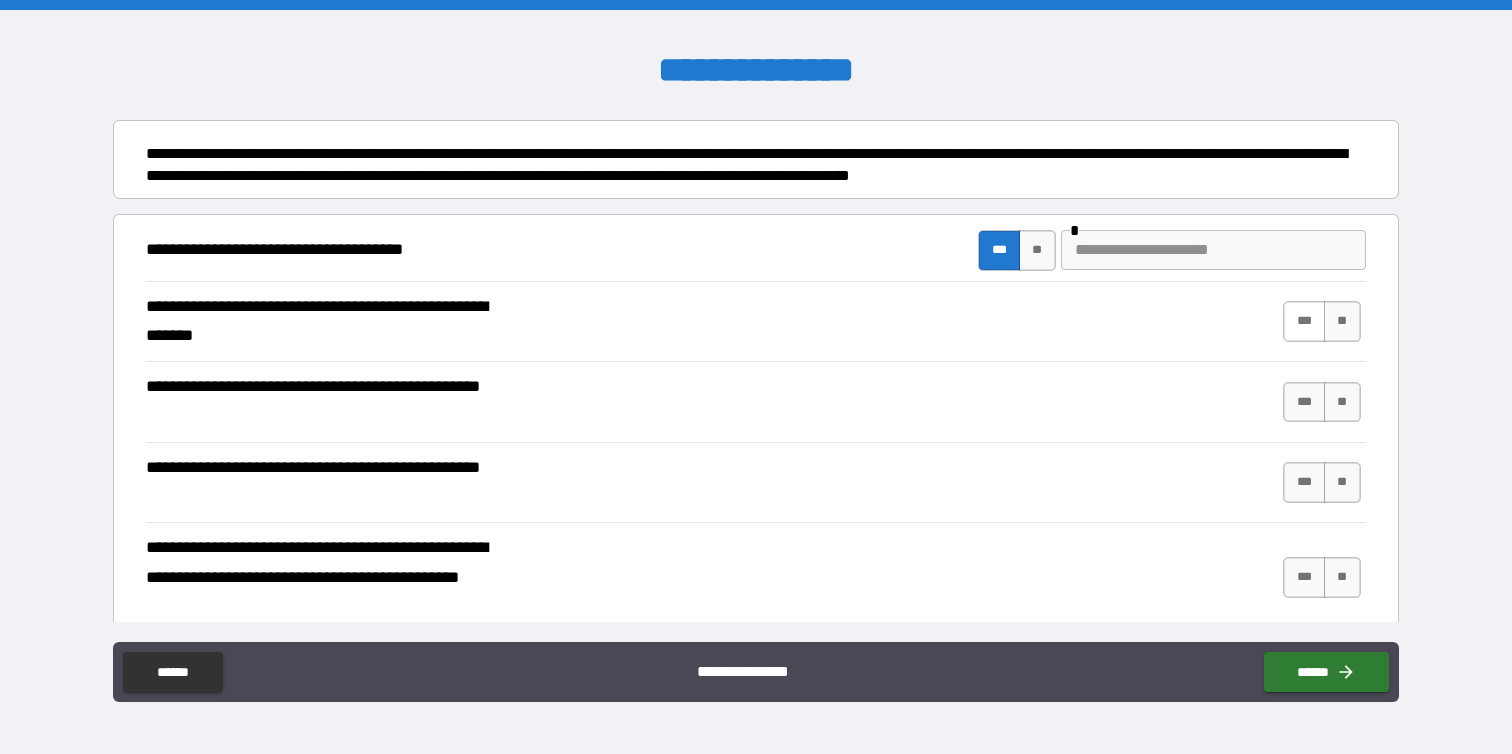 click on "***" at bounding box center (1304, 321) 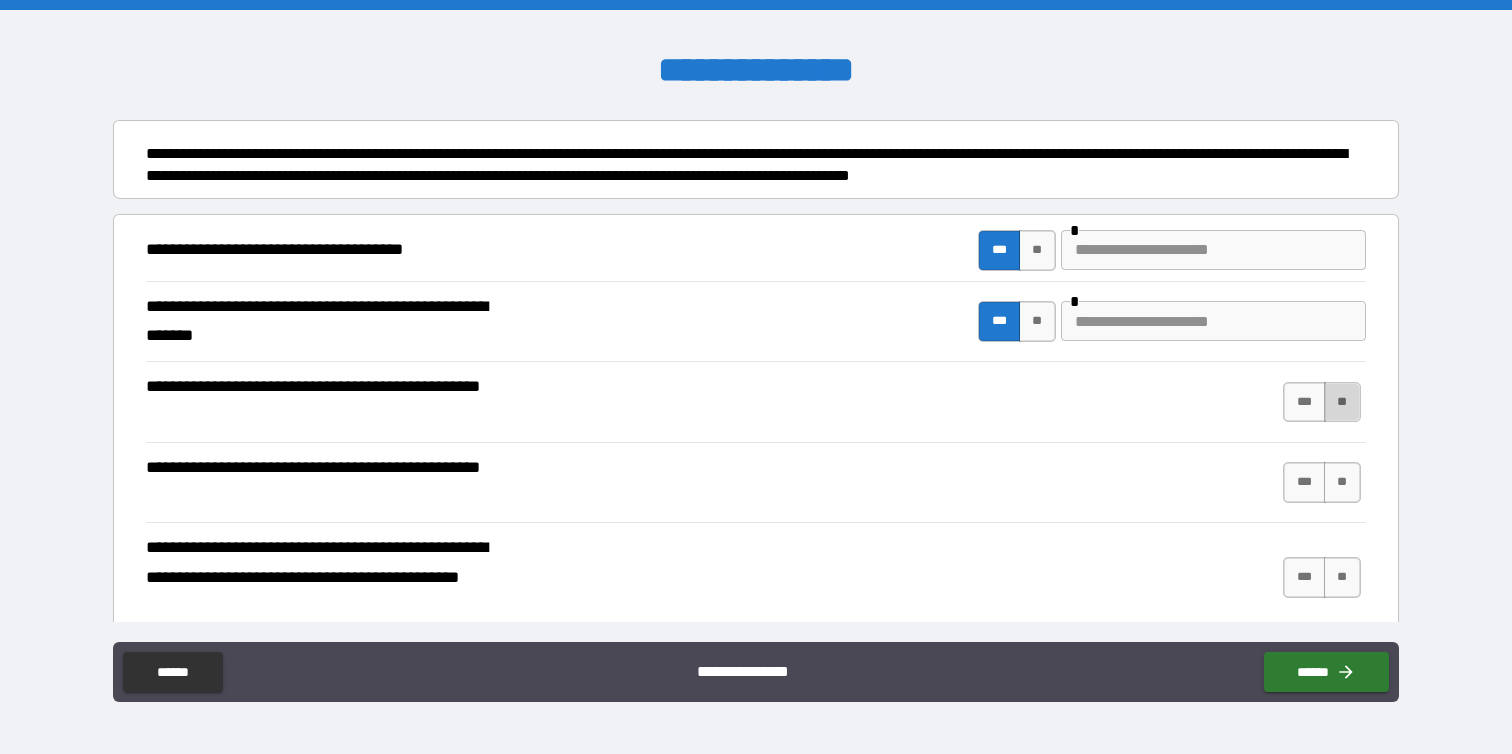 click on "**" at bounding box center (1342, 402) 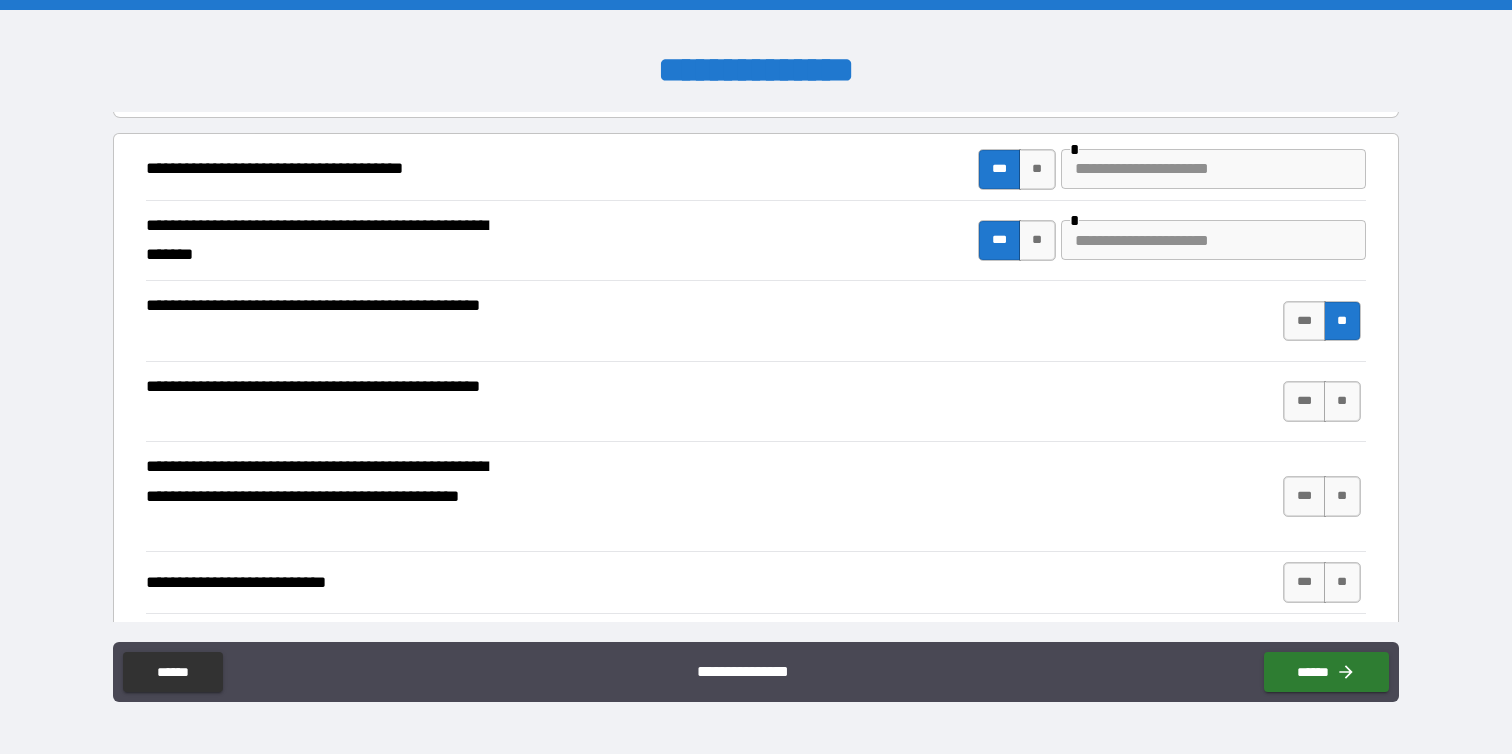scroll, scrollTop: 214, scrollLeft: 0, axis: vertical 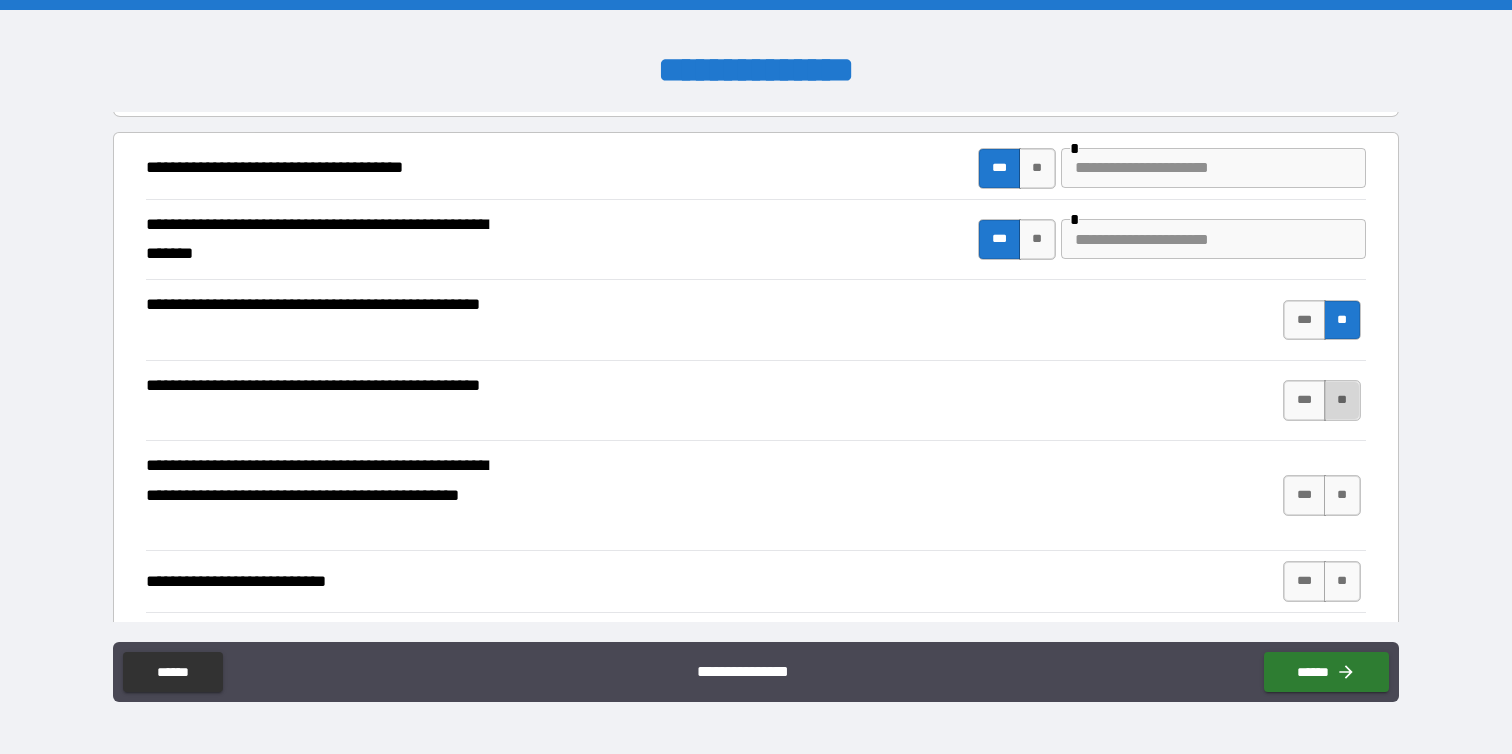 click on "**" at bounding box center (1342, 400) 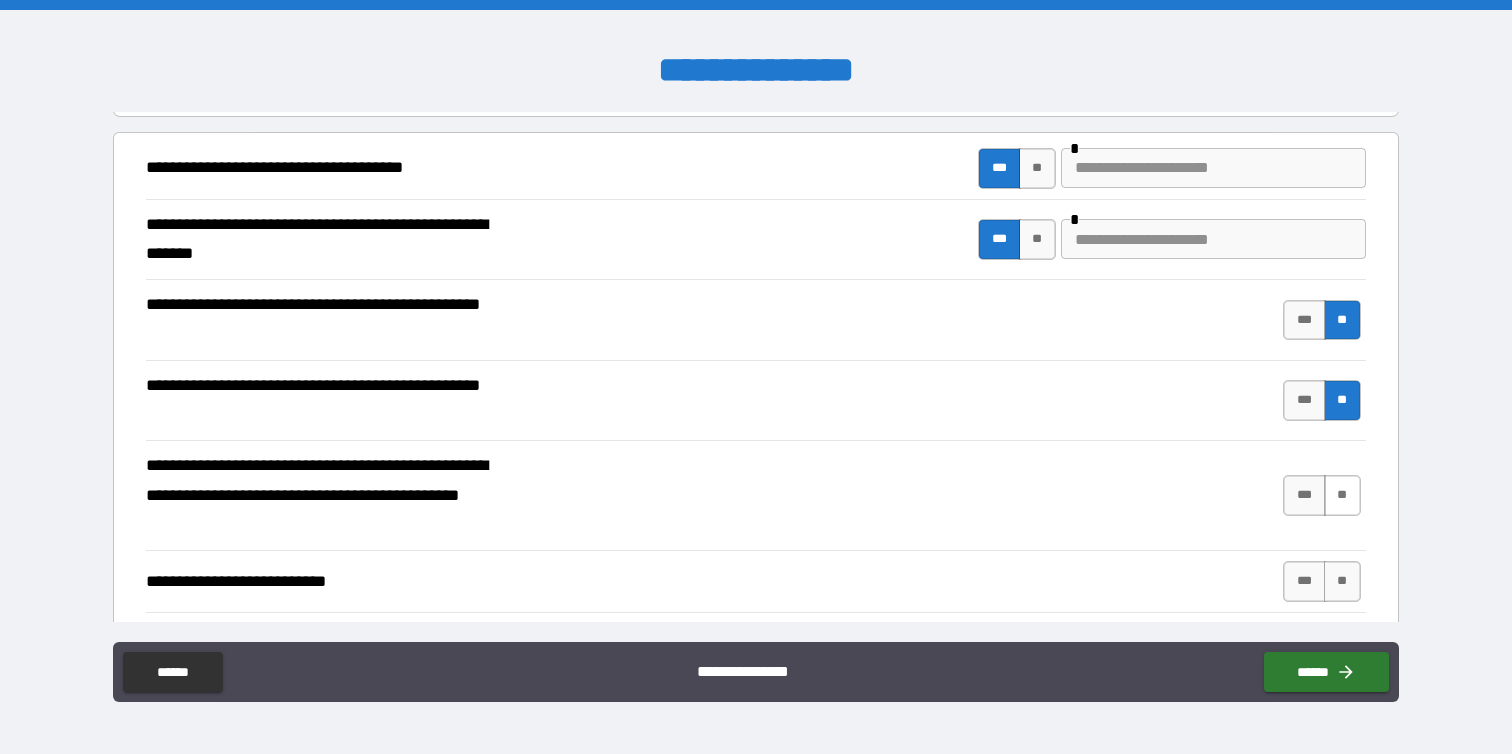 click on "**" at bounding box center [1342, 495] 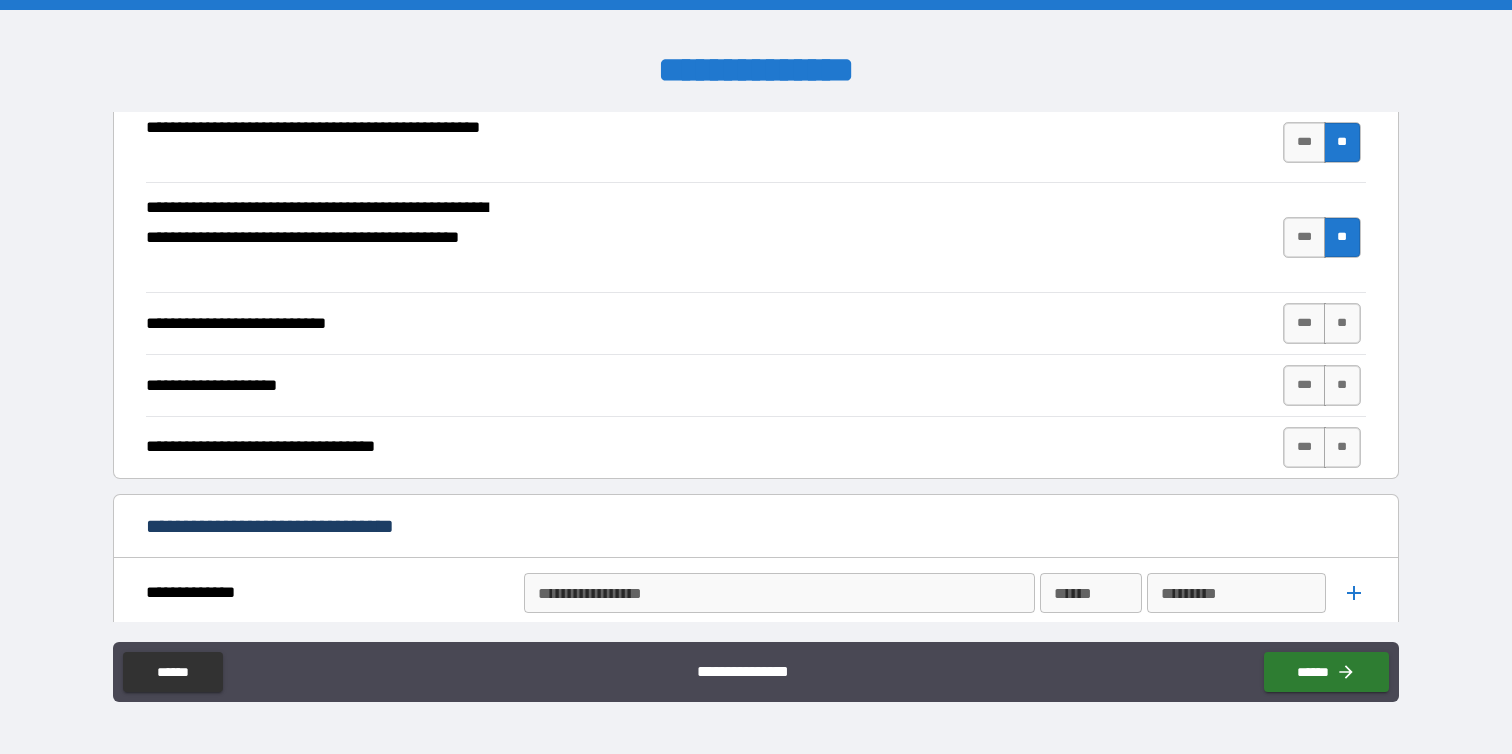 scroll, scrollTop: 487, scrollLeft: 0, axis: vertical 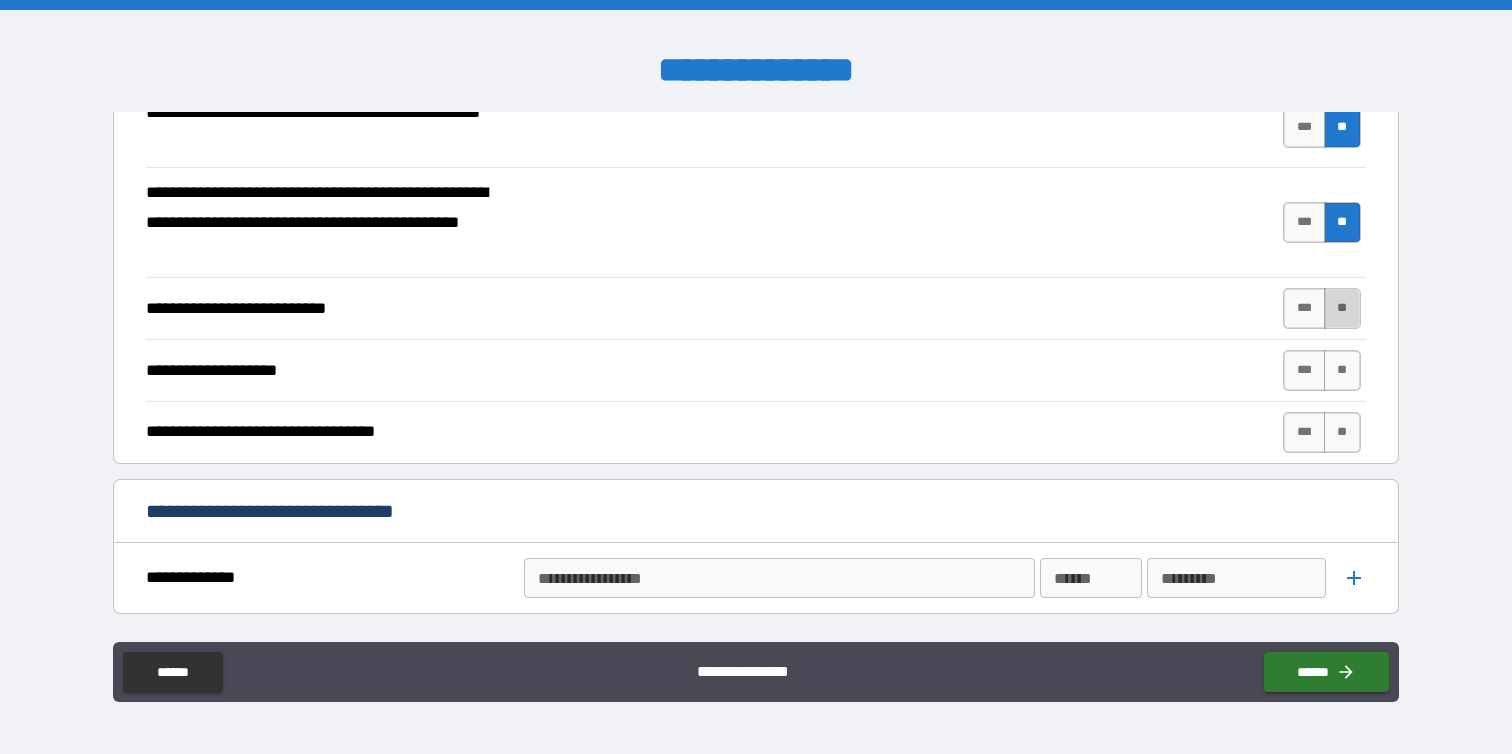 click on "**" at bounding box center (1342, 308) 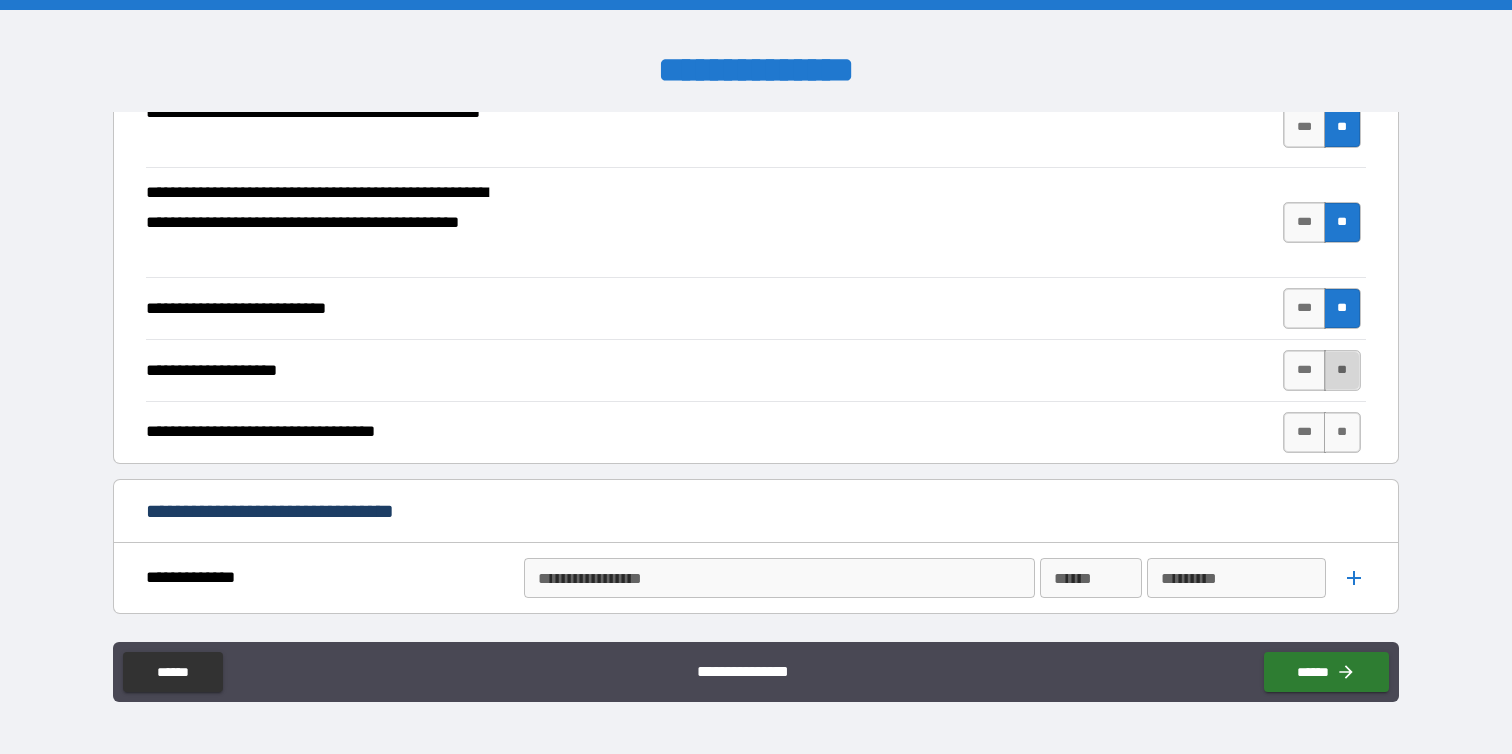 click on "**" at bounding box center (1342, 370) 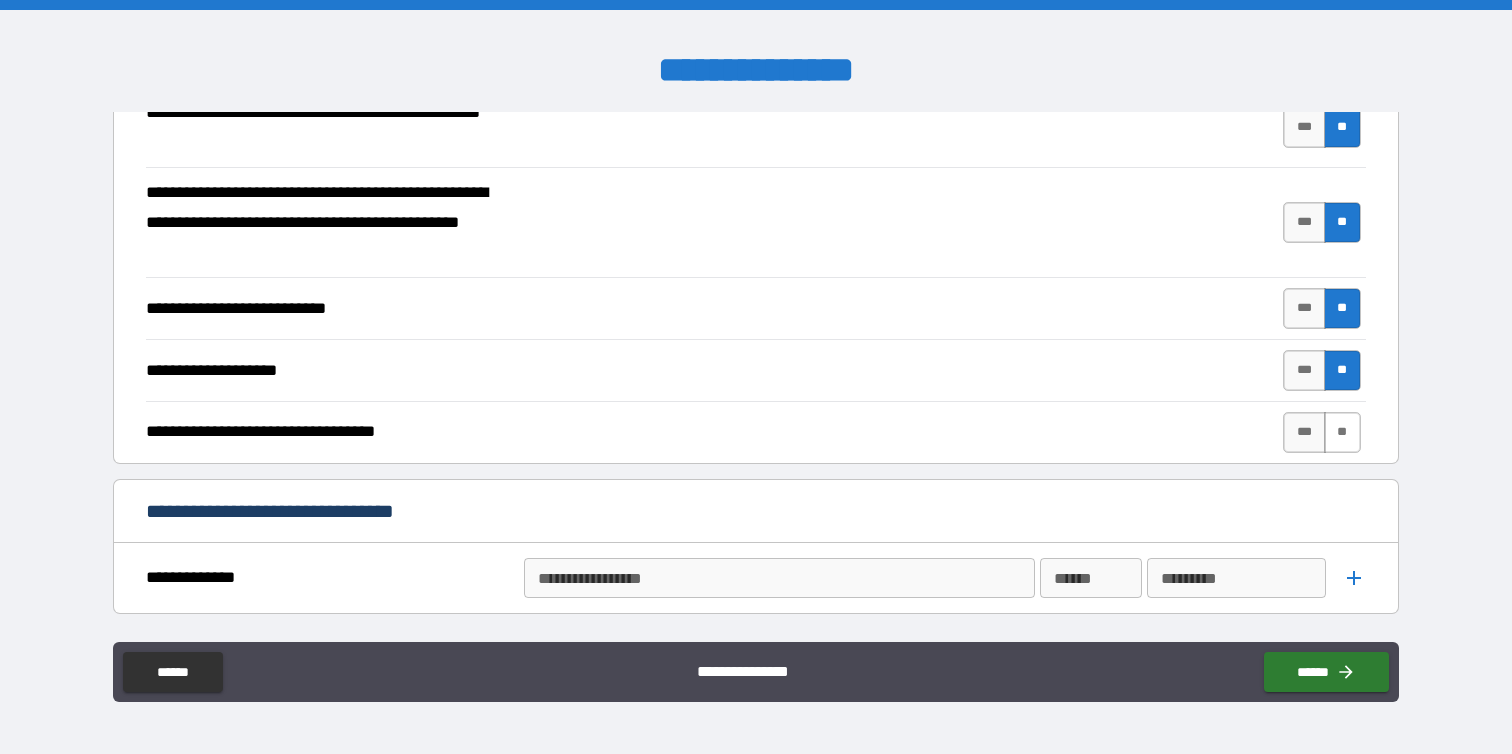 click on "**" at bounding box center (1342, 432) 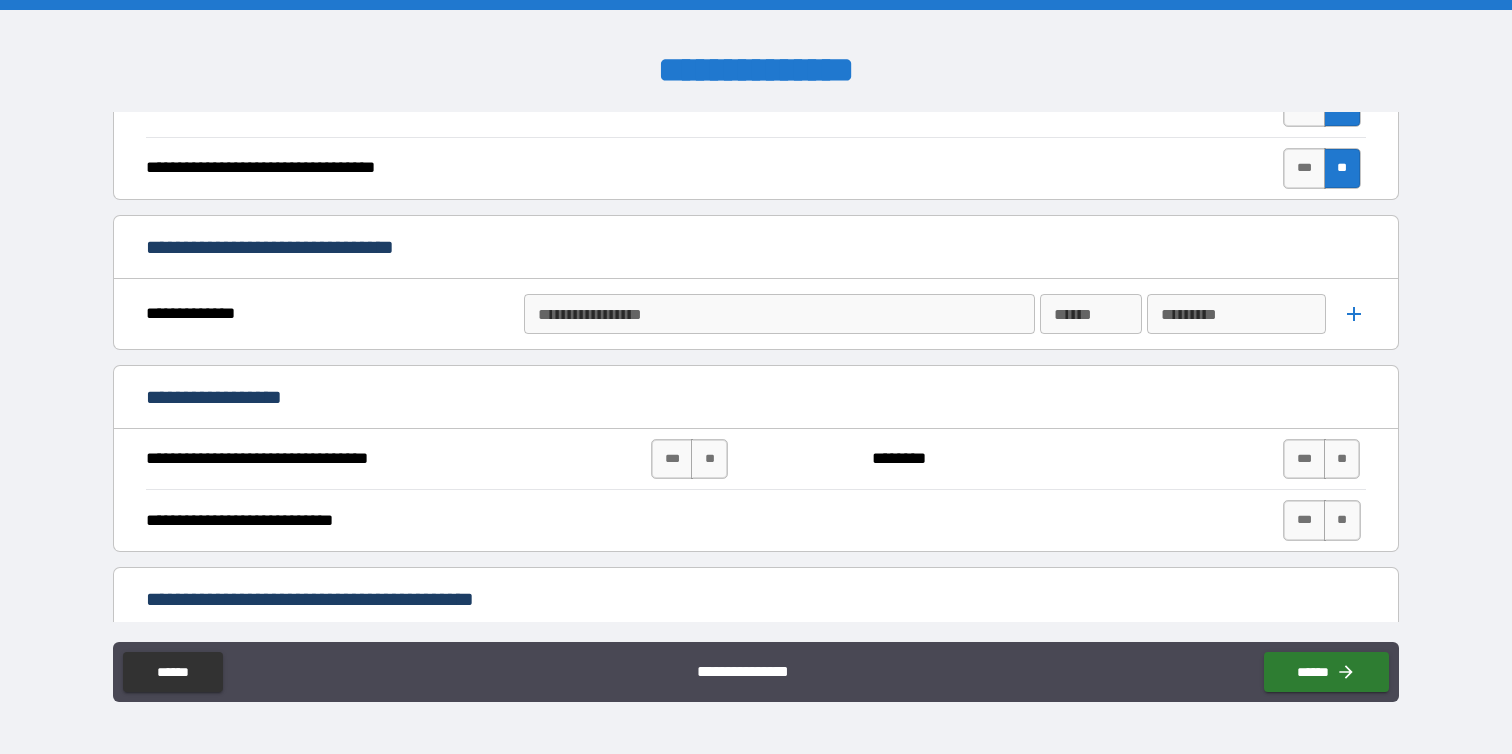scroll, scrollTop: 753, scrollLeft: 0, axis: vertical 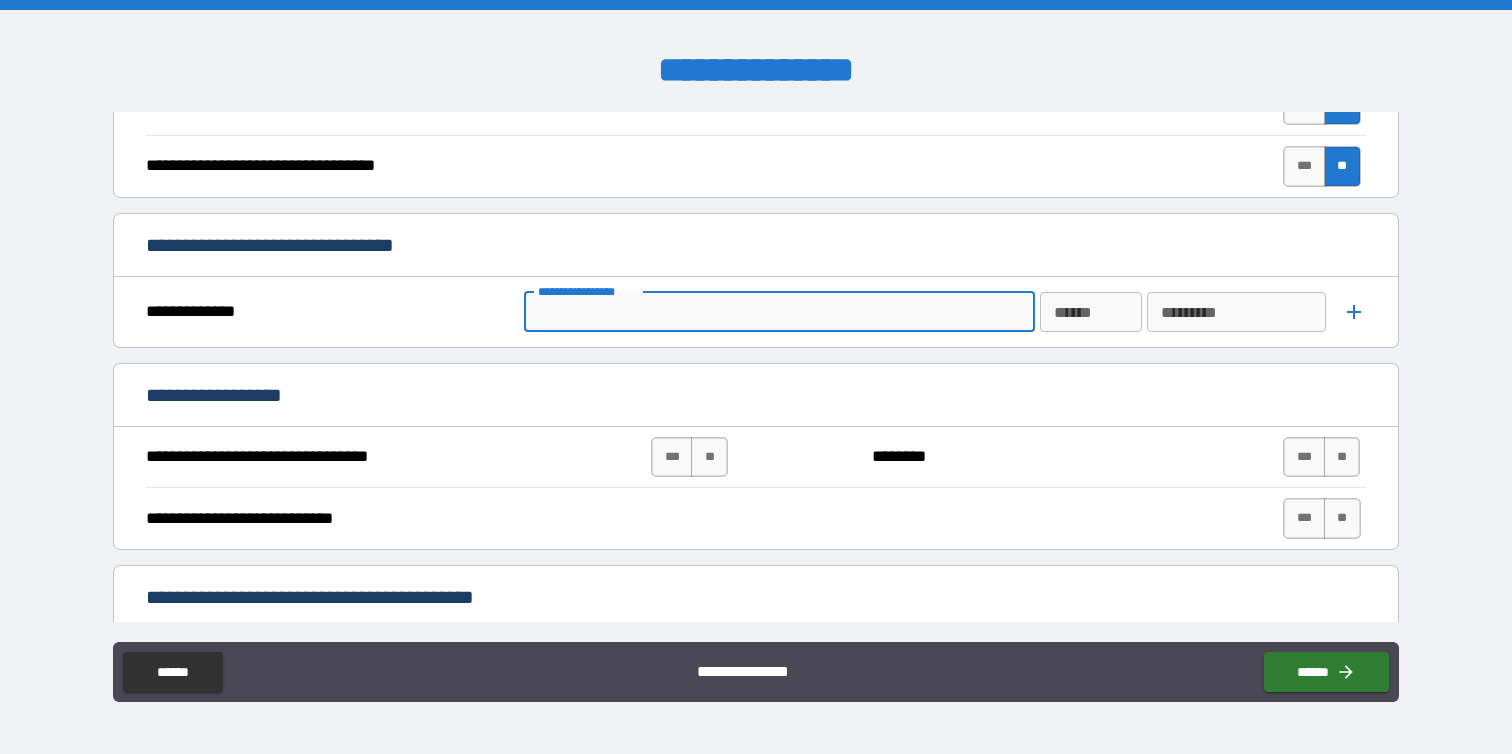 click on "**********" at bounding box center (777, 312) 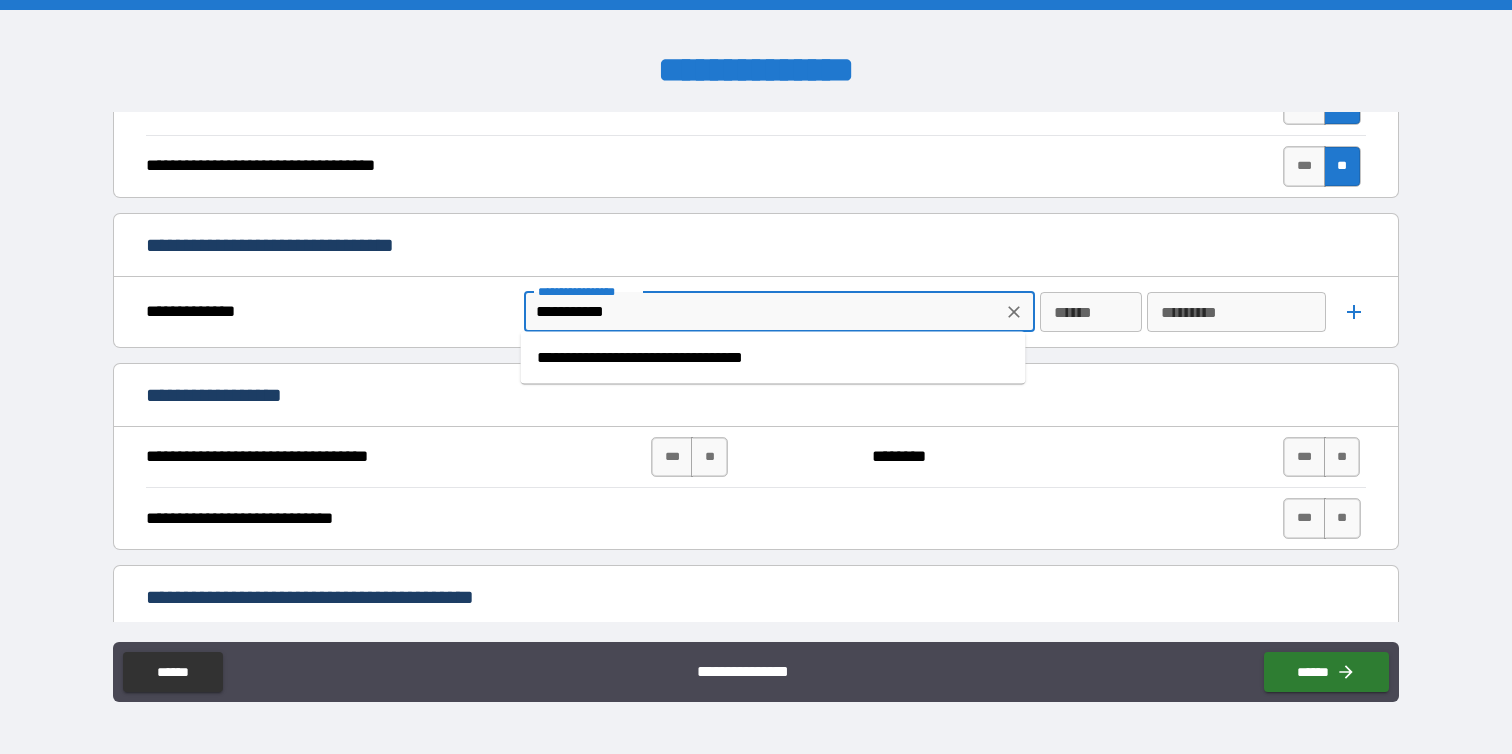 type on "**********" 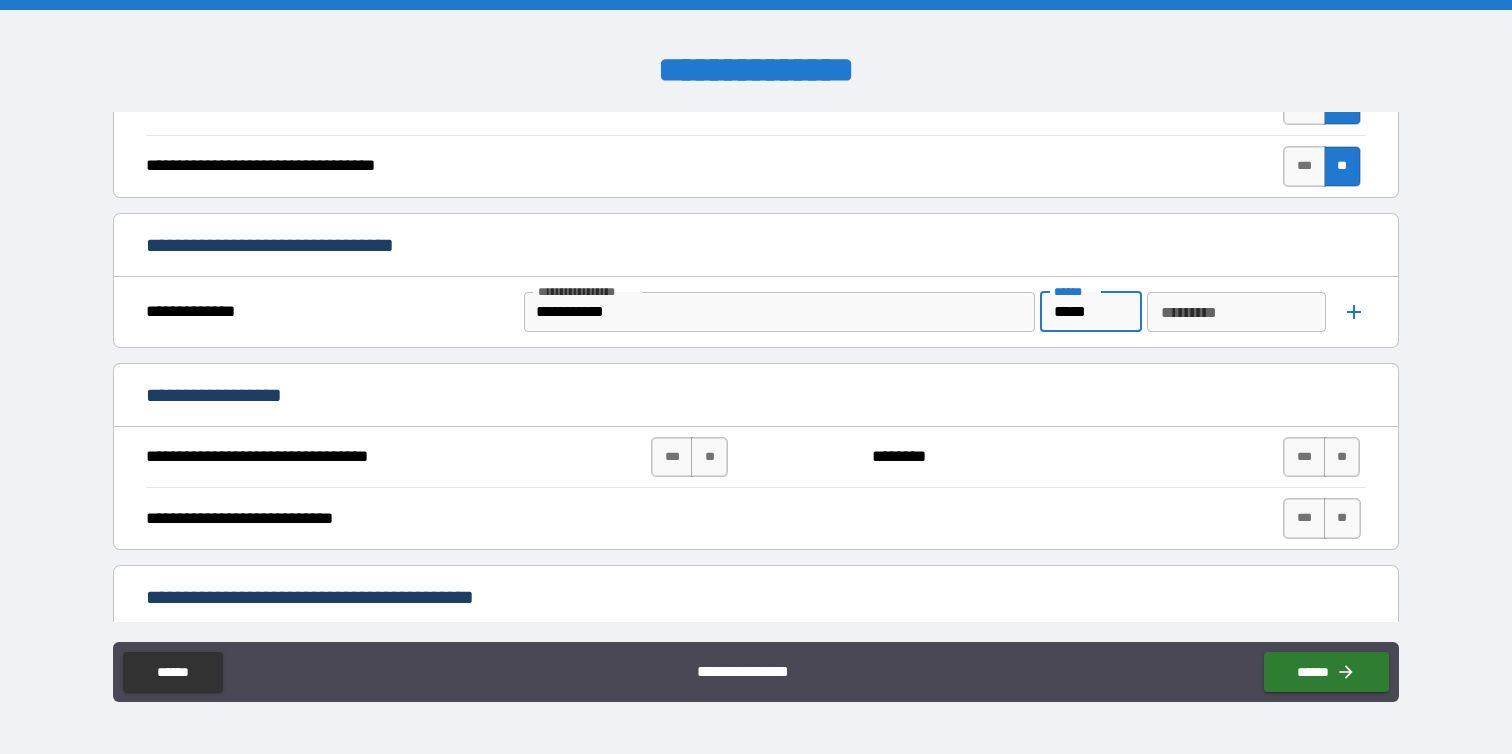 type on "*****" 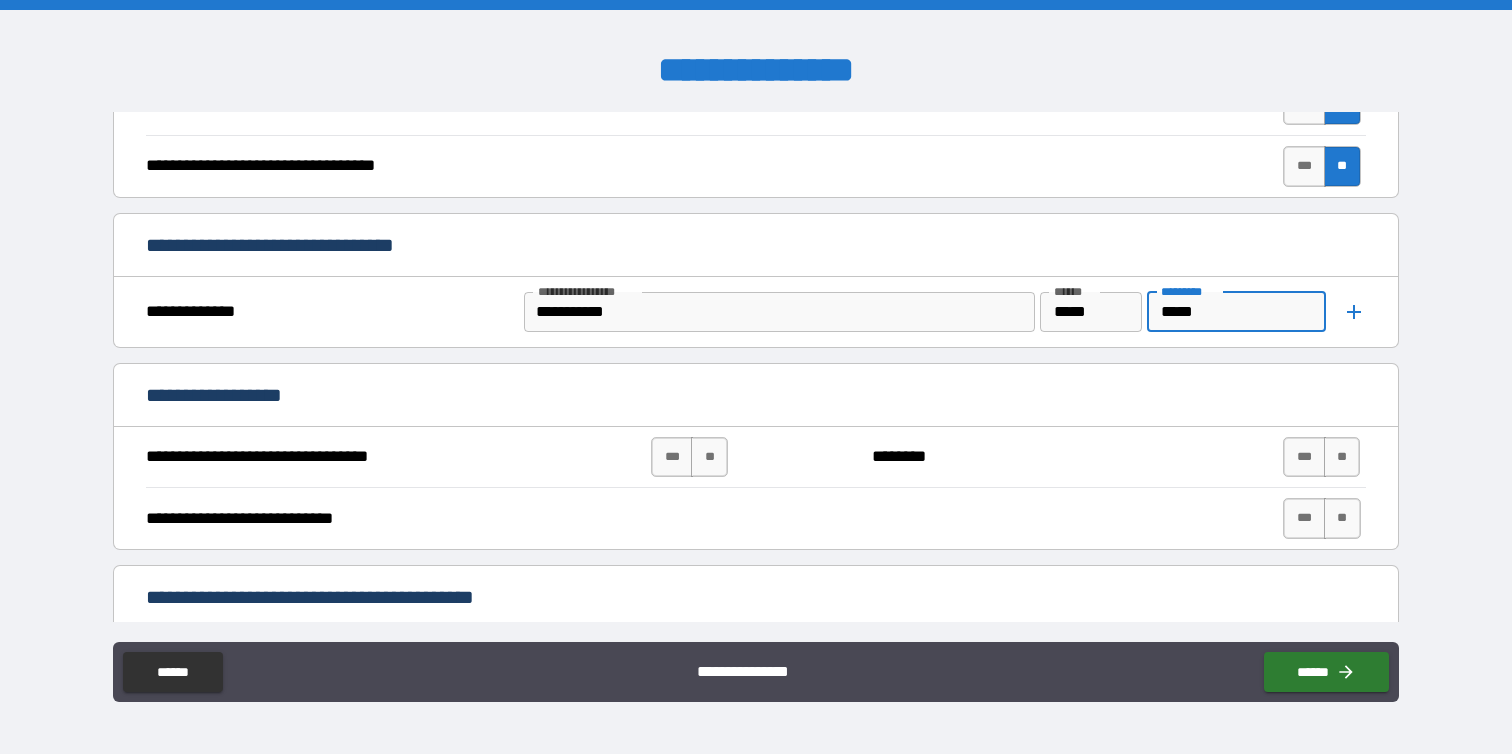 type on "*****" 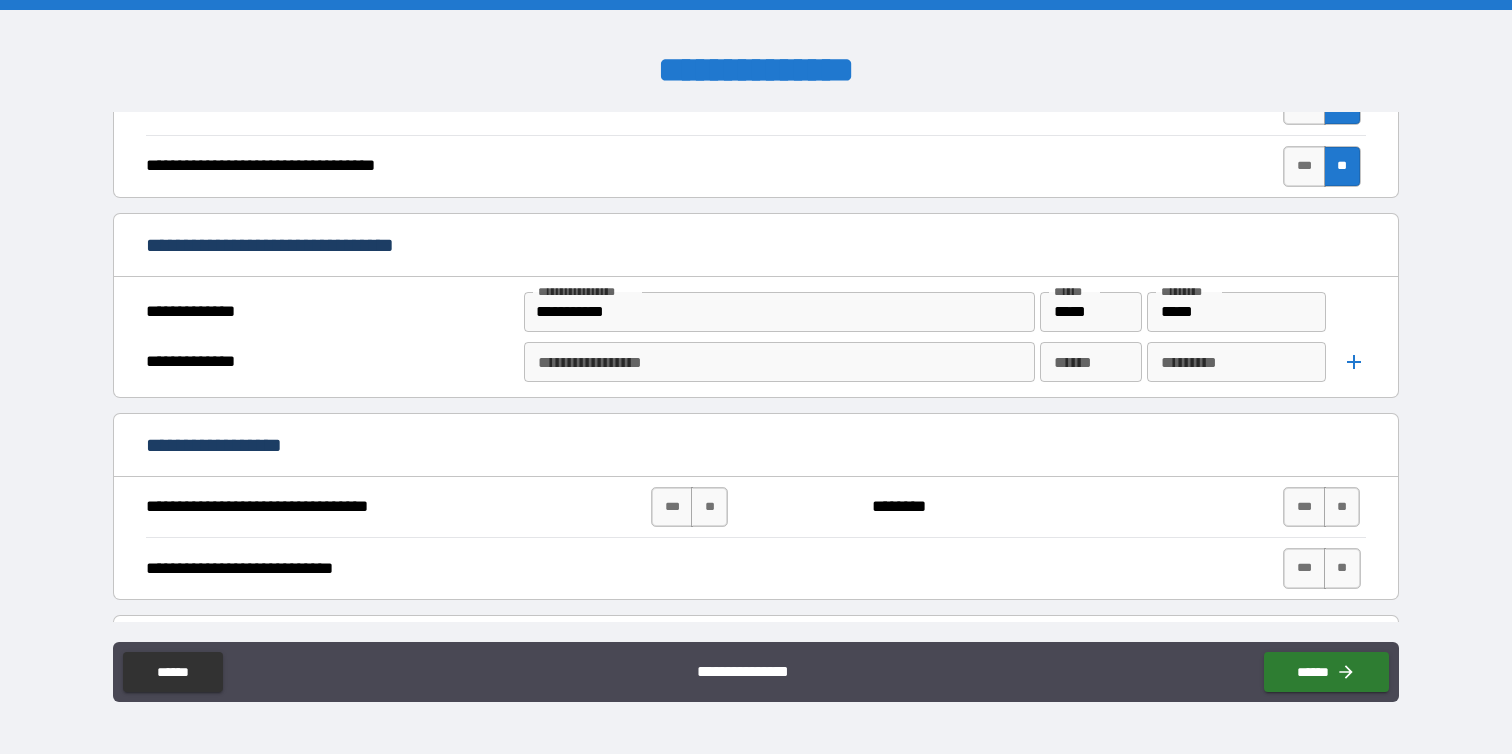 click on "**********" at bounding box center (777, 362) 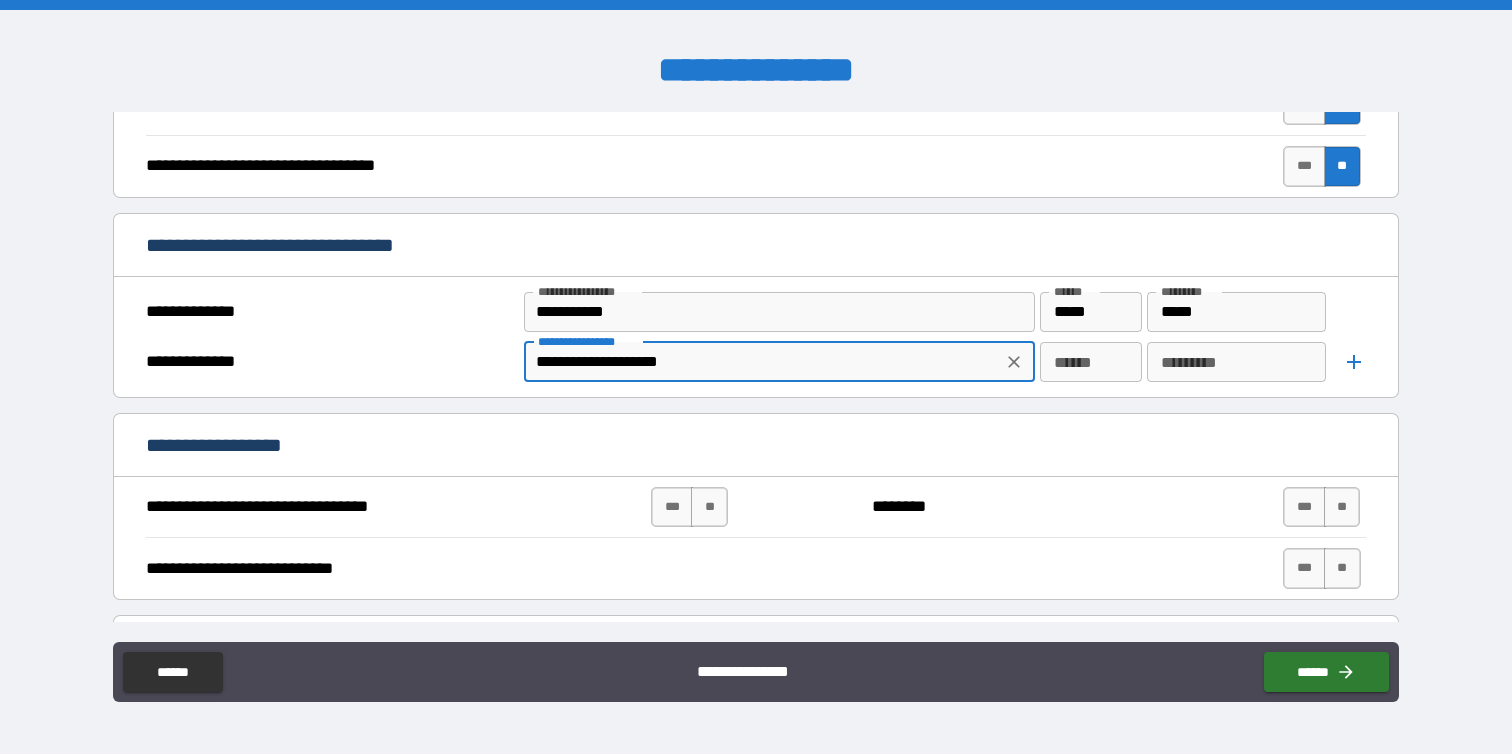 type on "**********" 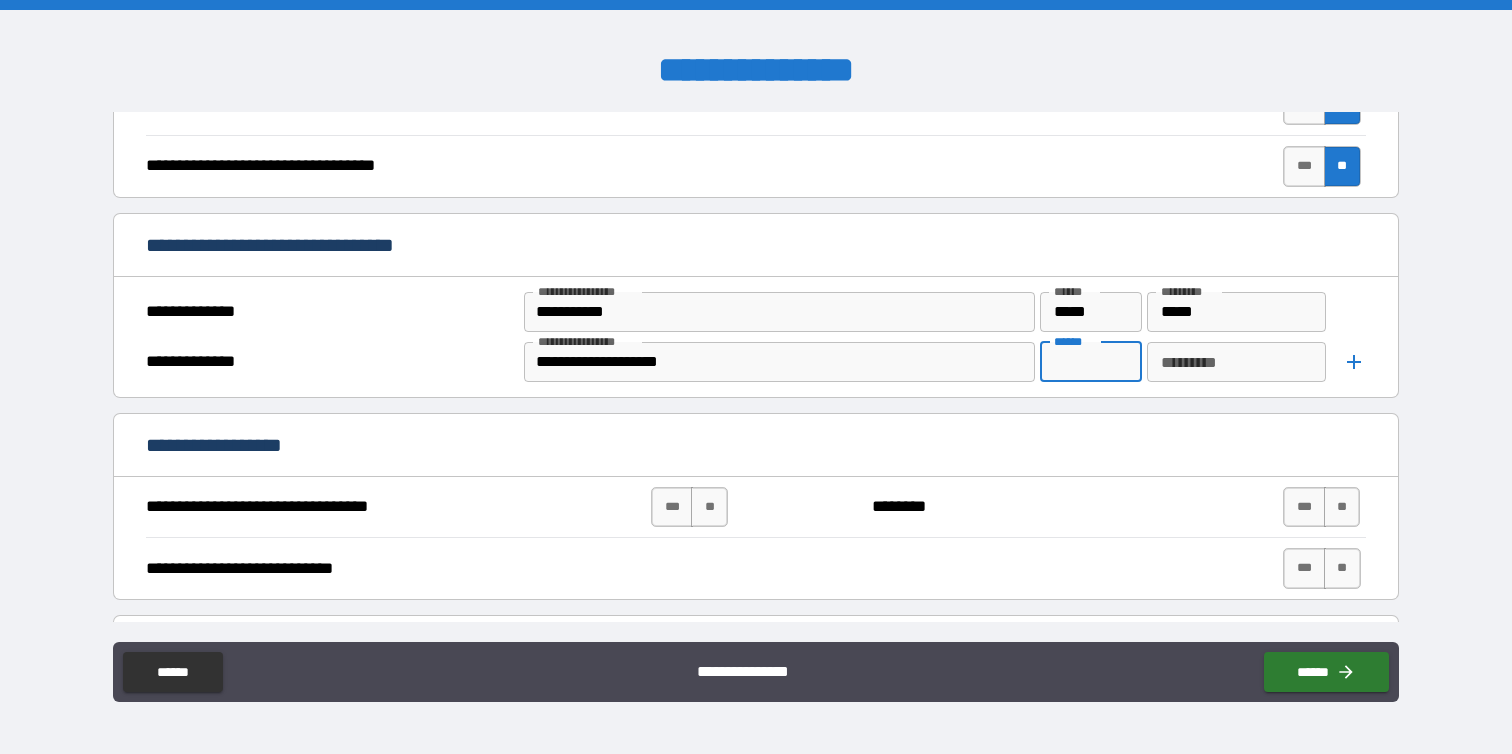 click on "******" at bounding box center [1091, 362] 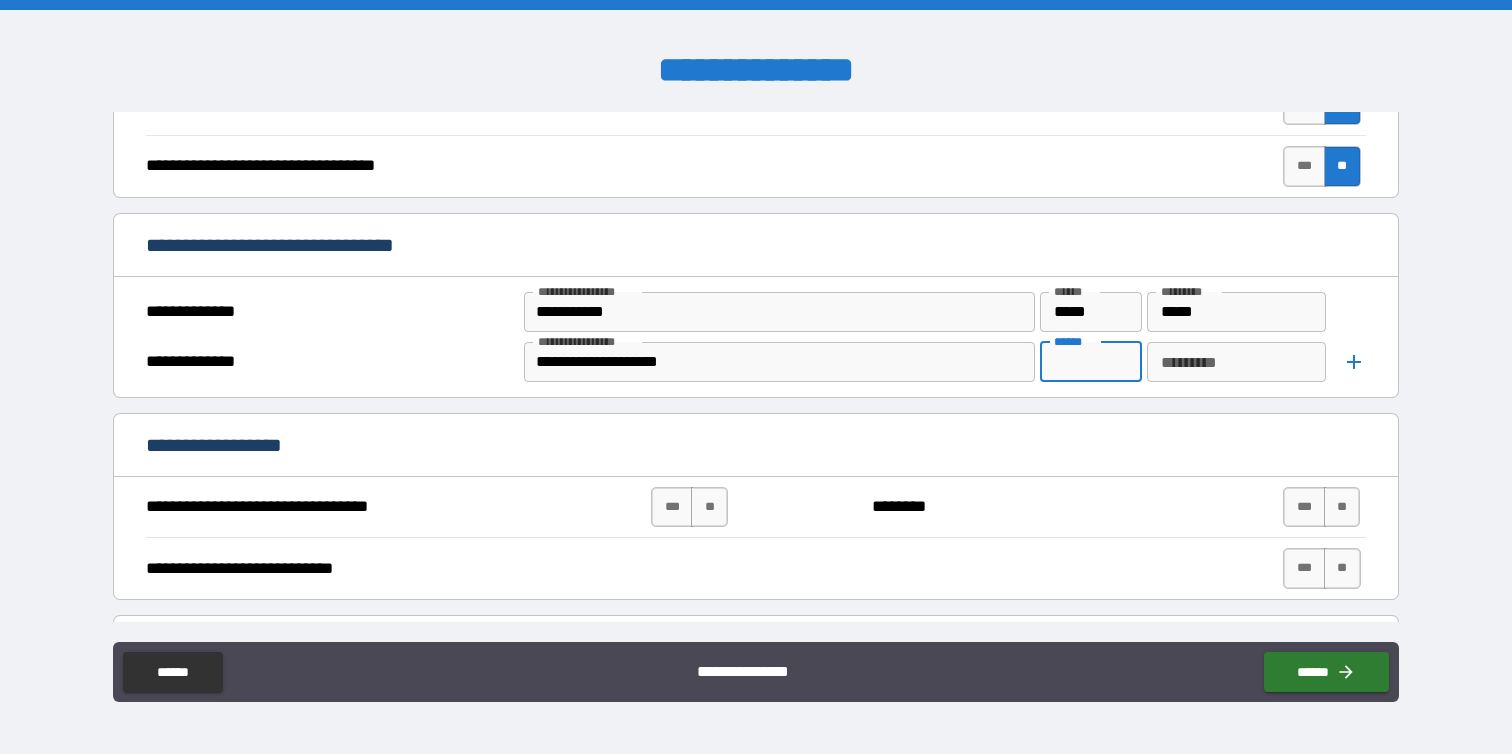 click on "********* *********" at bounding box center [1236, 362] 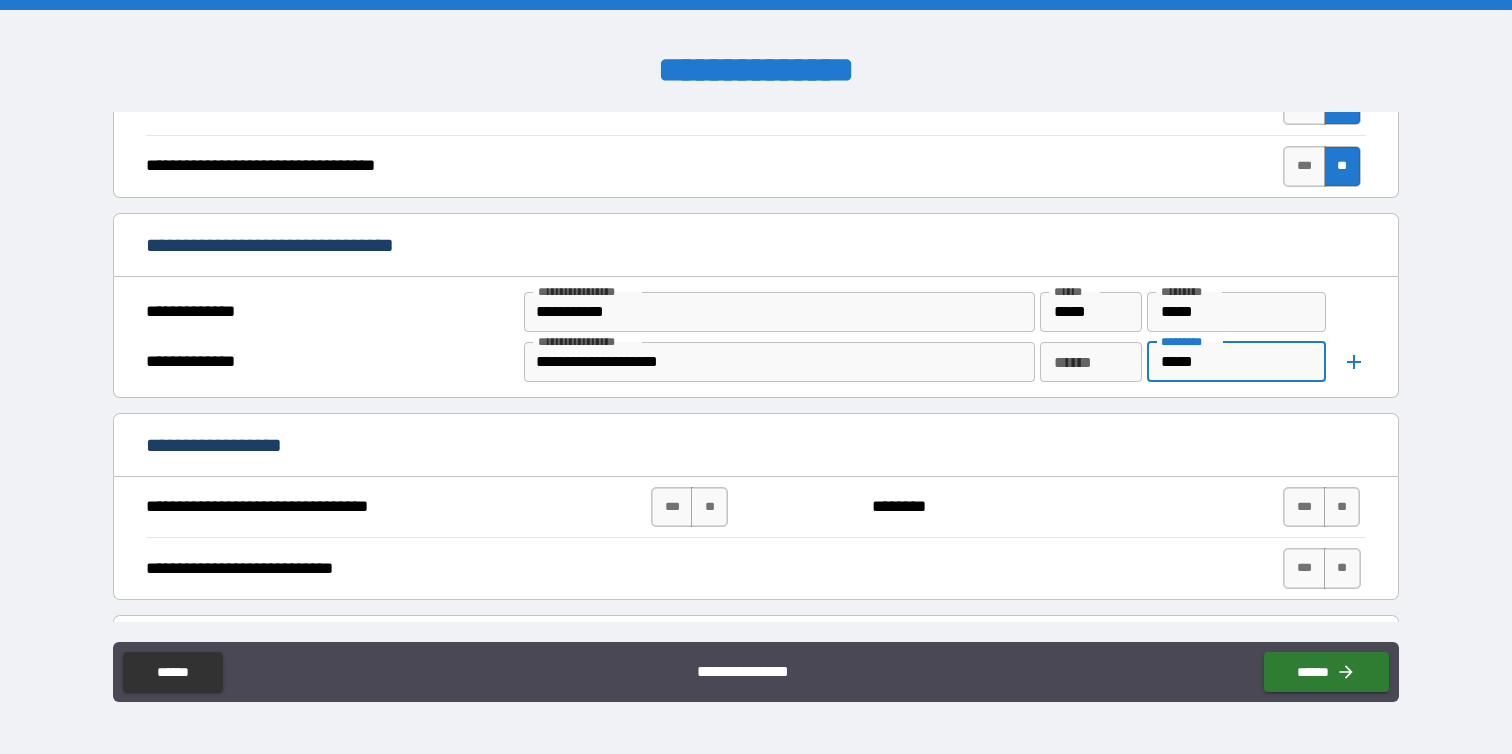 type on "*****" 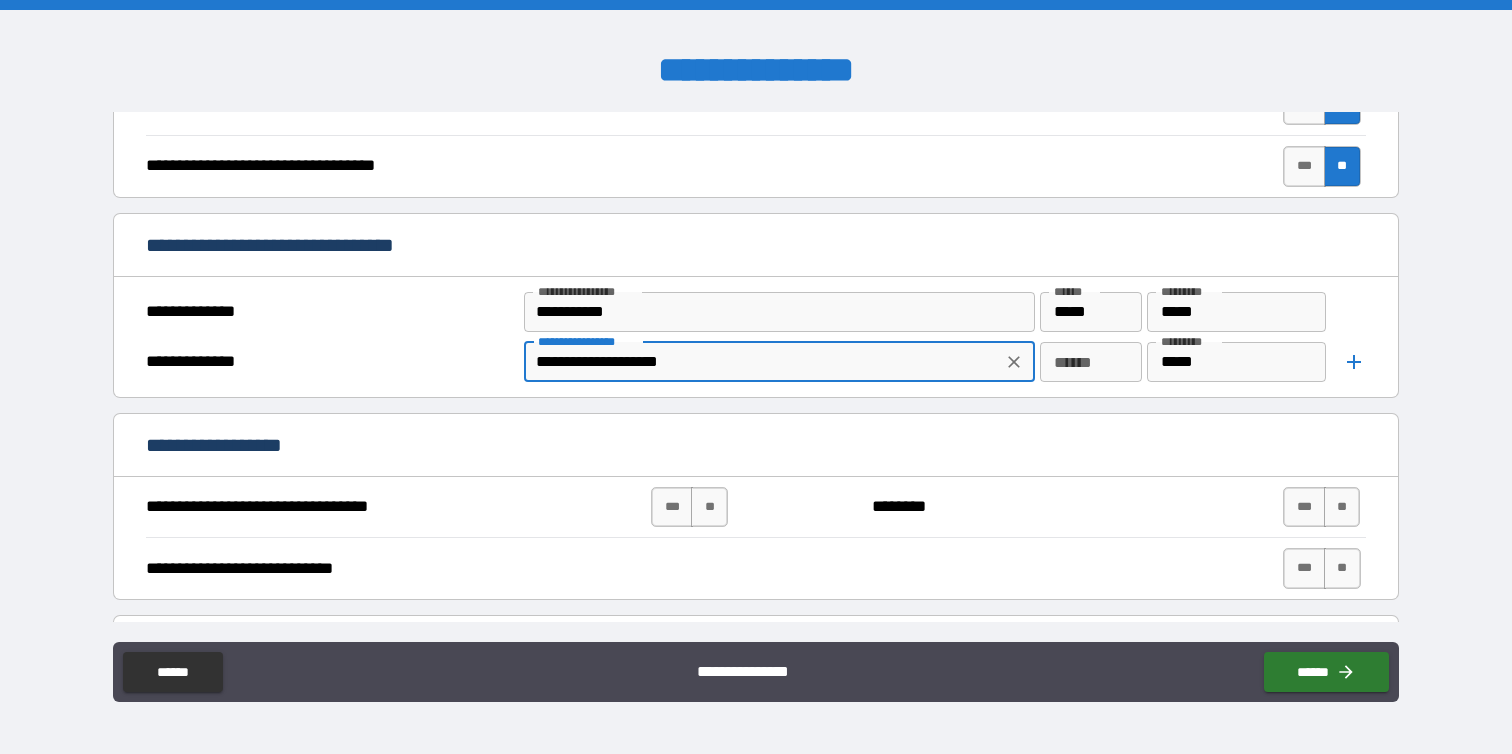 click on "**********" at bounding box center [762, 362] 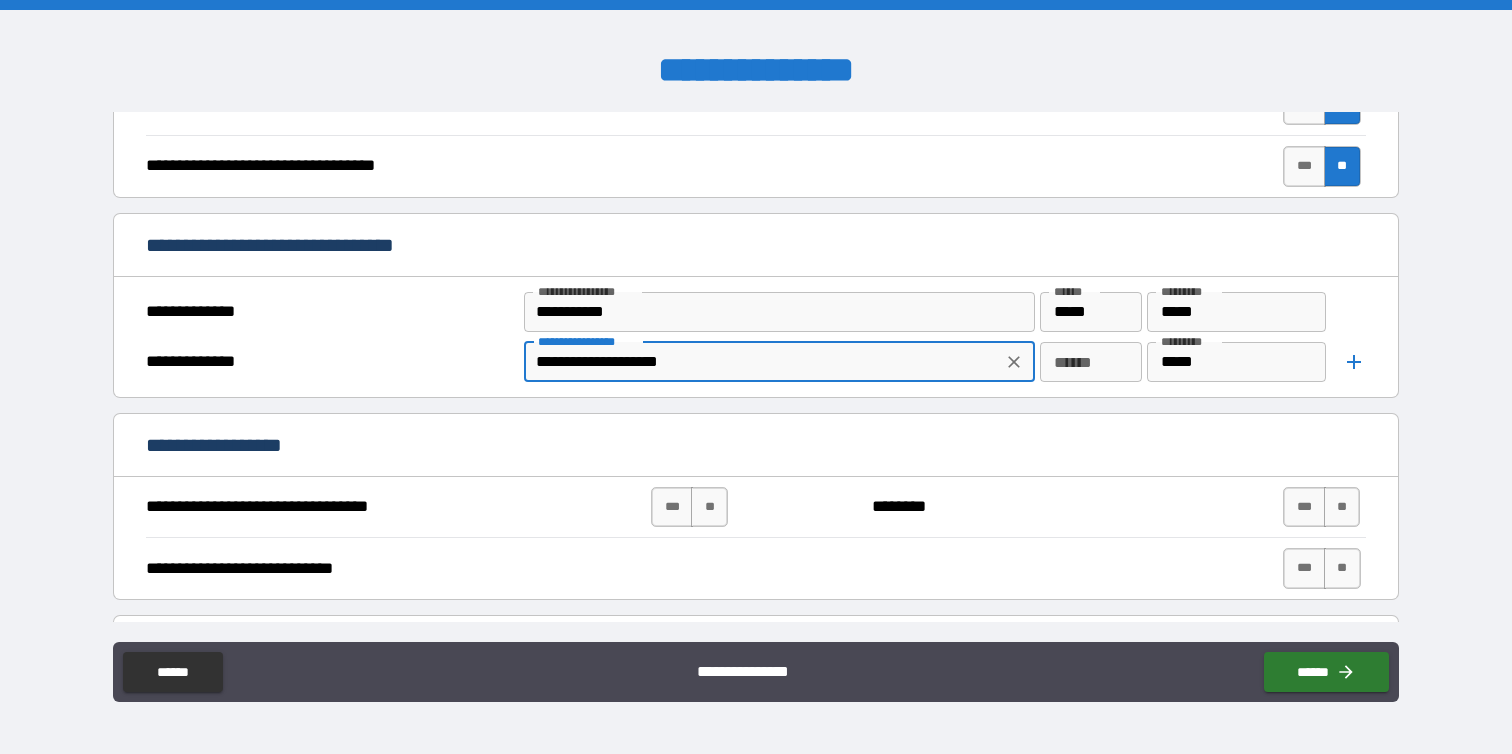 type on "**********" 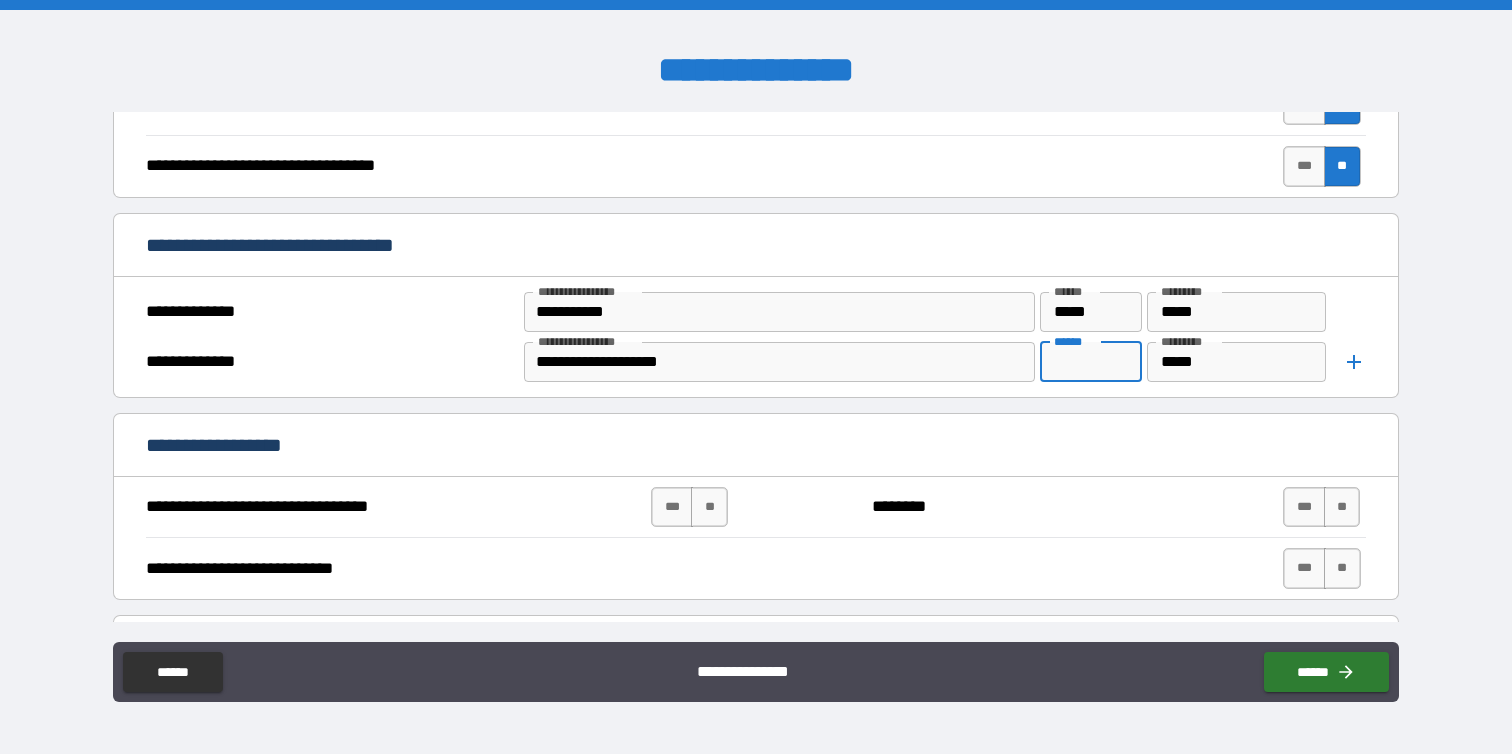 click on "******" at bounding box center [1091, 362] 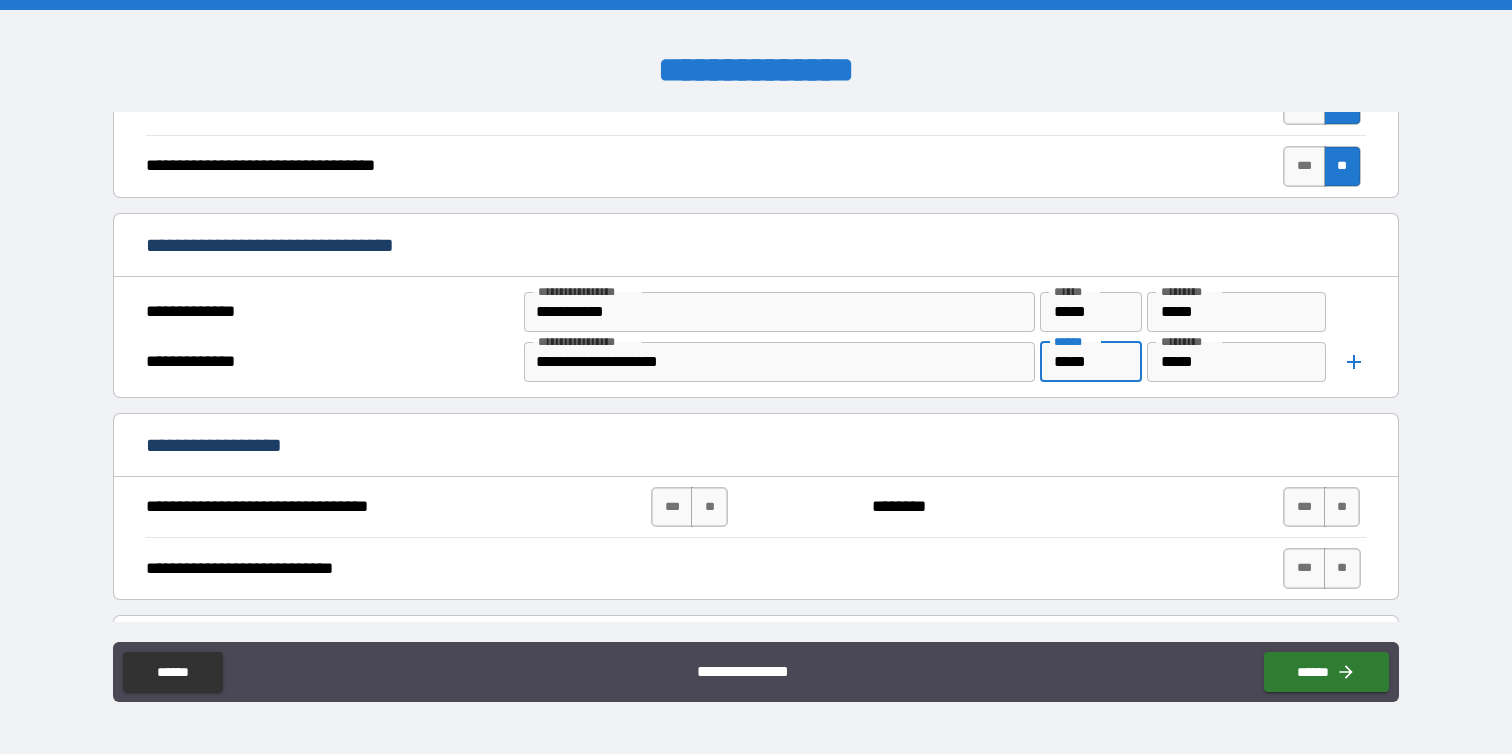 type on "*****" 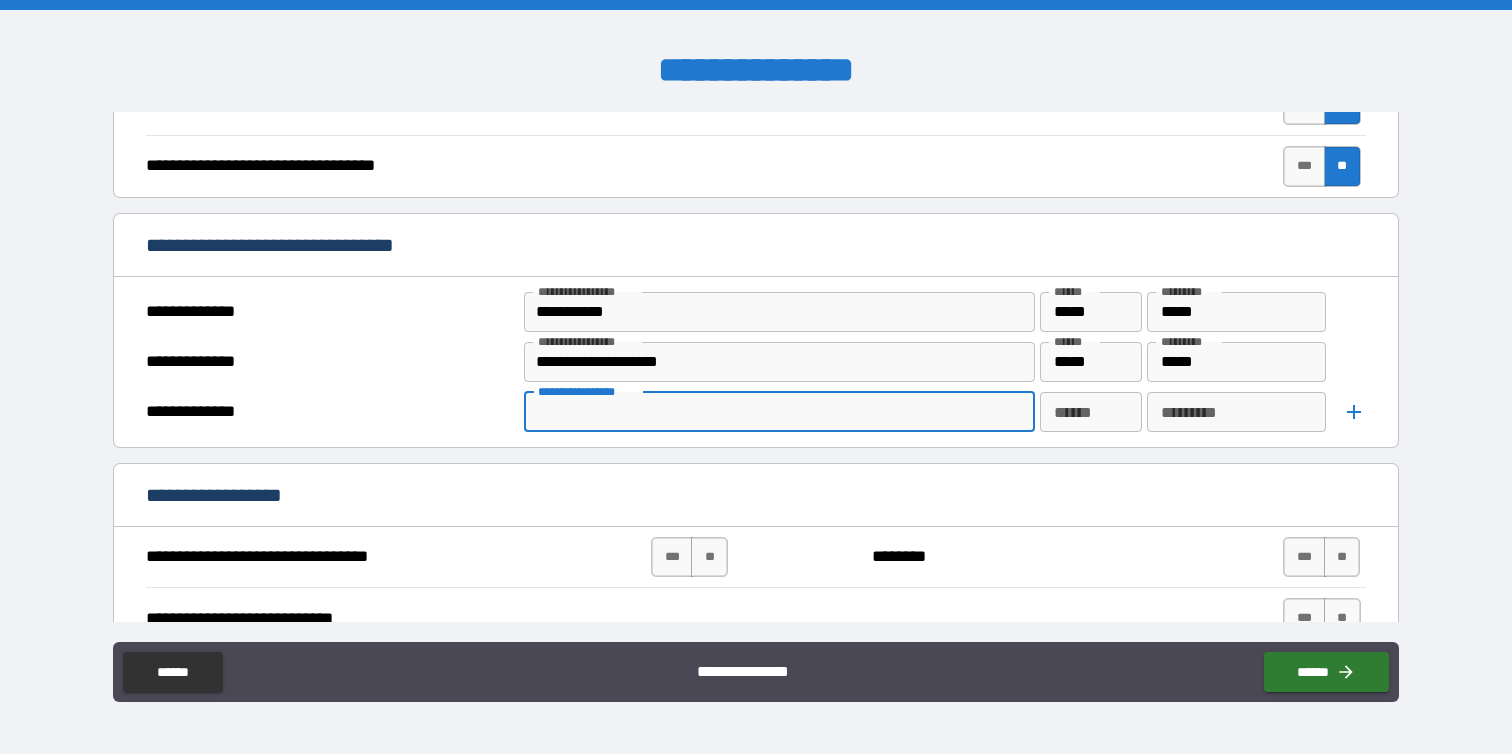 click on "**********" at bounding box center [777, 412] 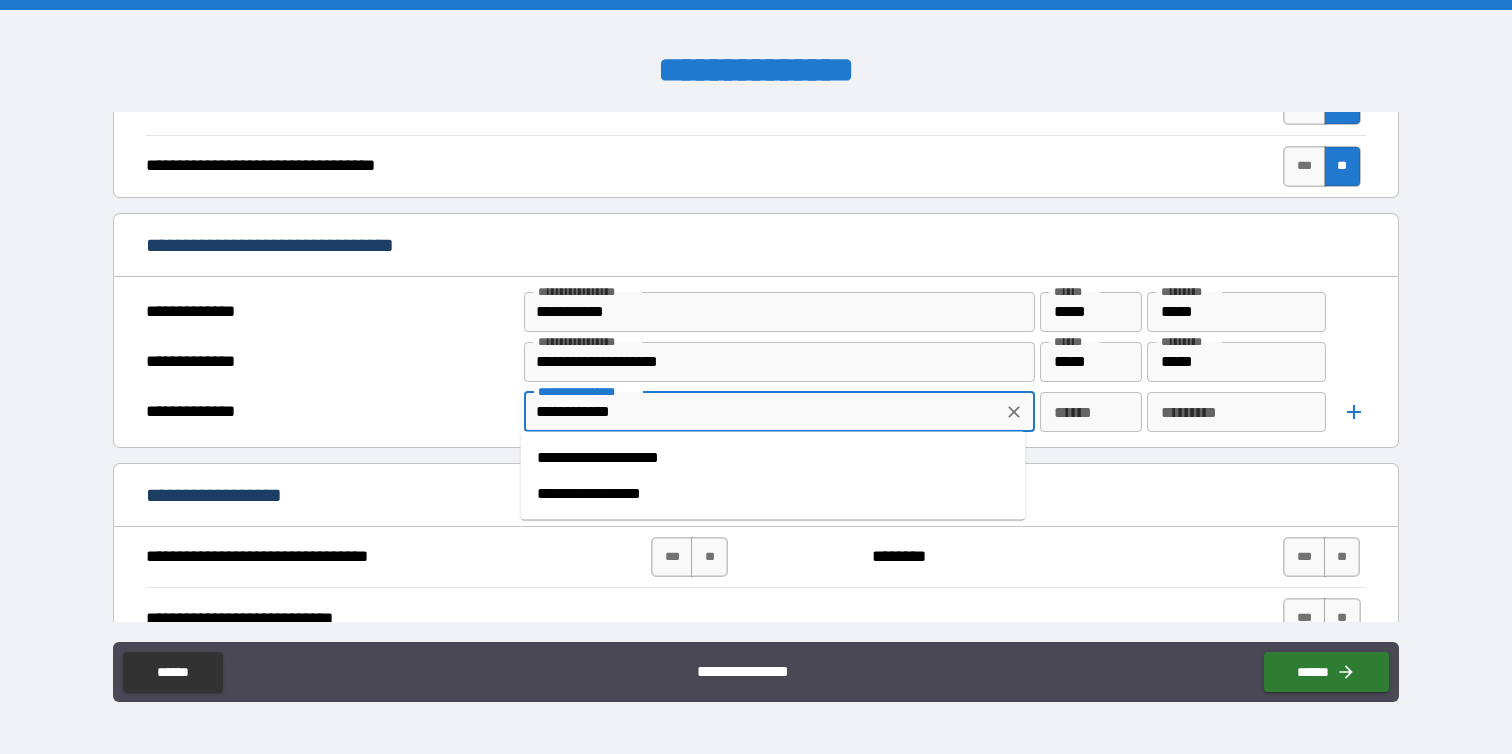 type on "**********" 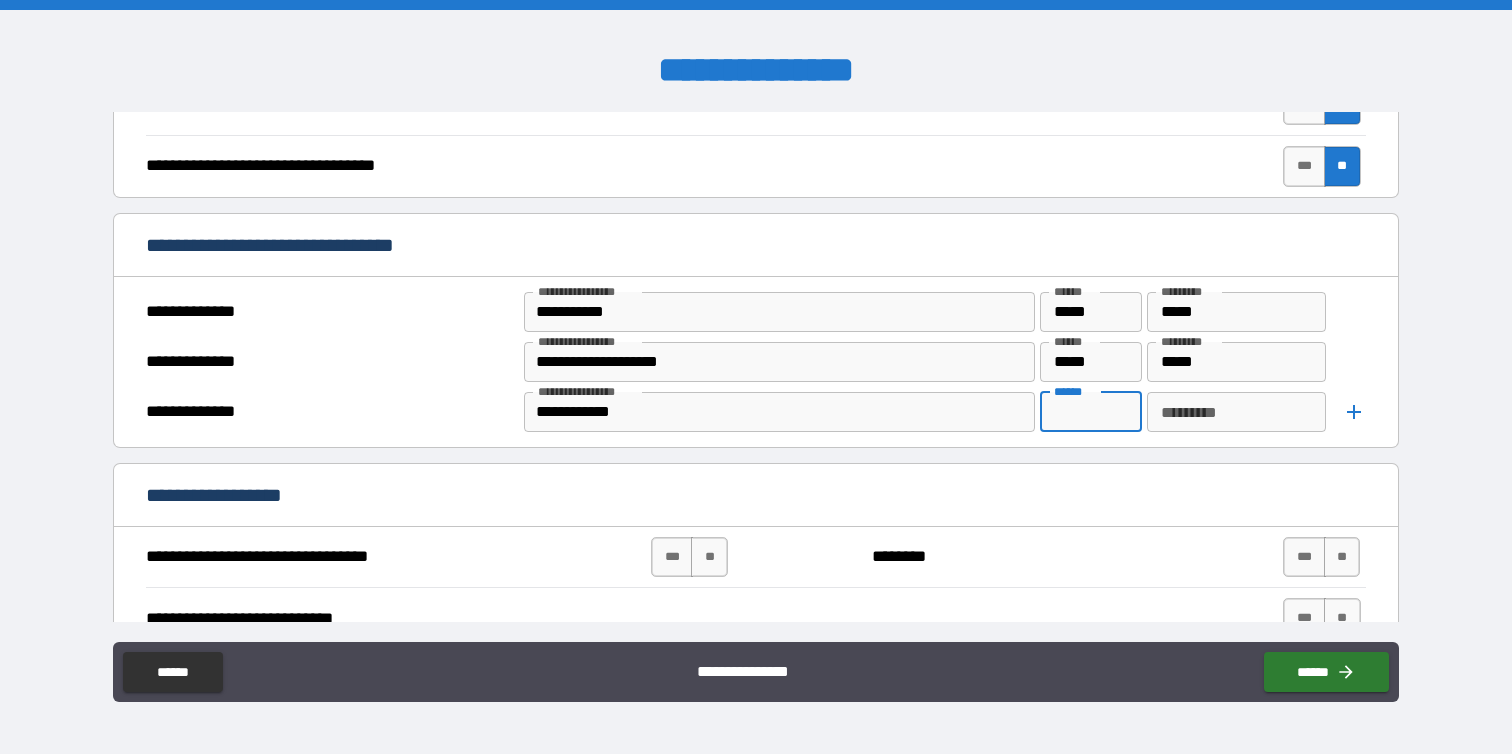 click on "******" at bounding box center (1091, 412) 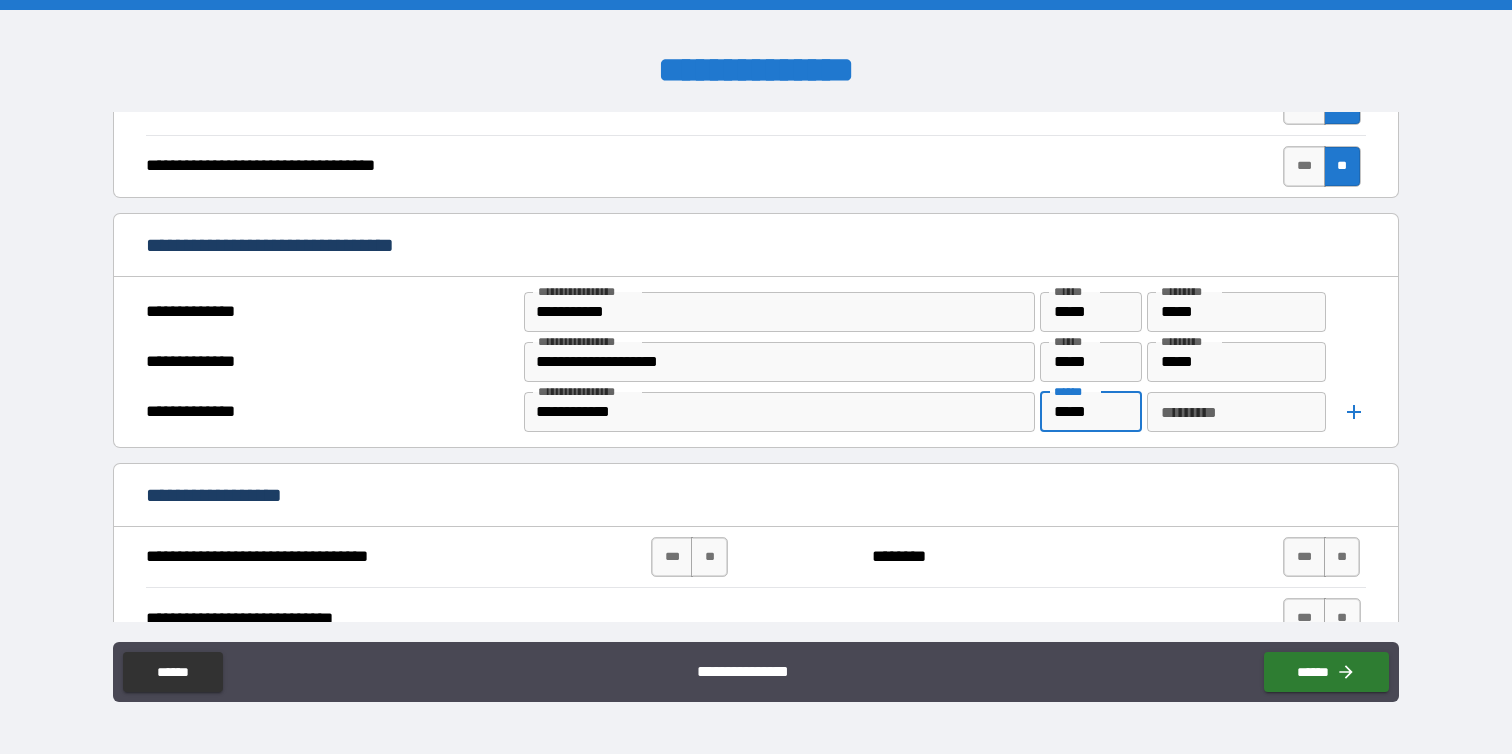 type on "*****" 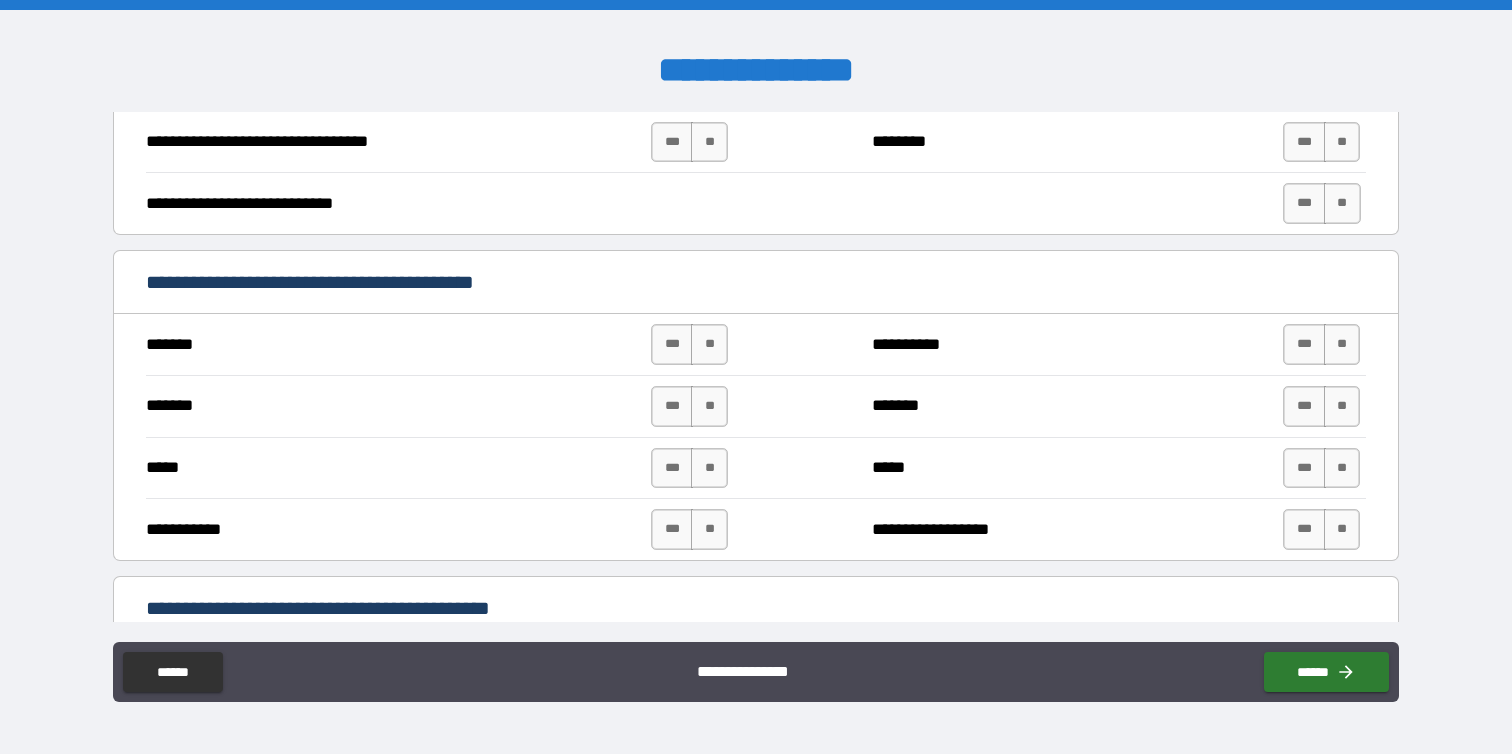 scroll, scrollTop: 1187, scrollLeft: 0, axis: vertical 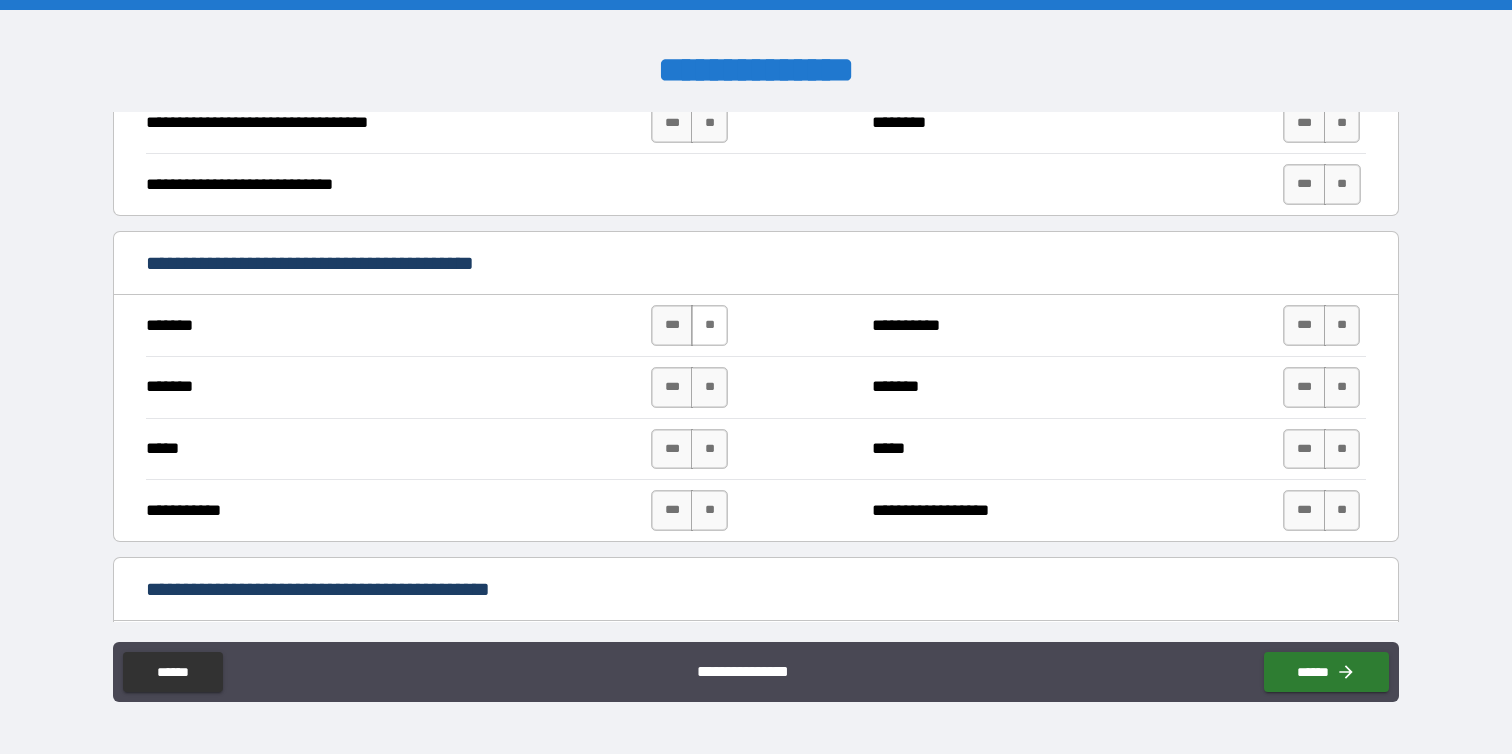 type on "*****" 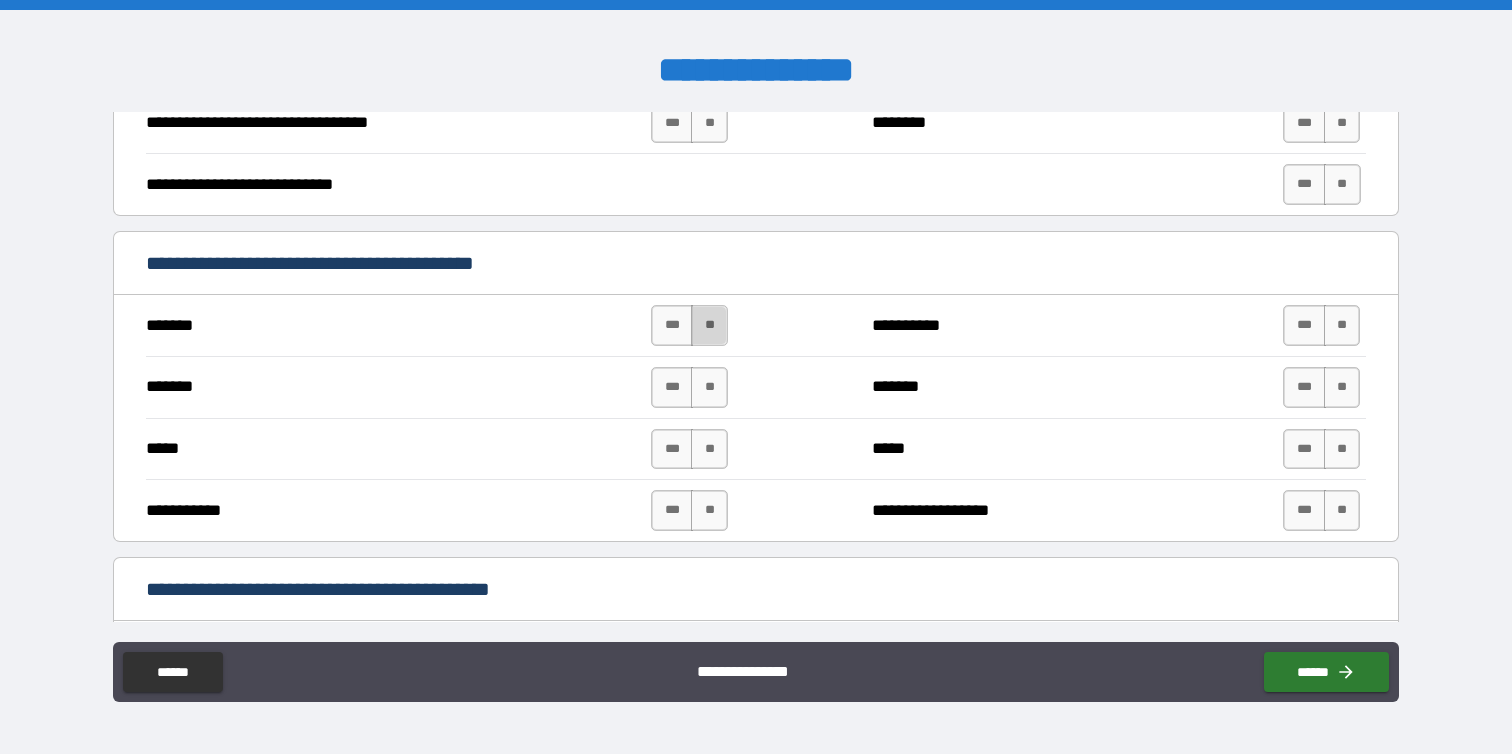 click on "**" at bounding box center (709, 325) 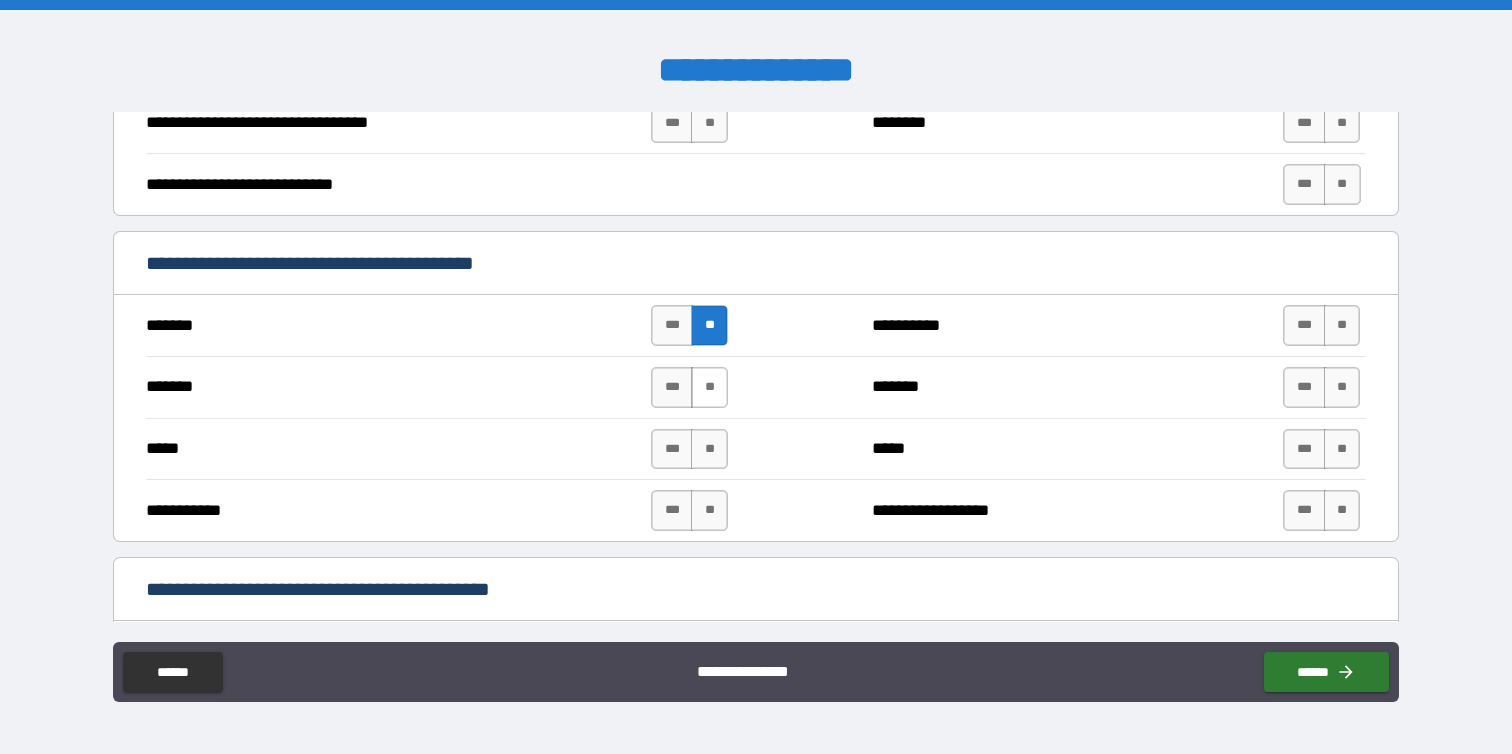 click on "**" at bounding box center (709, 387) 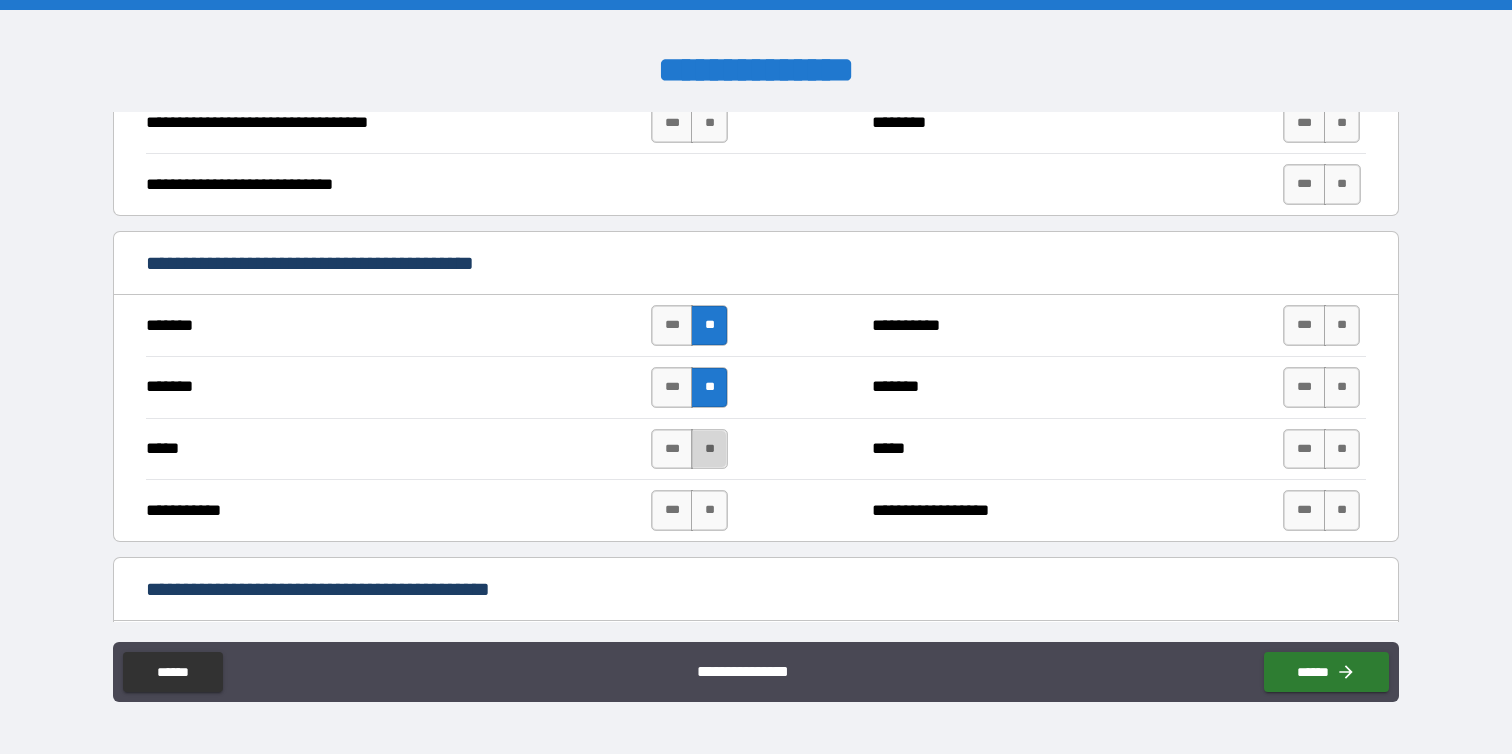 click on "**" at bounding box center (709, 449) 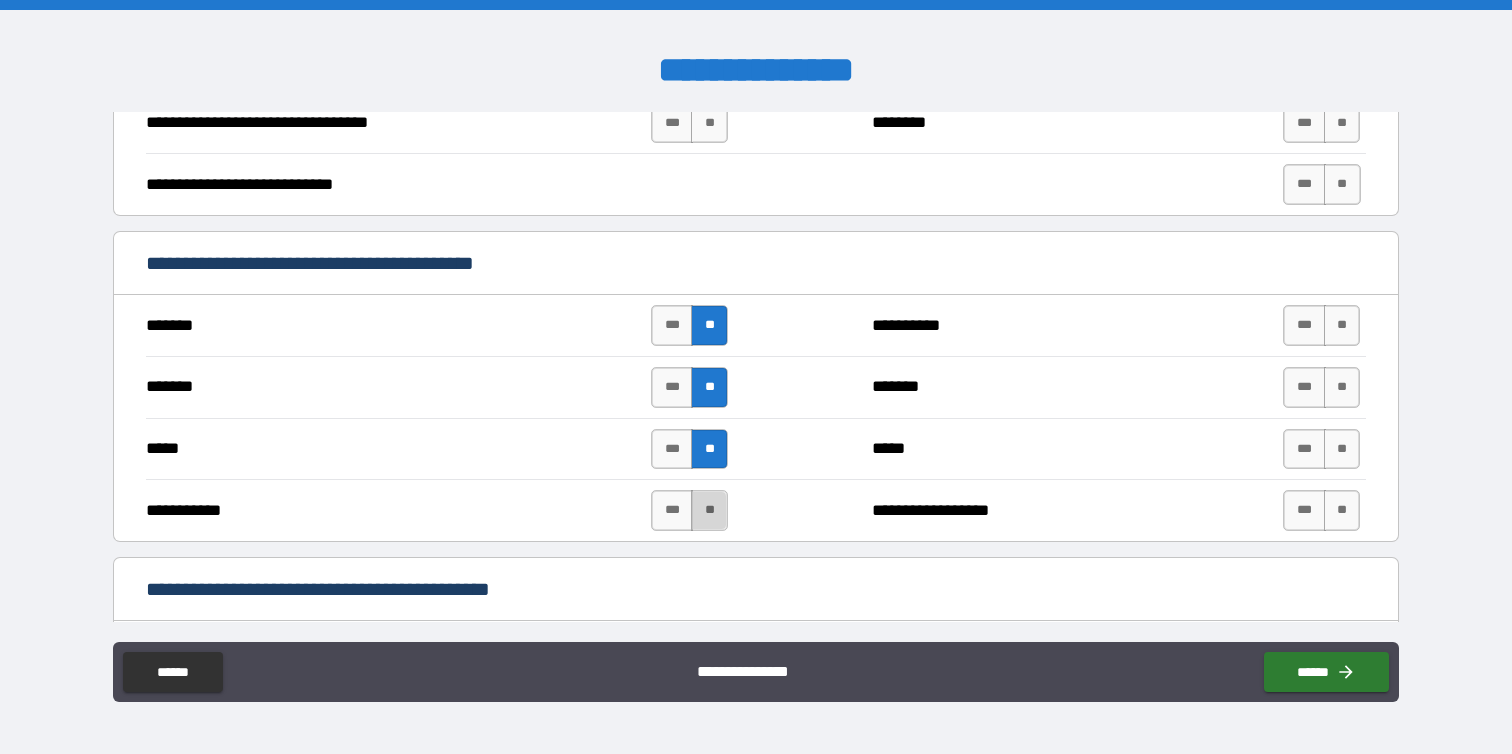 click on "**" at bounding box center (709, 510) 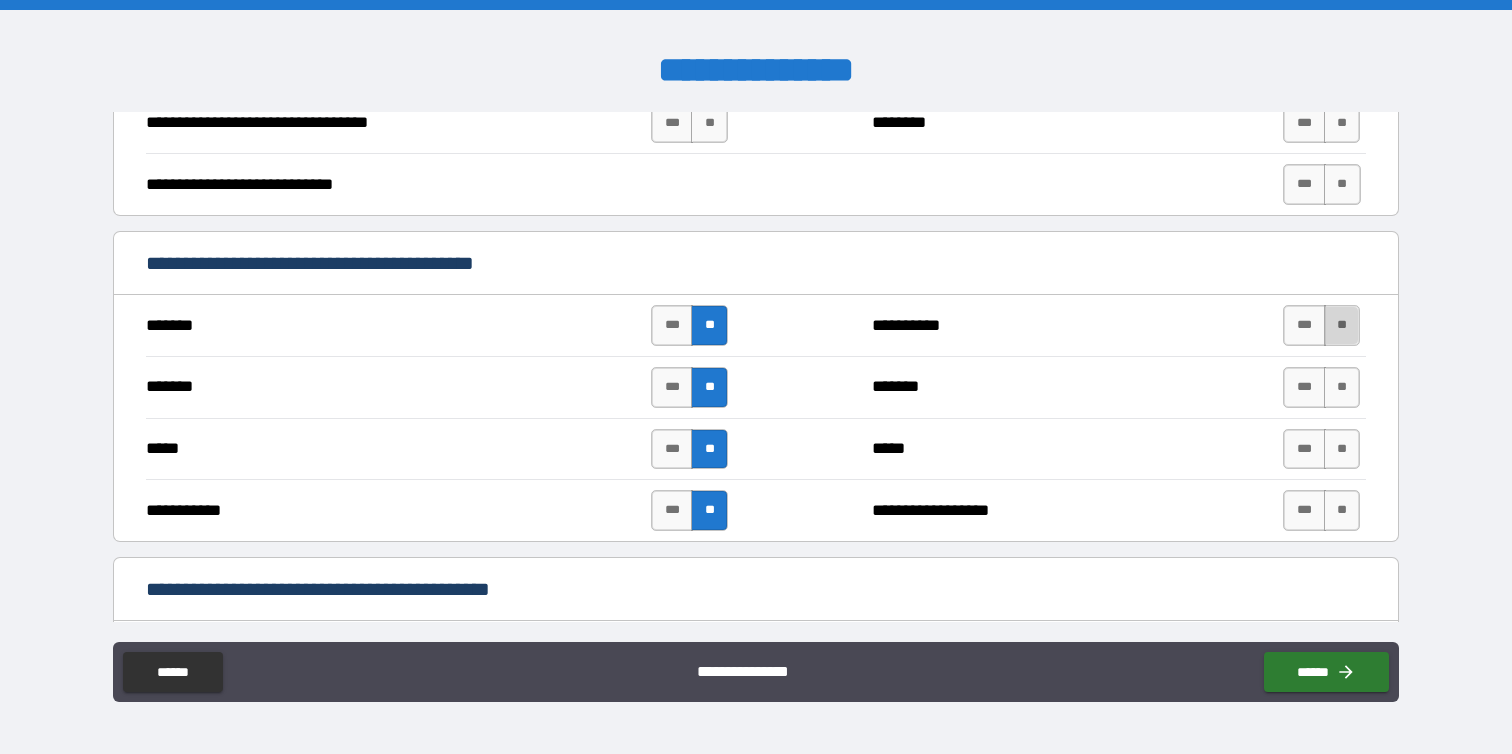 click on "**" at bounding box center [1342, 325] 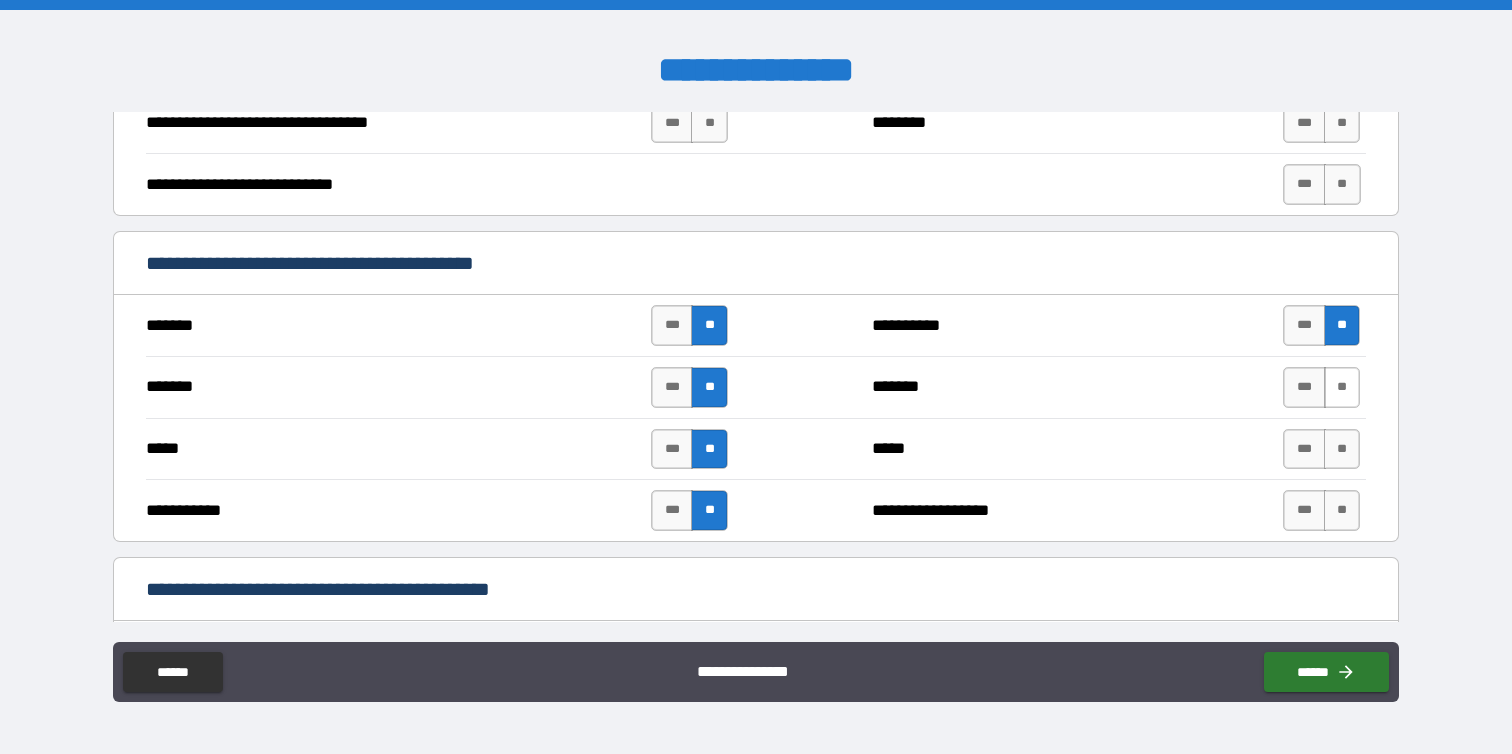 click on "**" at bounding box center (1342, 387) 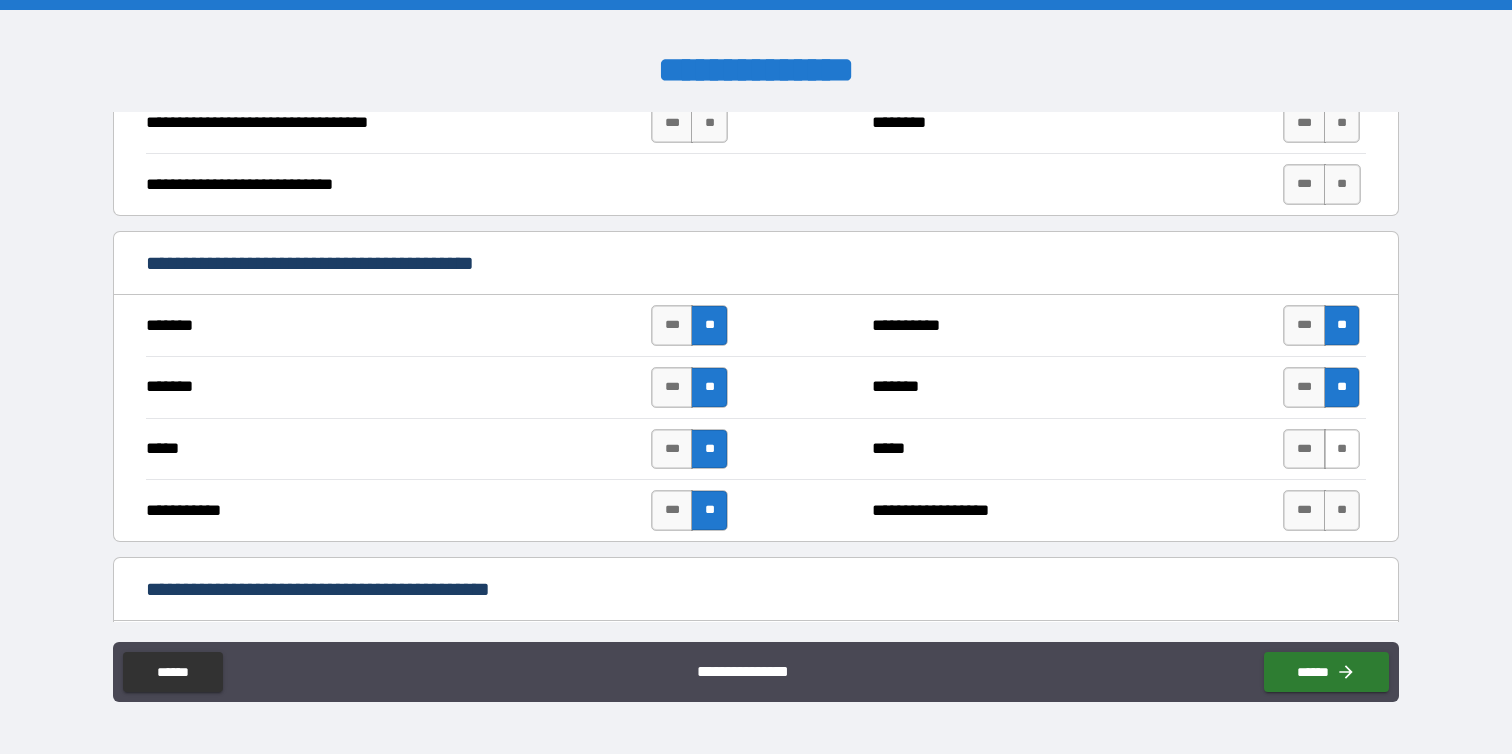 click on "**" at bounding box center (1342, 449) 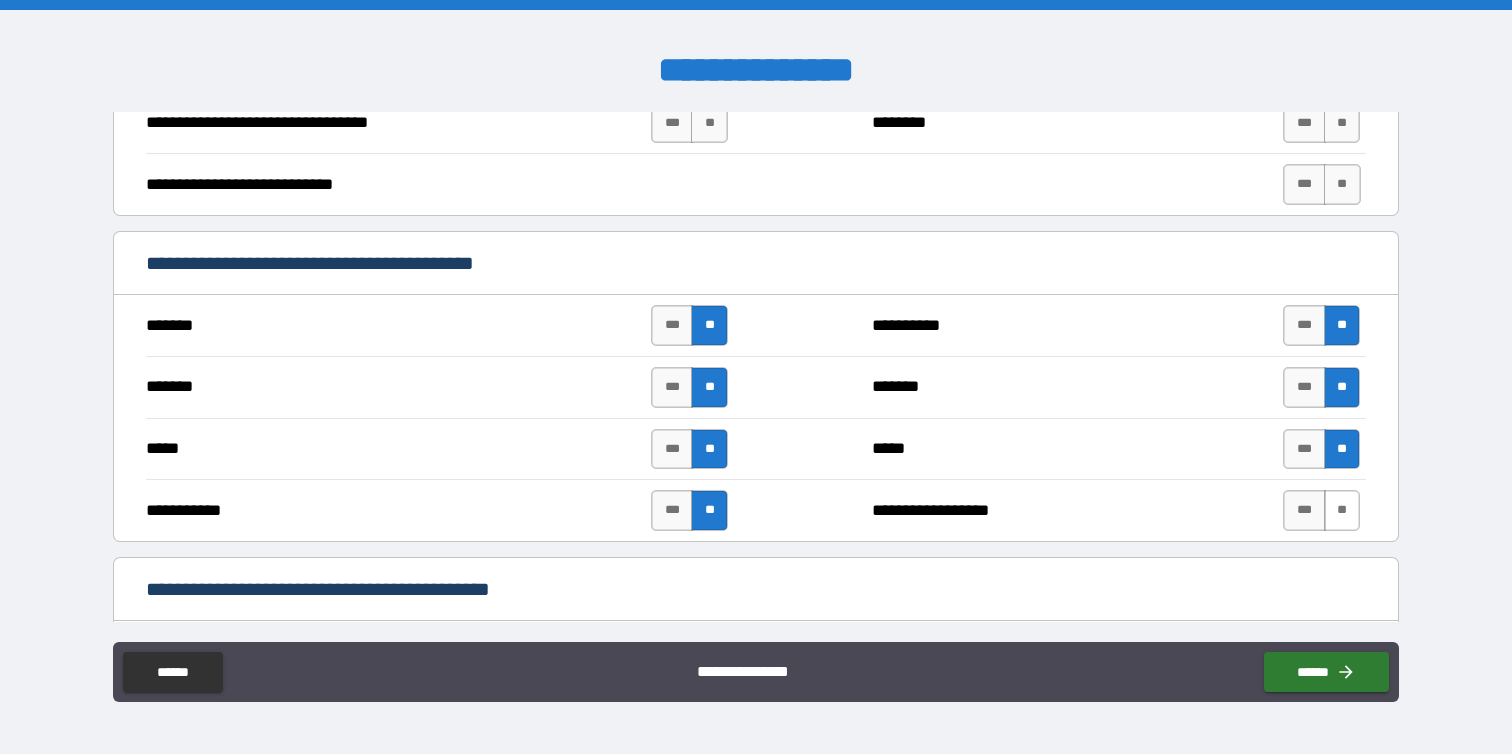click on "**" at bounding box center (1342, 510) 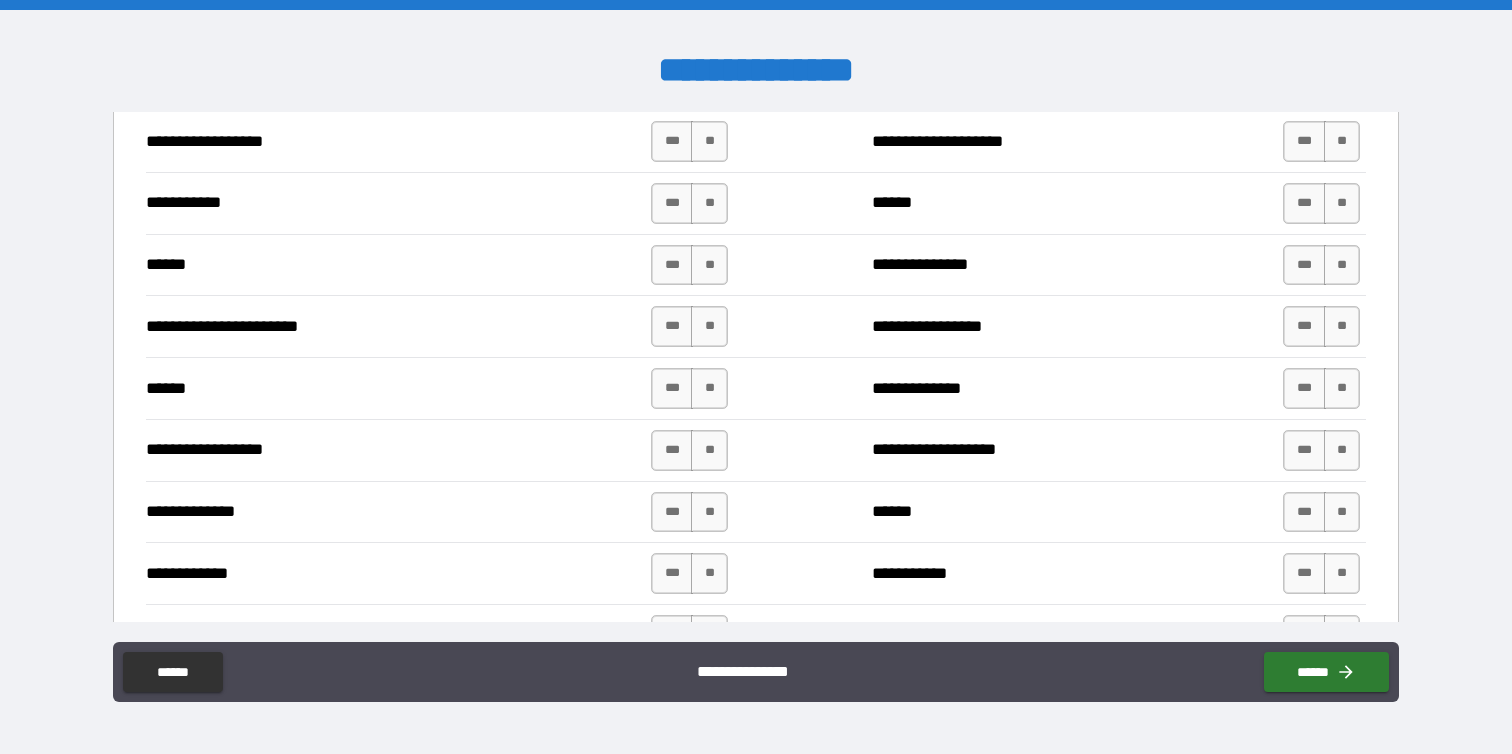 scroll, scrollTop: 1843, scrollLeft: 0, axis: vertical 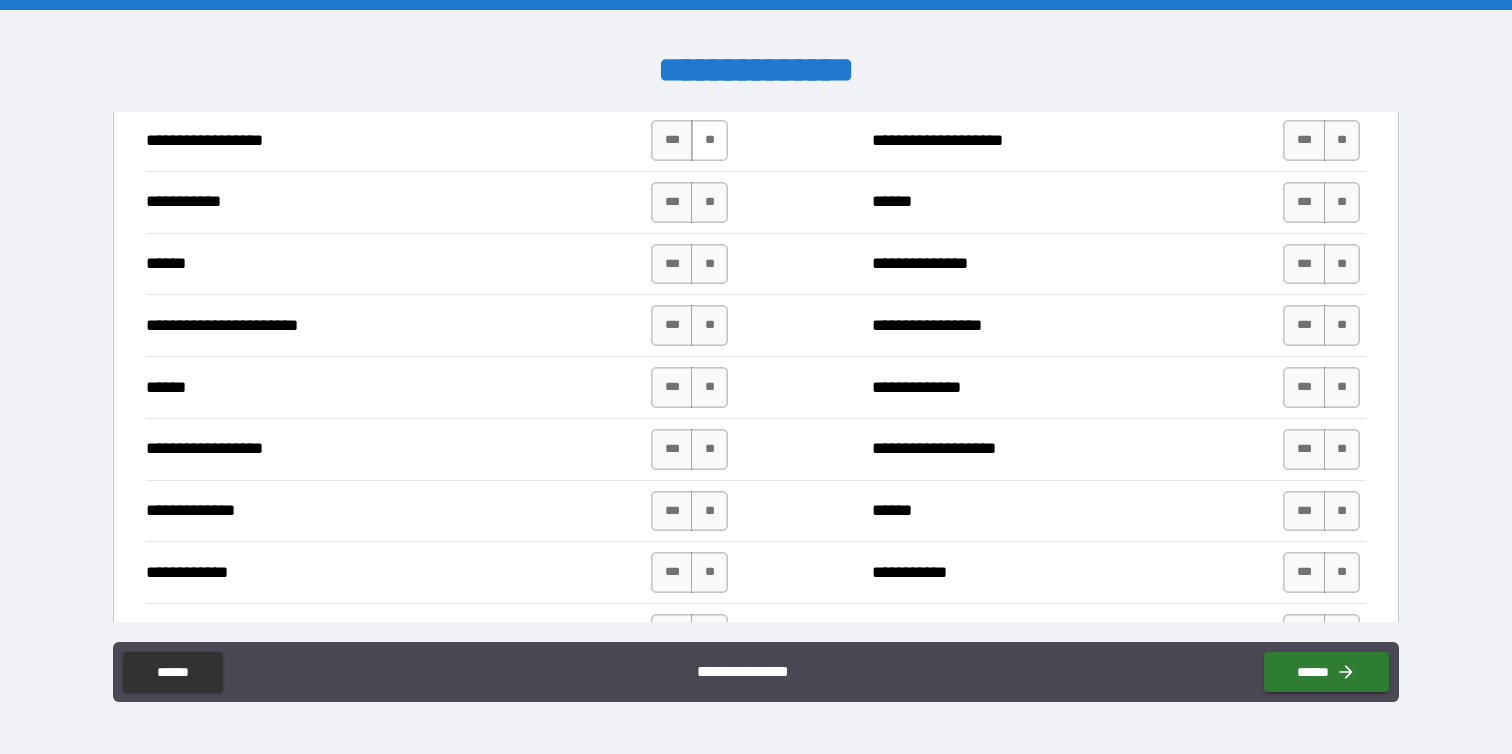 click on "**" at bounding box center (709, 140) 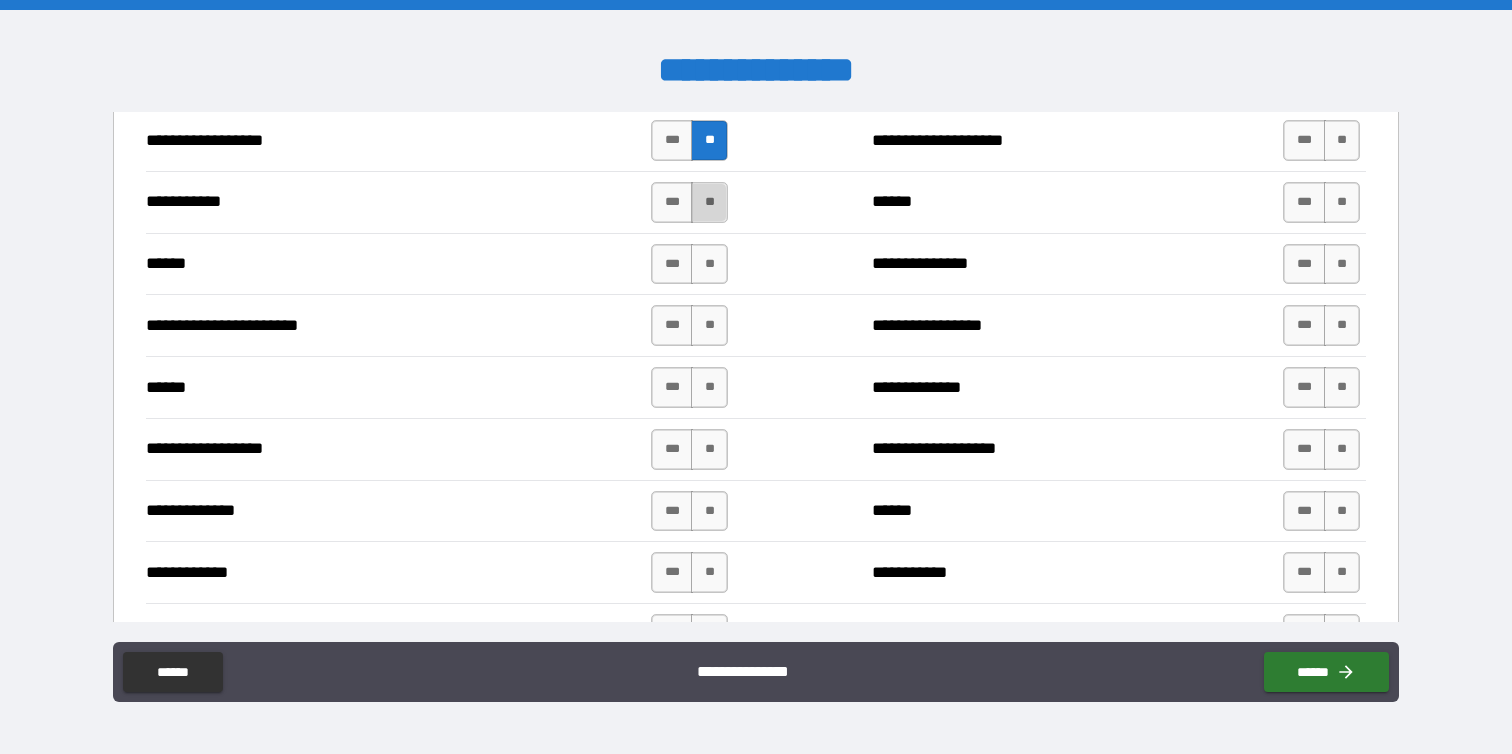 click on "**" at bounding box center (709, 202) 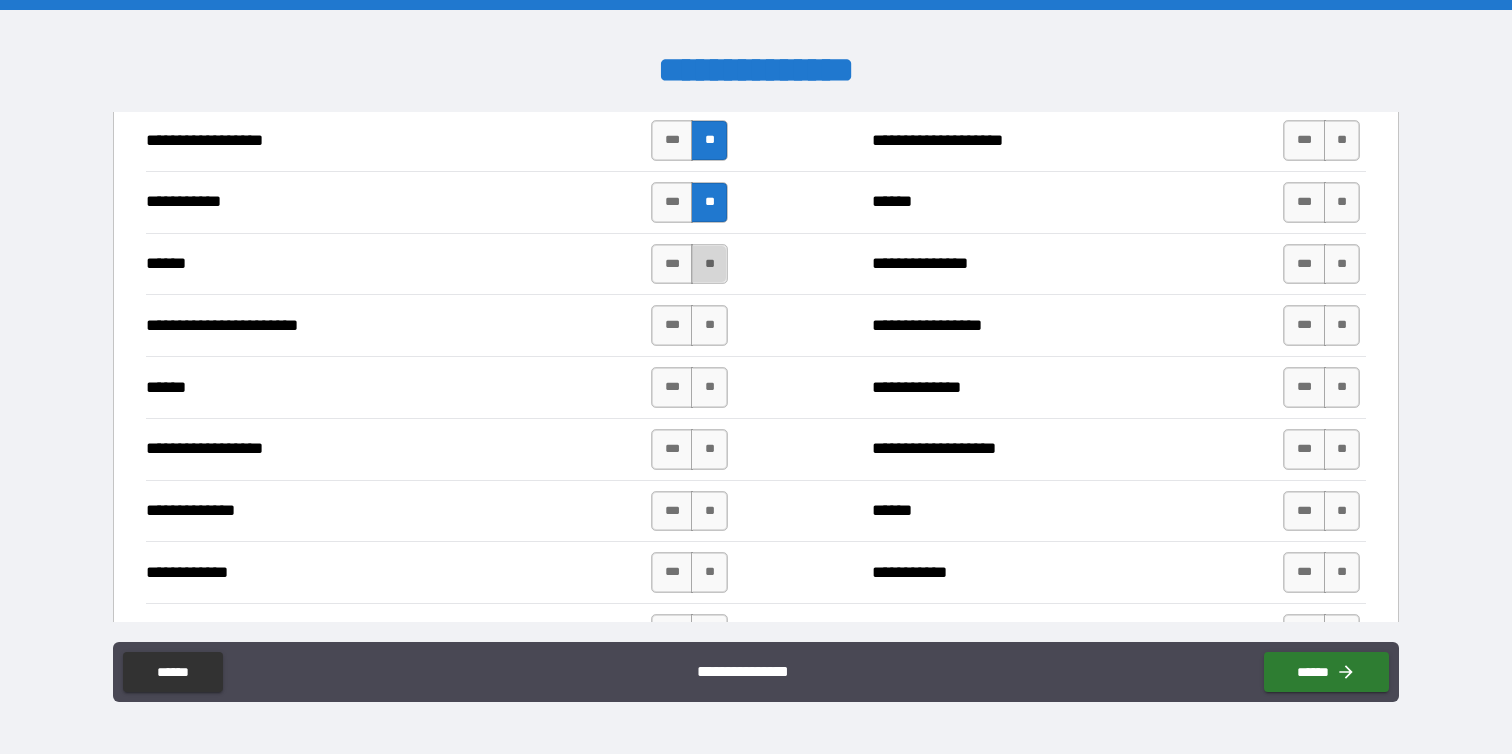 click on "**" at bounding box center [709, 264] 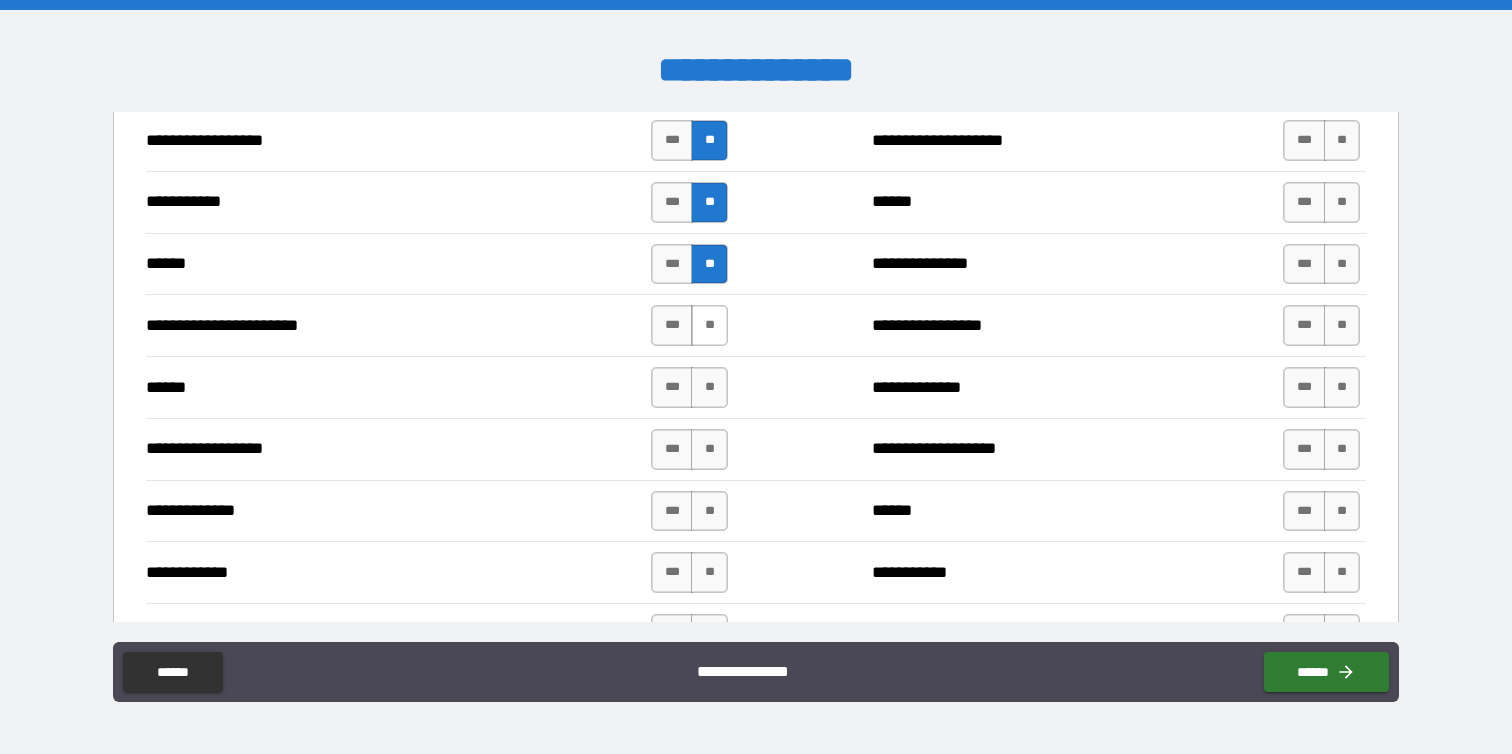 click on "**" at bounding box center [709, 325] 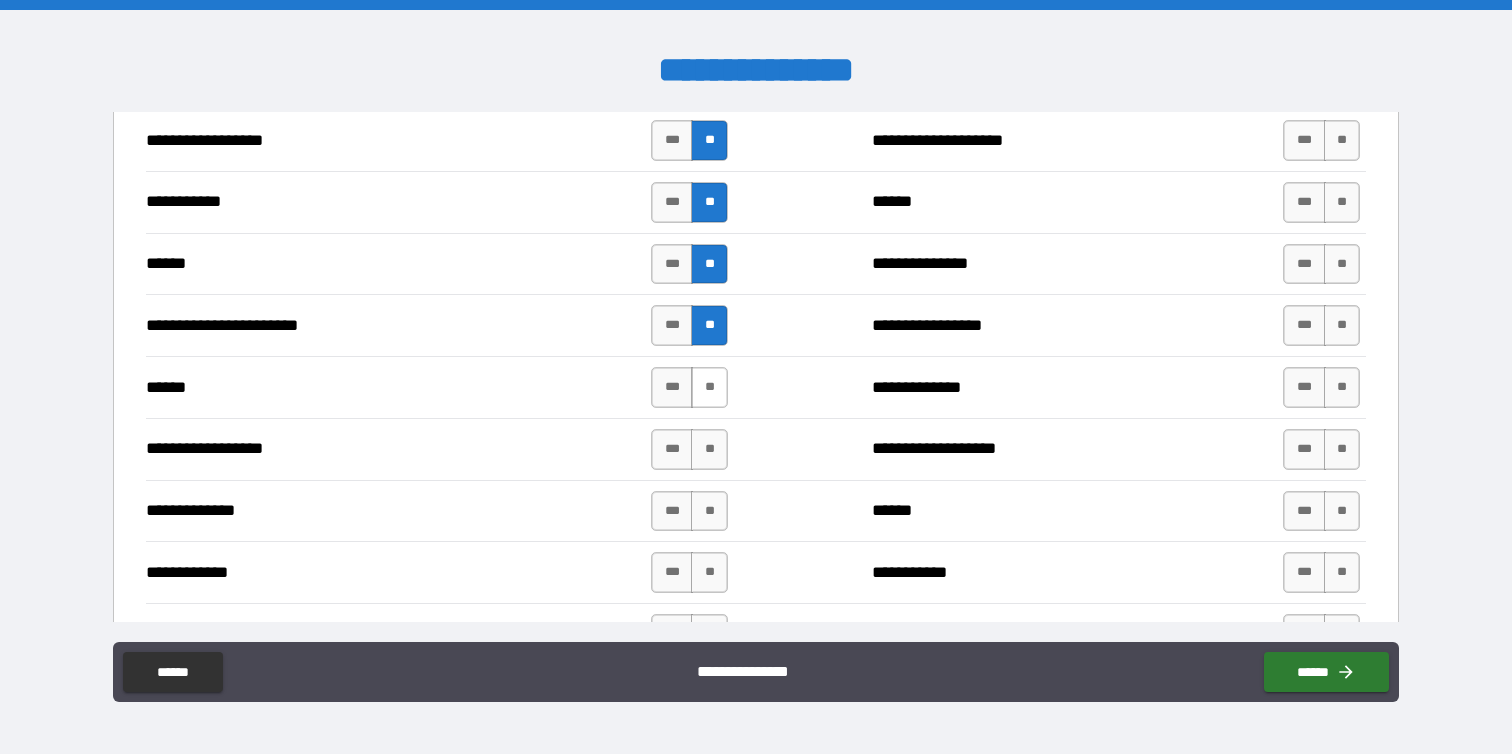 click on "**" at bounding box center (709, 387) 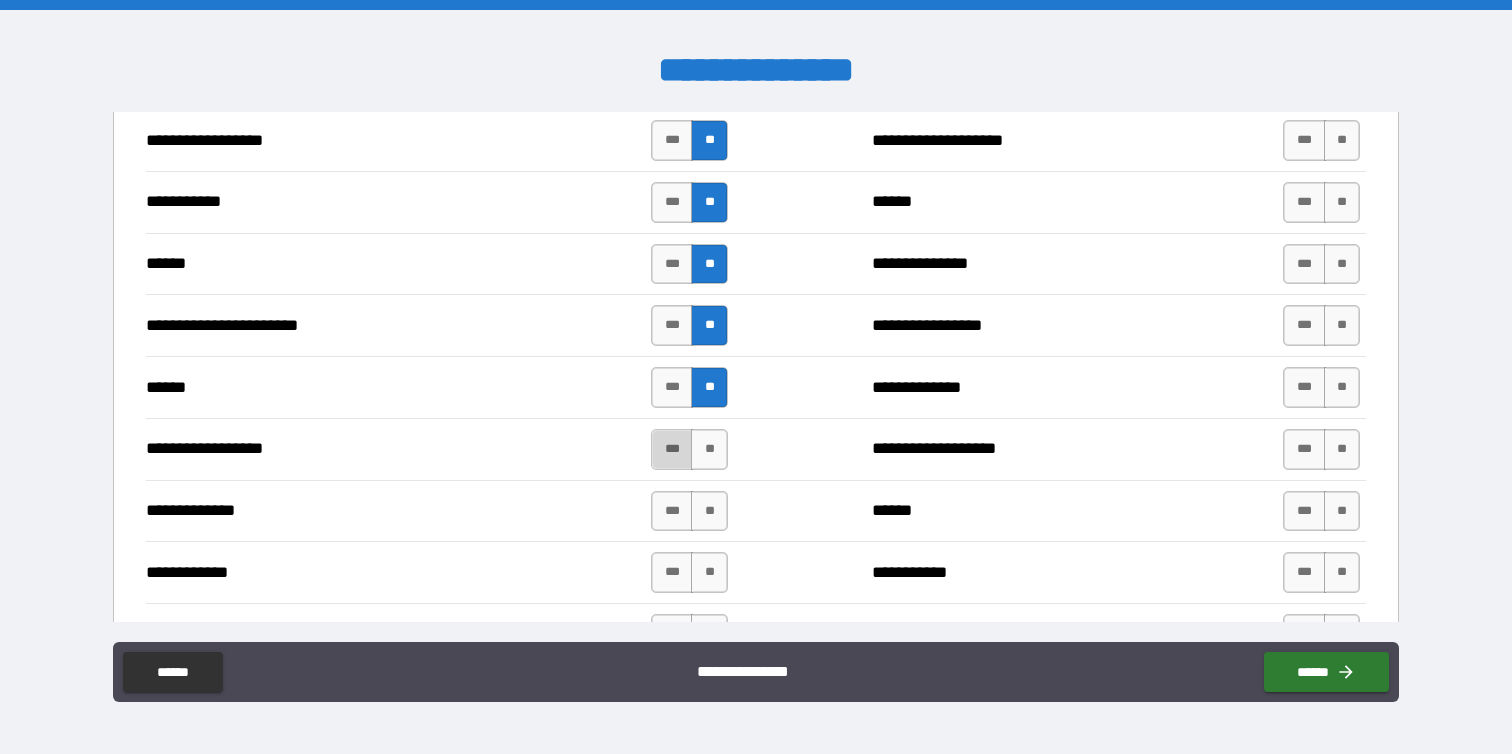 click on "***" at bounding box center [672, 449] 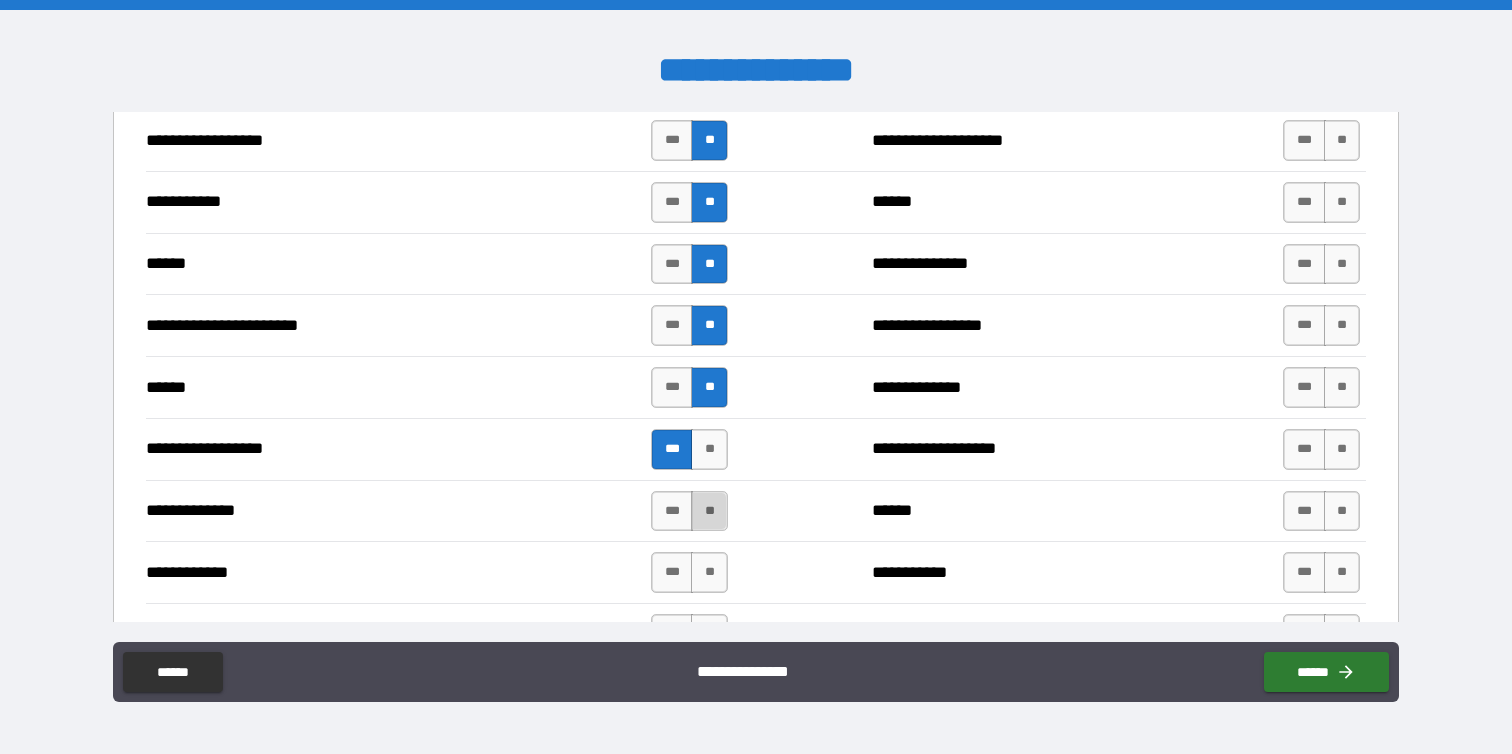 click on "**" at bounding box center [709, 511] 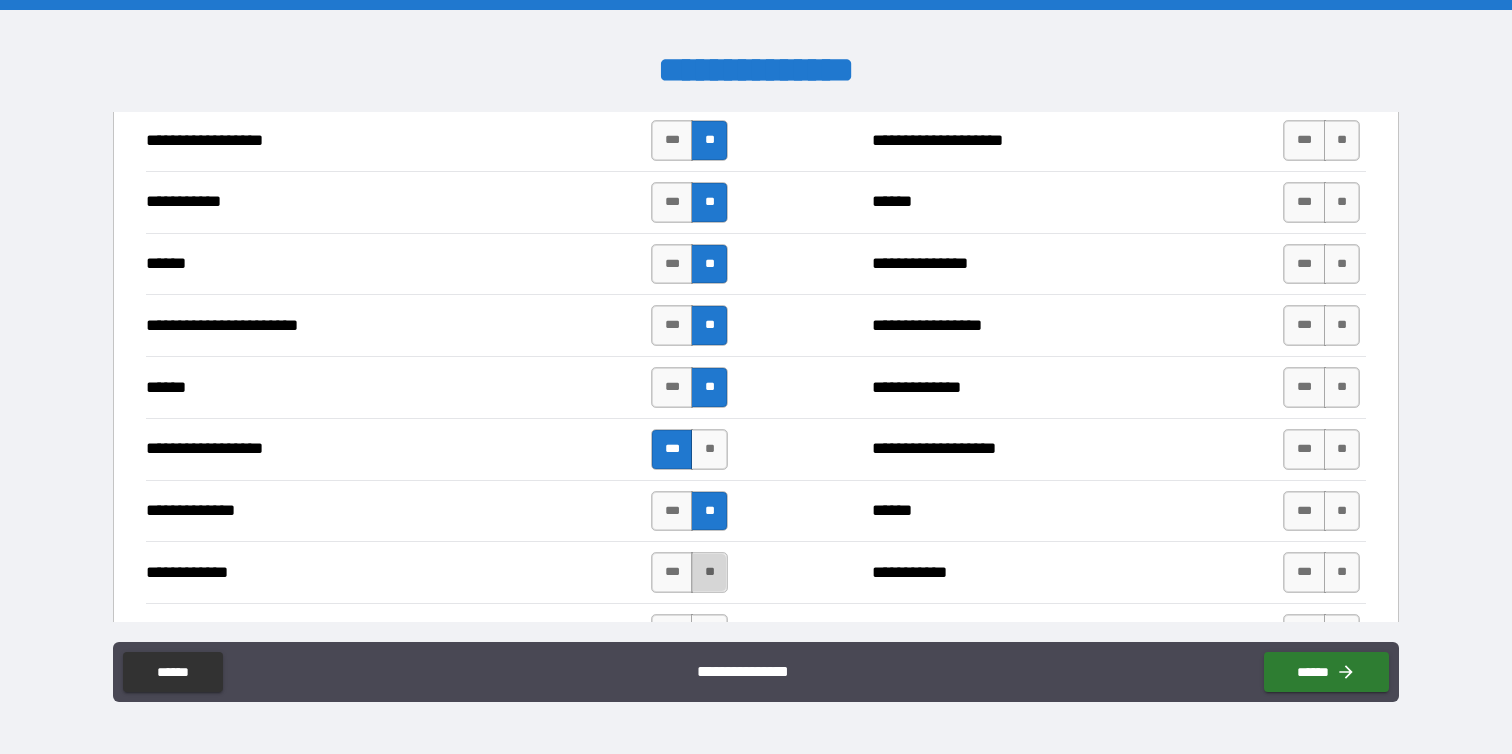 click on "**" at bounding box center (709, 572) 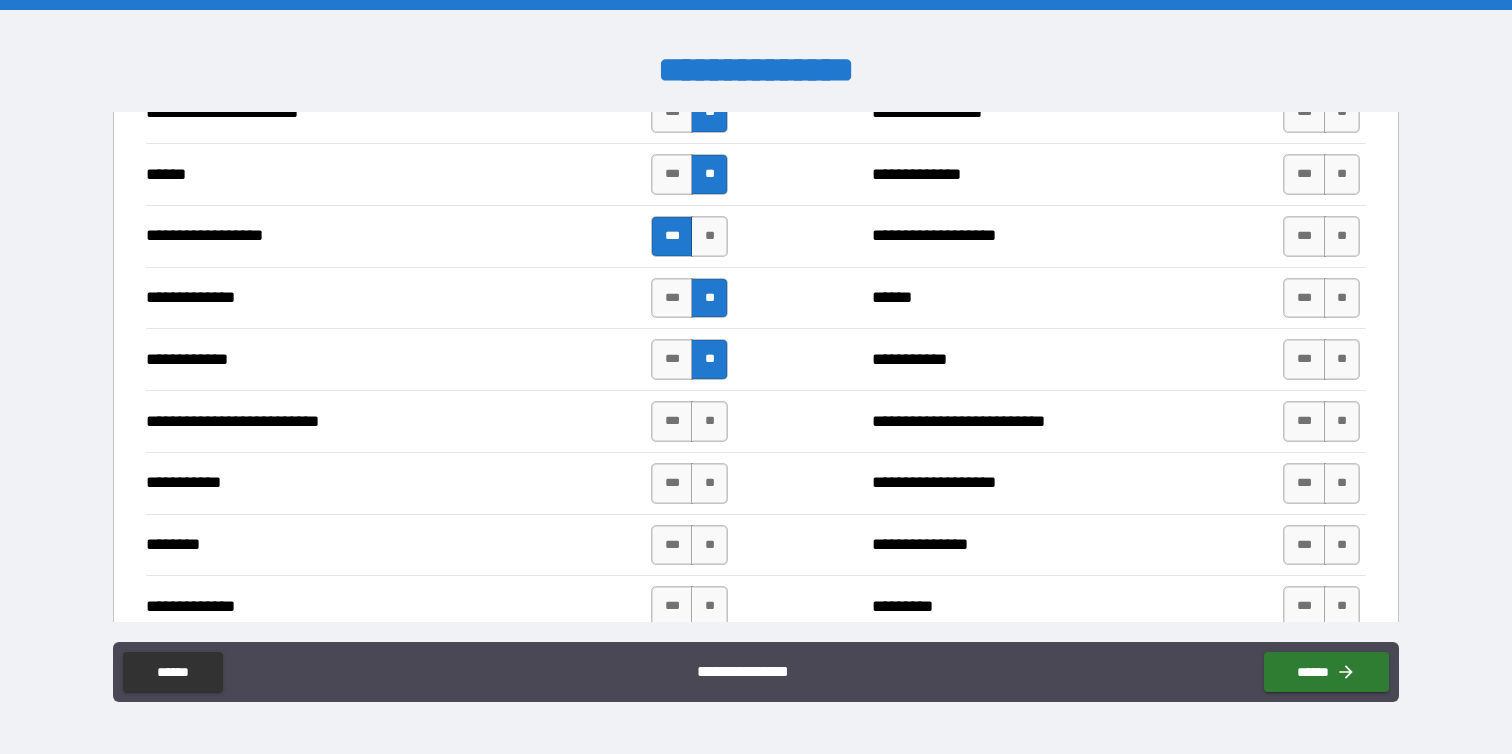 scroll, scrollTop: 2054, scrollLeft: 0, axis: vertical 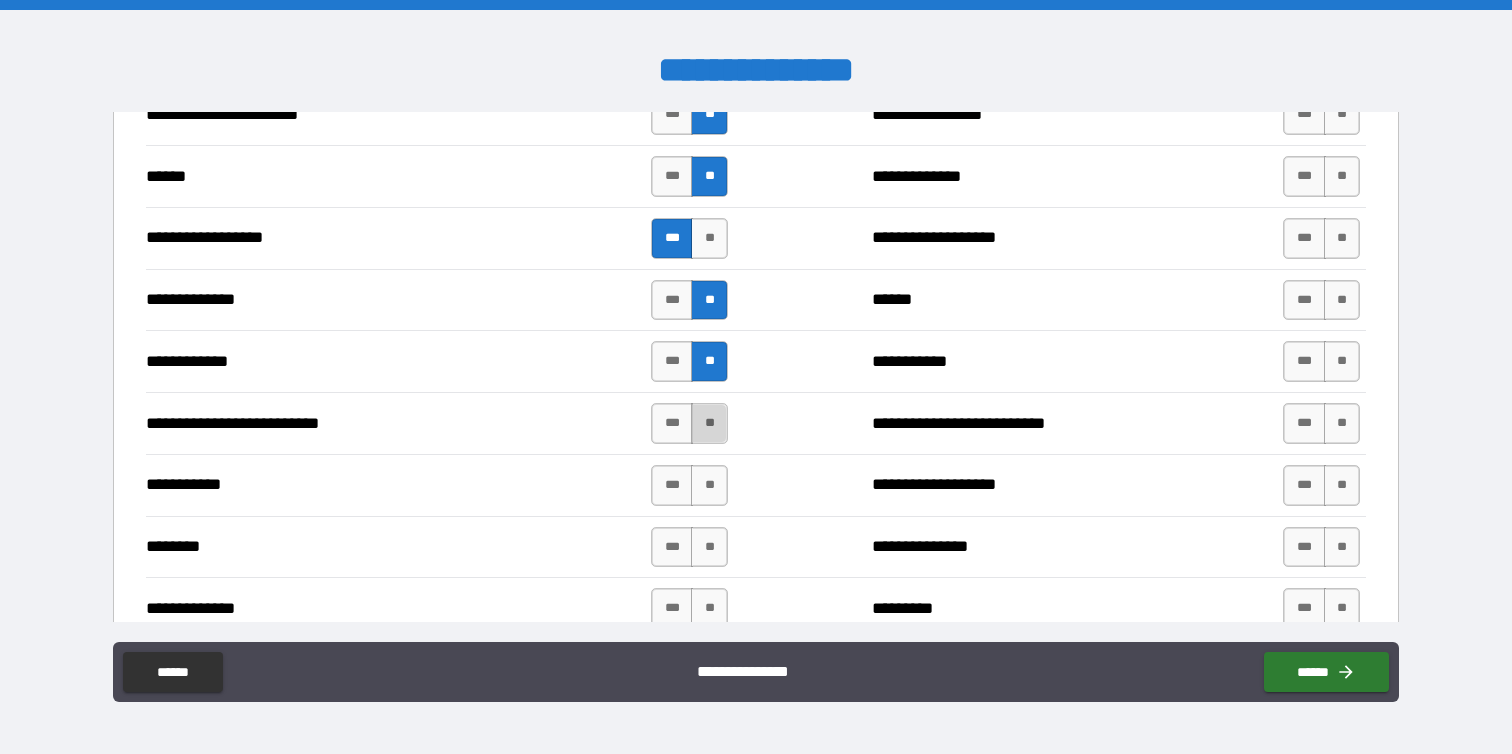 click on "**" at bounding box center (709, 423) 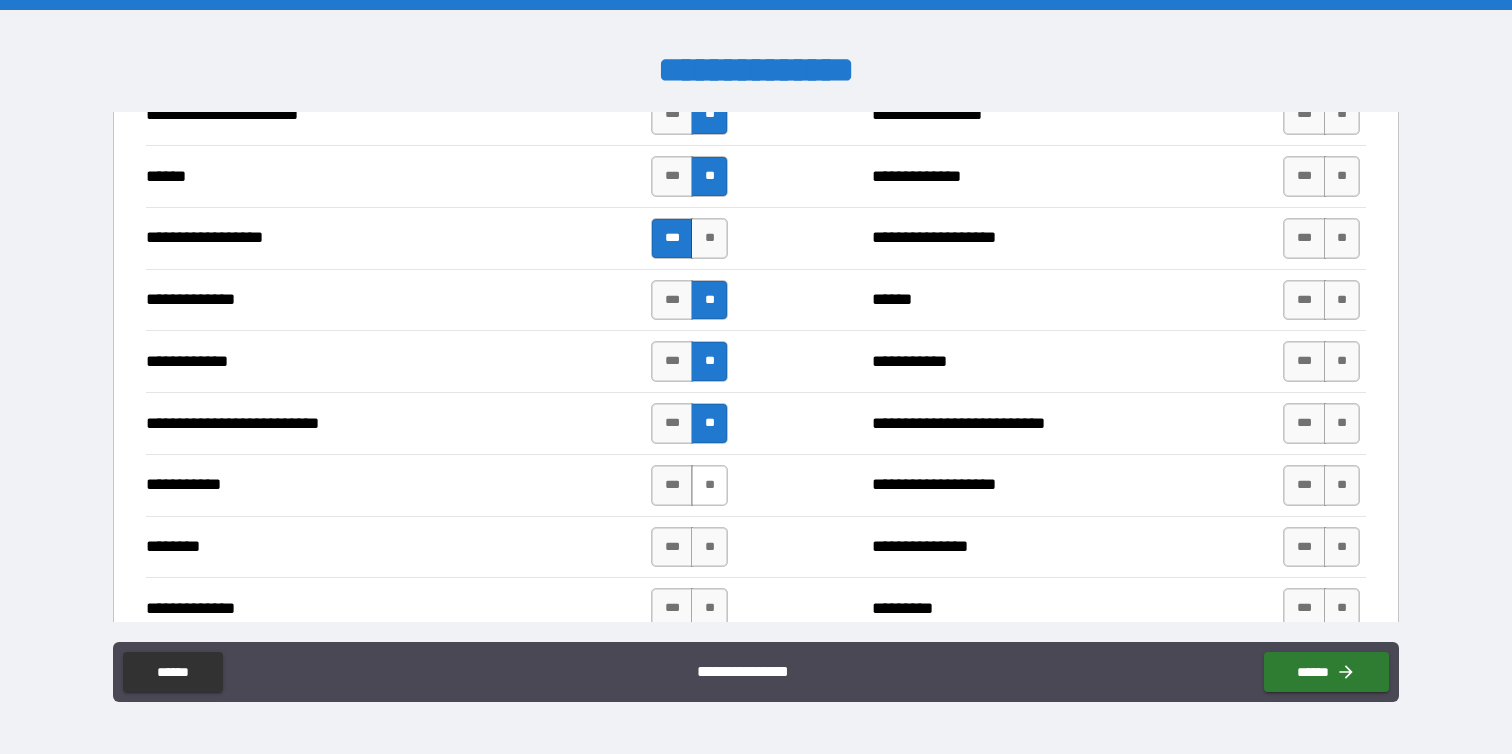 click on "**" at bounding box center (709, 485) 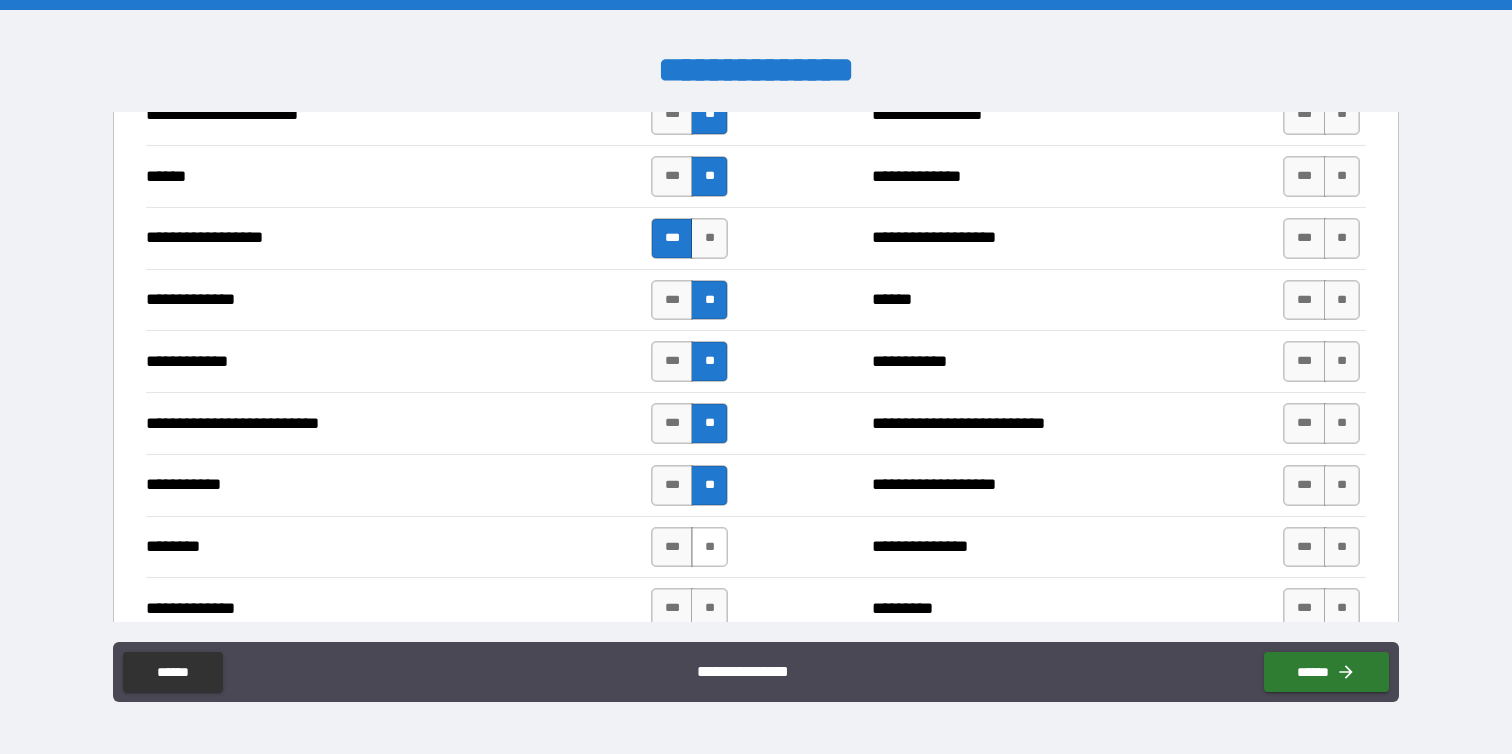 click on "**" at bounding box center (709, 547) 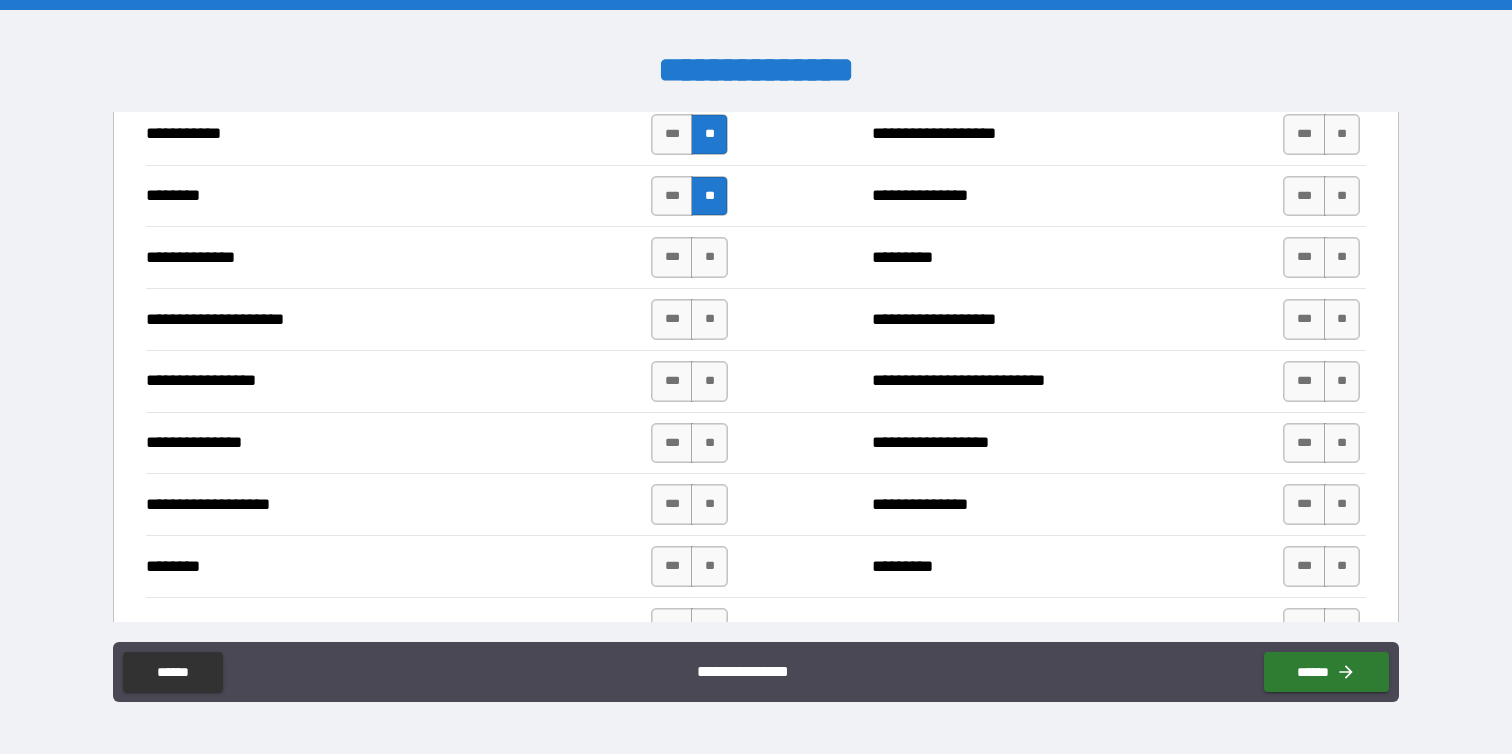 scroll, scrollTop: 2415, scrollLeft: 0, axis: vertical 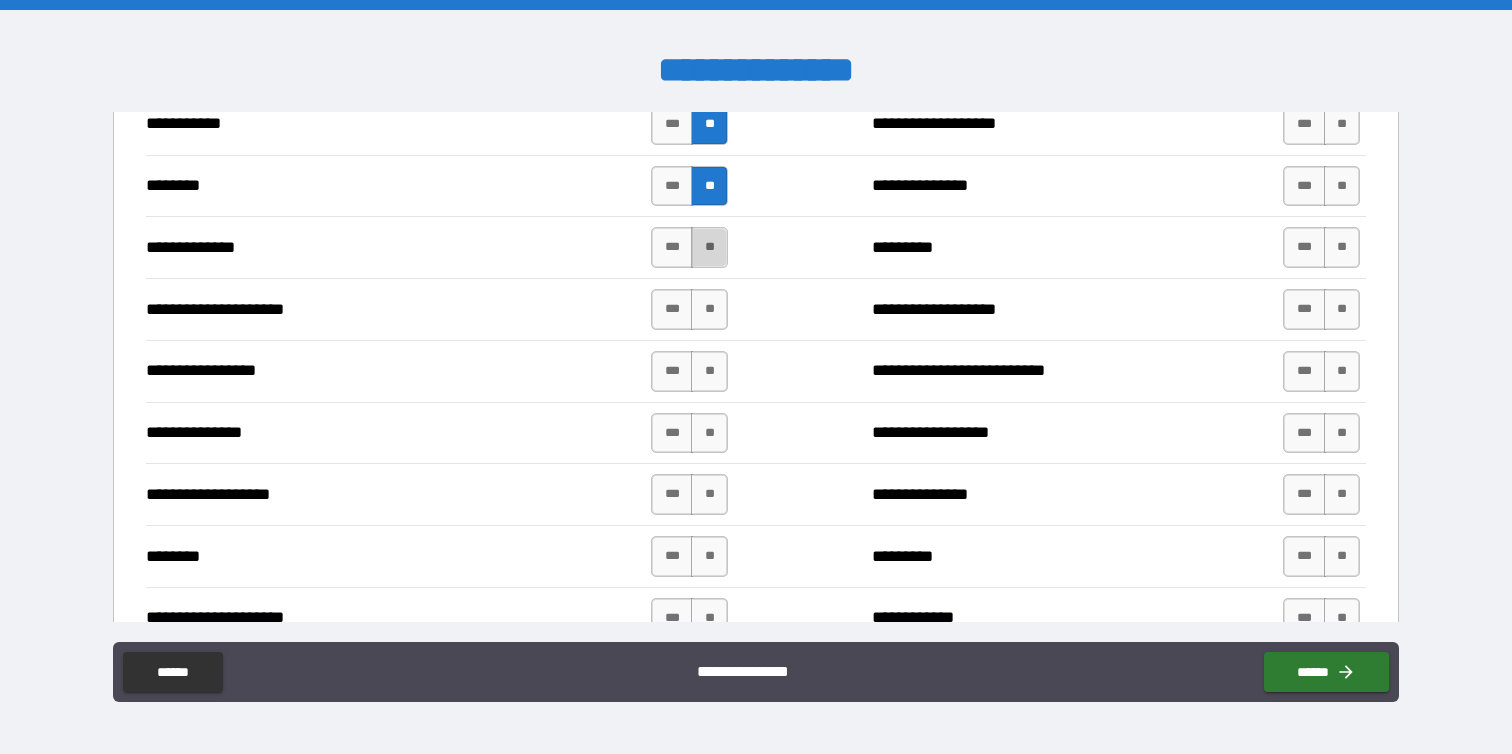 click on "**" at bounding box center (709, 247) 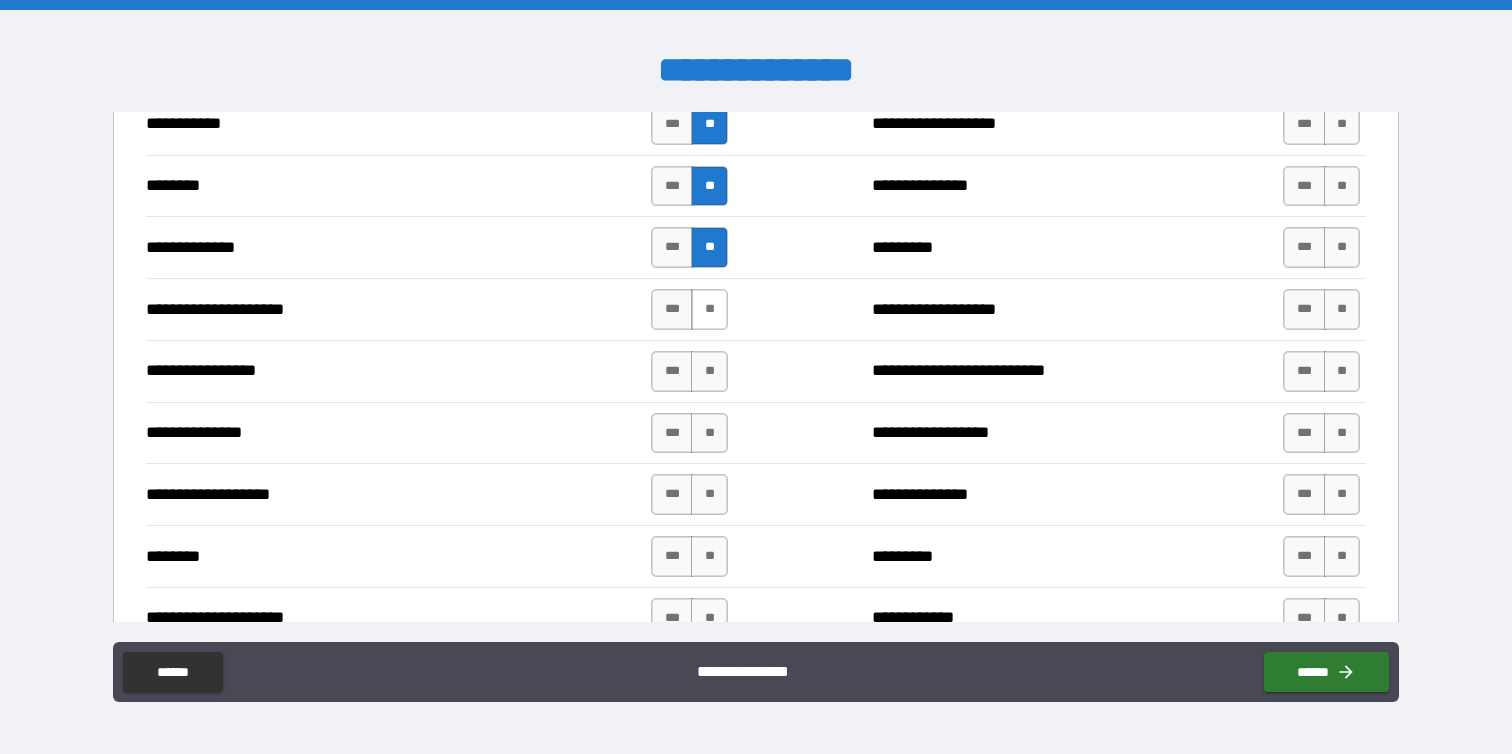 click on "**" at bounding box center [709, 309] 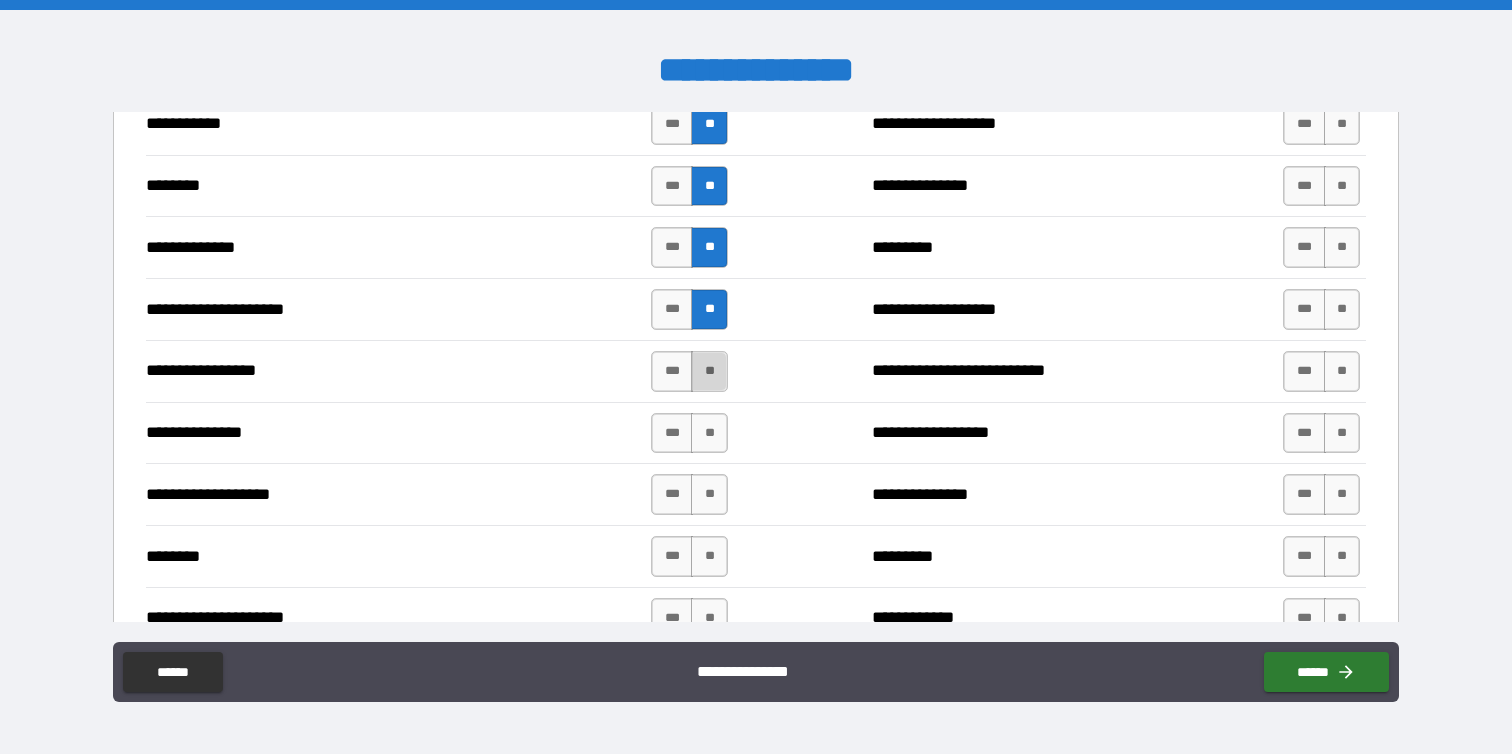 click on "**" at bounding box center [709, 371] 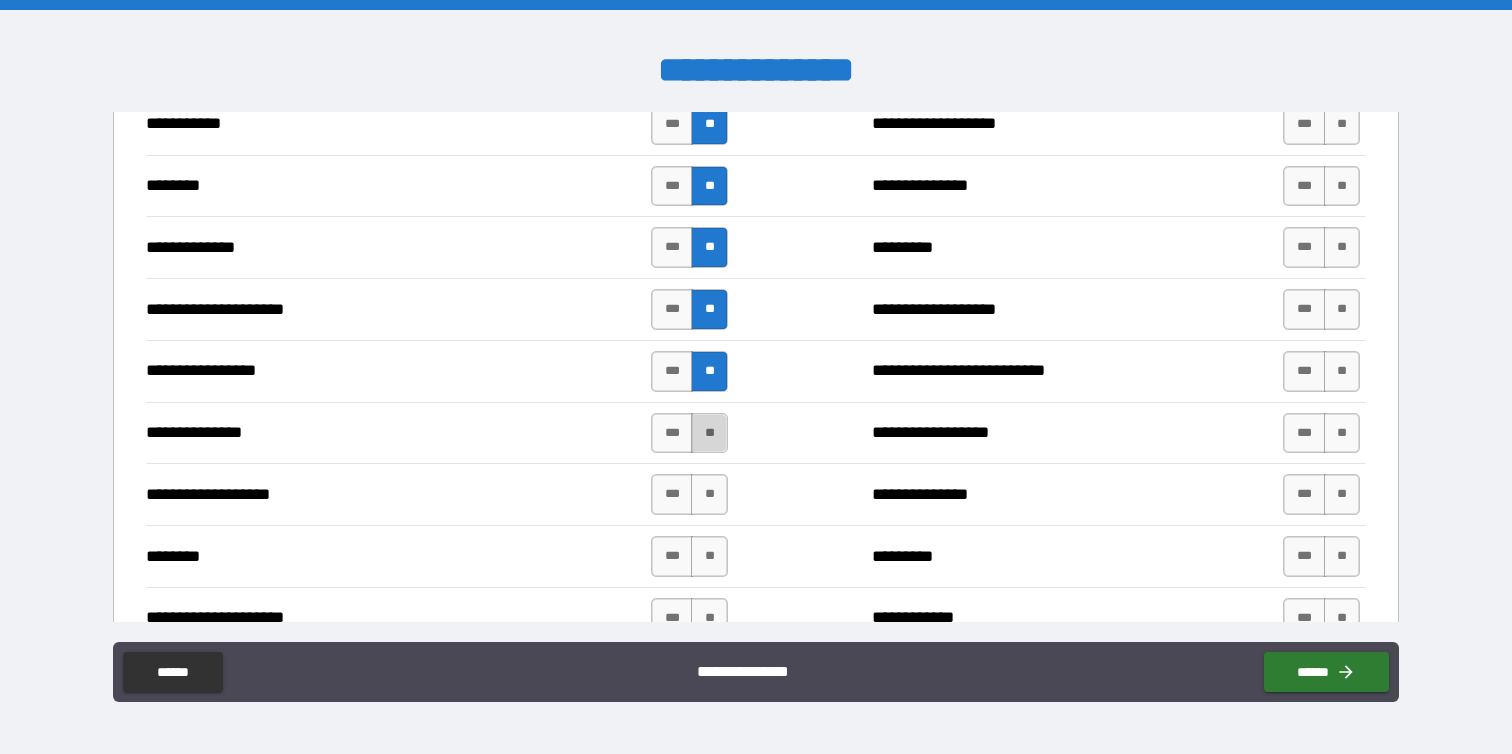 click on "**" at bounding box center (709, 433) 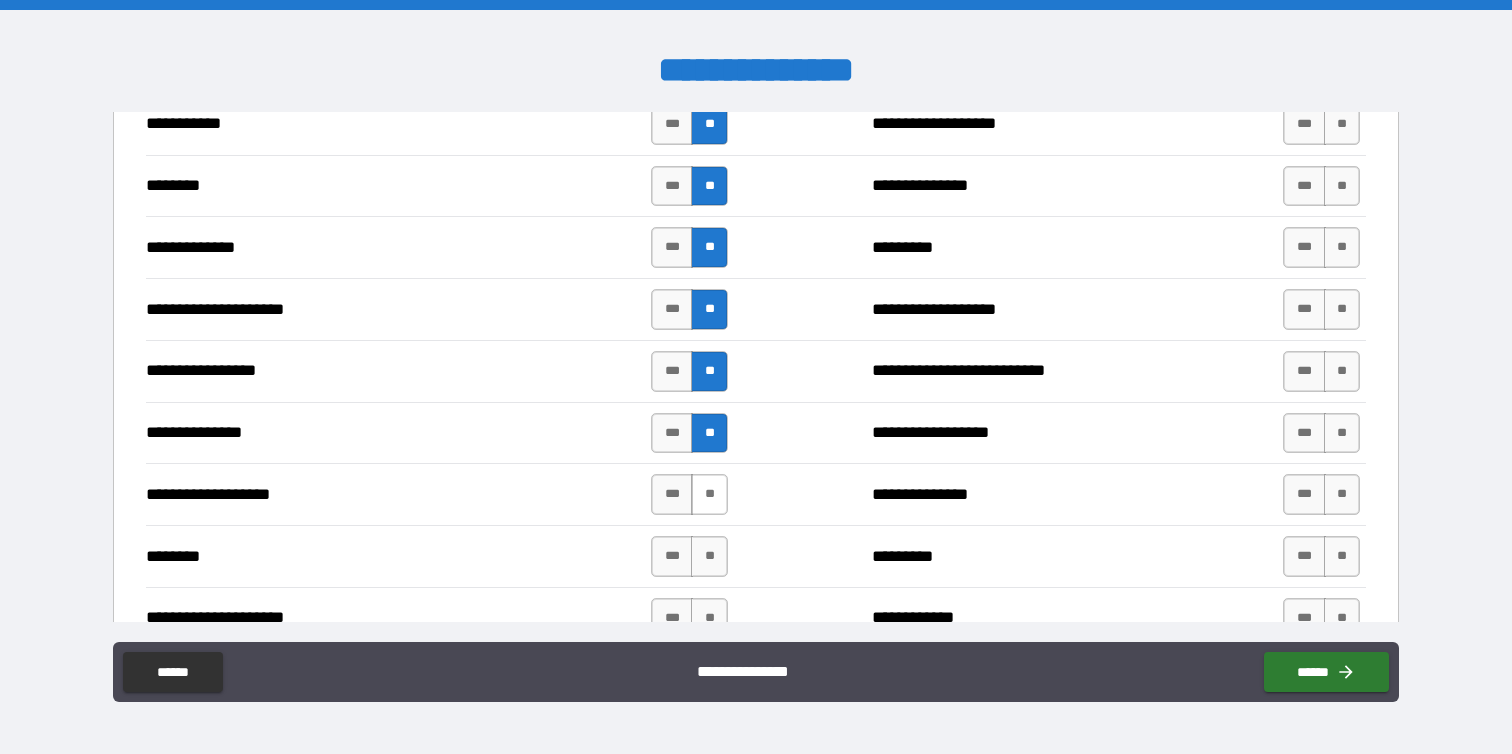 click on "**" at bounding box center [709, 494] 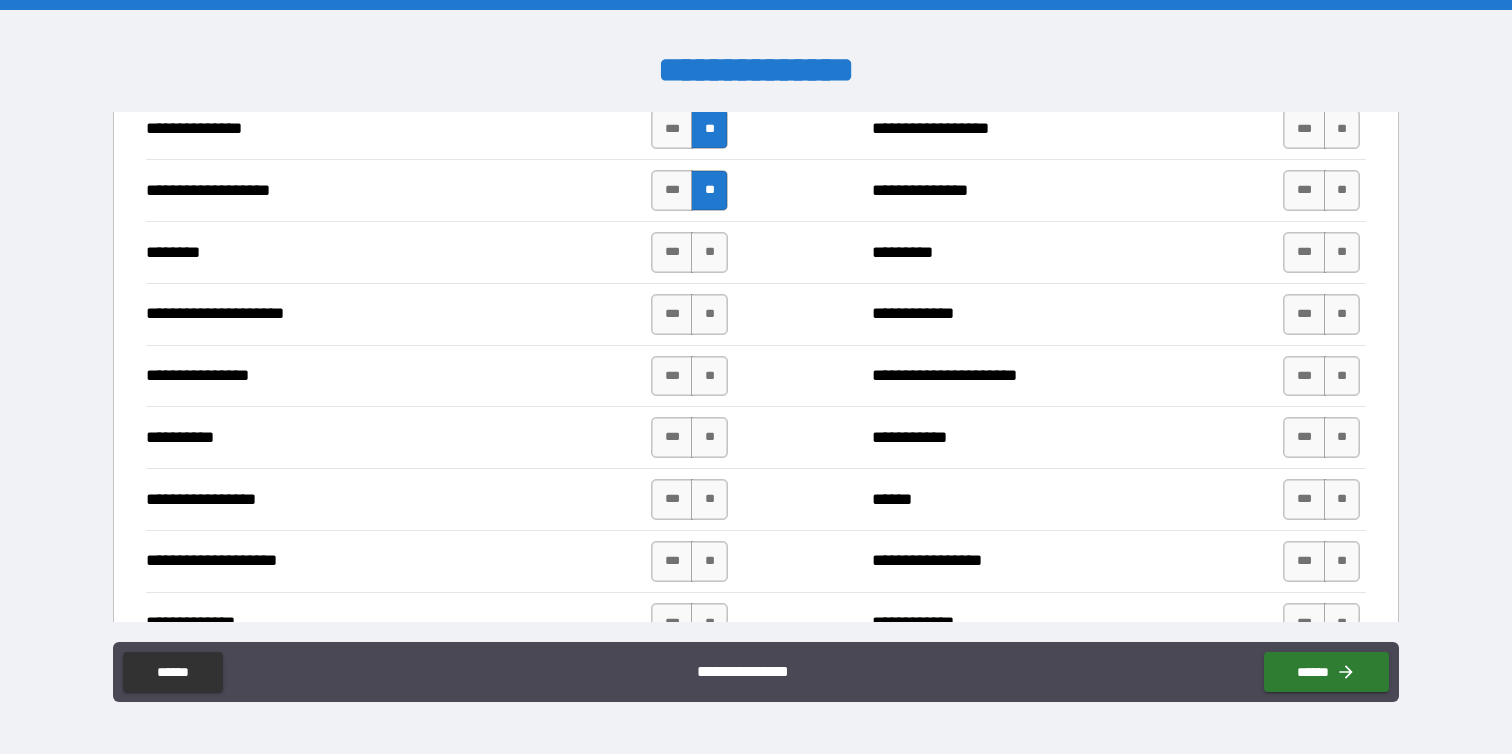 scroll, scrollTop: 2750, scrollLeft: 0, axis: vertical 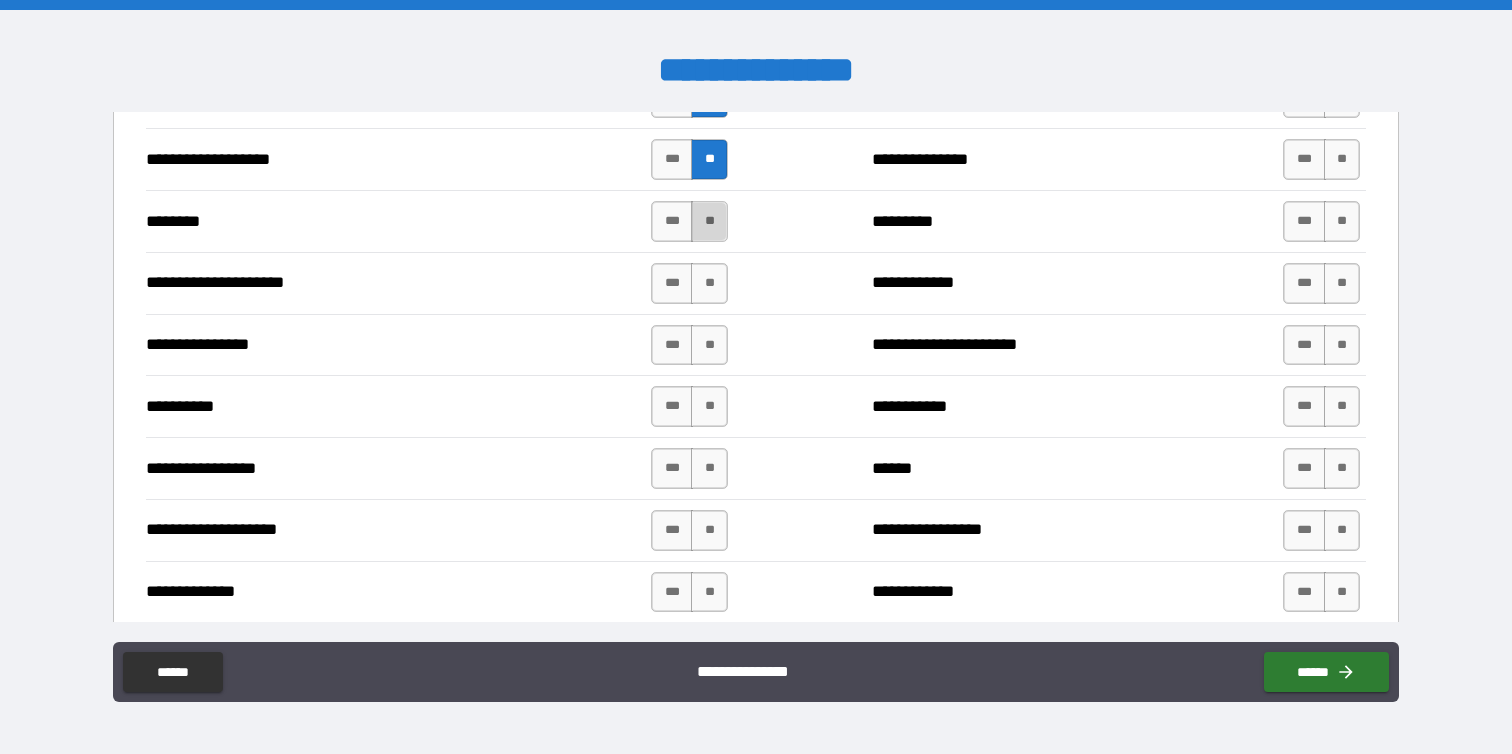 click on "**" at bounding box center [709, 221] 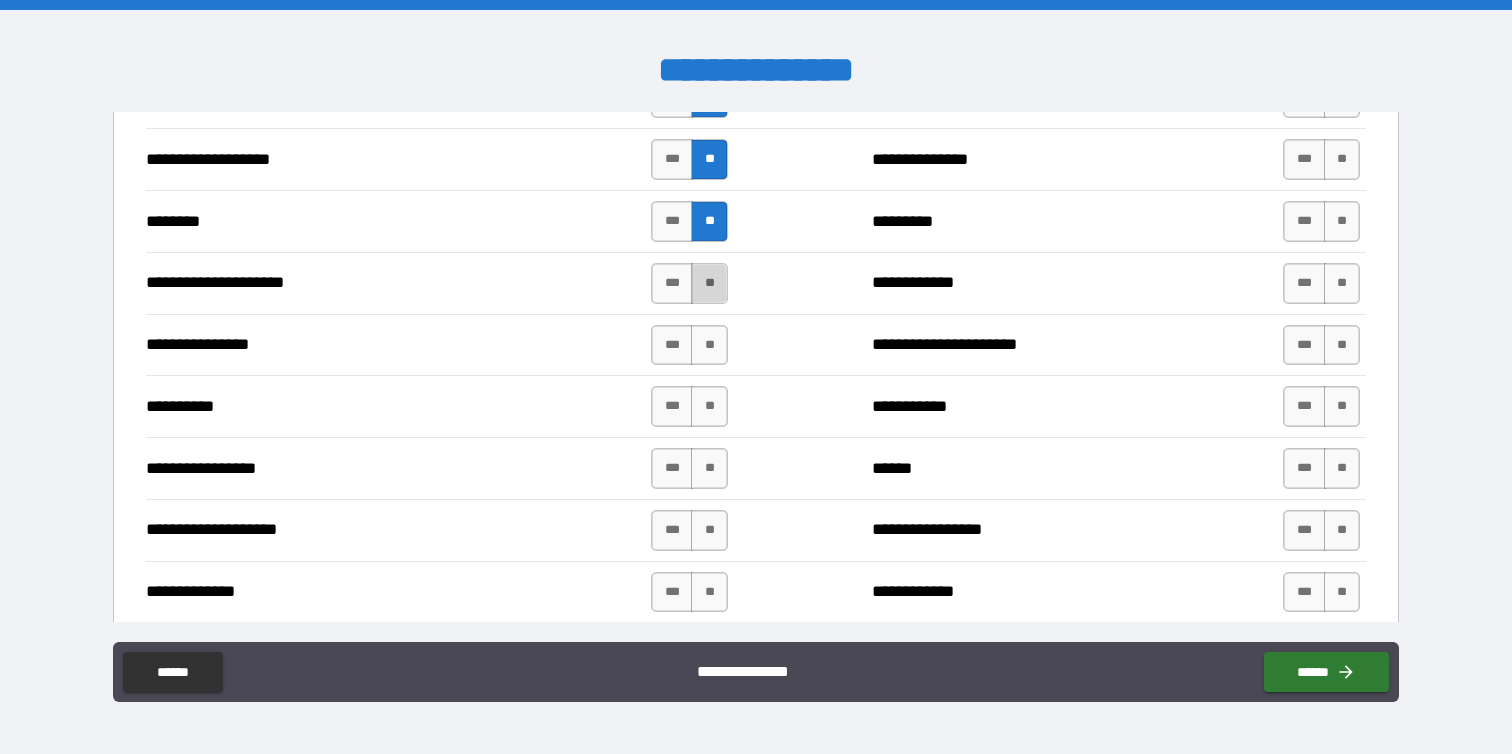 click on "**" at bounding box center (709, 283) 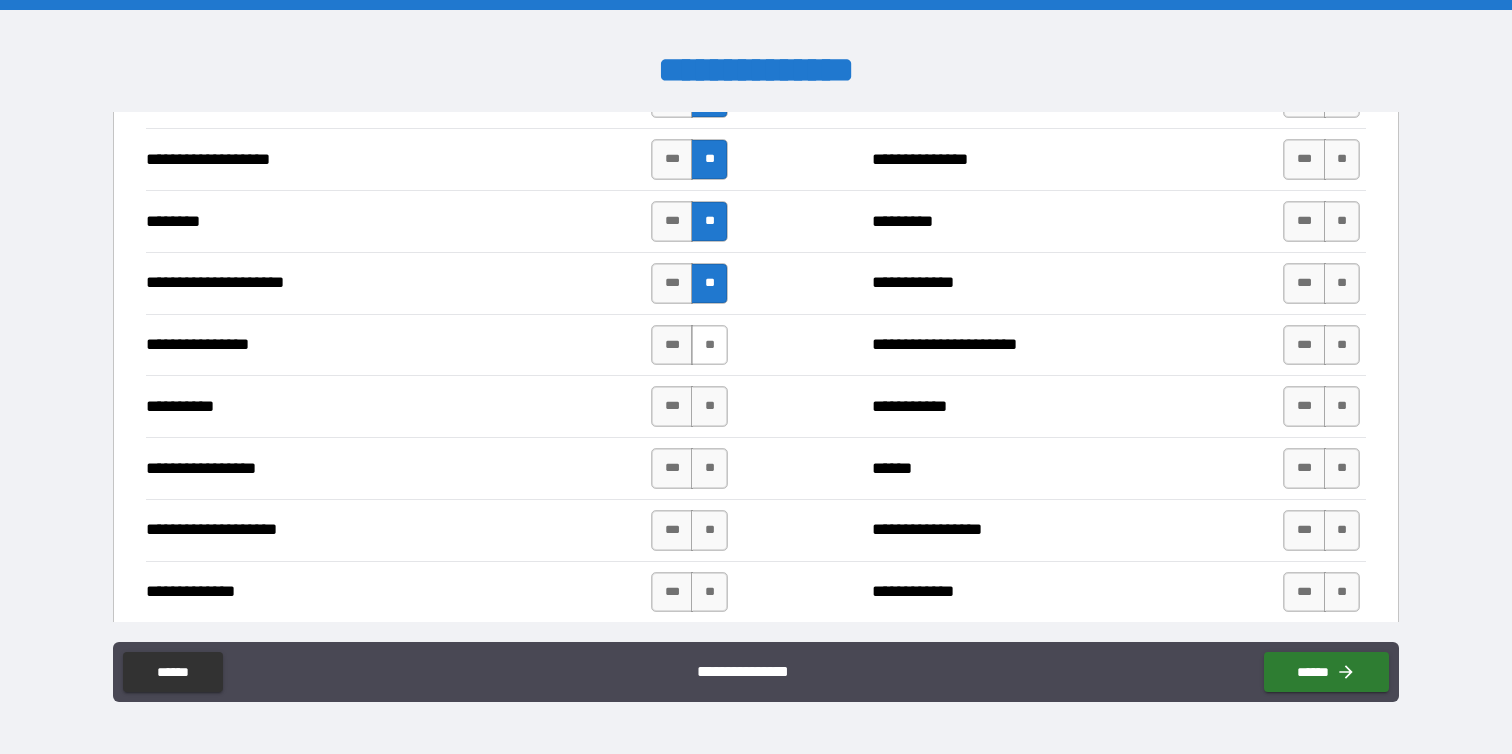 click on "**" at bounding box center [709, 345] 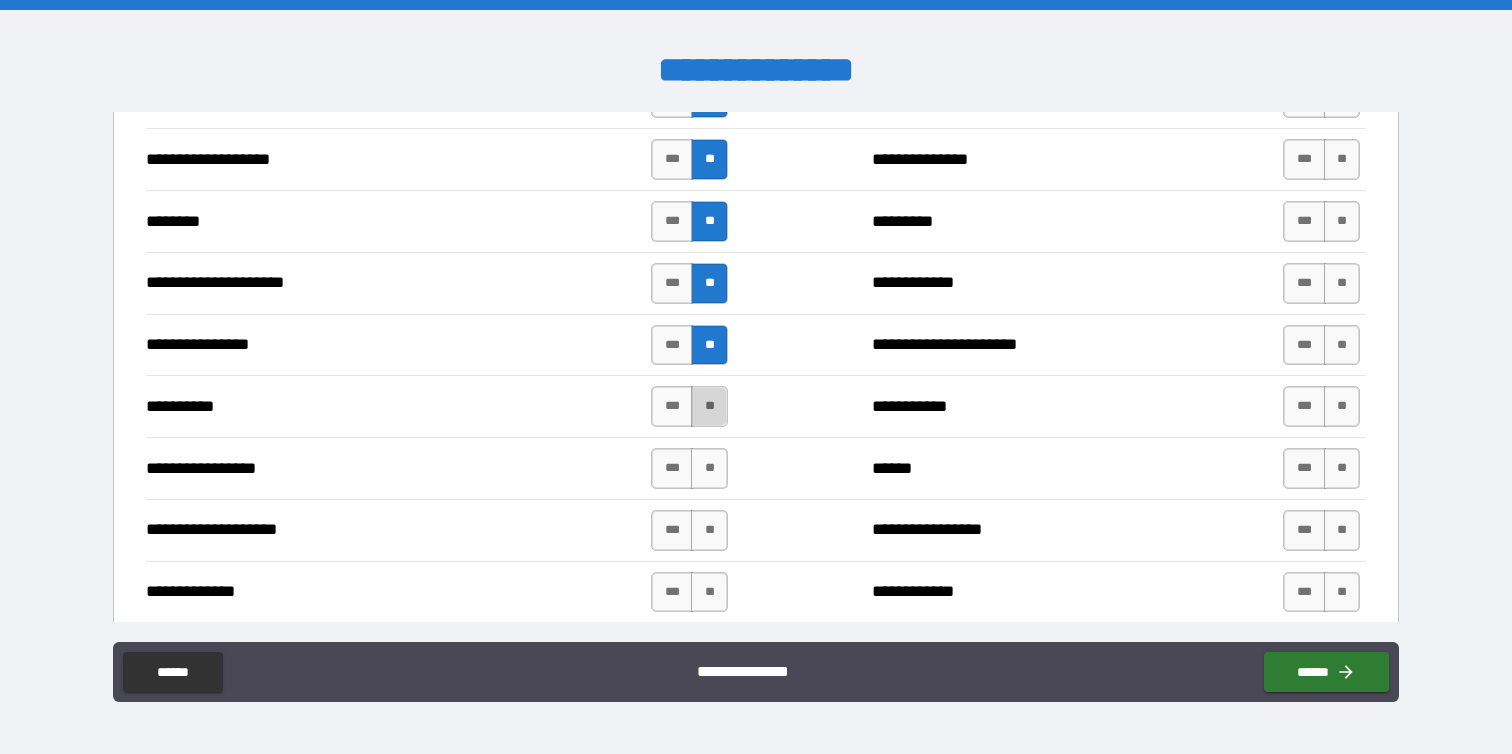 click on "**" at bounding box center (709, 406) 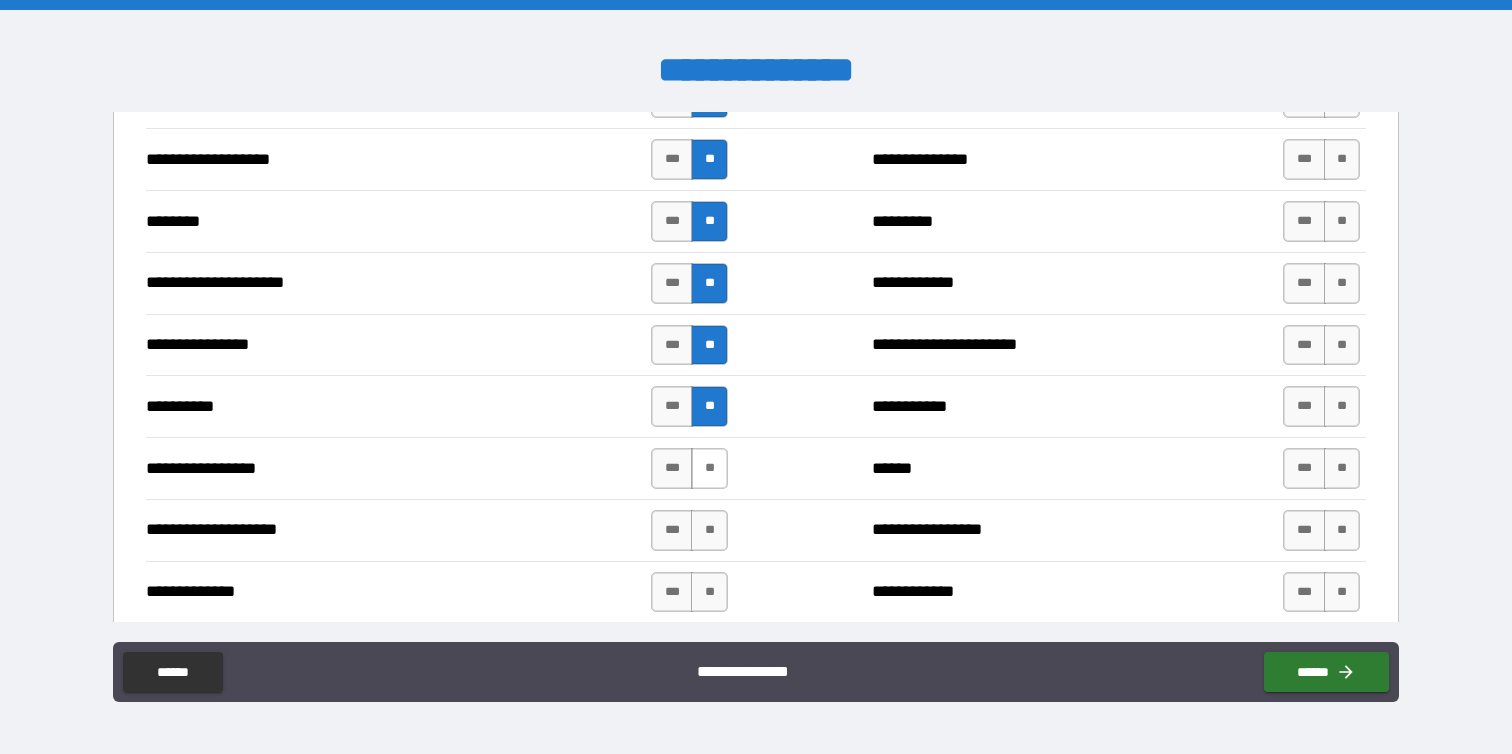 click on "**" at bounding box center [709, 468] 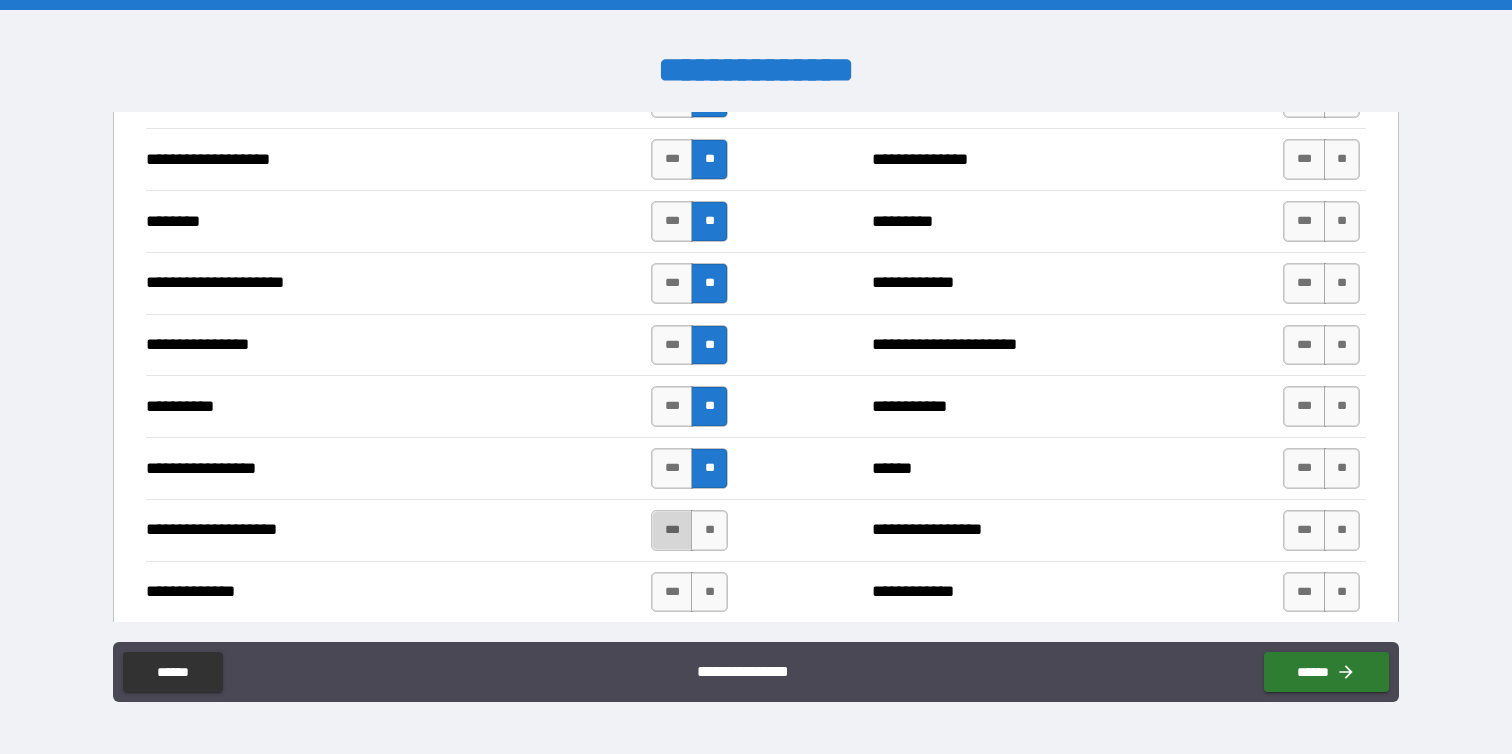 click on "***" at bounding box center (672, 530) 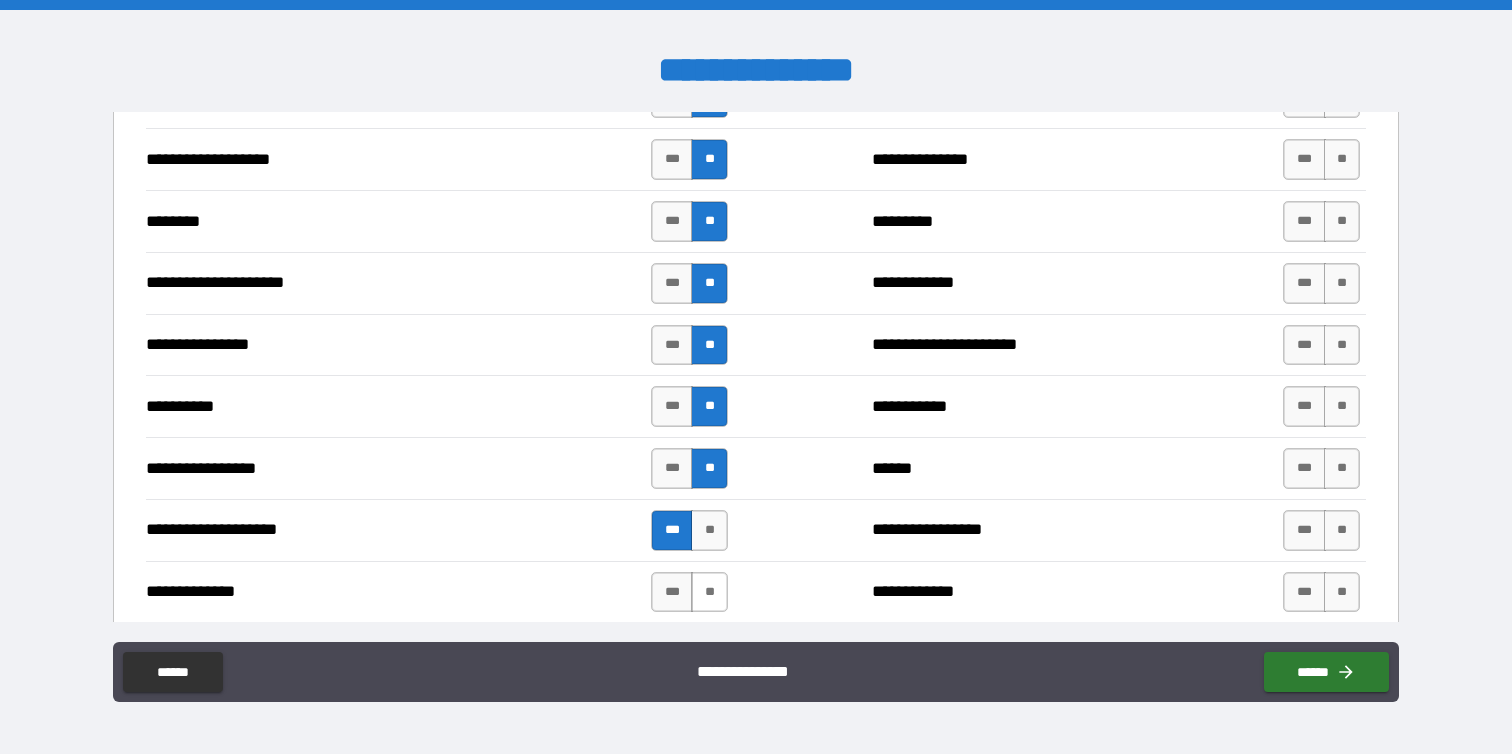 click on "**" at bounding box center (709, 592) 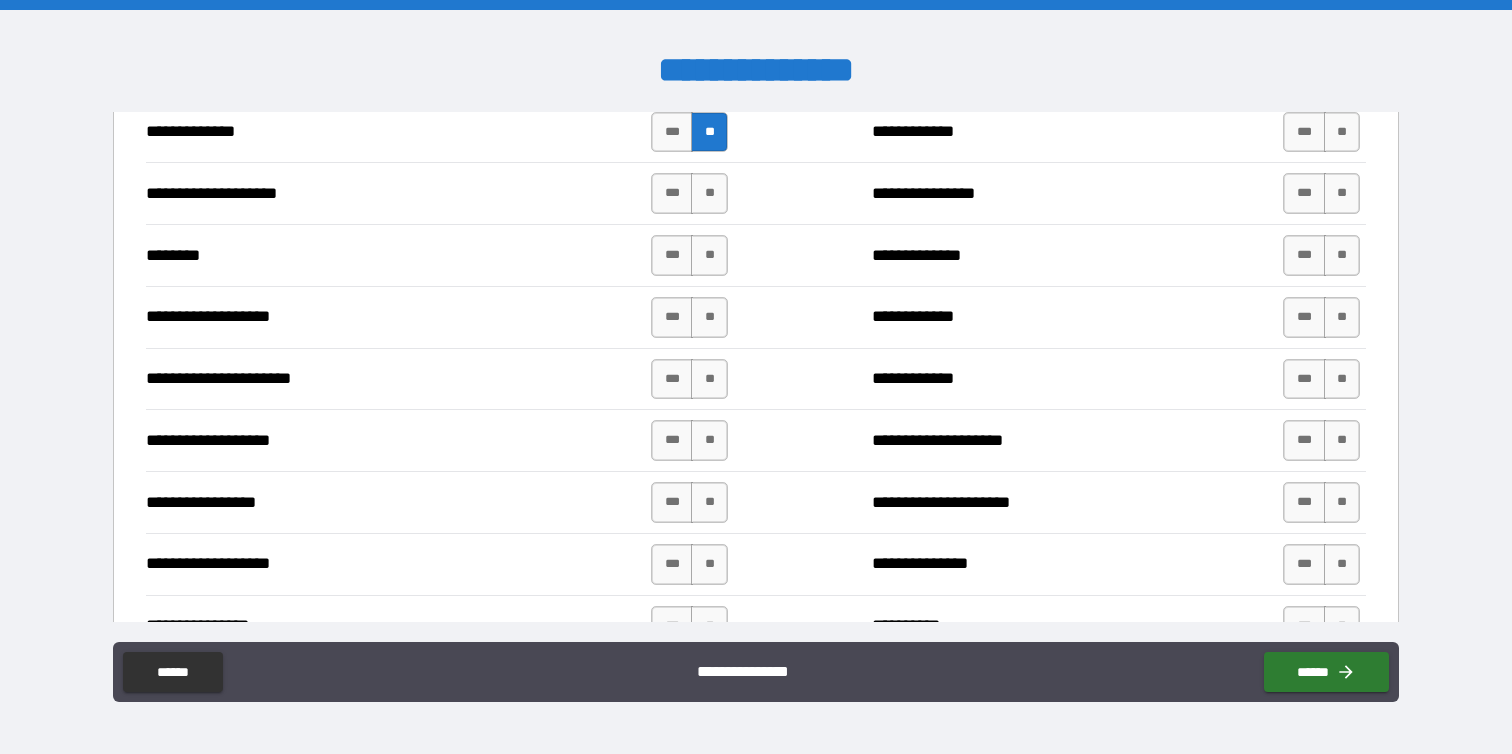 scroll, scrollTop: 3212, scrollLeft: 0, axis: vertical 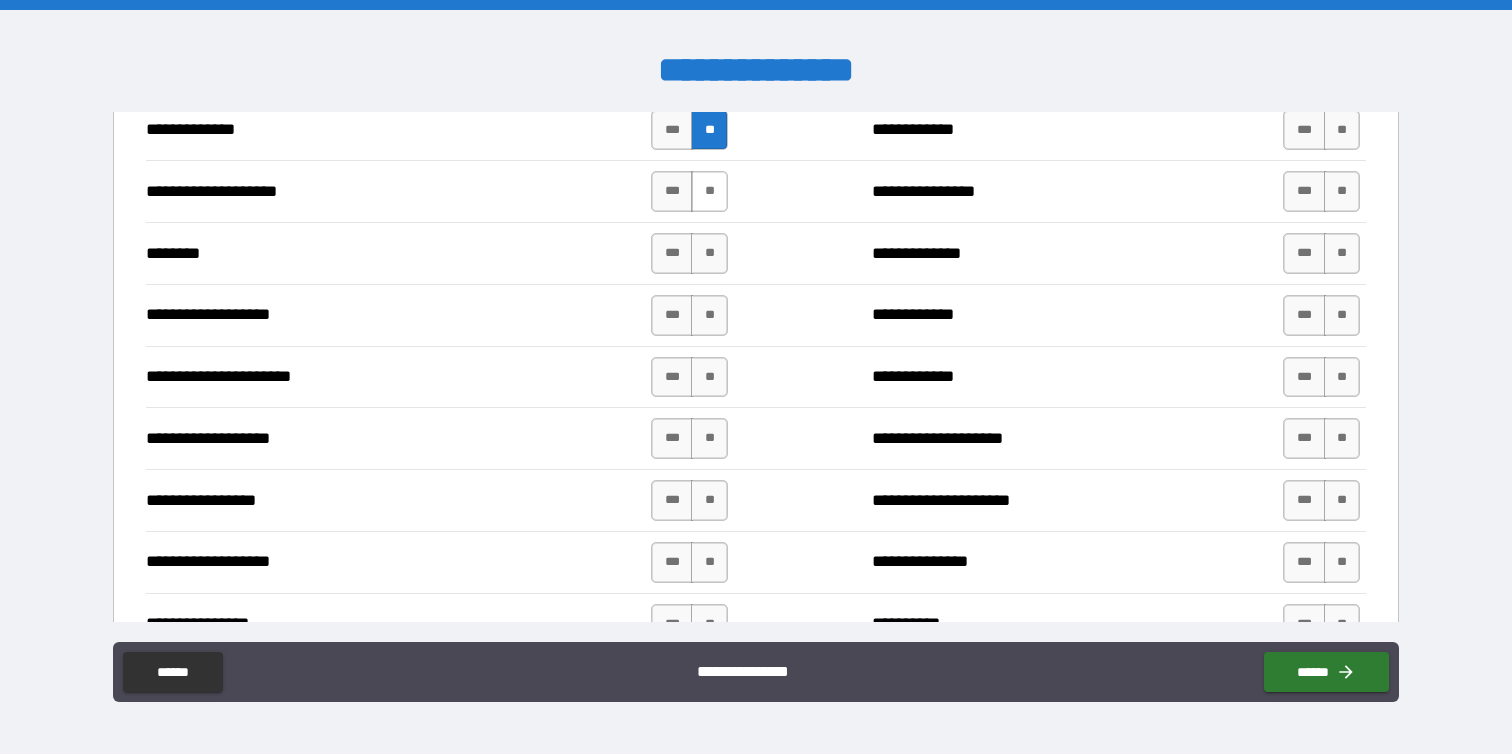 click on "**" at bounding box center [709, 191] 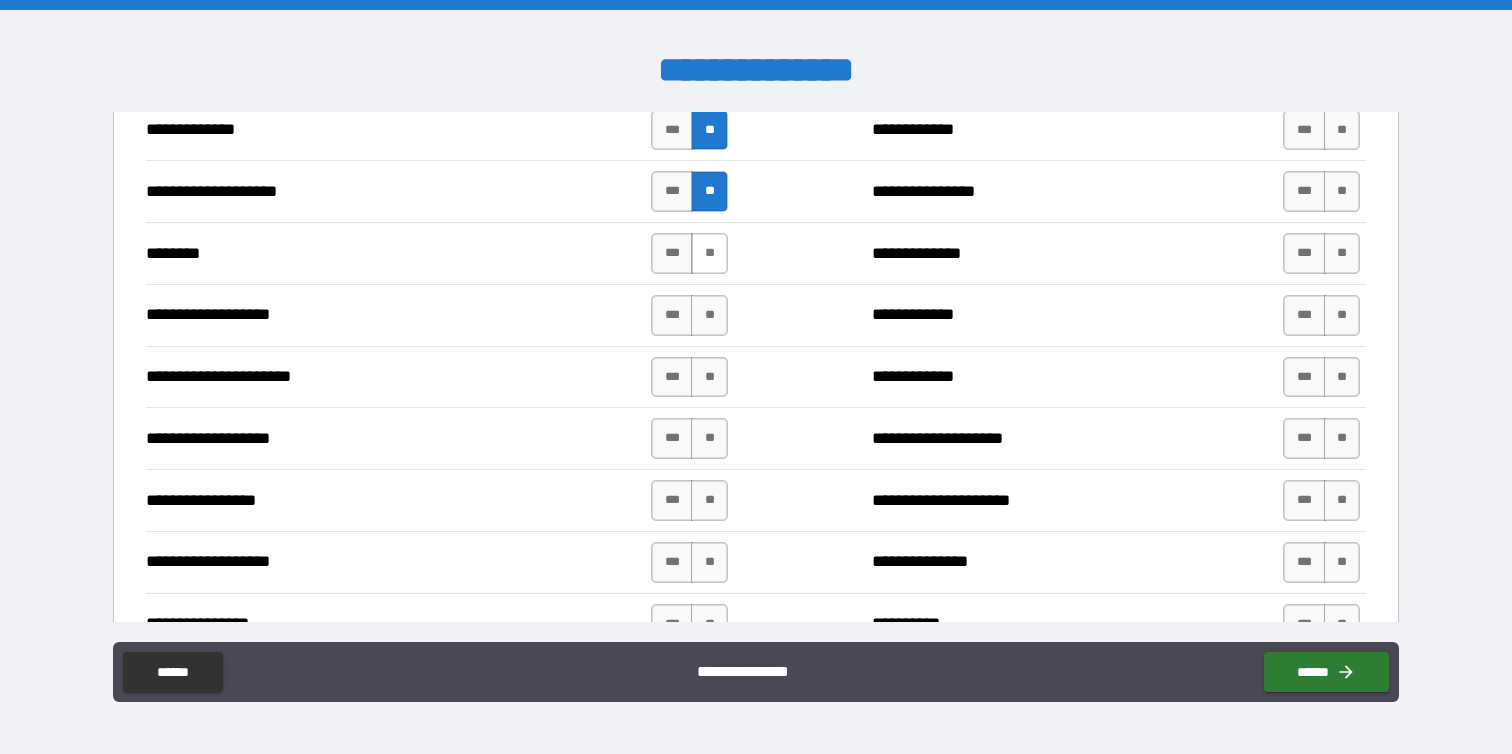 click on "**" at bounding box center [709, 253] 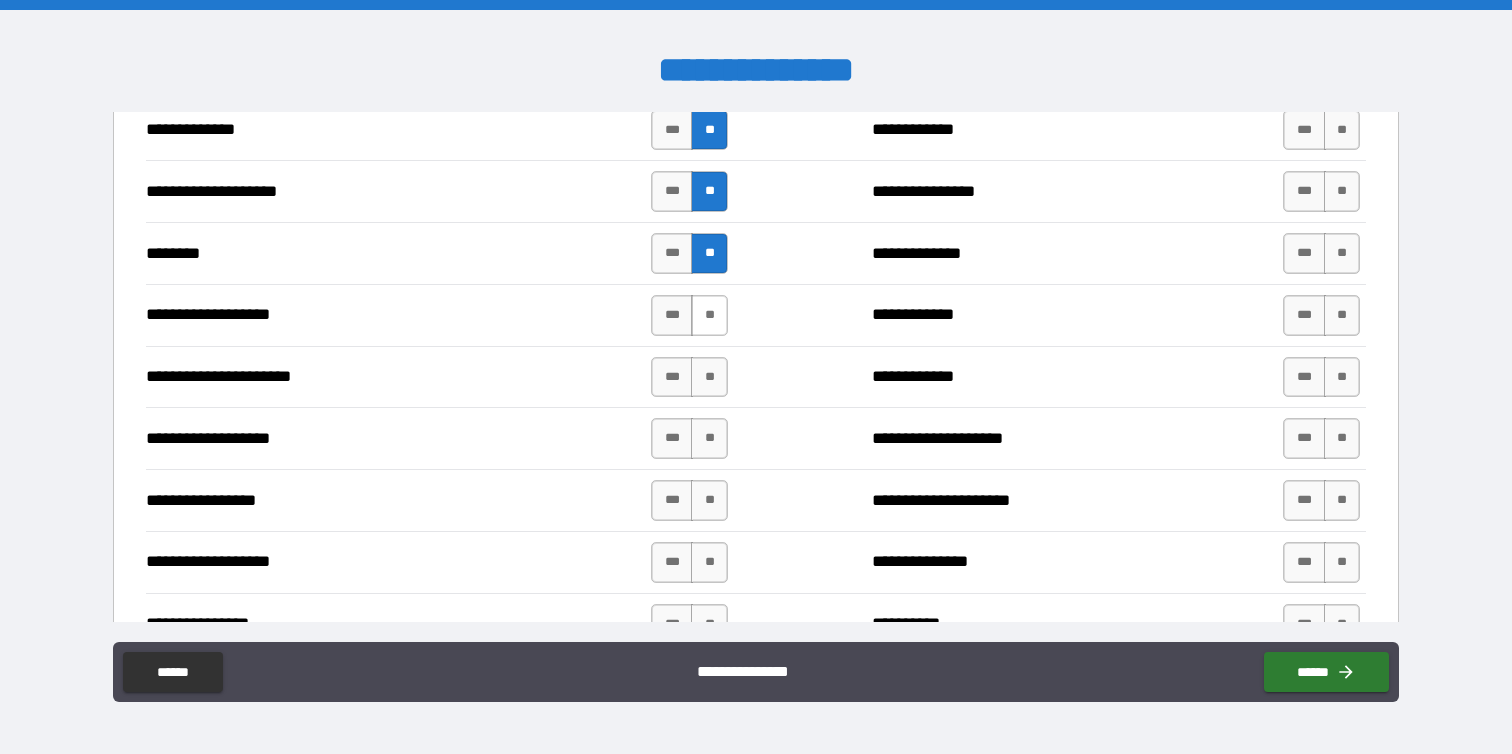 click on "**" at bounding box center [709, 315] 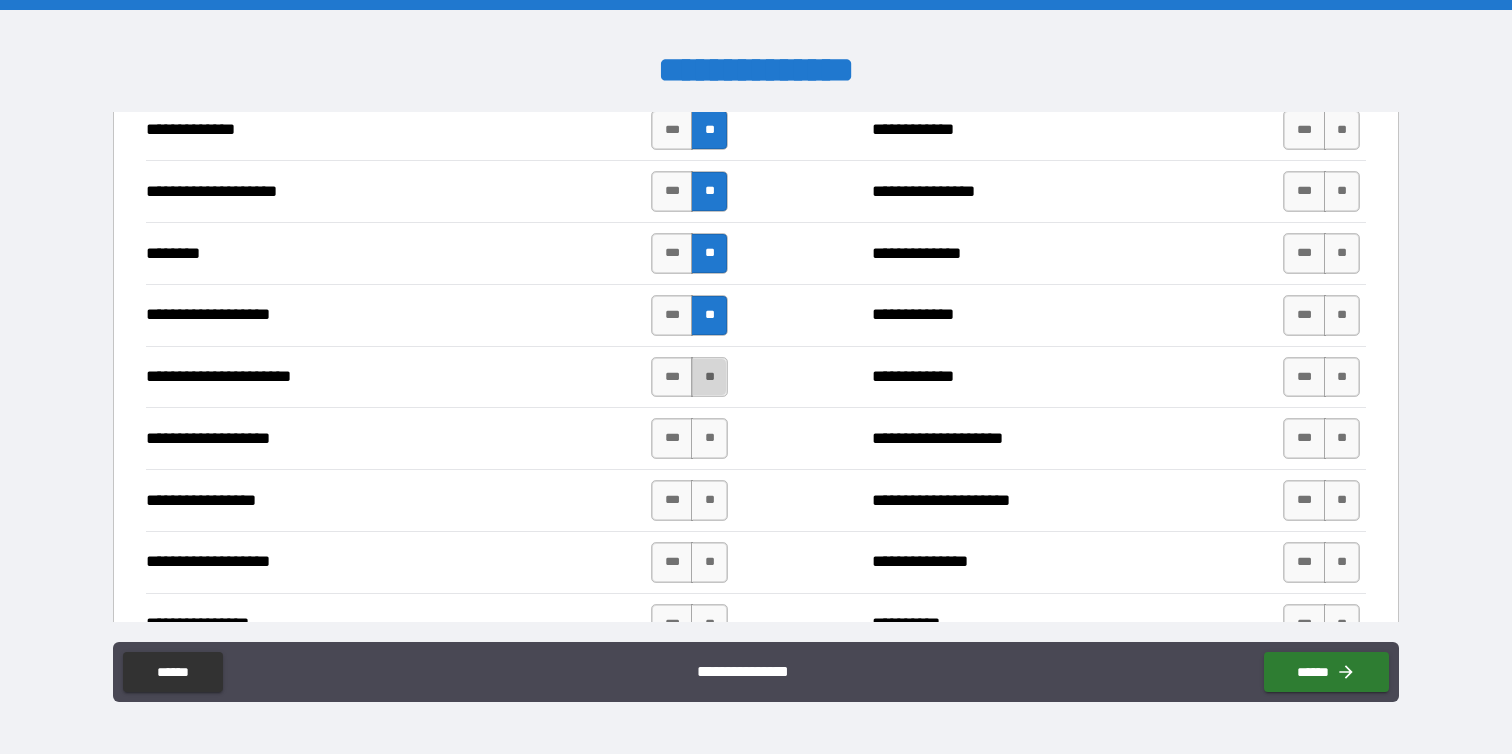 click on "**" at bounding box center [709, 377] 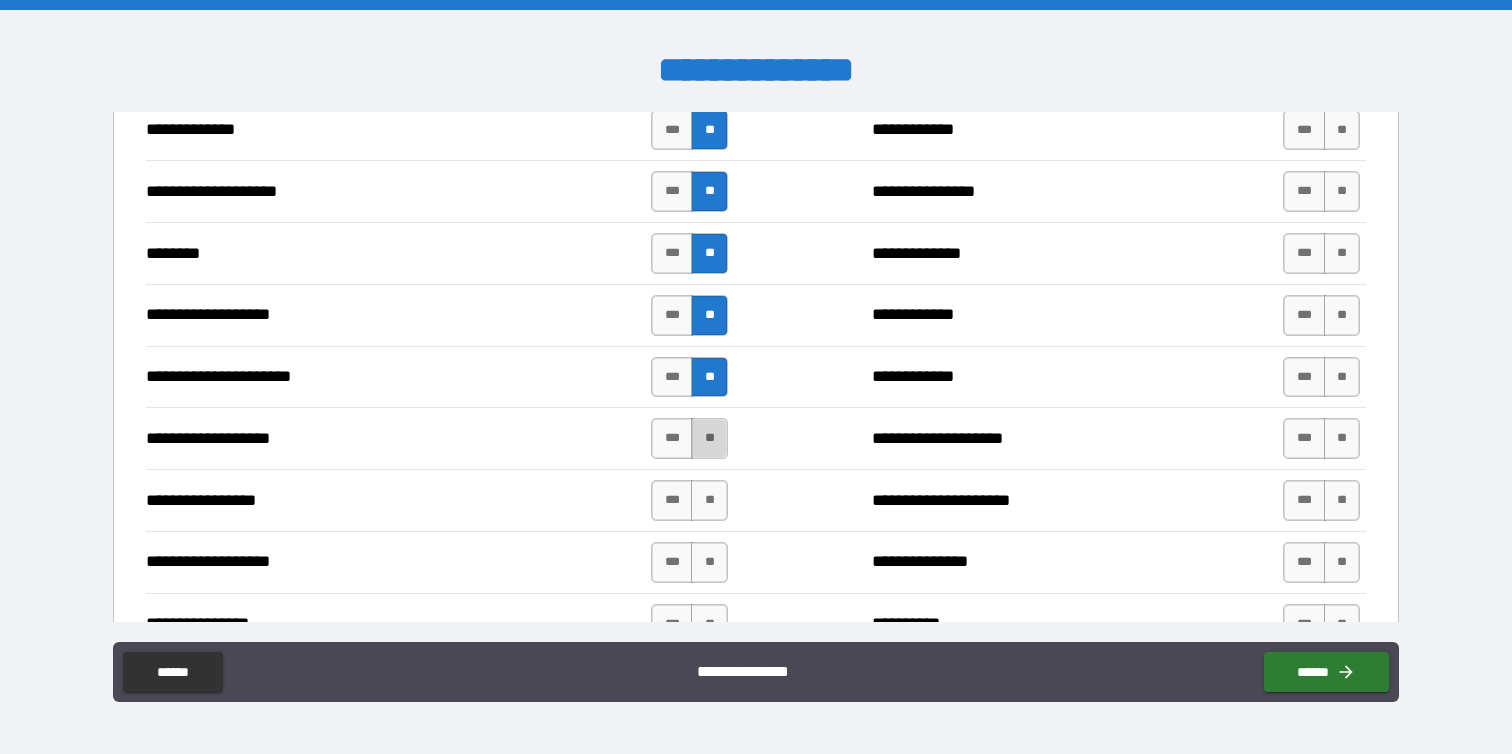 click on "**" at bounding box center (709, 438) 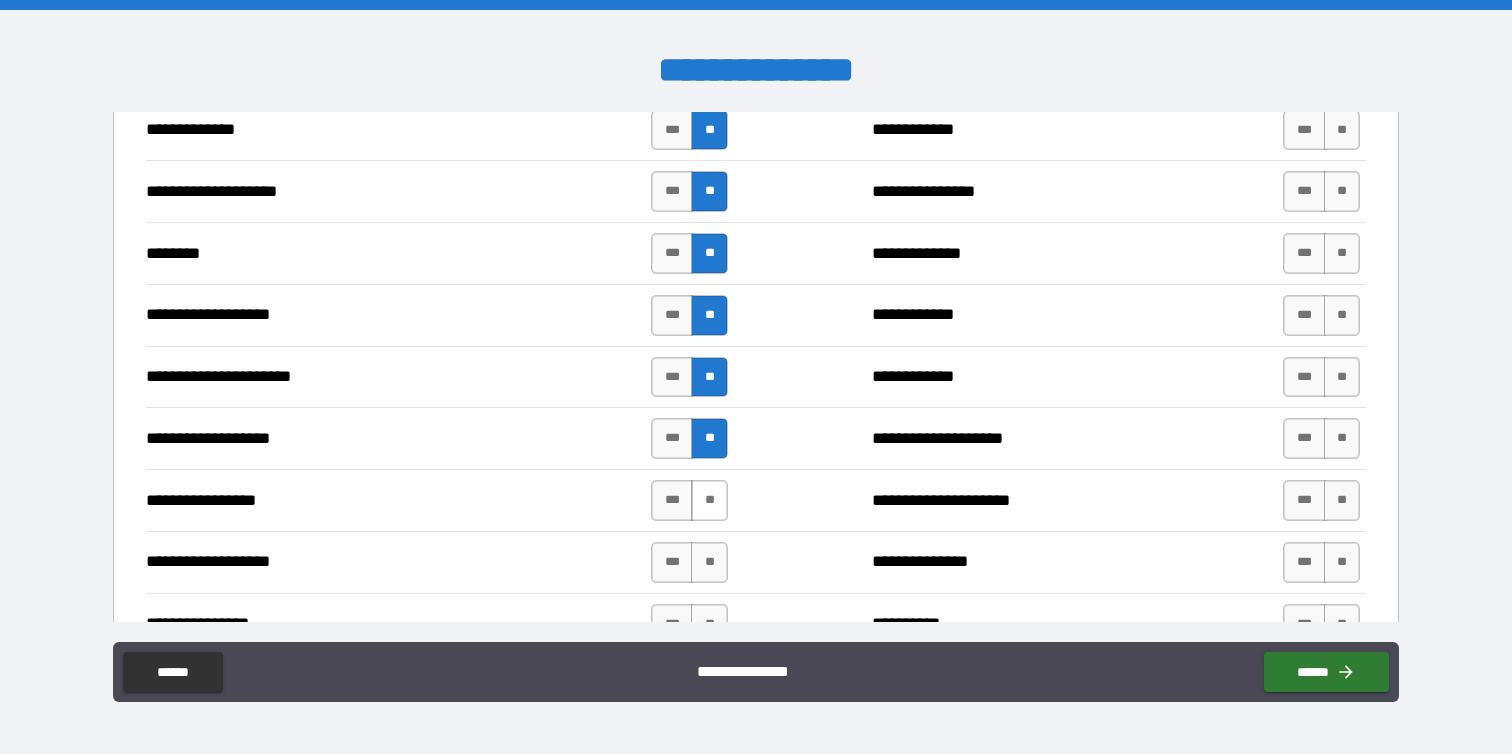 click on "**" at bounding box center (709, 500) 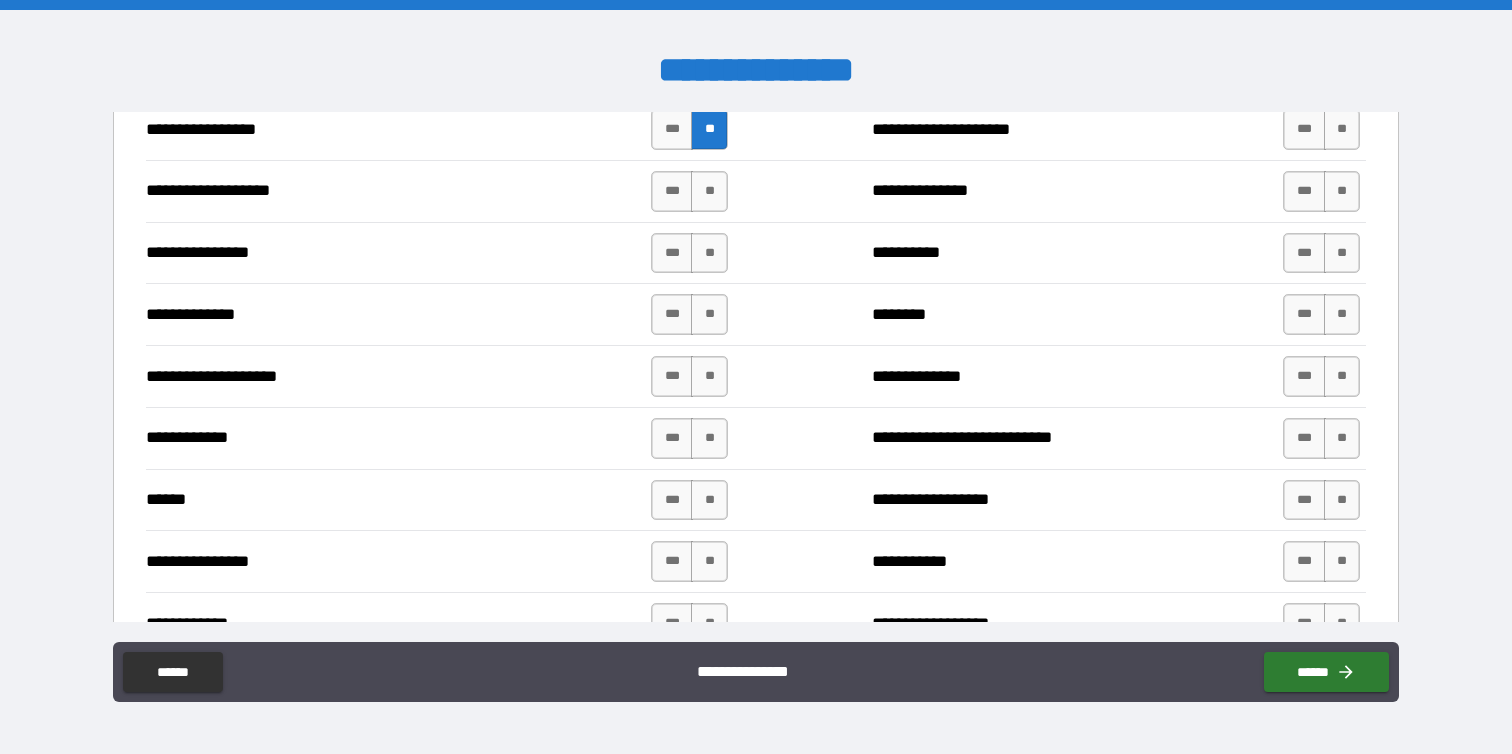 scroll, scrollTop: 3585, scrollLeft: 0, axis: vertical 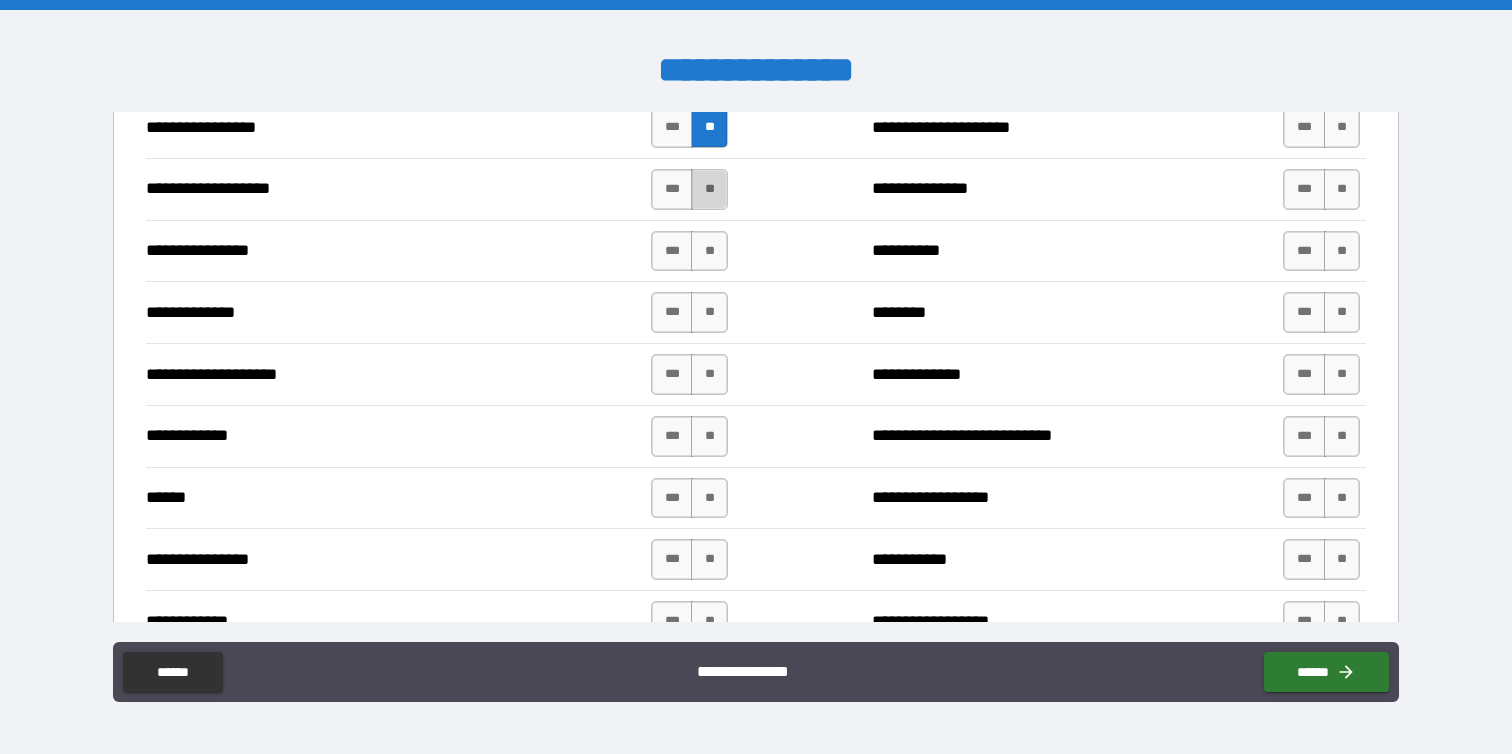 click on "**" at bounding box center [709, 189] 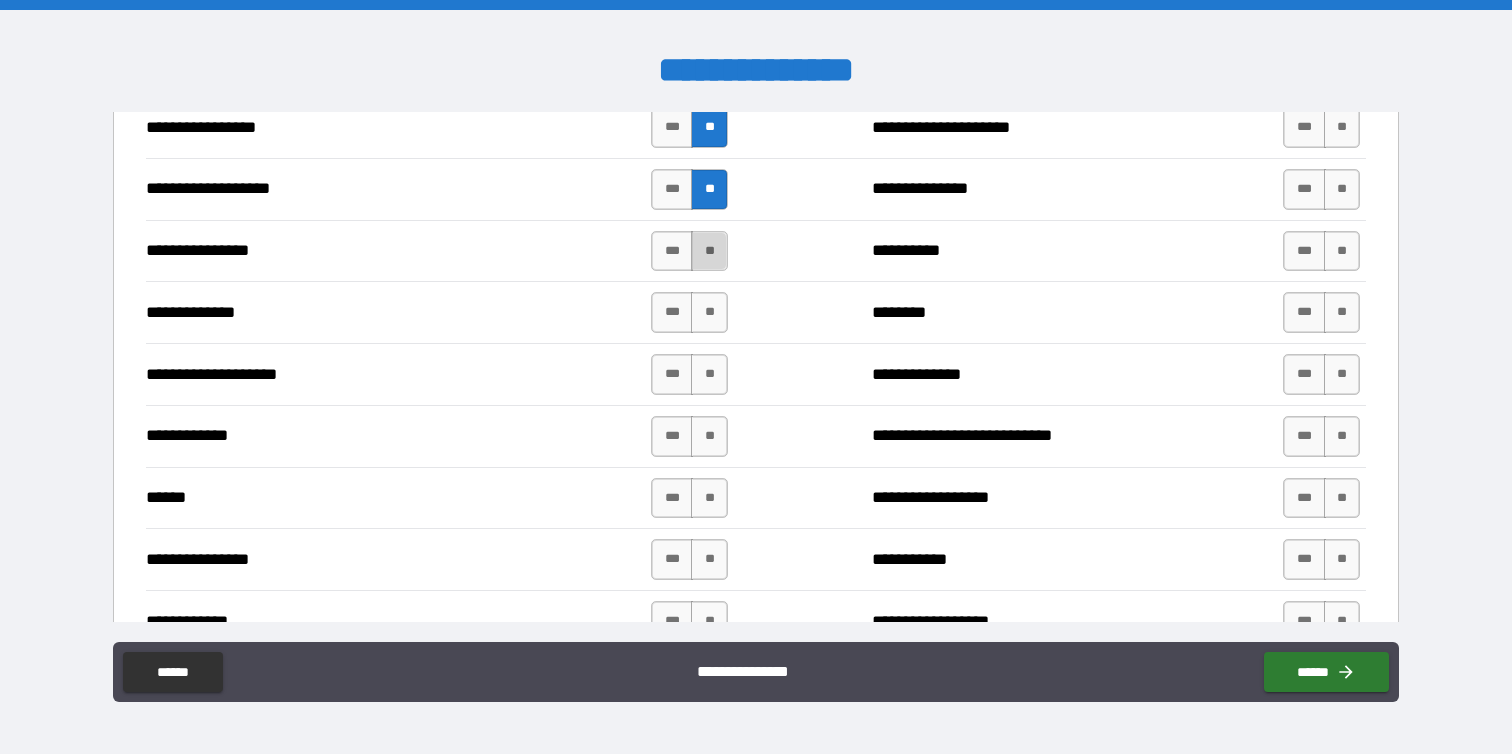 click on "**" at bounding box center [709, 251] 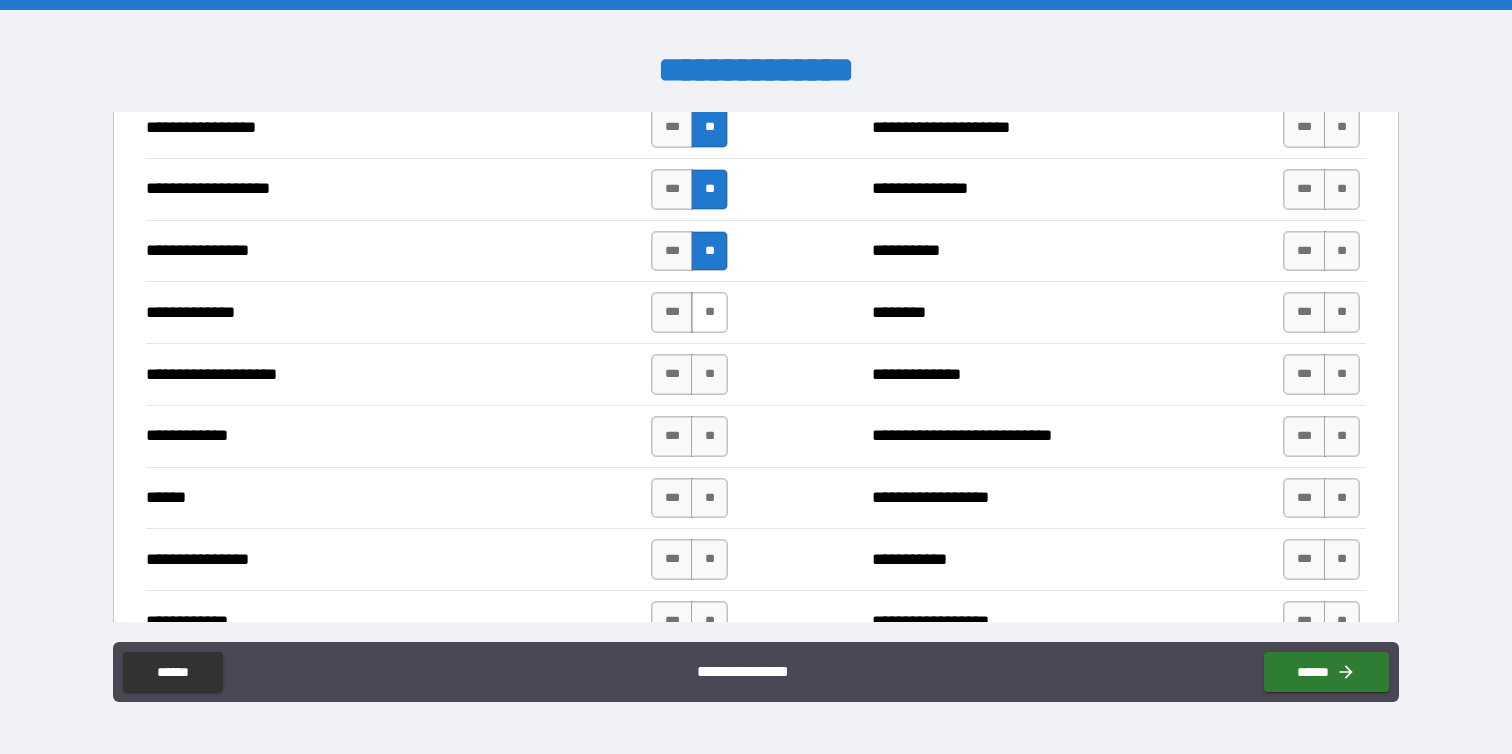 click on "**" at bounding box center [709, 312] 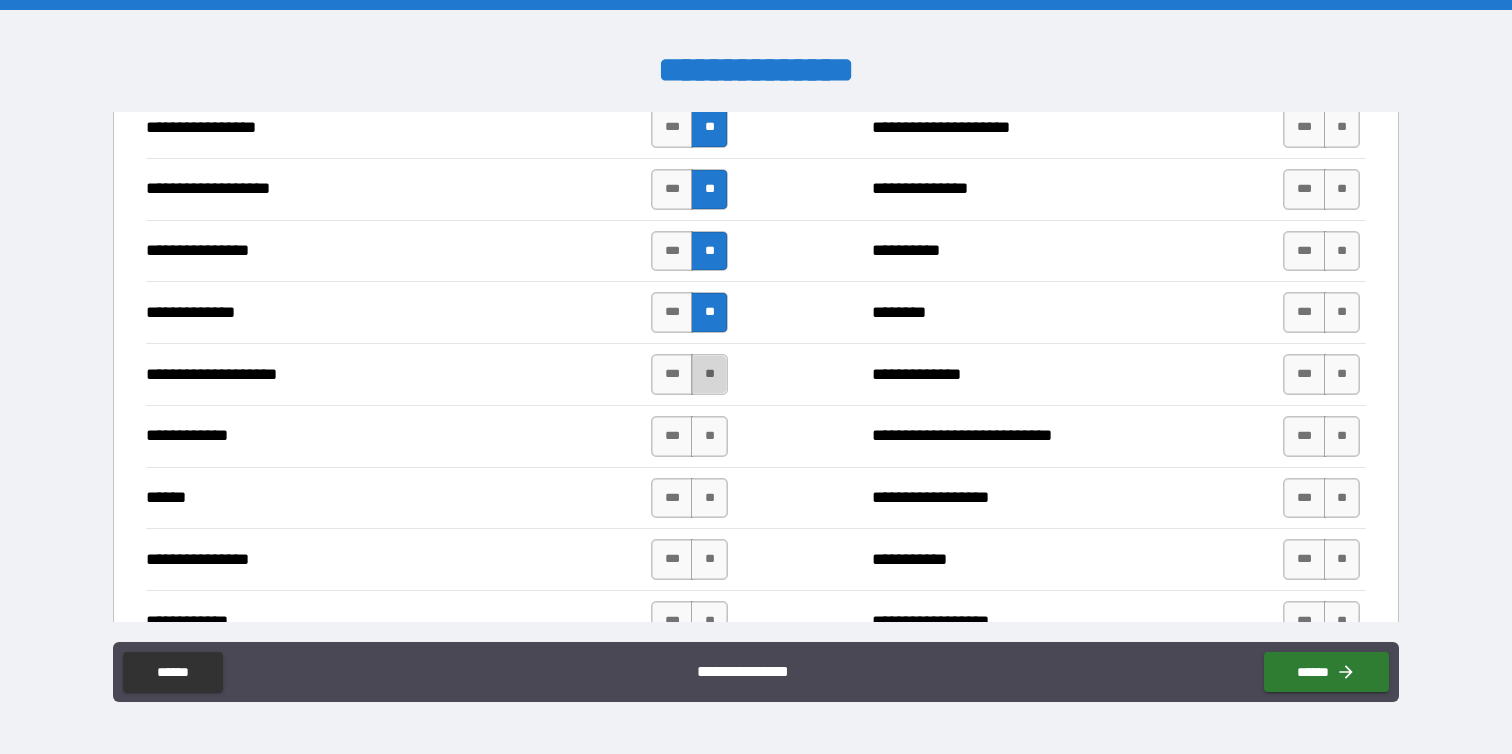 click on "**" at bounding box center (709, 374) 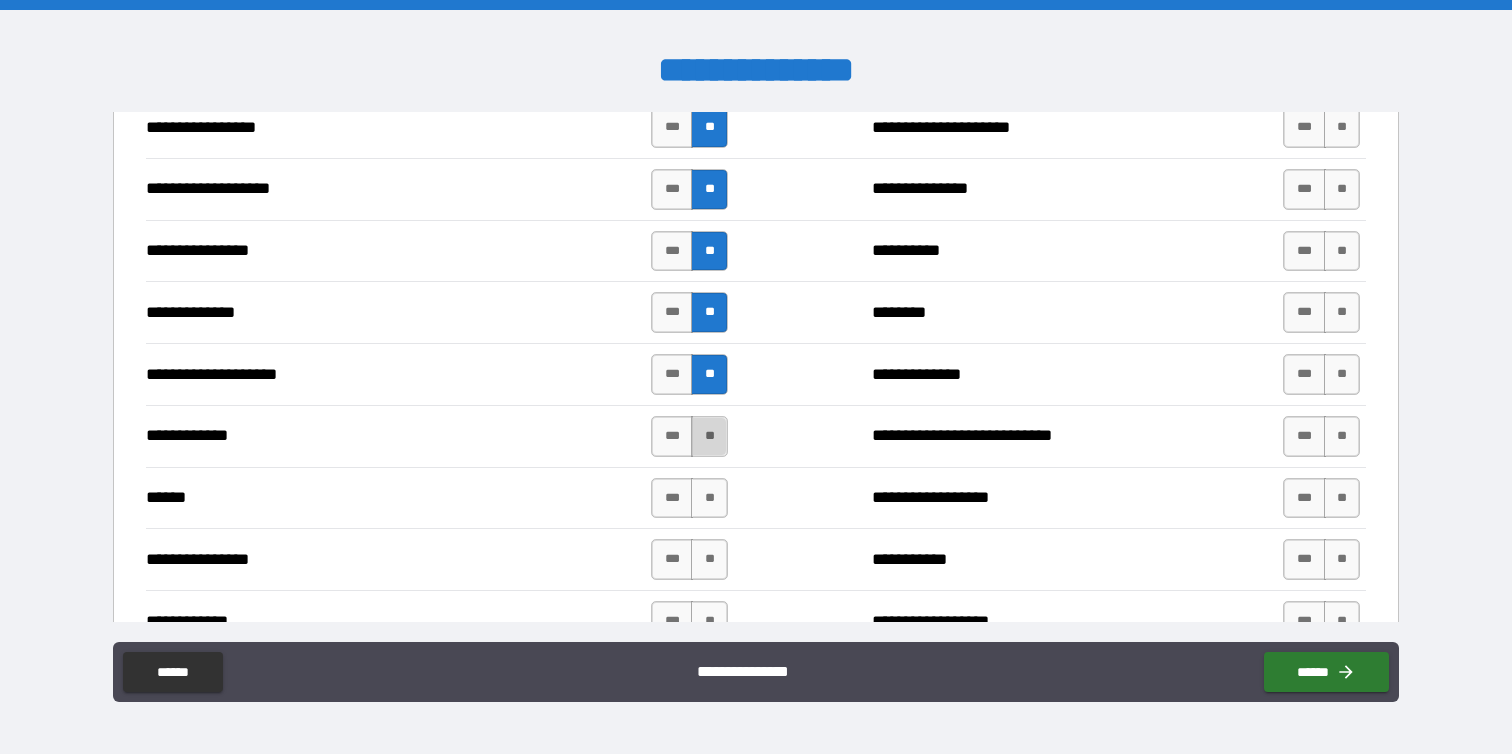 click on "**" at bounding box center (709, 436) 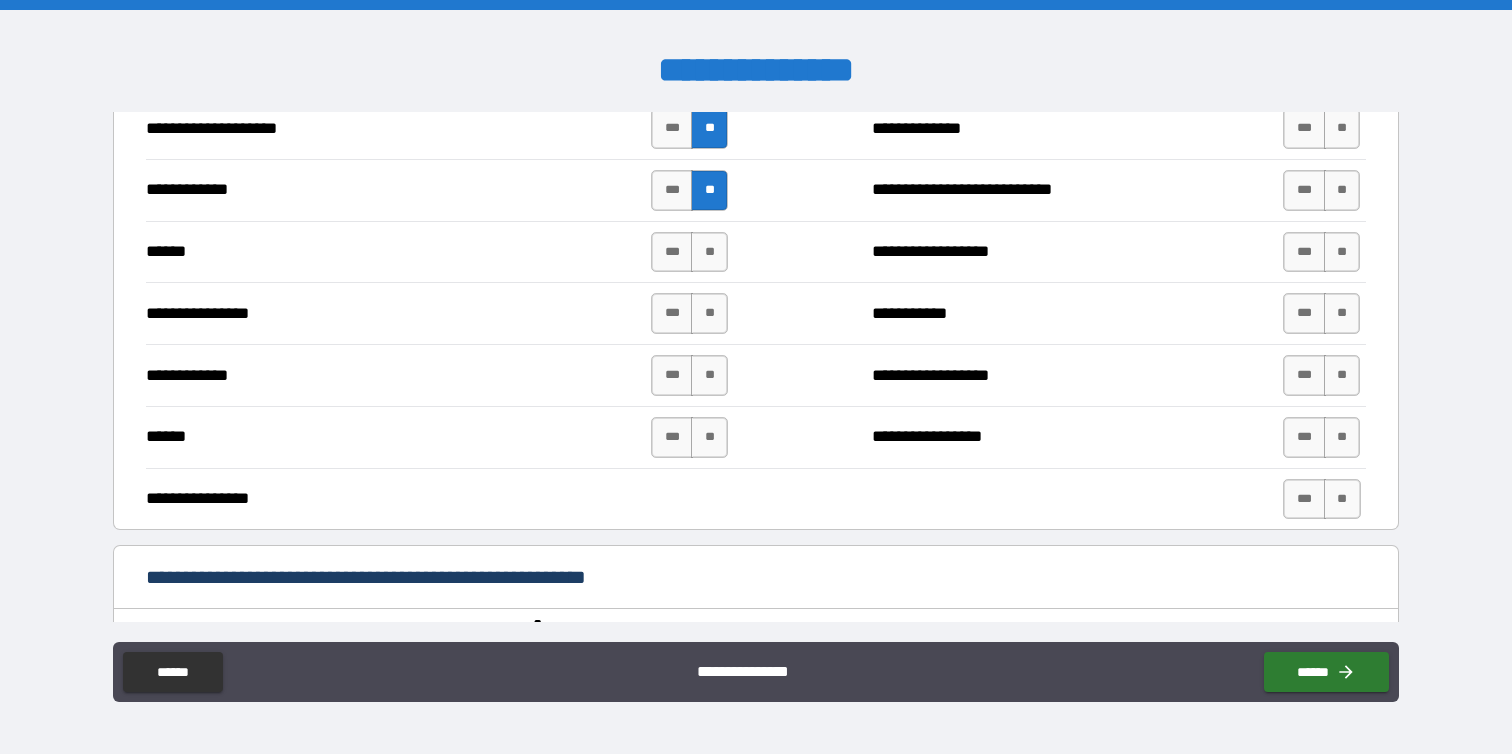 scroll, scrollTop: 3835, scrollLeft: 0, axis: vertical 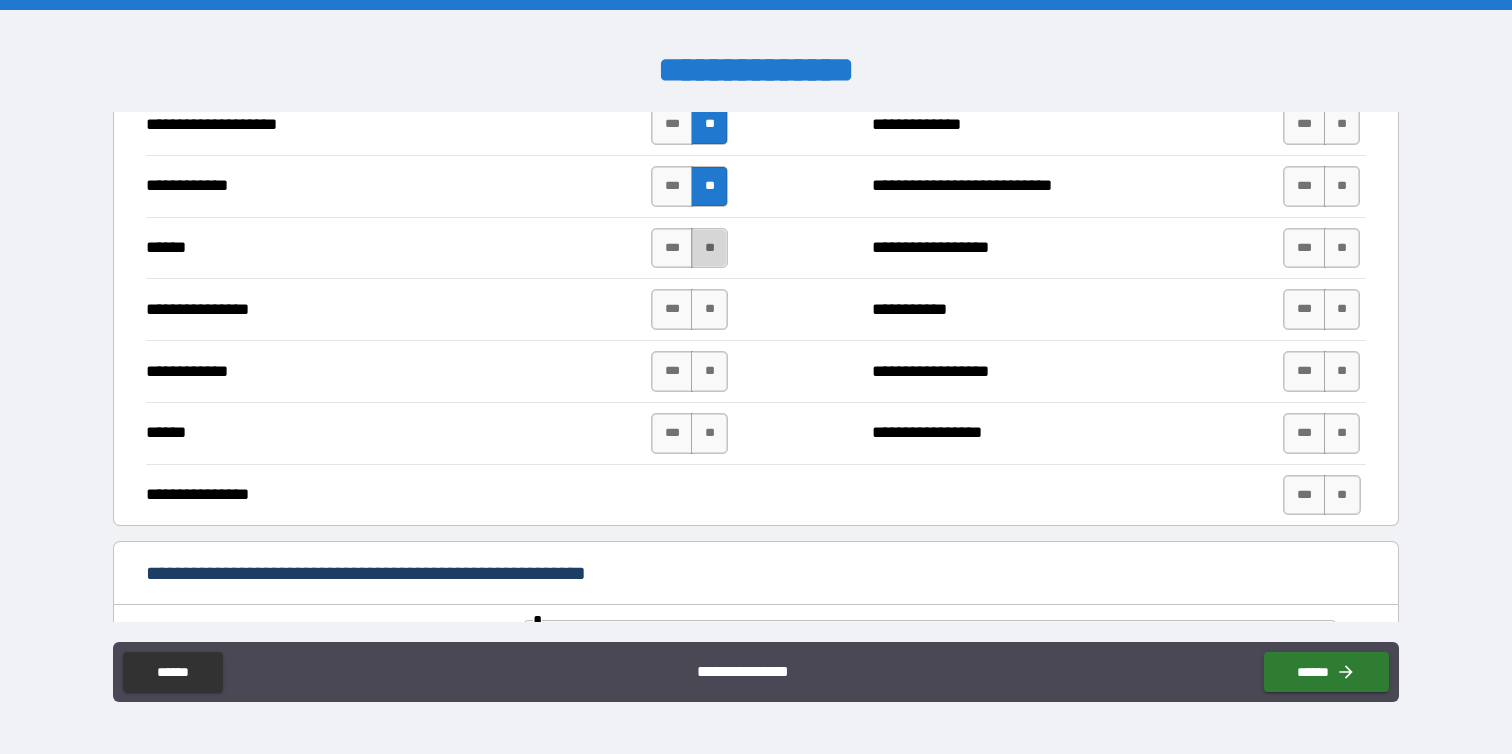 click on "**" at bounding box center (709, 248) 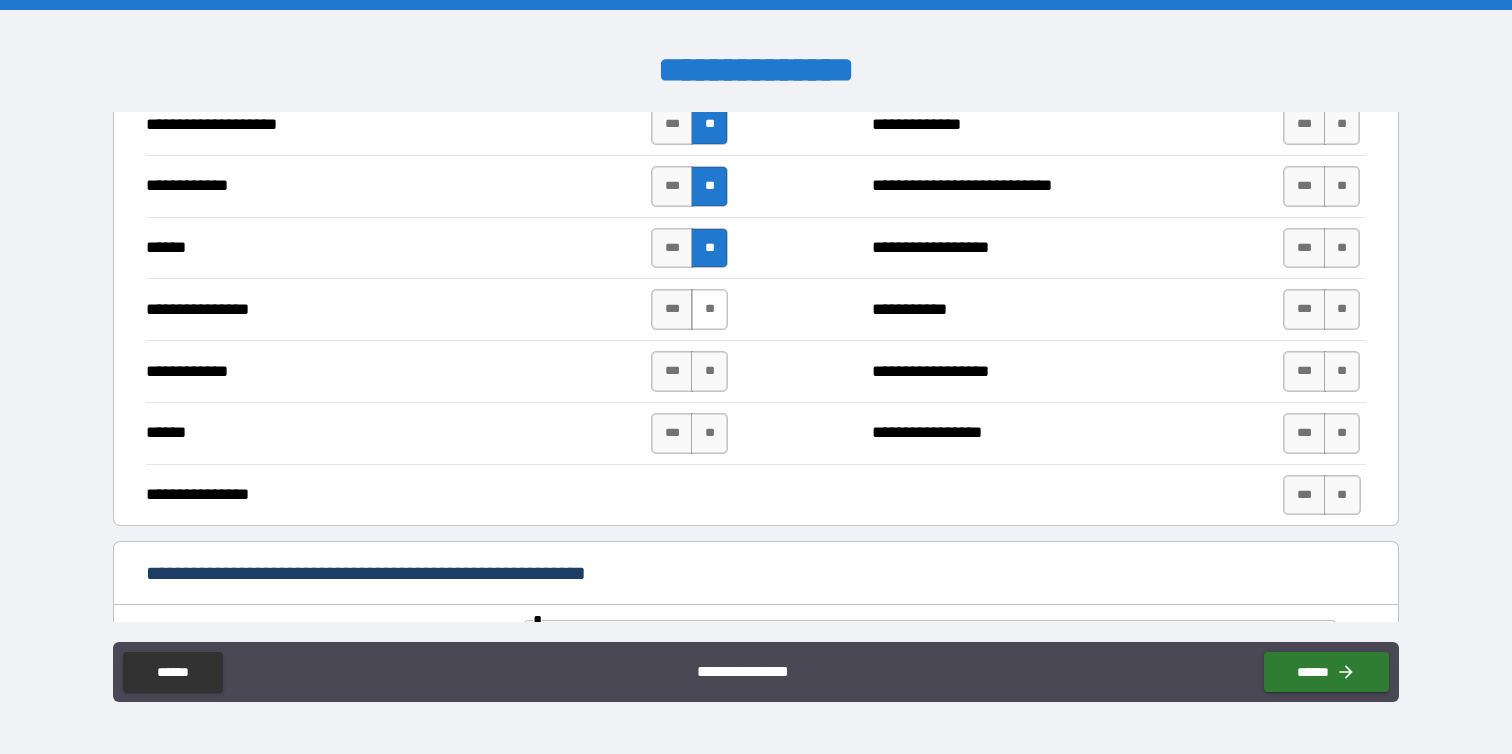 click on "**" at bounding box center (709, 309) 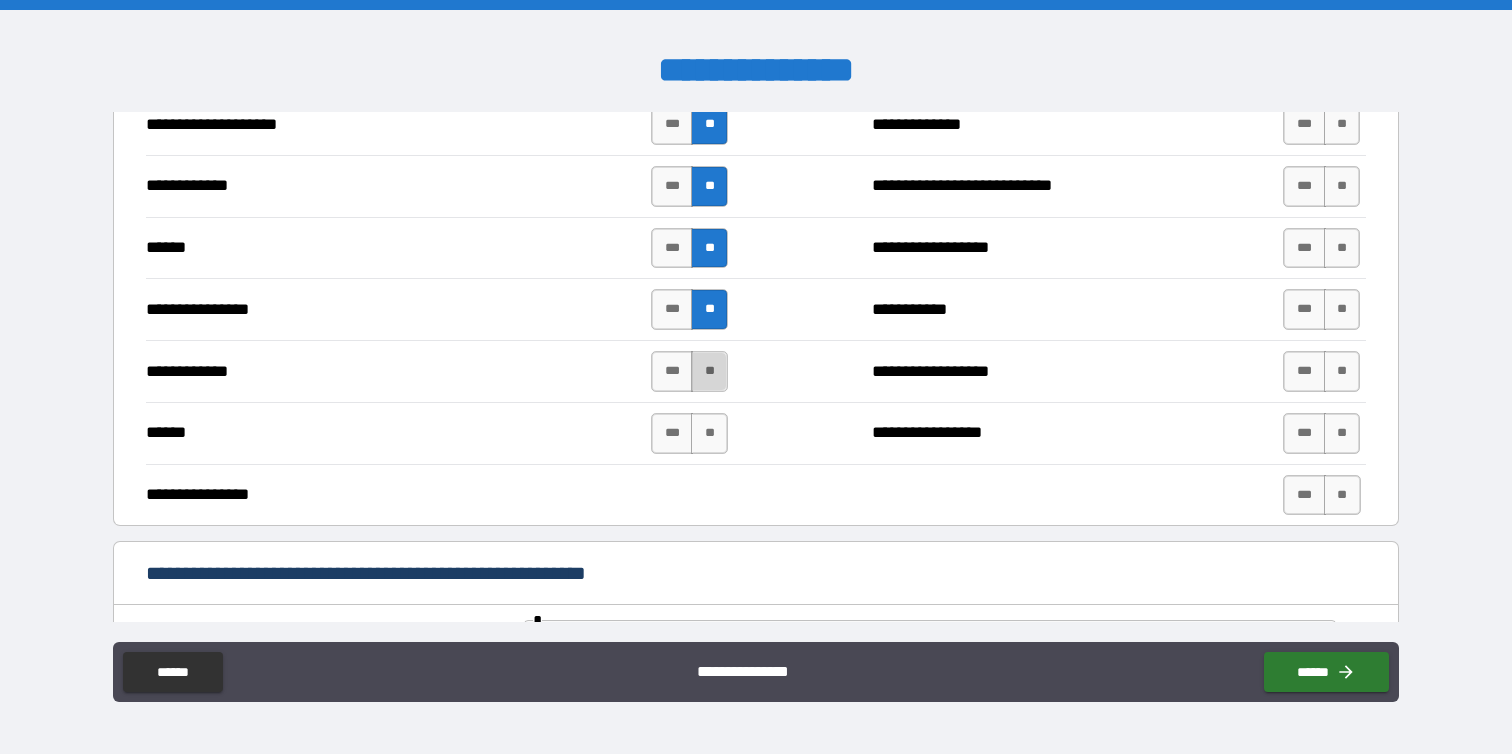 click on "**" at bounding box center [709, 371] 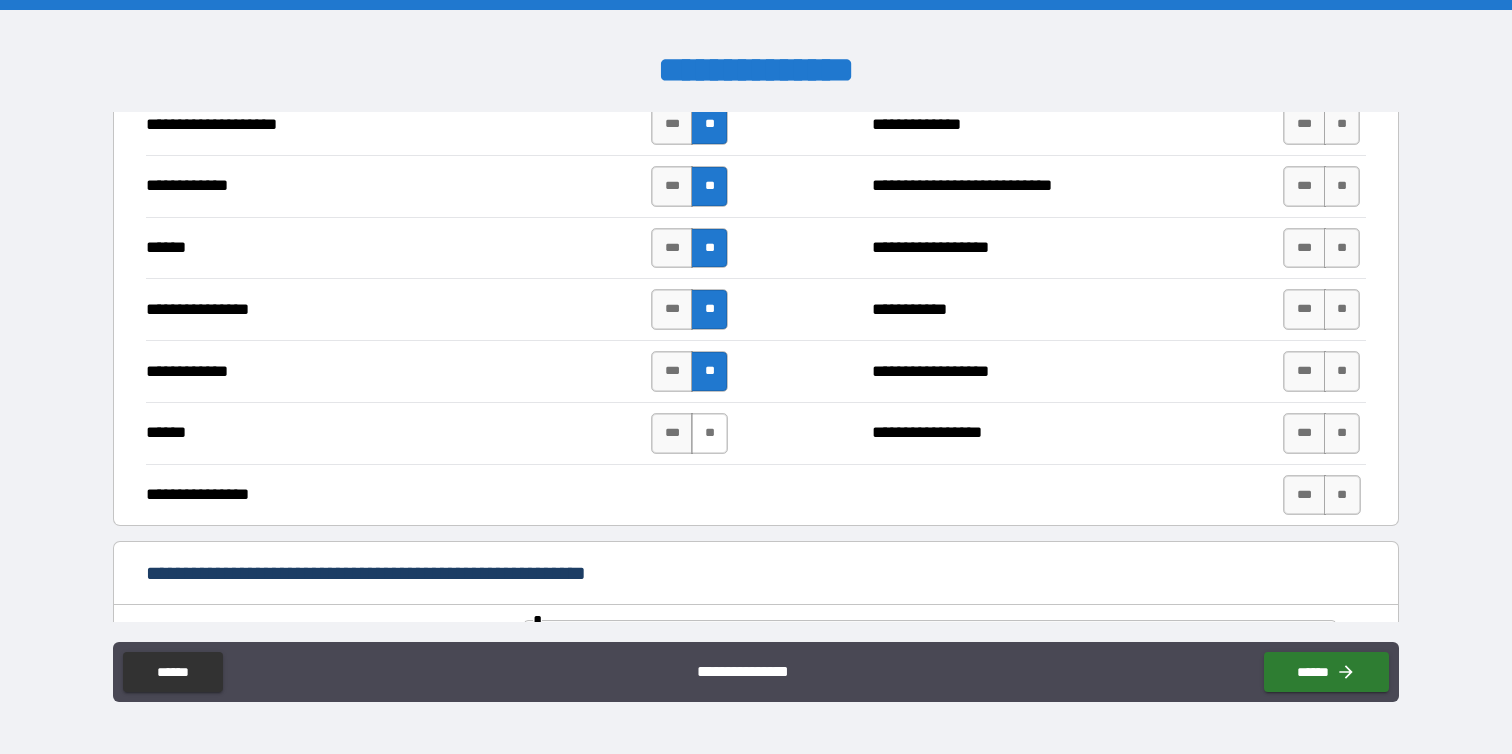 click on "**" at bounding box center (709, 433) 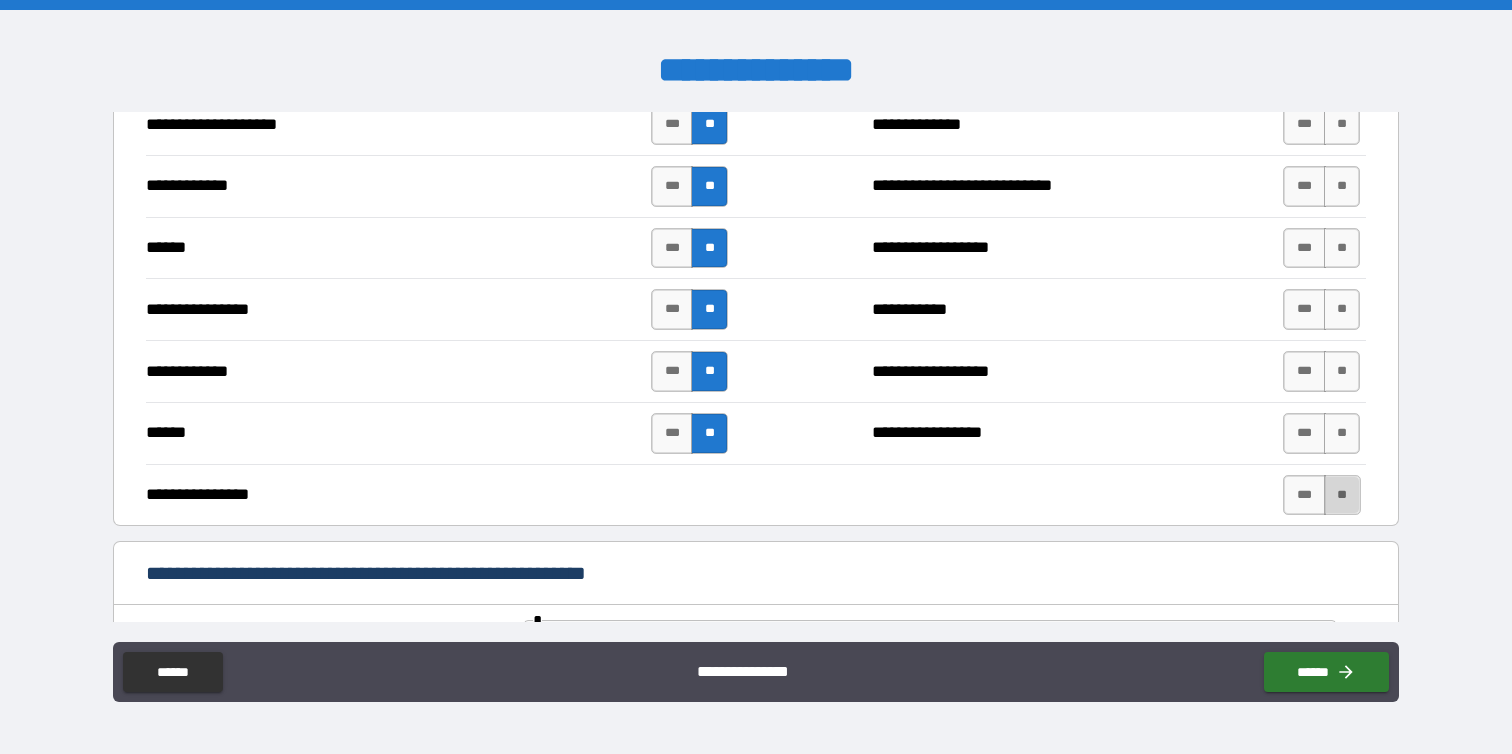 click on "**" at bounding box center (1342, 495) 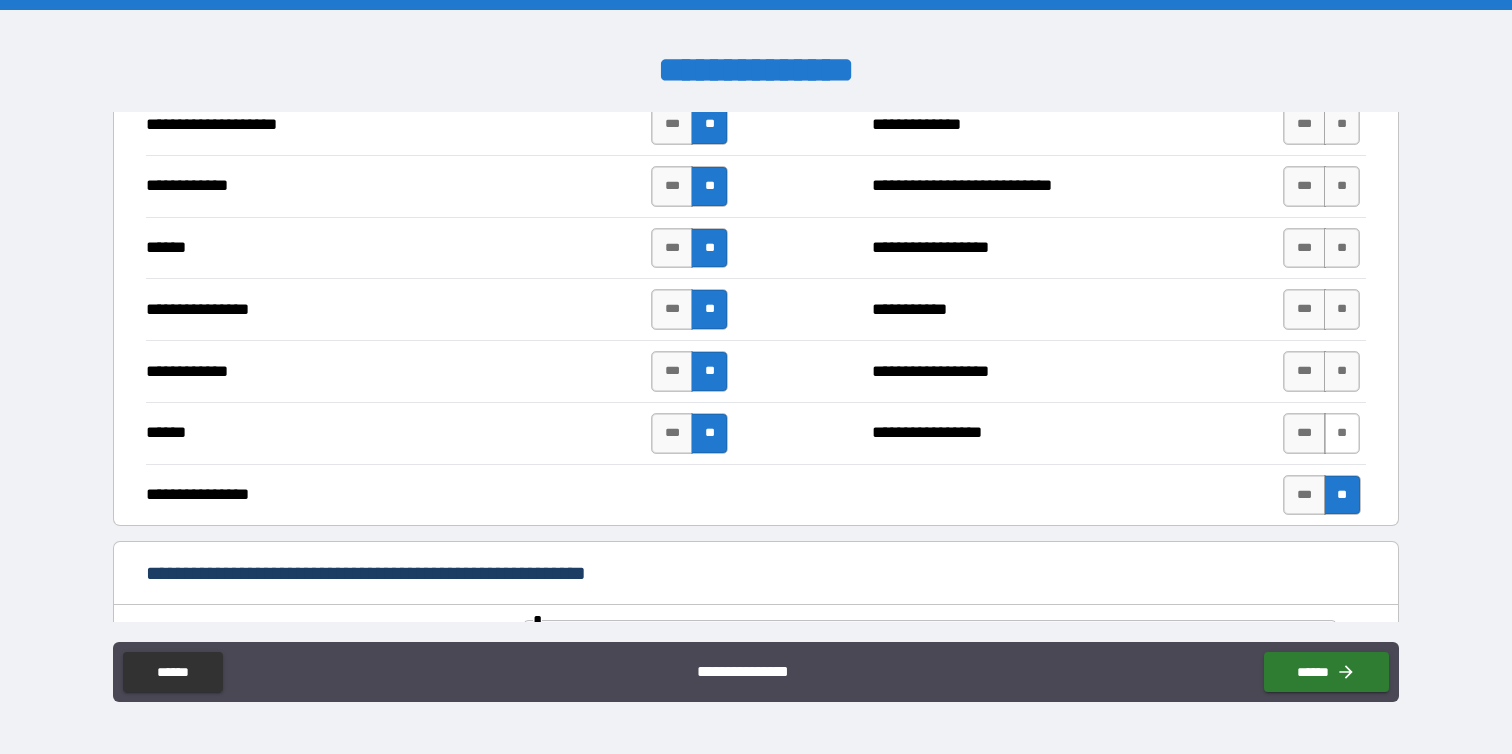 click on "**" at bounding box center (1342, 433) 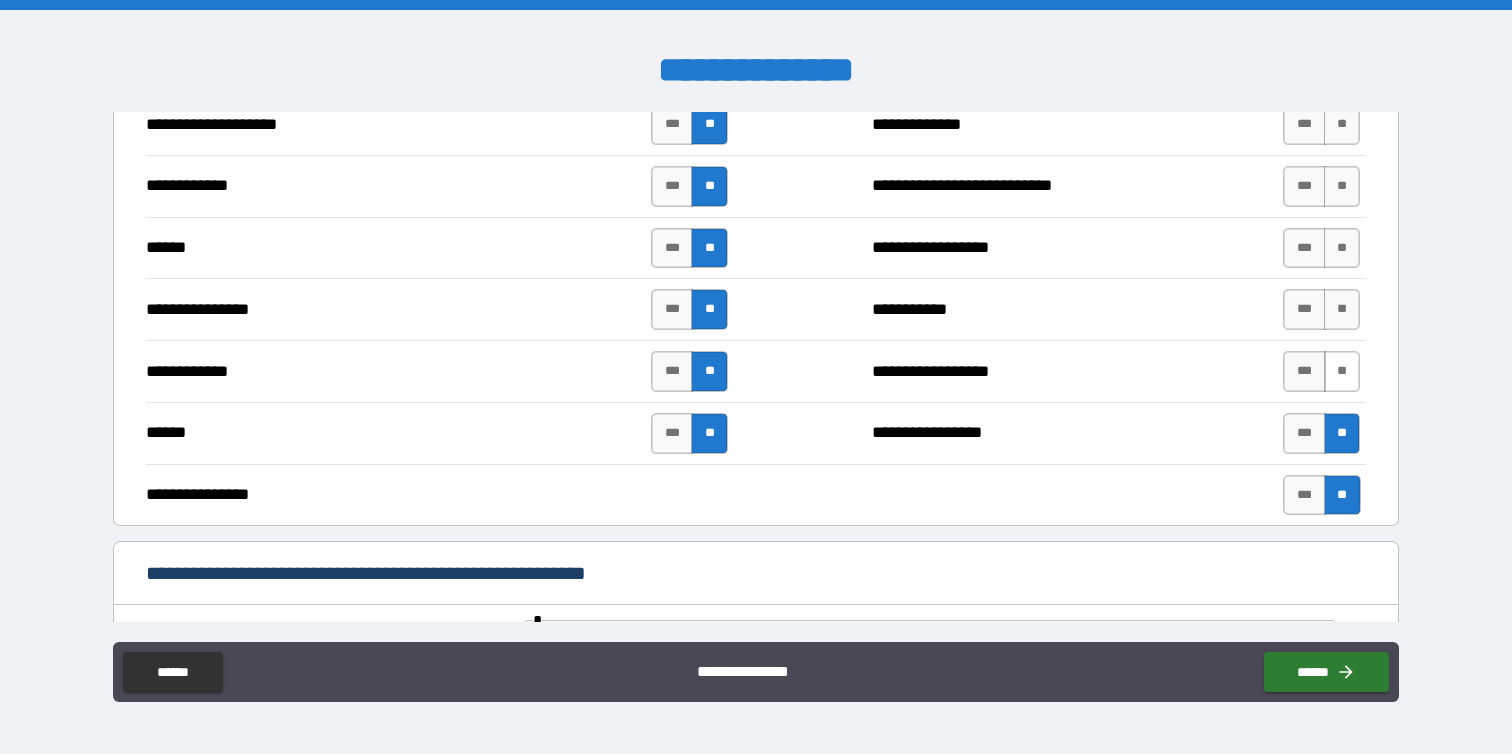 click on "**" at bounding box center (1342, 371) 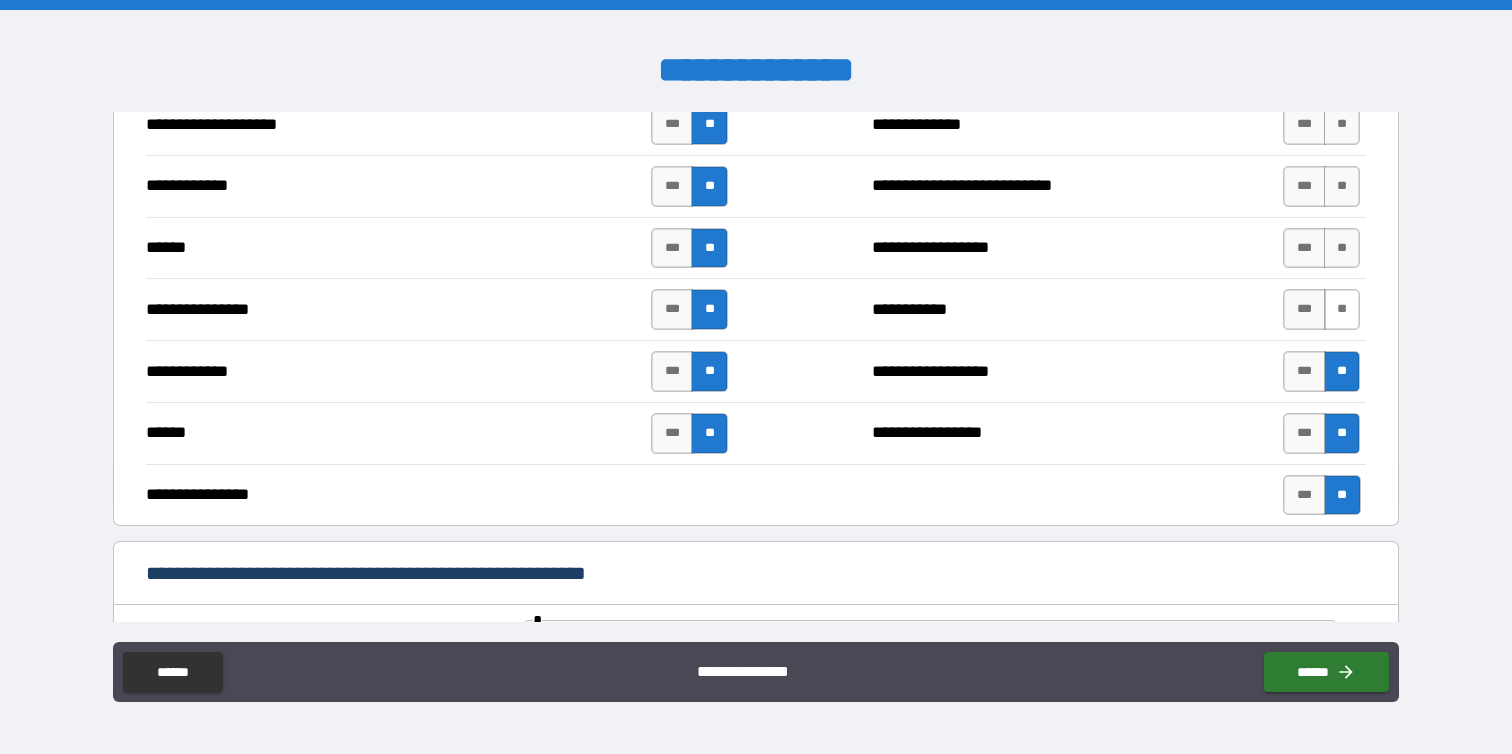 click on "**" at bounding box center (1342, 309) 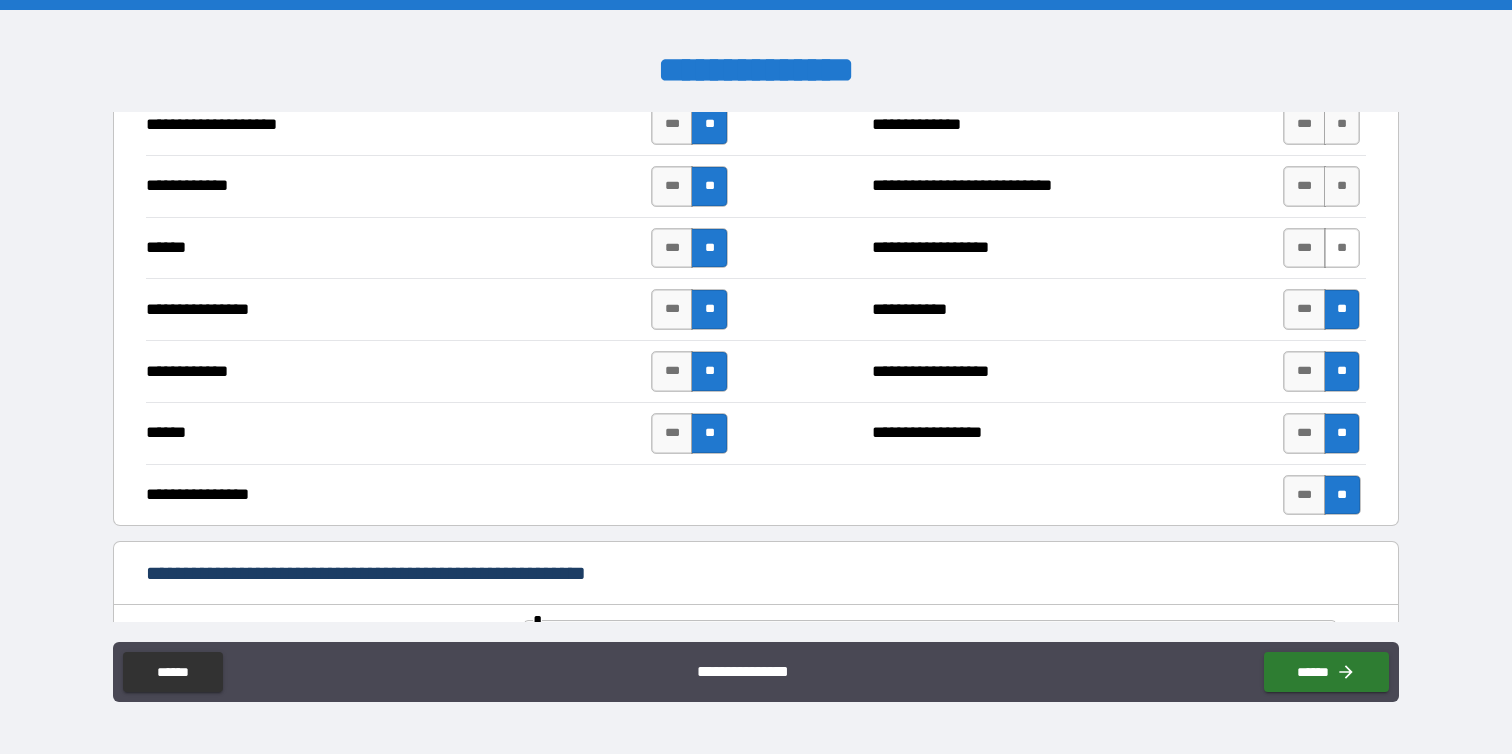 click on "**" at bounding box center [1342, 248] 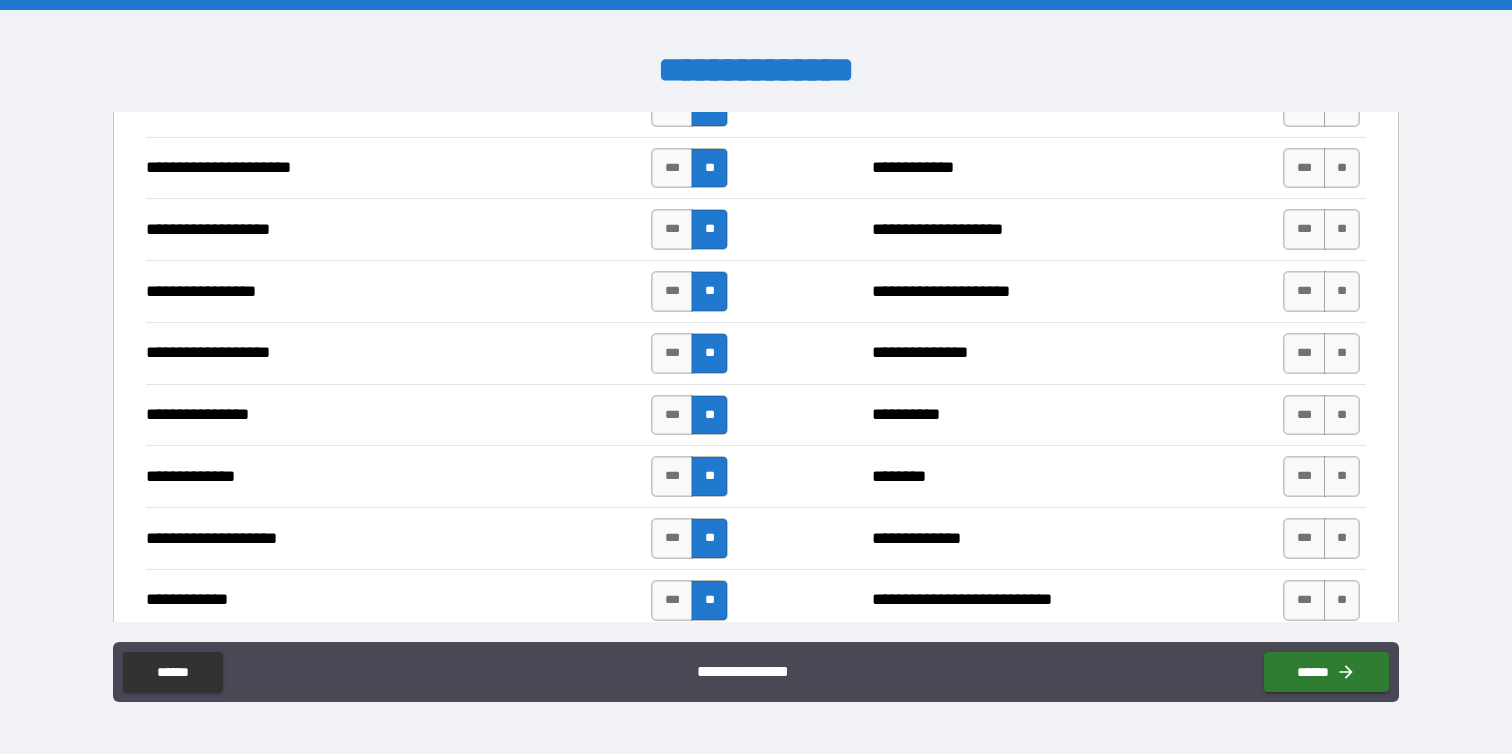 scroll, scrollTop: 3423, scrollLeft: 0, axis: vertical 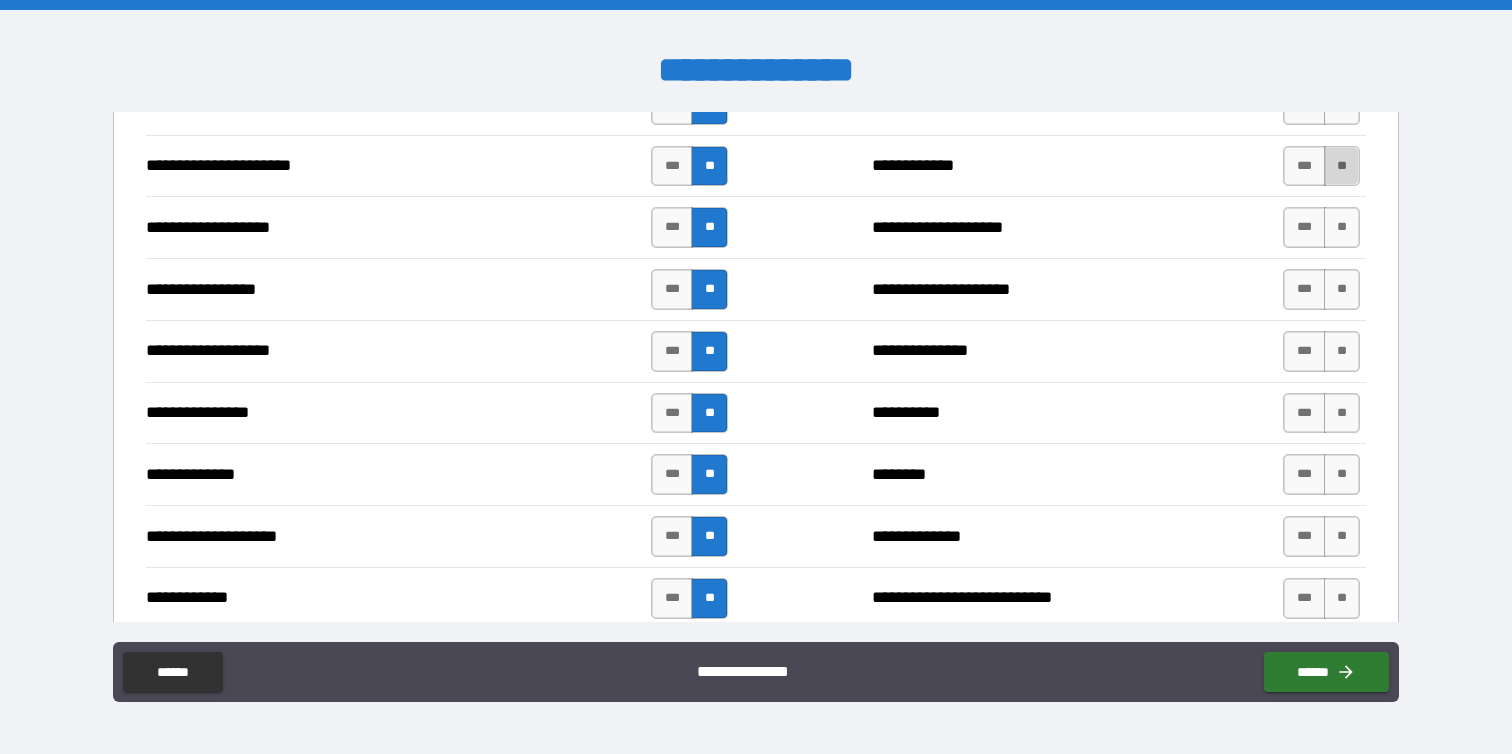 click on "**" at bounding box center [1342, 166] 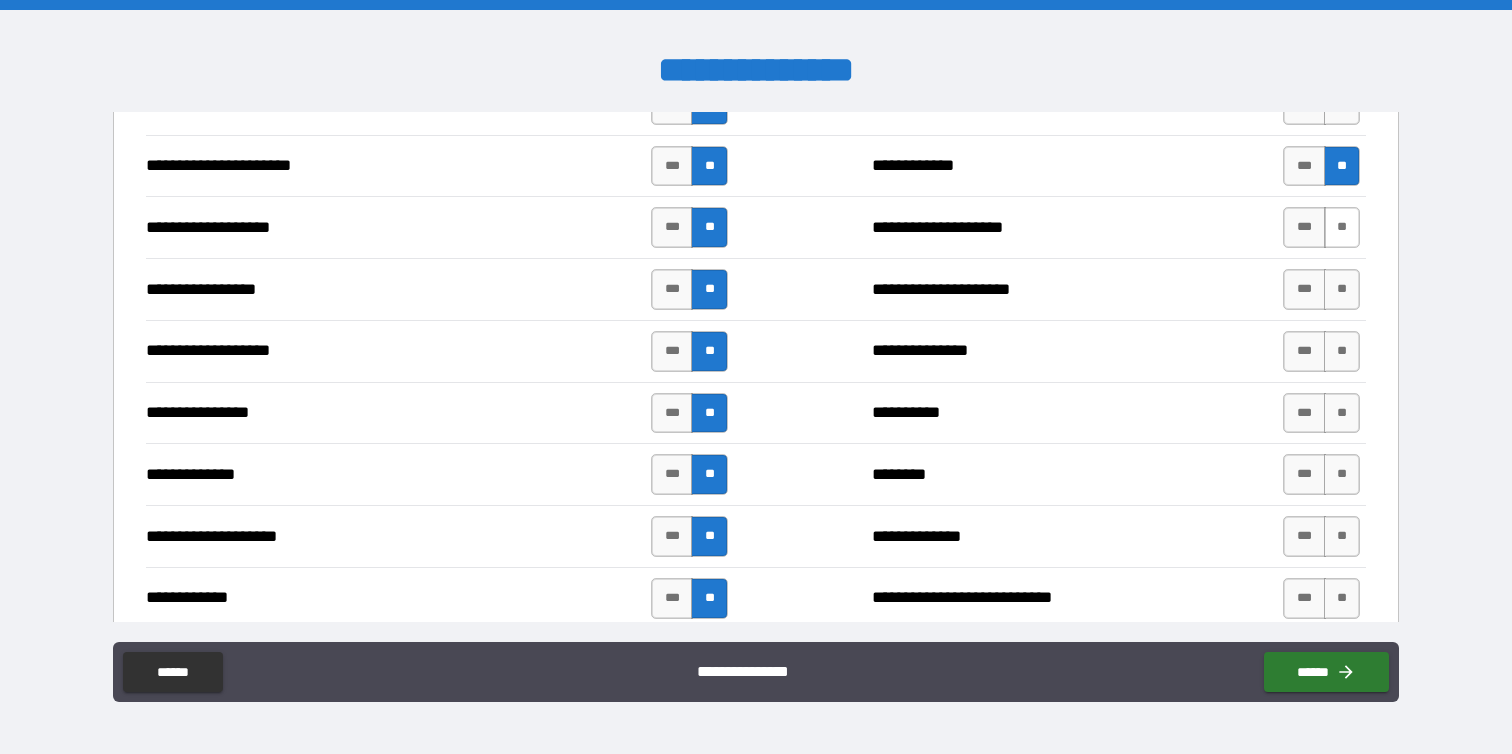 click on "**" at bounding box center (1342, 227) 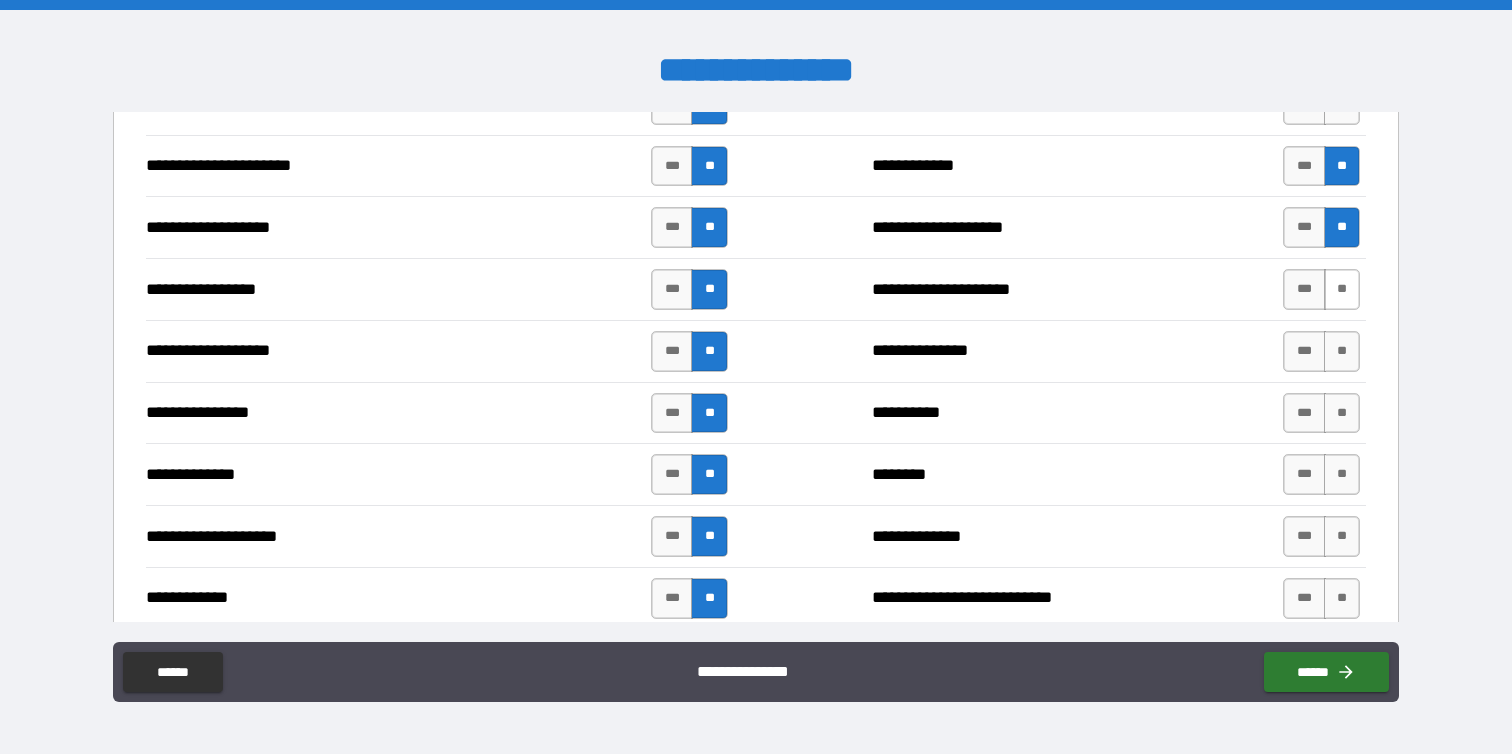 click on "**" at bounding box center [1342, 289] 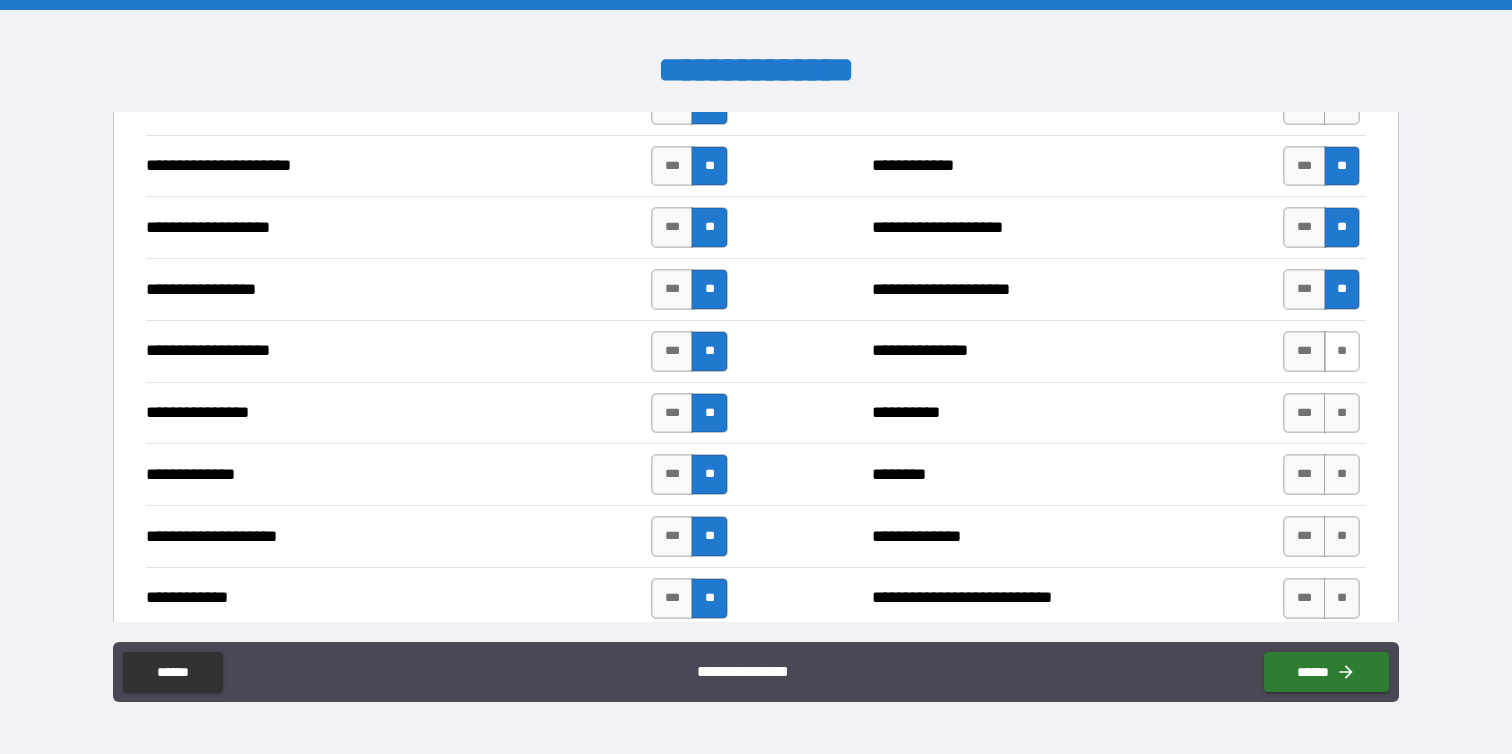 click on "**" at bounding box center (1342, 351) 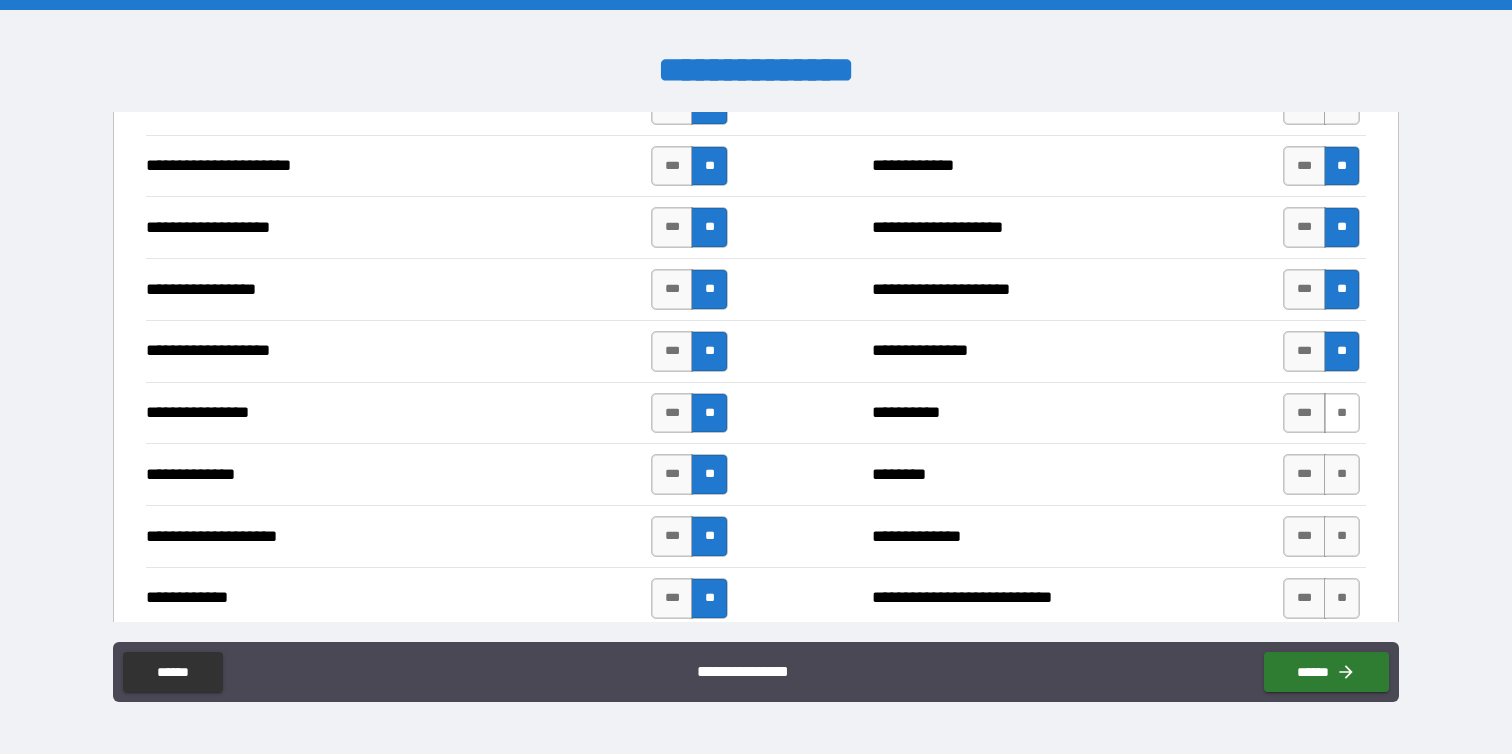click on "**" at bounding box center [1342, 413] 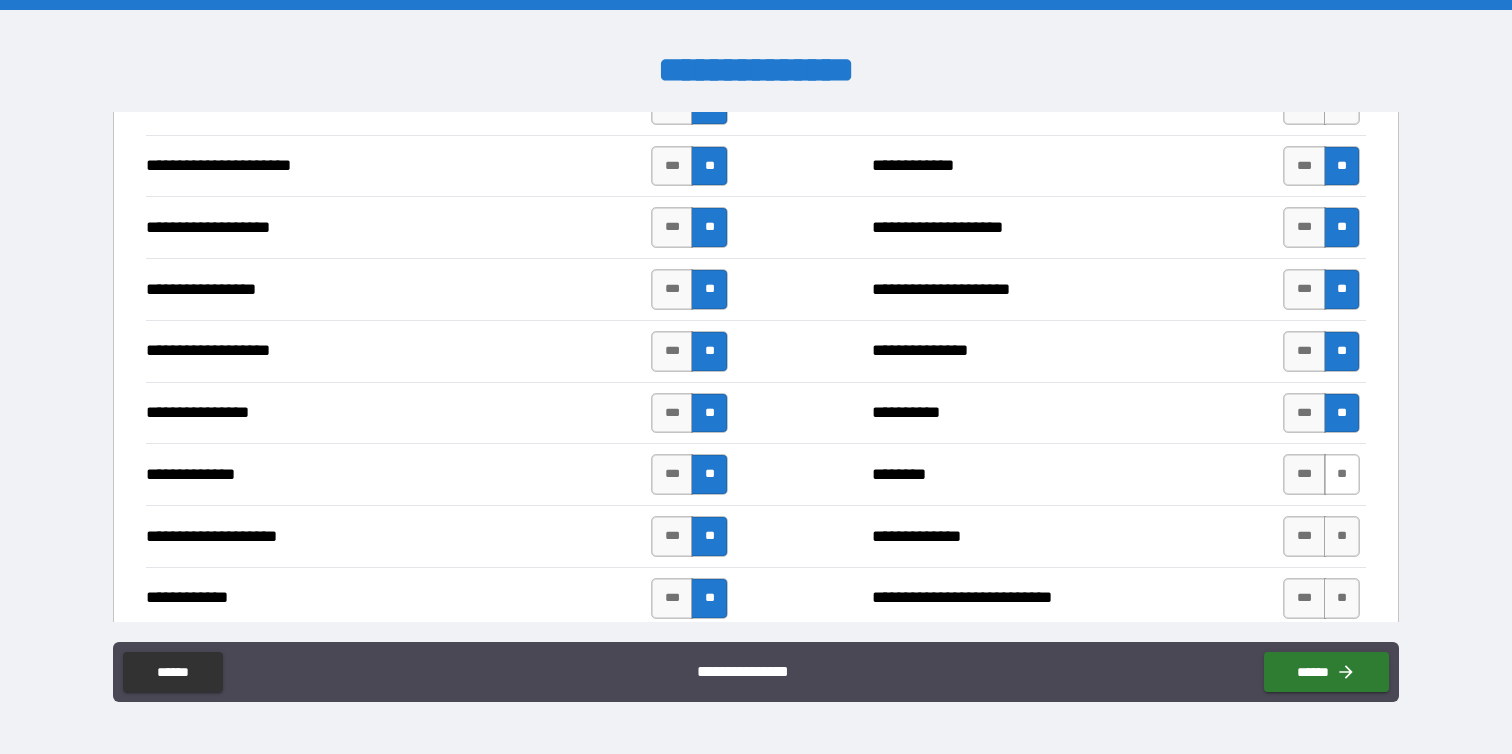 click on "**" at bounding box center [1342, 474] 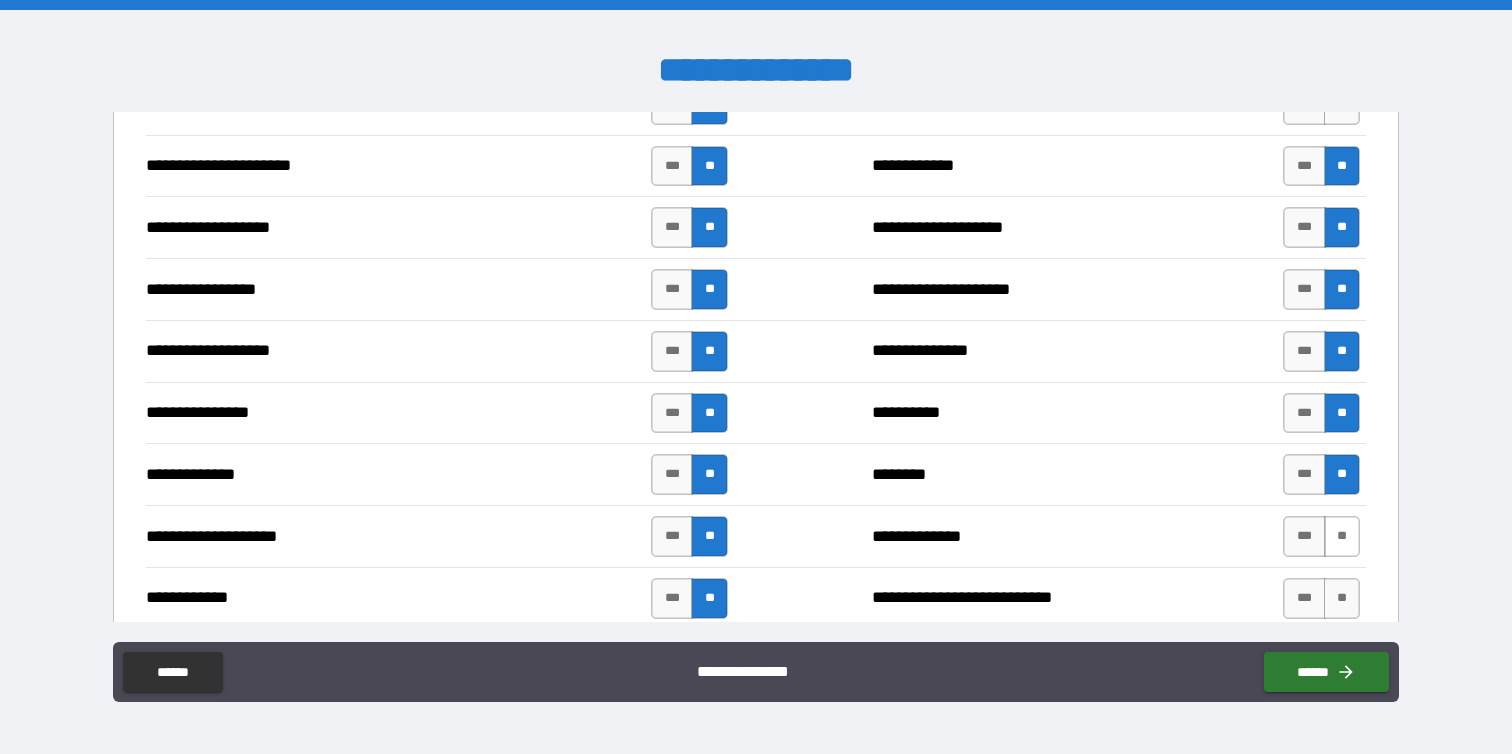 click on "**" at bounding box center [1342, 536] 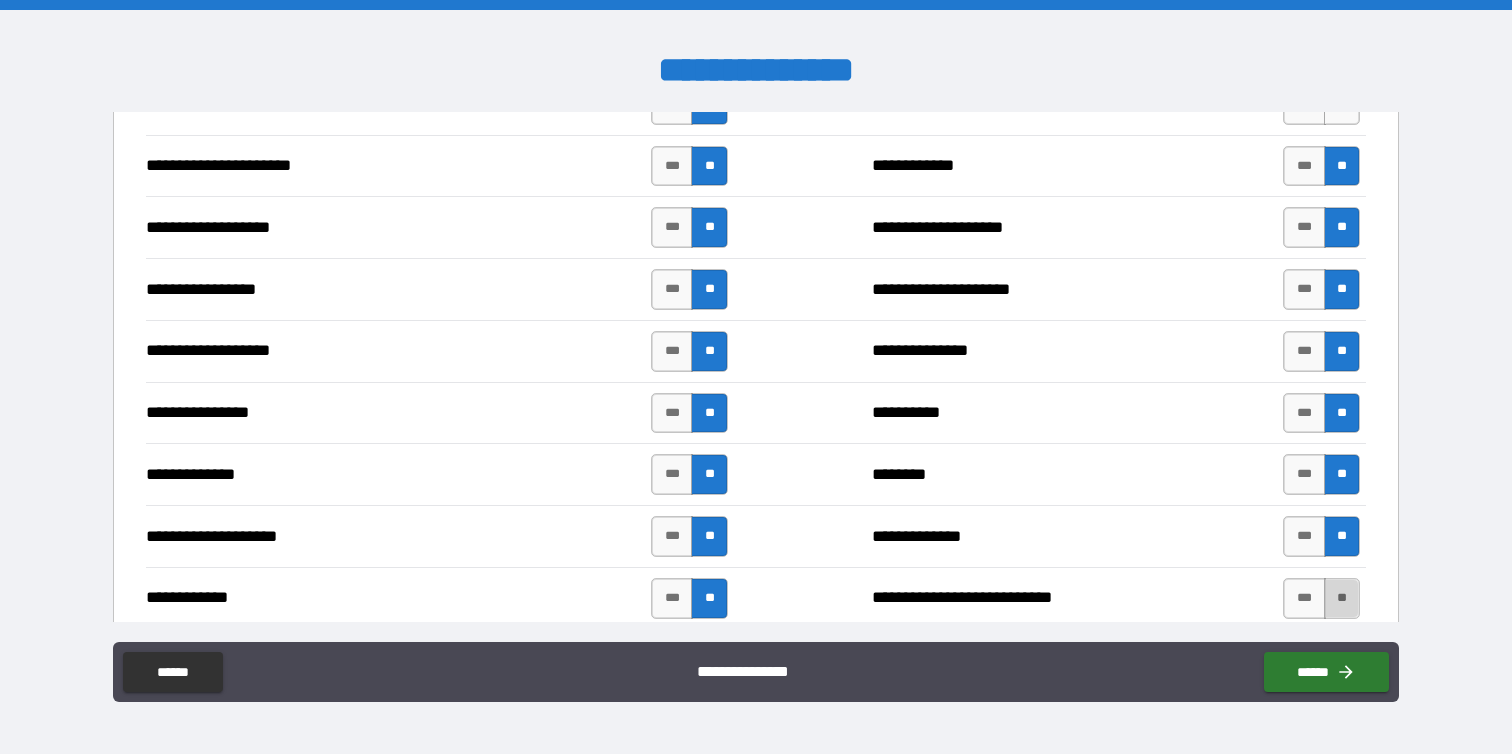 click on "**" at bounding box center (1342, 598) 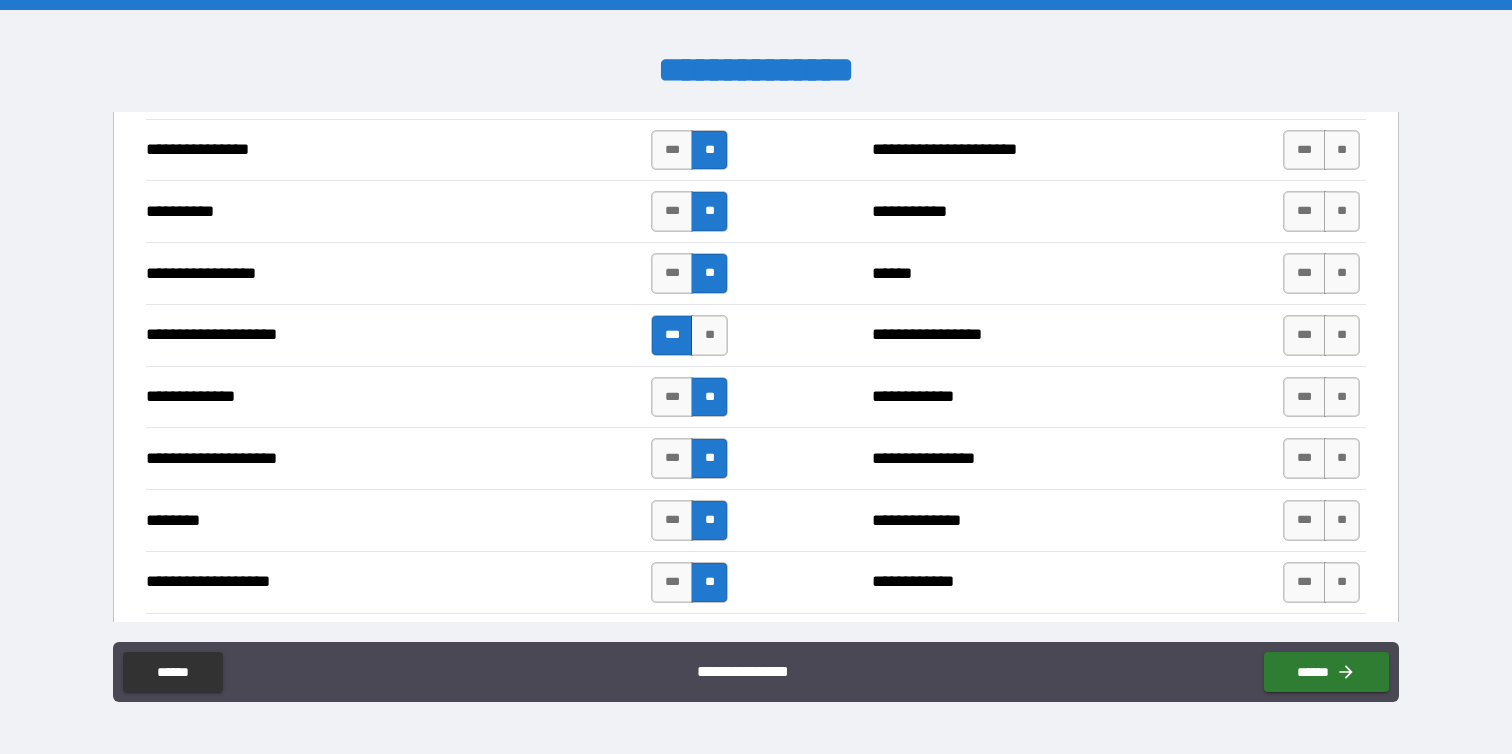 scroll, scrollTop: 2941, scrollLeft: 0, axis: vertical 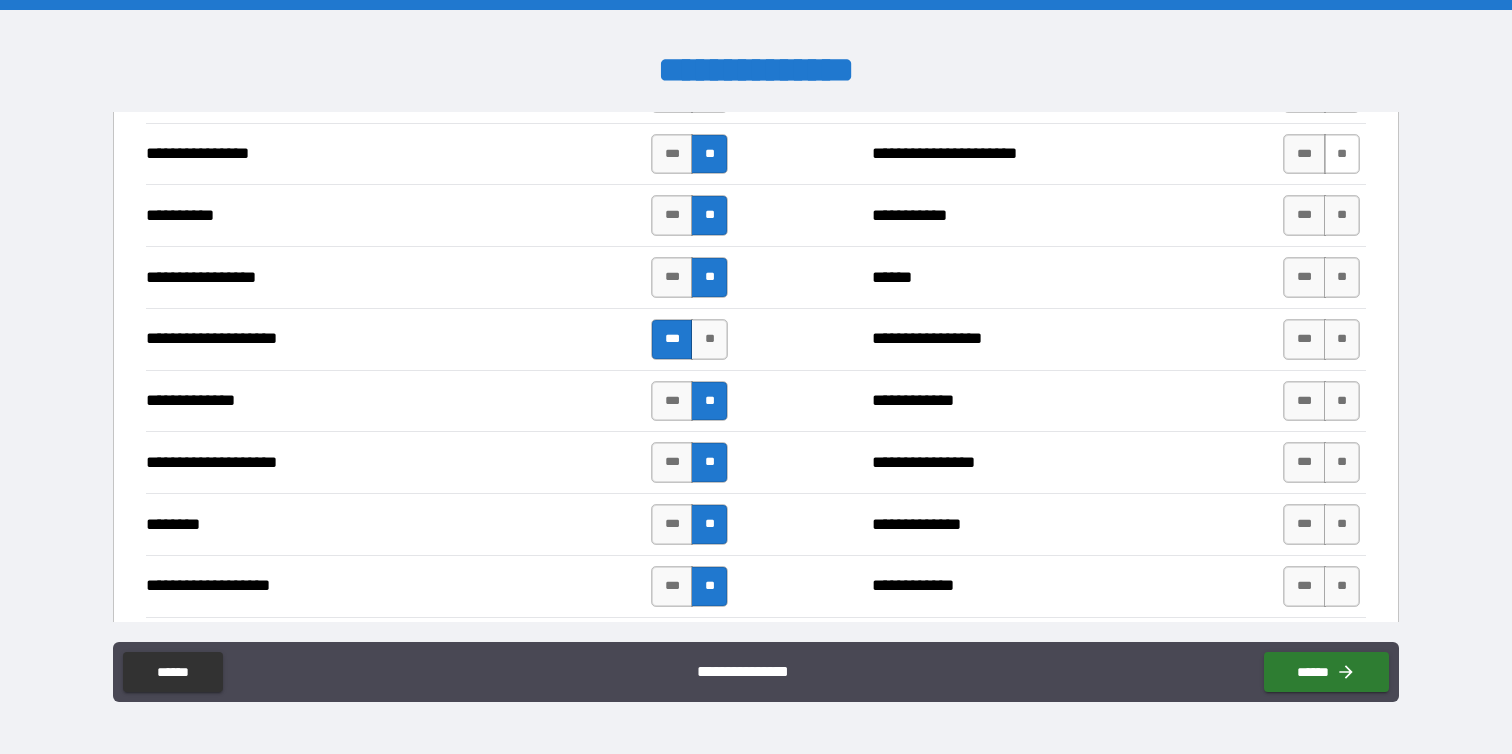 click on "**" at bounding box center (1342, 154) 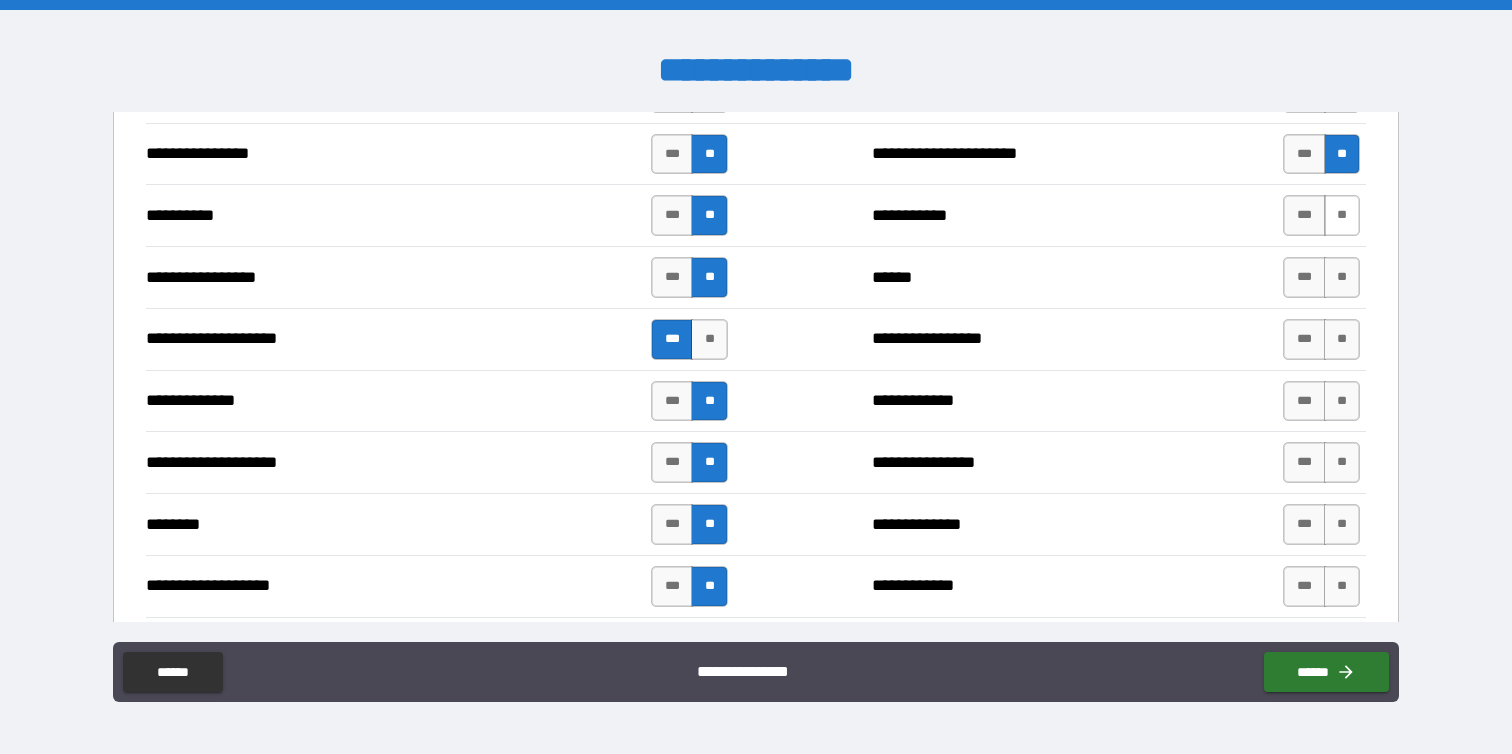 click on "**" at bounding box center (1342, 215) 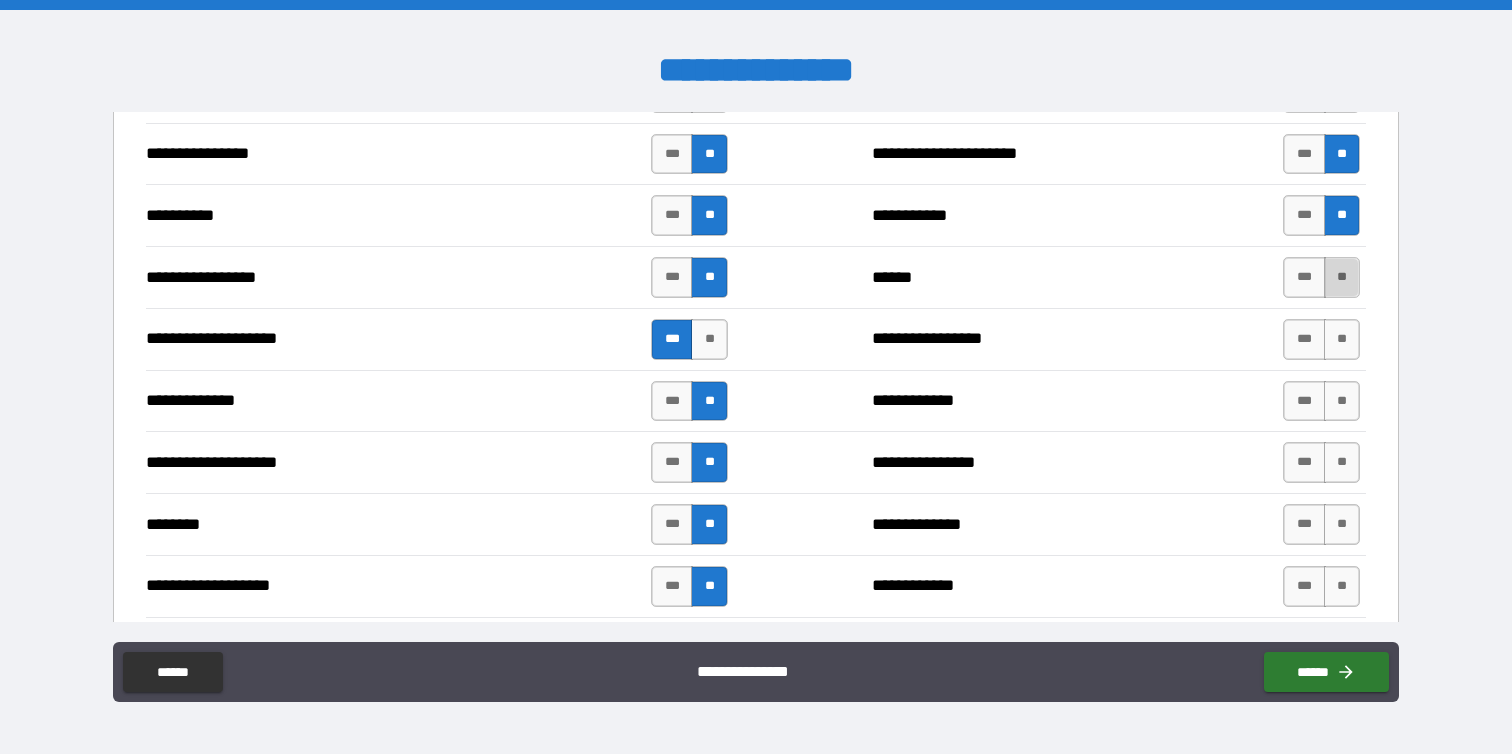 click on "**" at bounding box center (1342, 277) 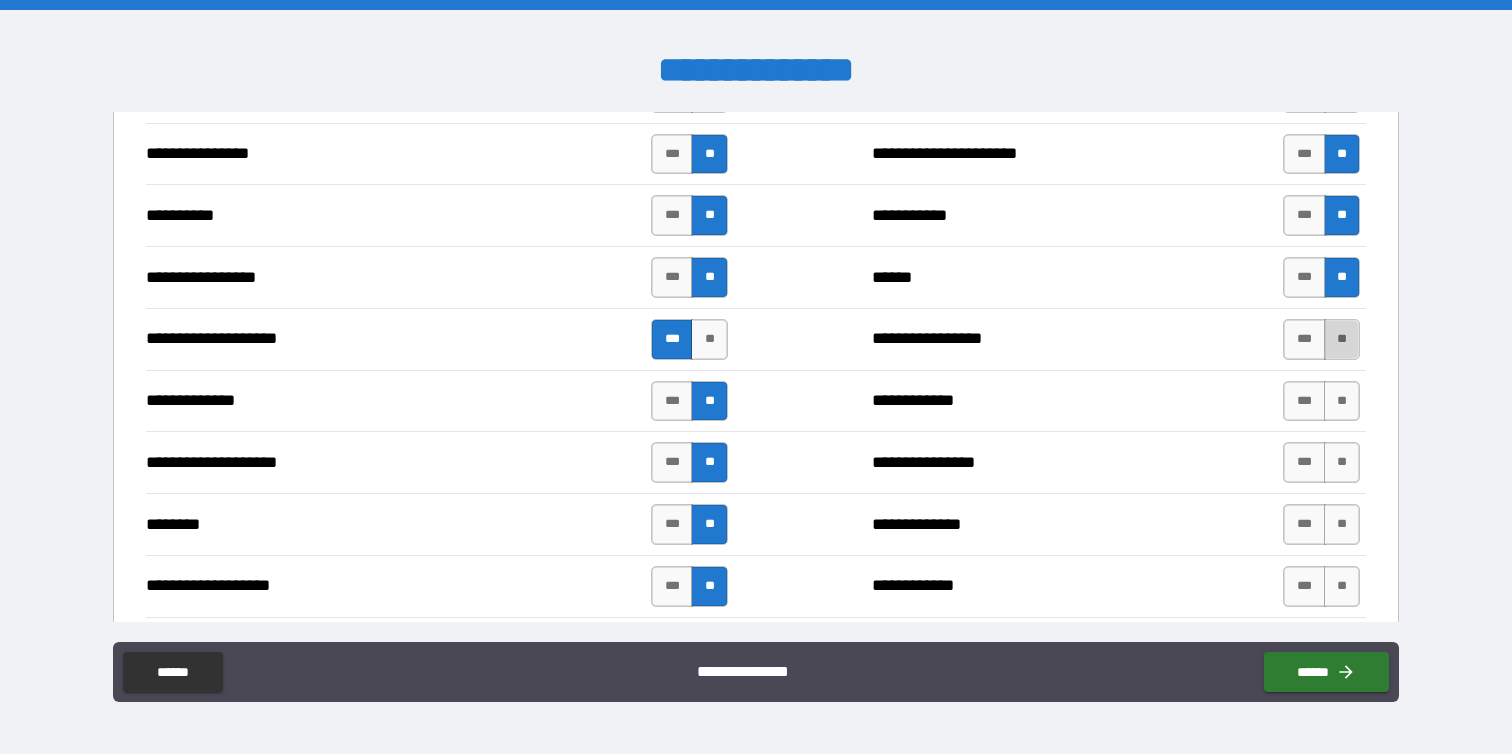 click on "**" at bounding box center (1342, 339) 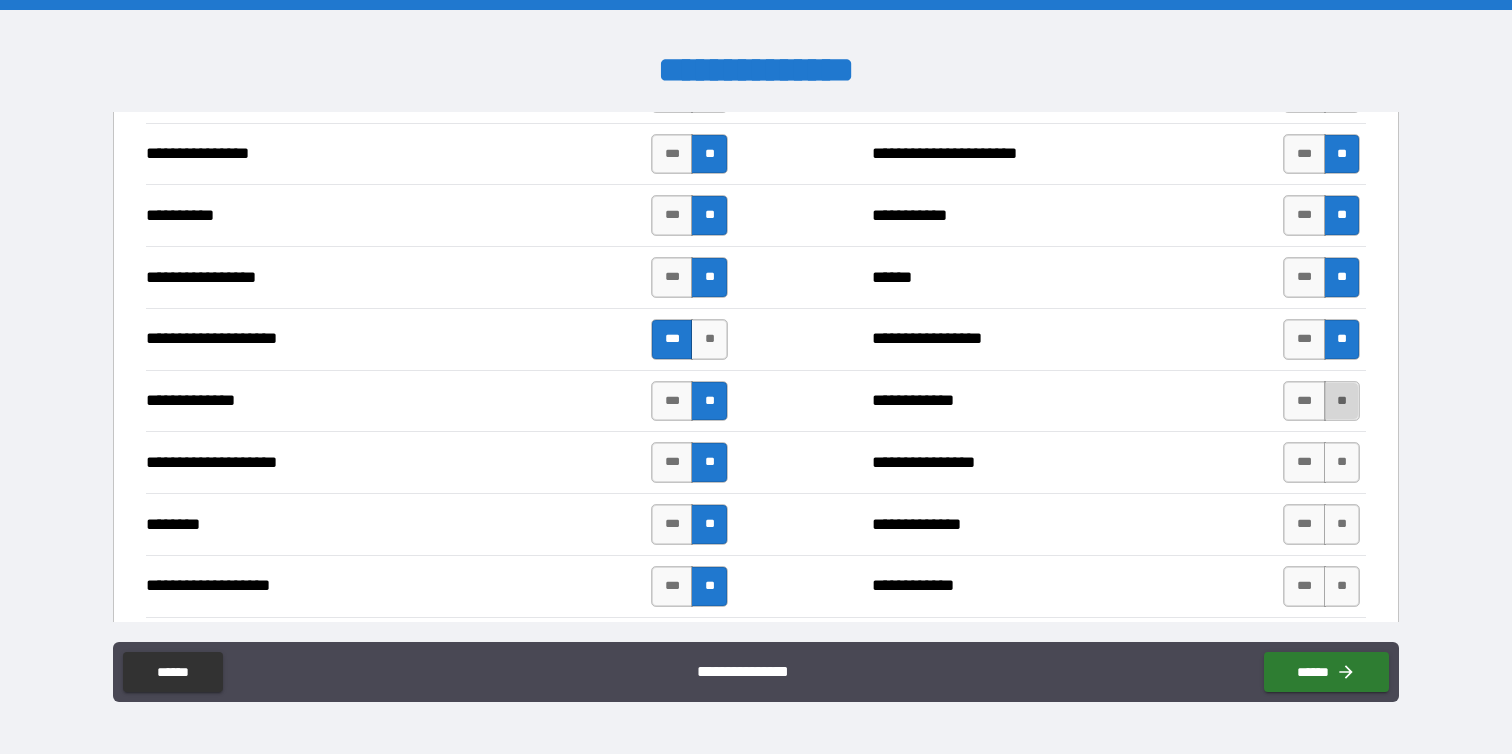 click on "**" at bounding box center (1342, 401) 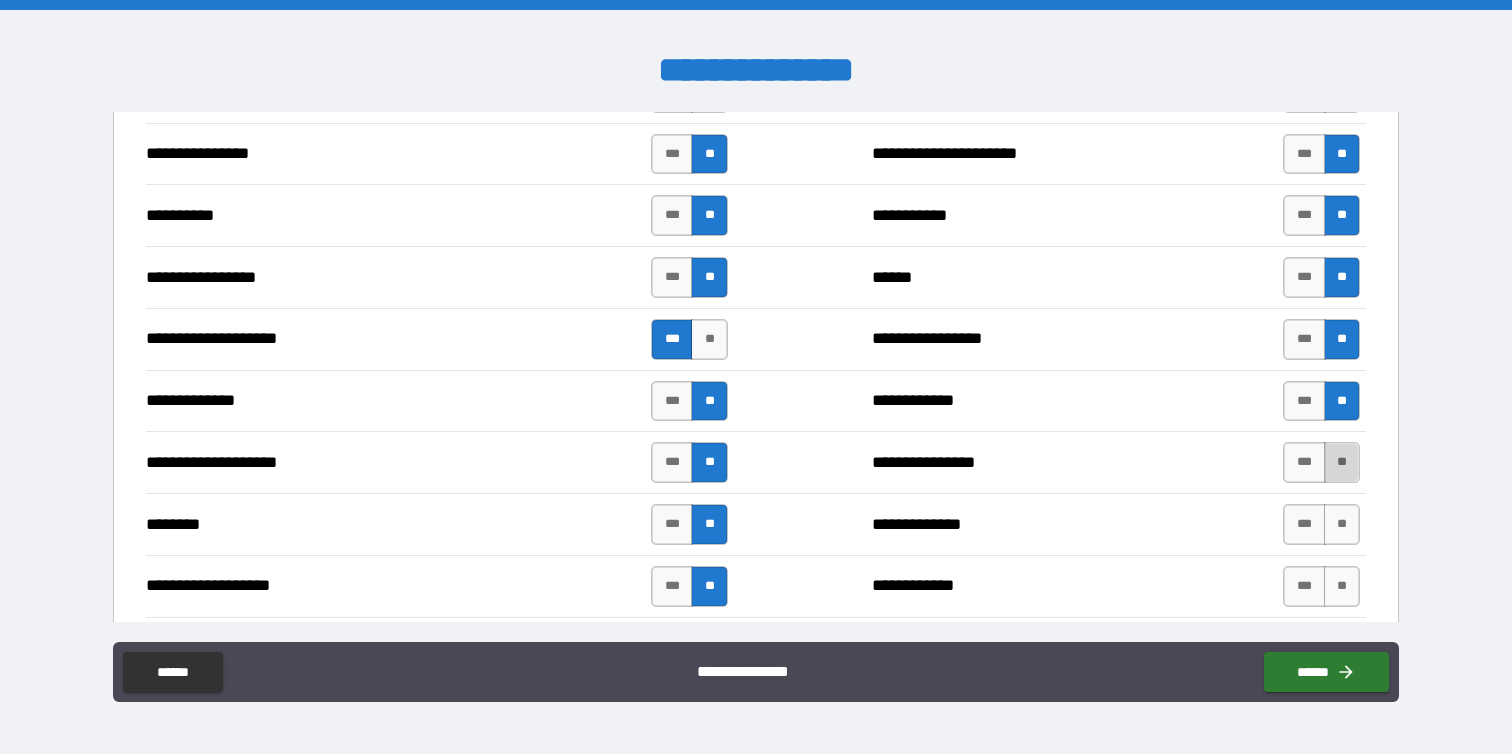 click on "**" at bounding box center (1342, 462) 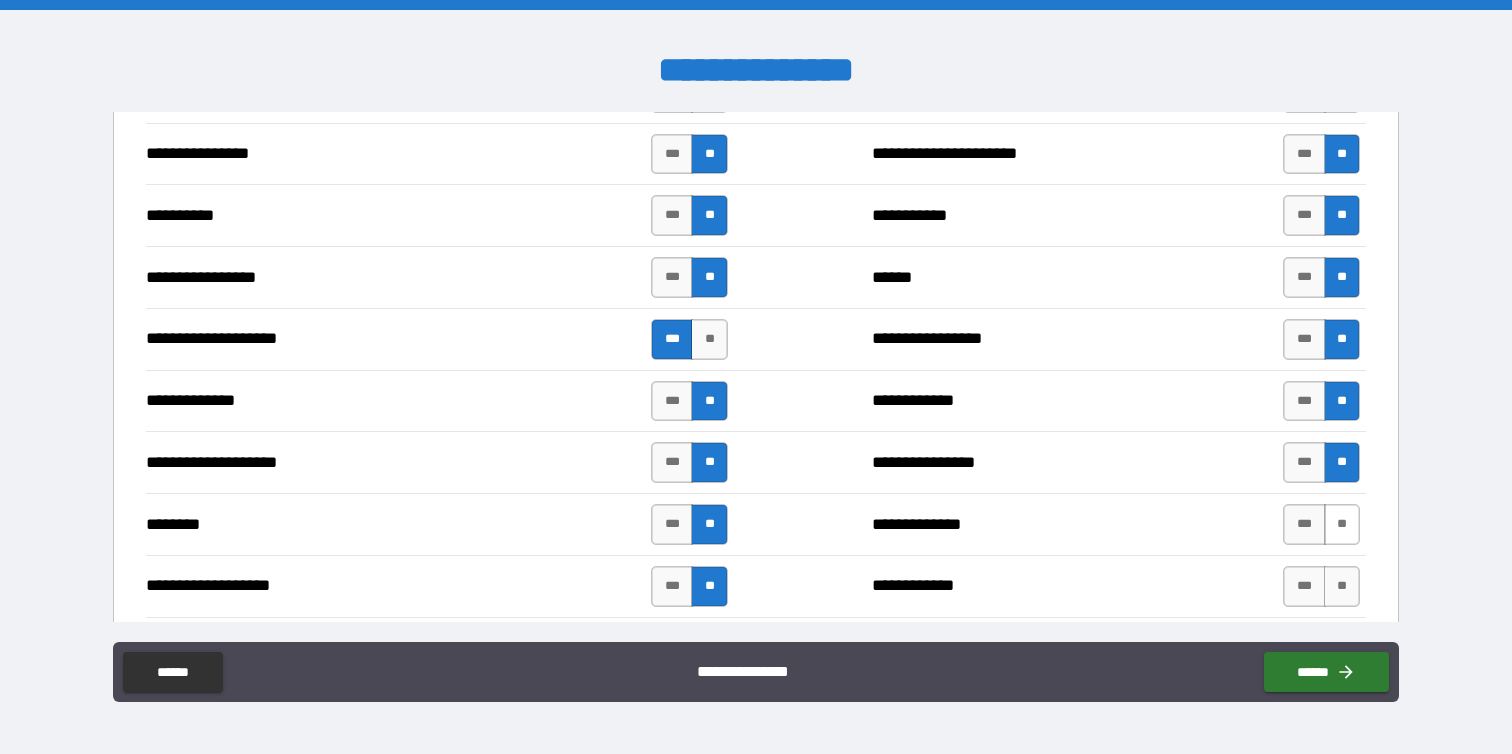 click on "**" at bounding box center [1342, 524] 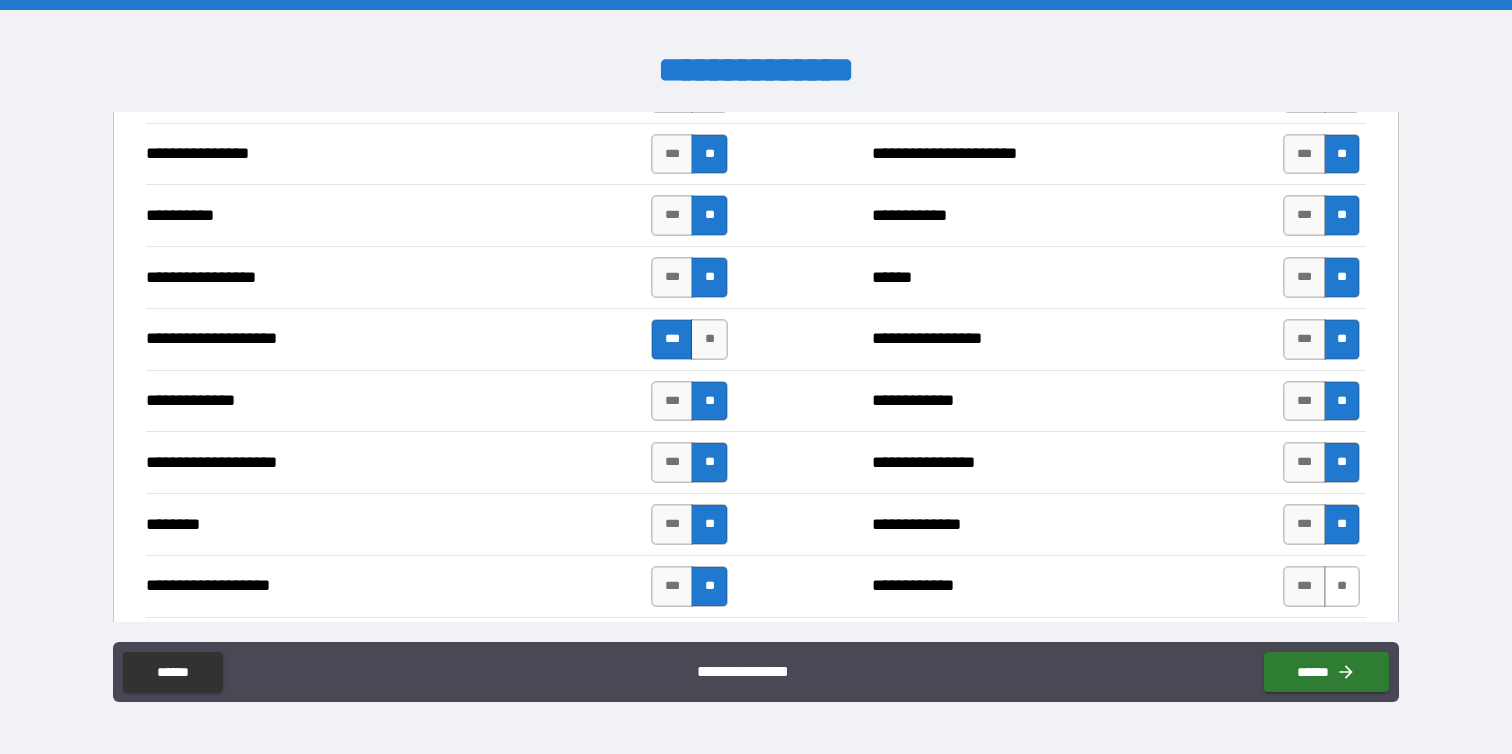 click on "**" at bounding box center (1342, 586) 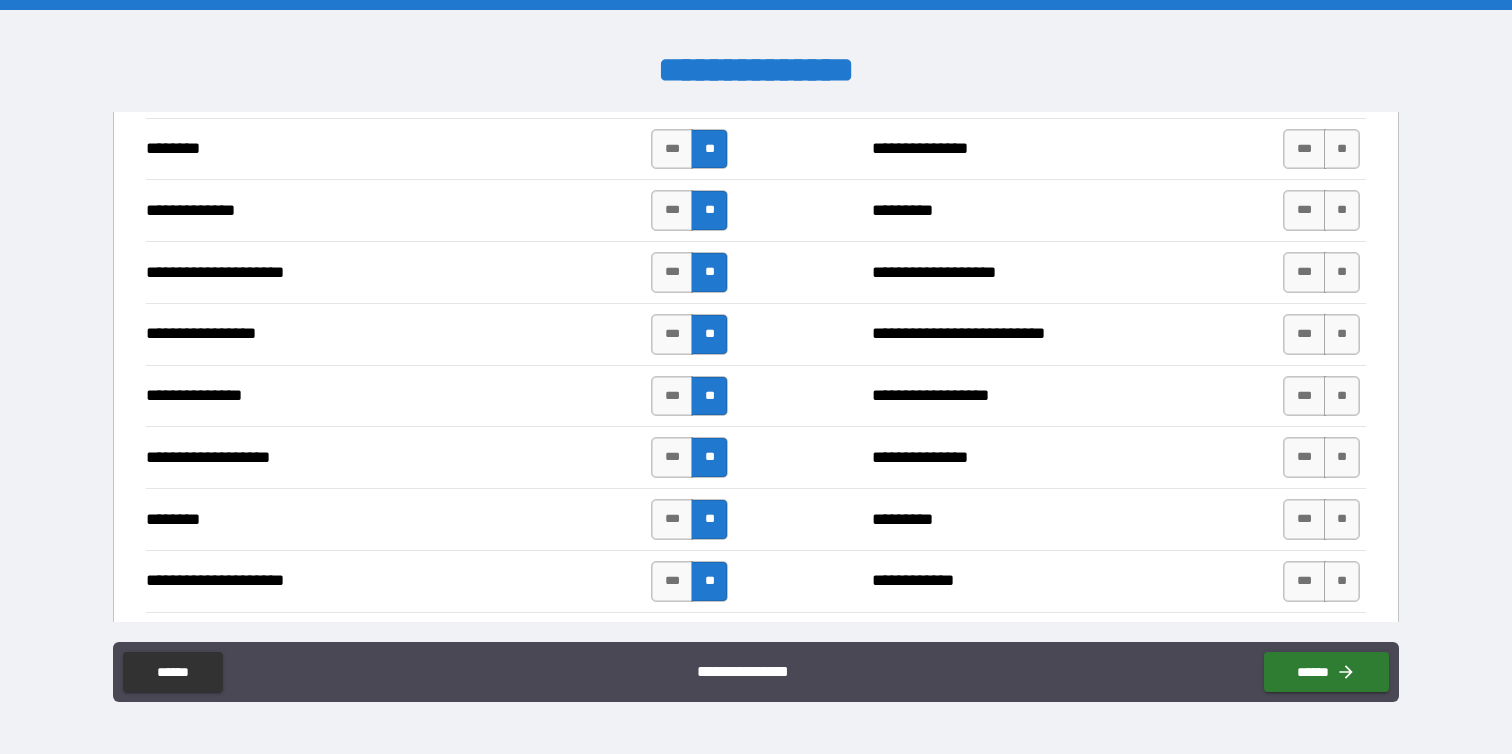 scroll, scrollTop: 2450, scrollLeft: 0, axis: vertical 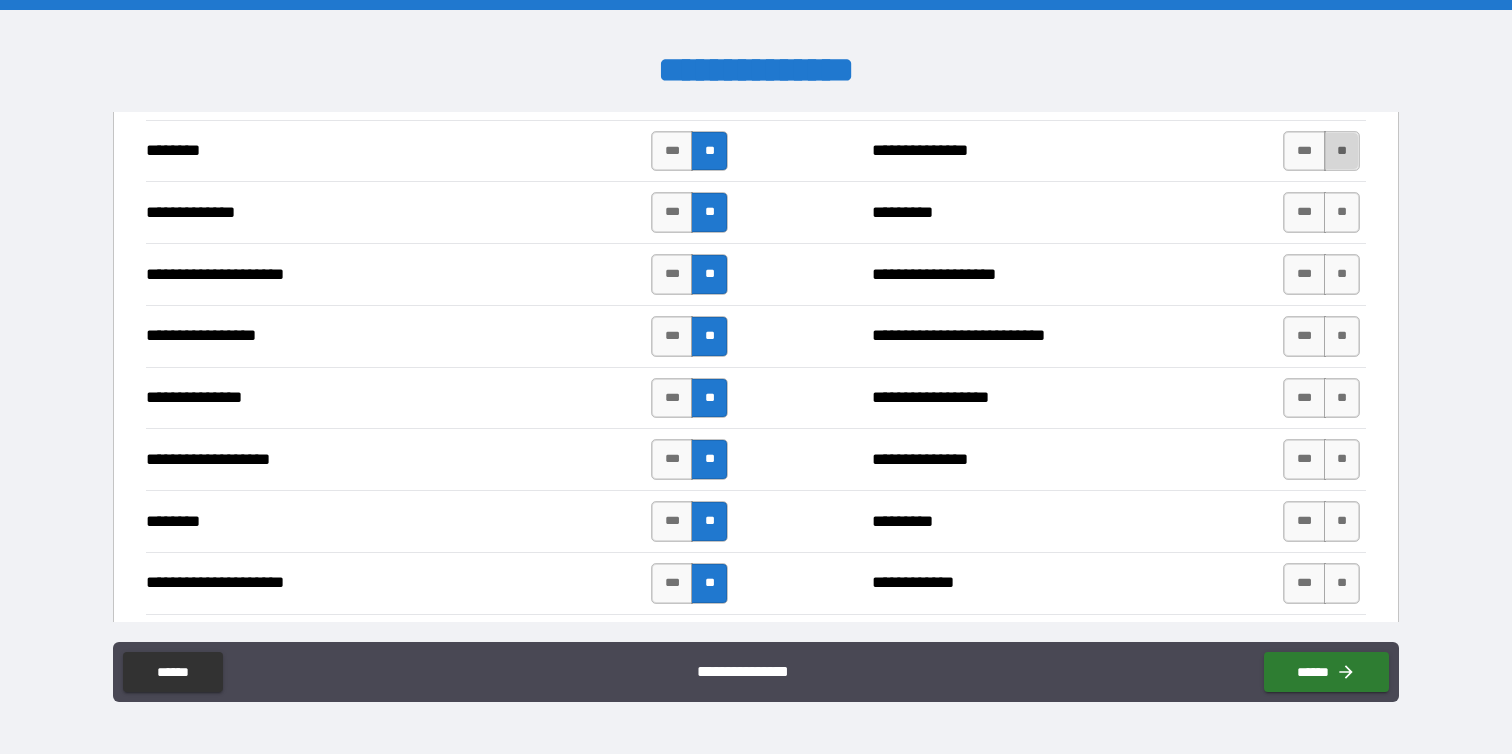click on "**" at bounding box center [1342, 151] 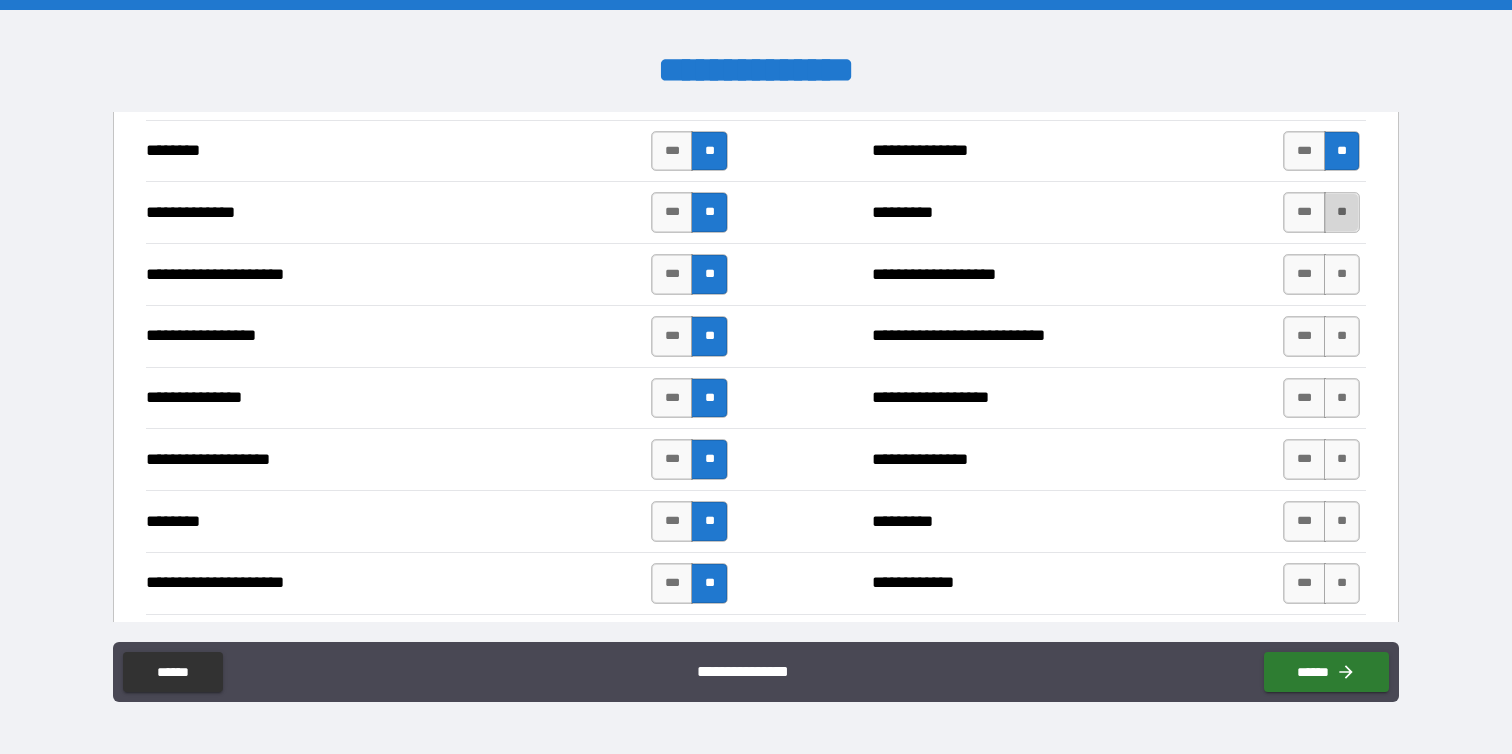 click on "**" at bounding box center [1342, 212] 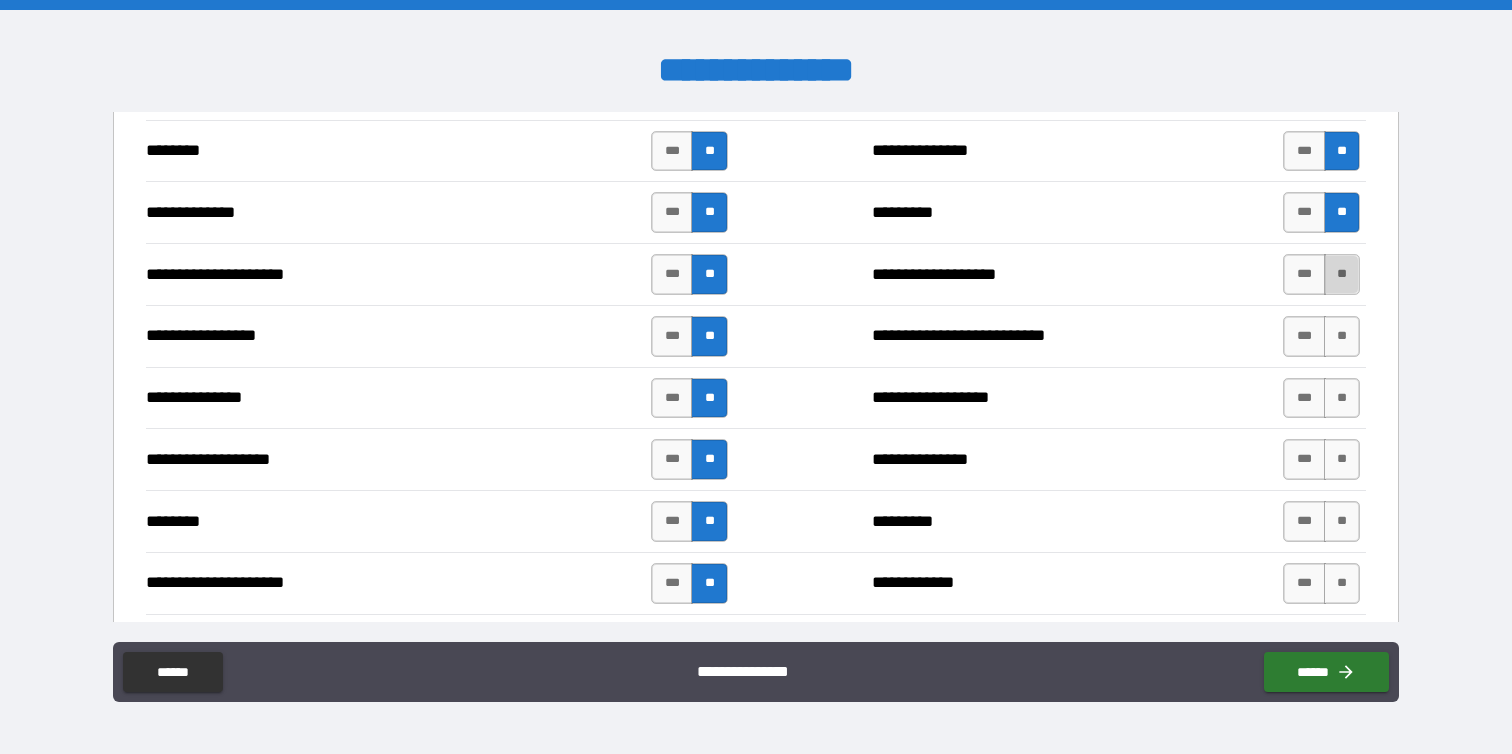 click on "**" at bounding box center [1342, 274] 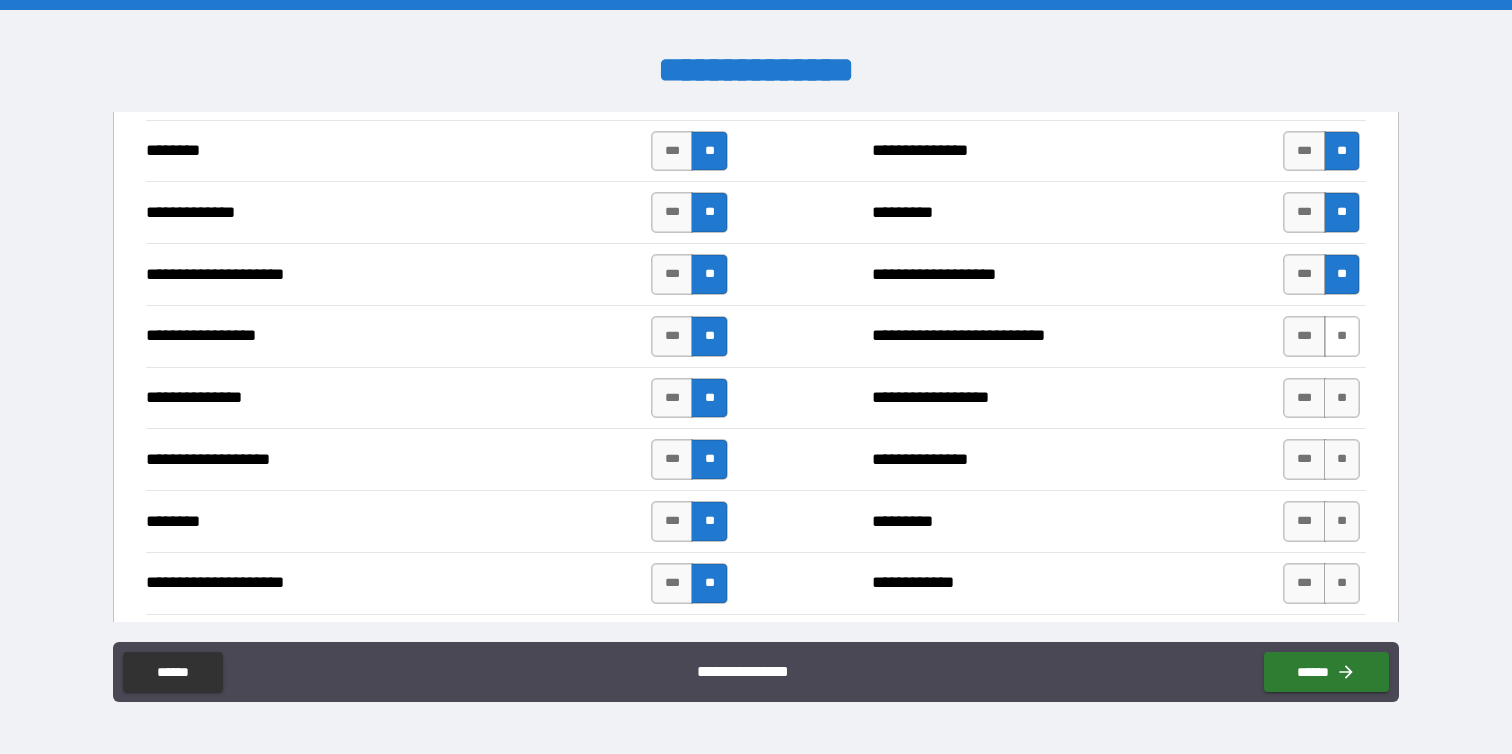 click on "**" at bounding box center [1342, 336] 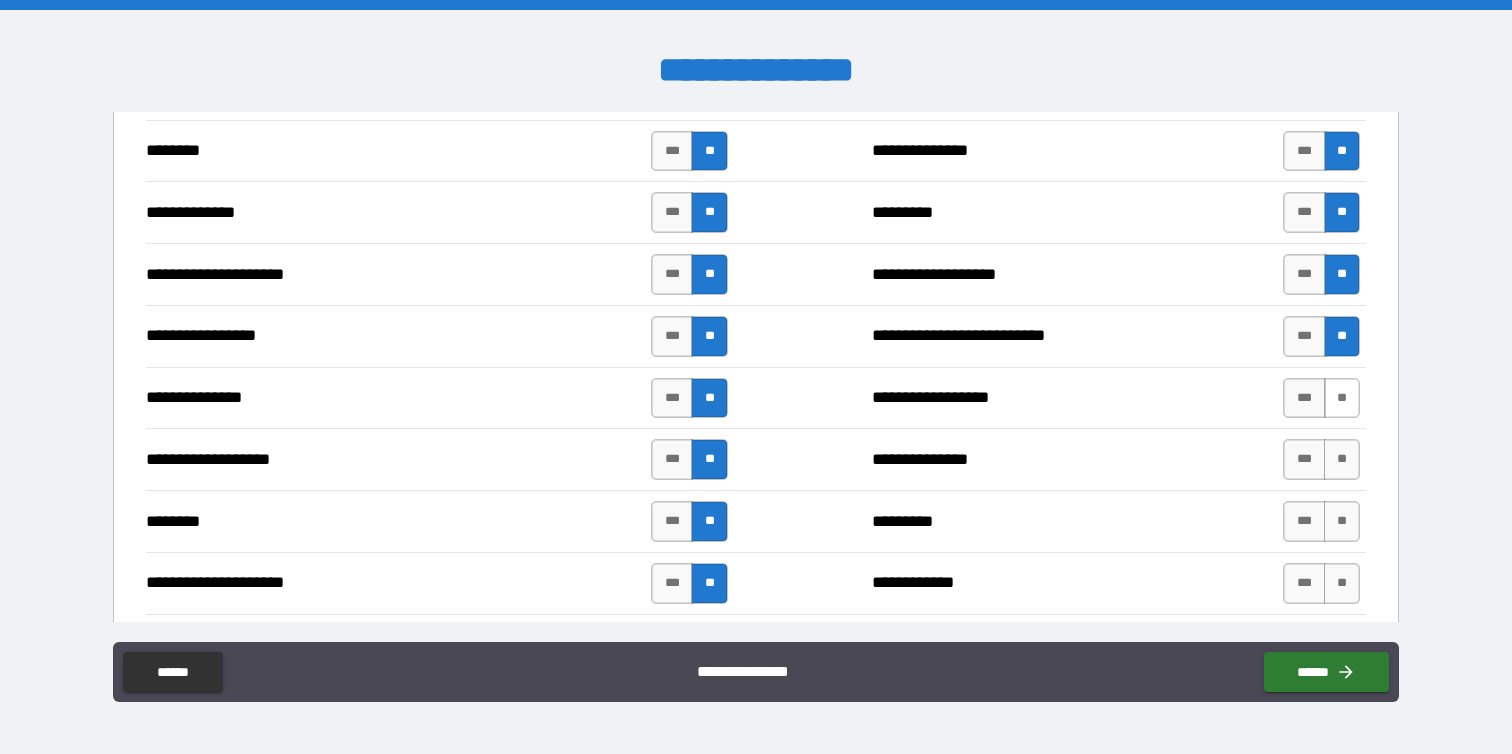 click on "**" at bounding box center (1342, 398) 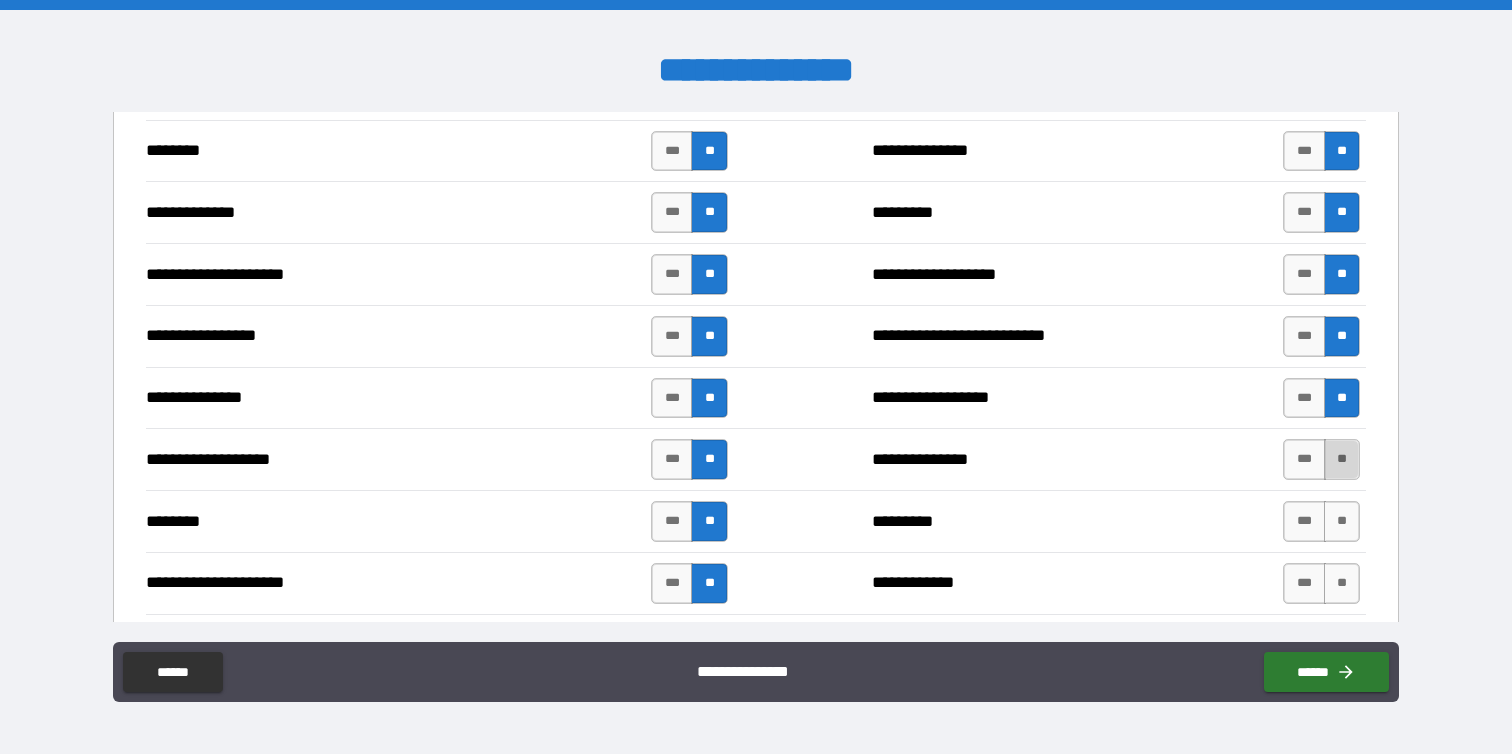 click on "**" at bounding box center (1342, 459) 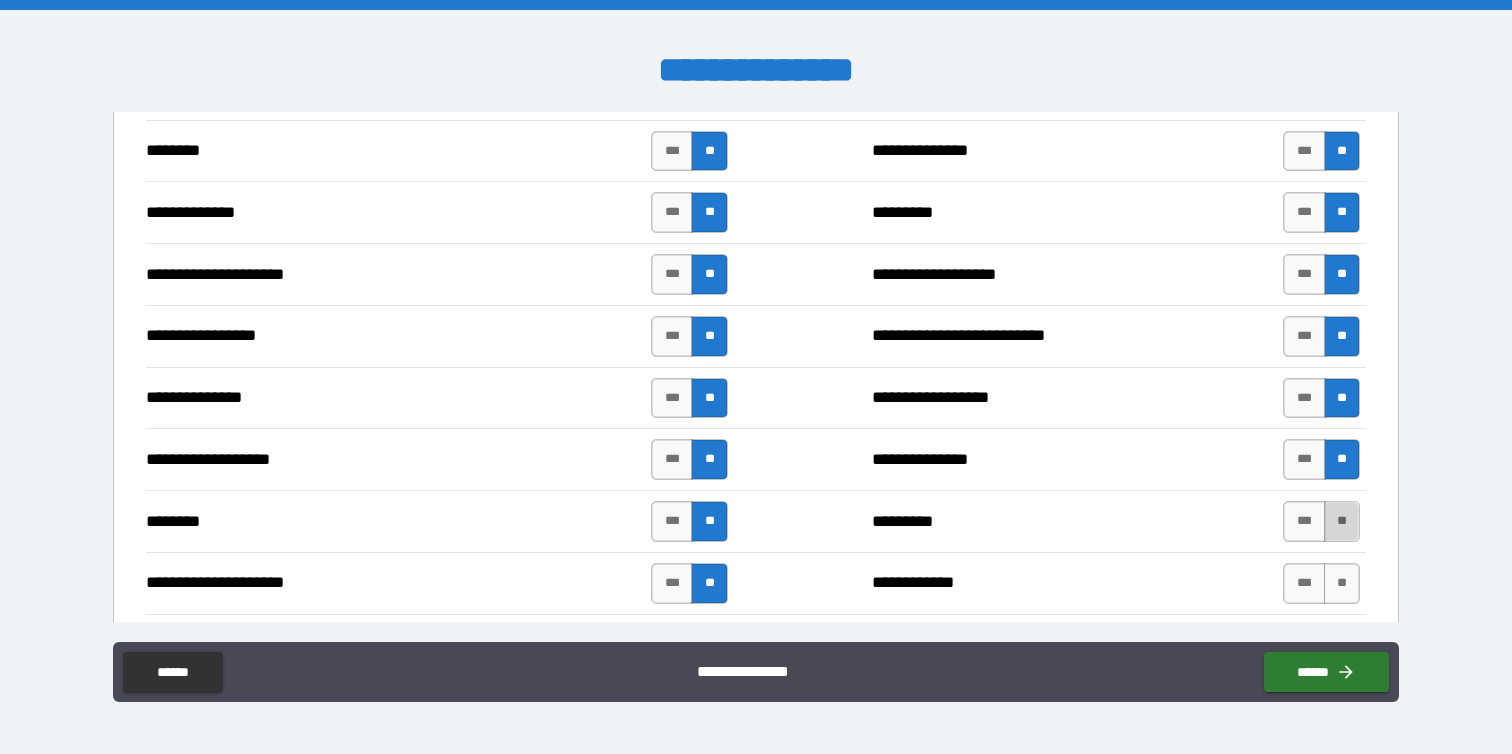 click on "**" at bounding box center (1342, 521) 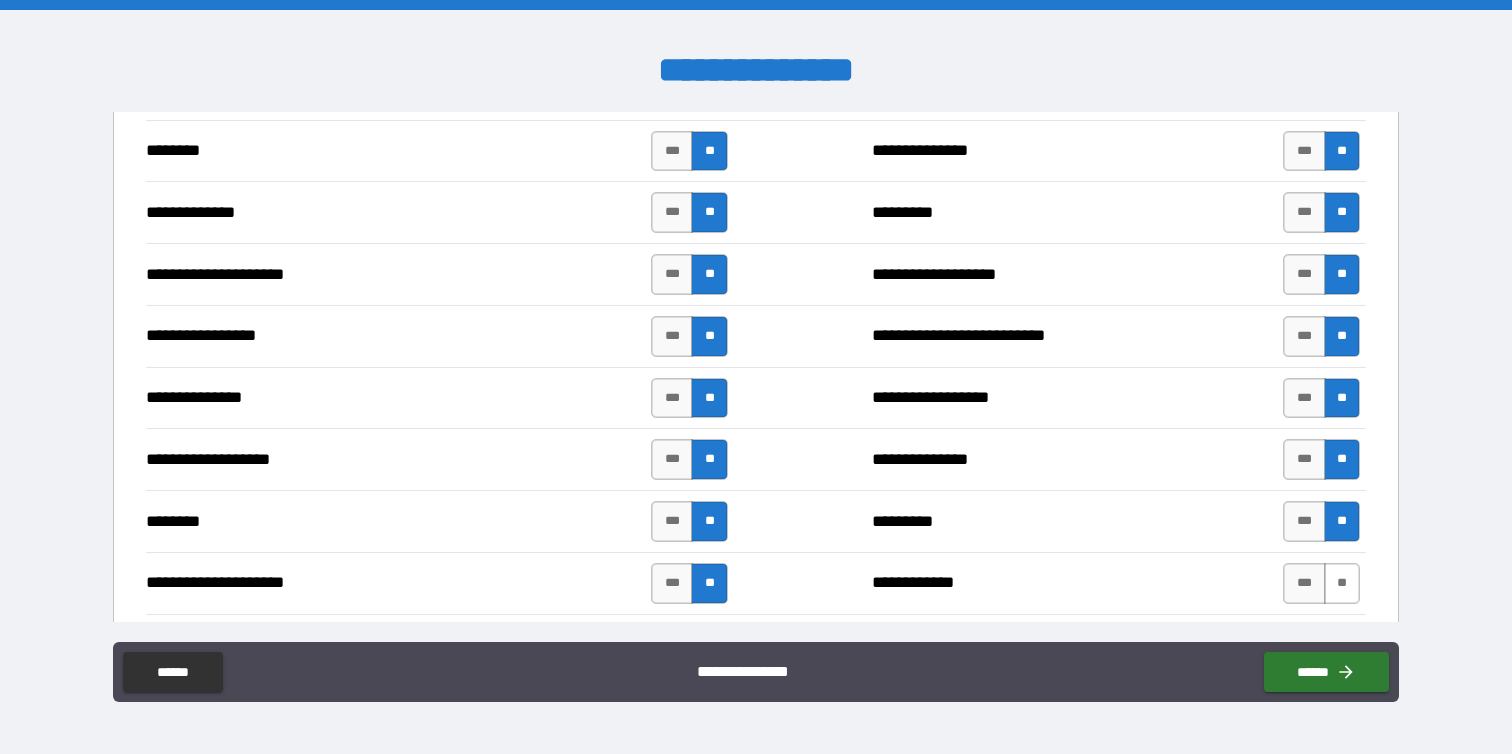 click on "**" at bounding box center (1342, 583) 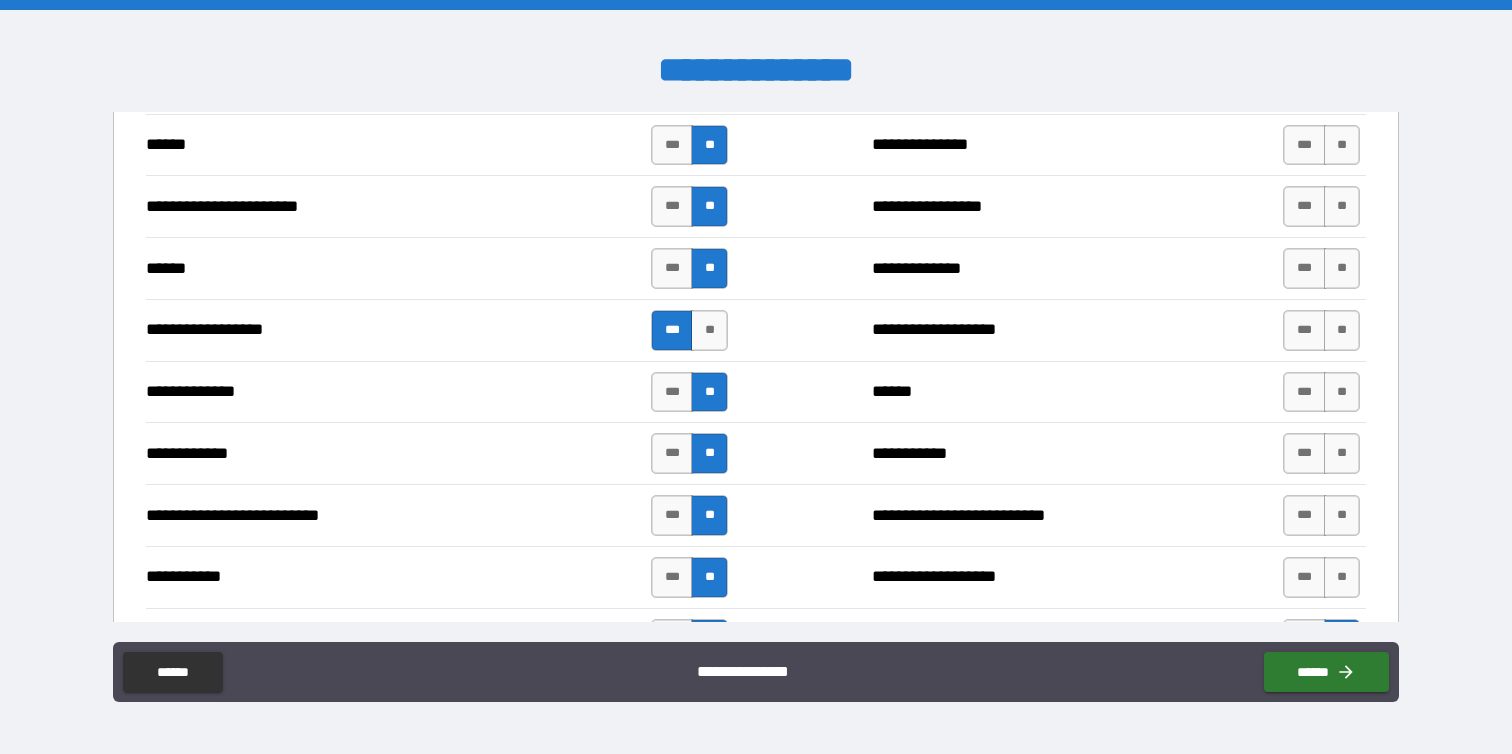 scroll, scrollTop: 1959, scrollLeft: 0, axis: vertical 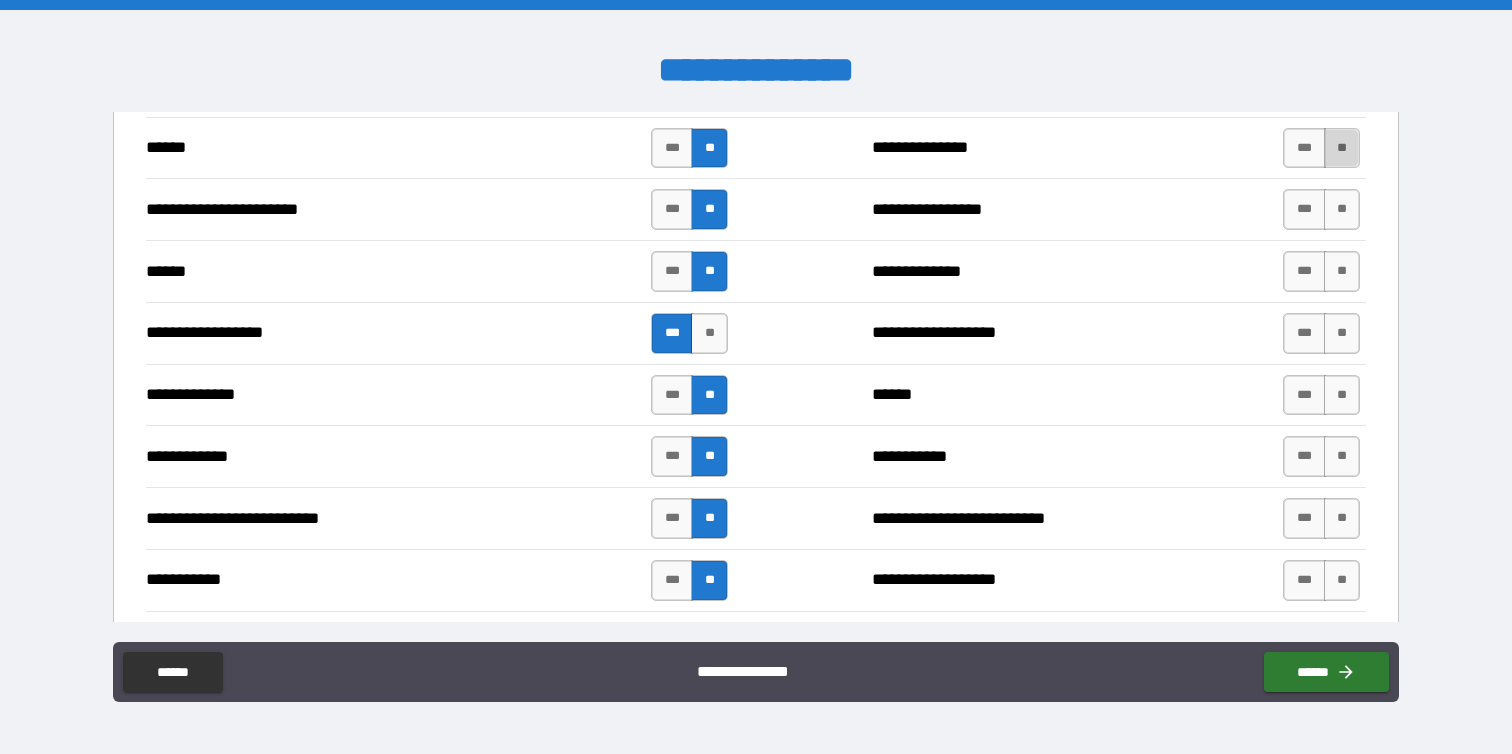 click on "**" at bounding box center [1342, 148] 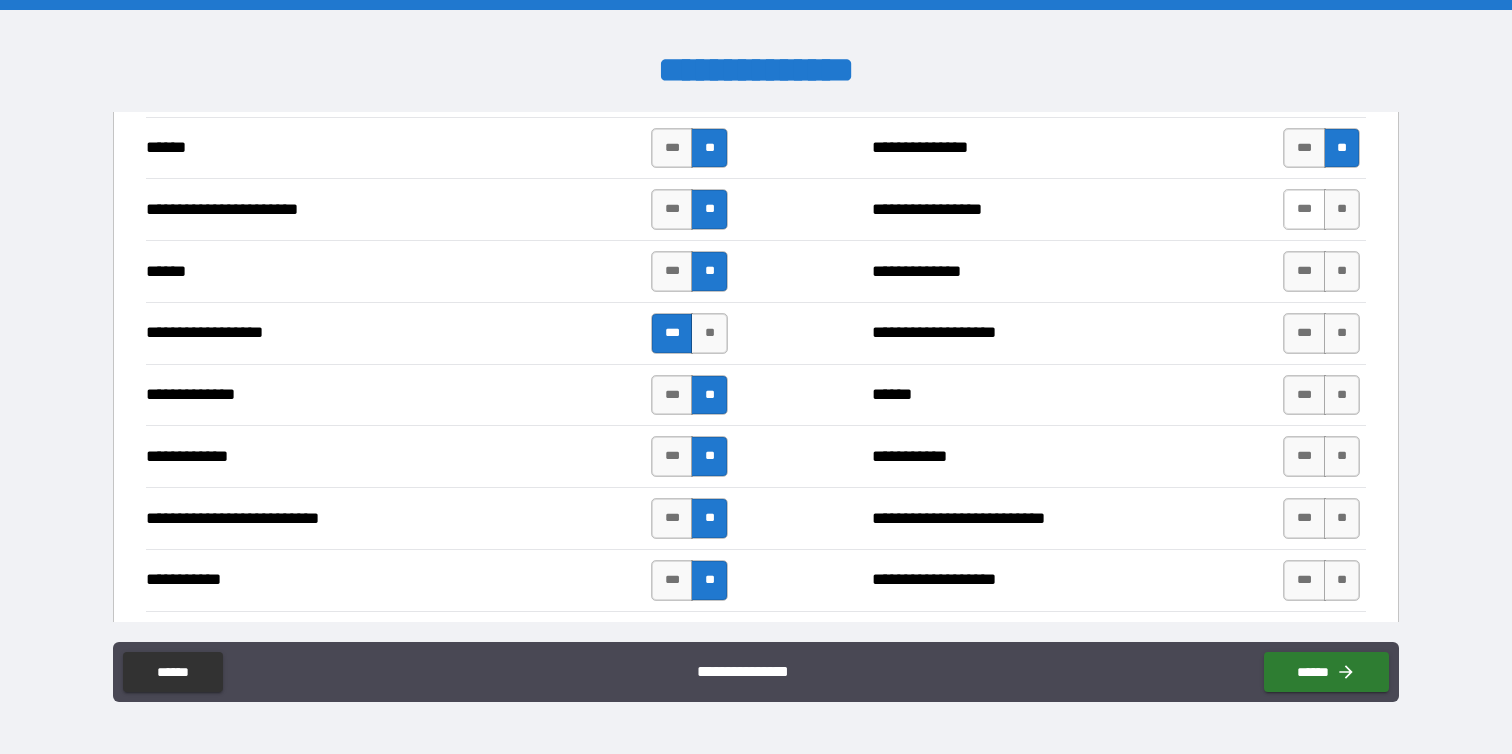 click on "***" at bounding box center (1304, 209) 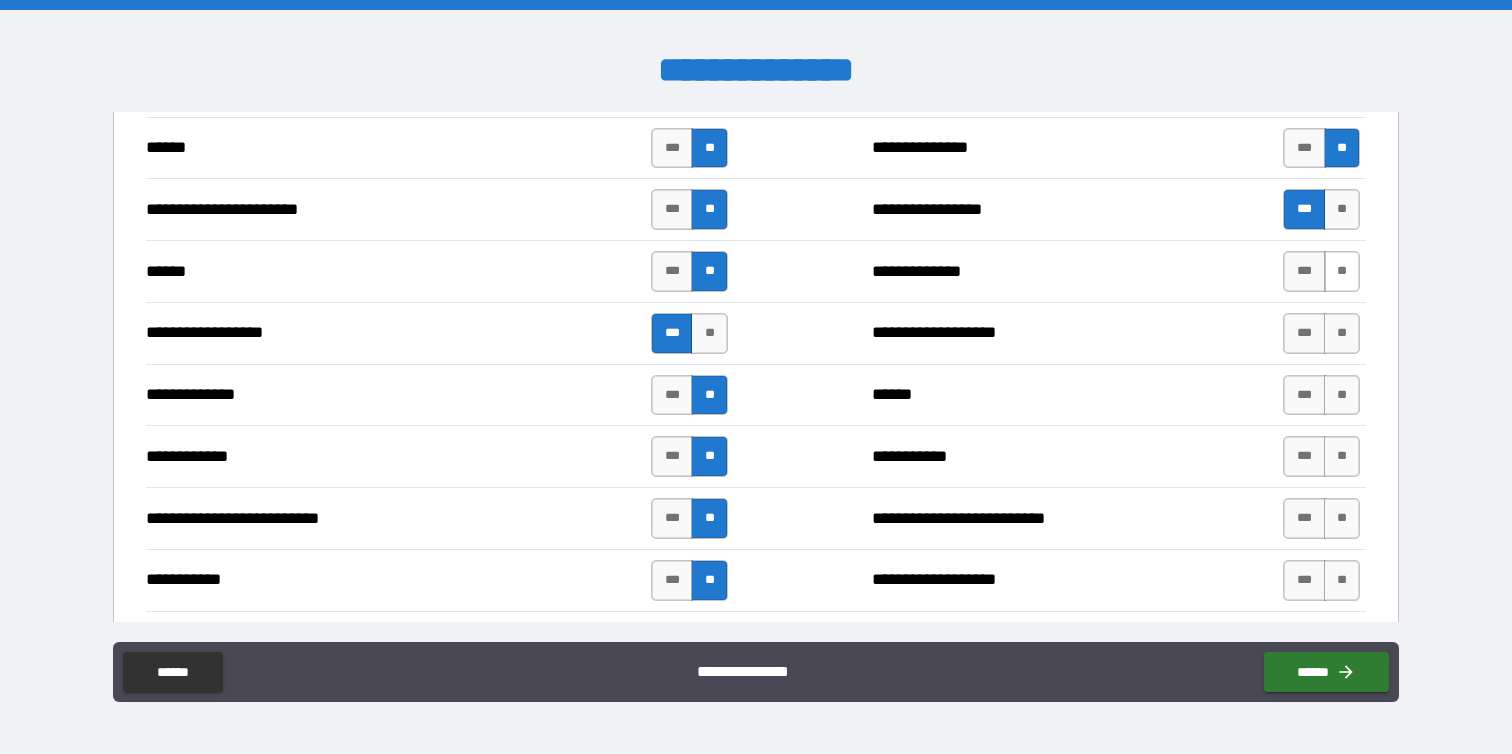 click on "**" at bounding box center (1342, 271) 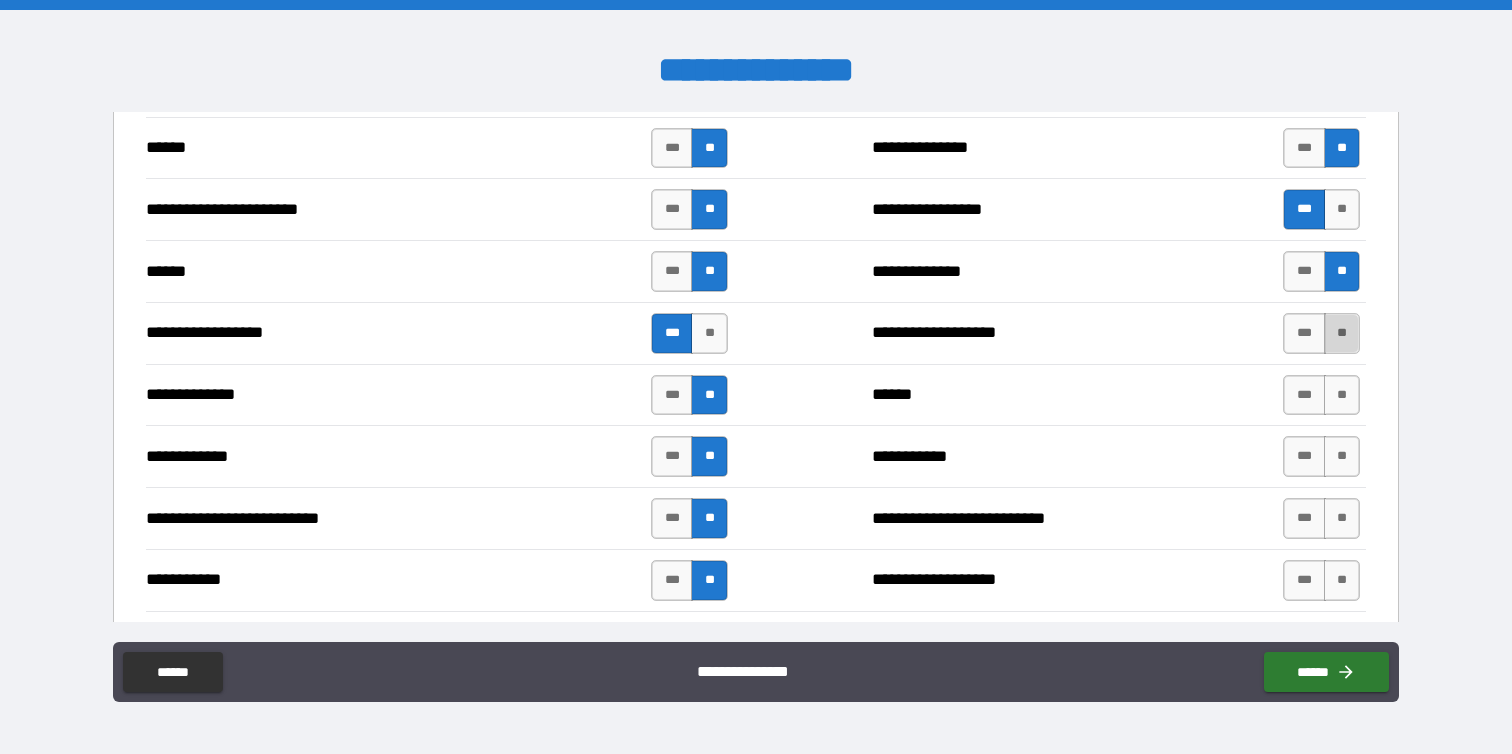 click on "**" at bounding box center (1342, 333) 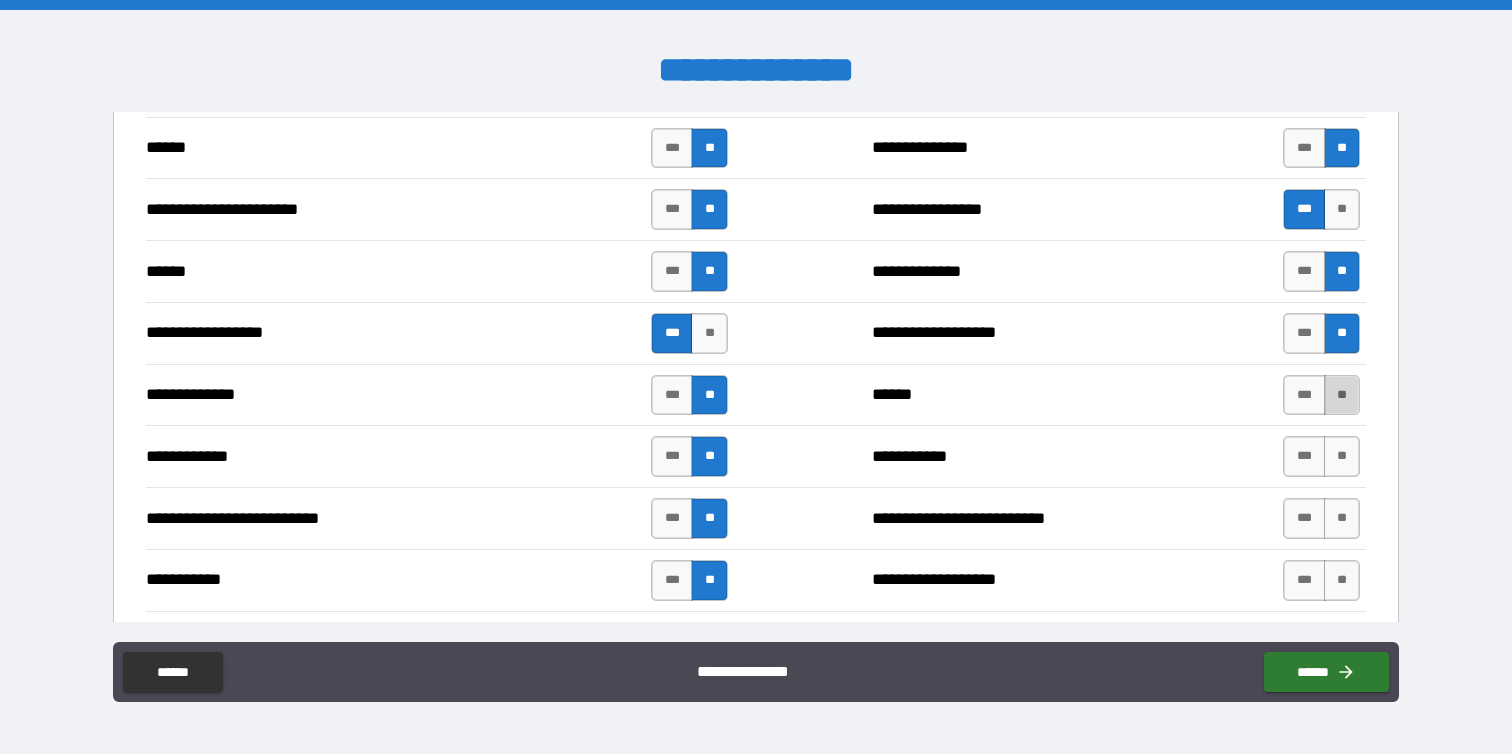 click on "**" at bounding box center [1342, 395] 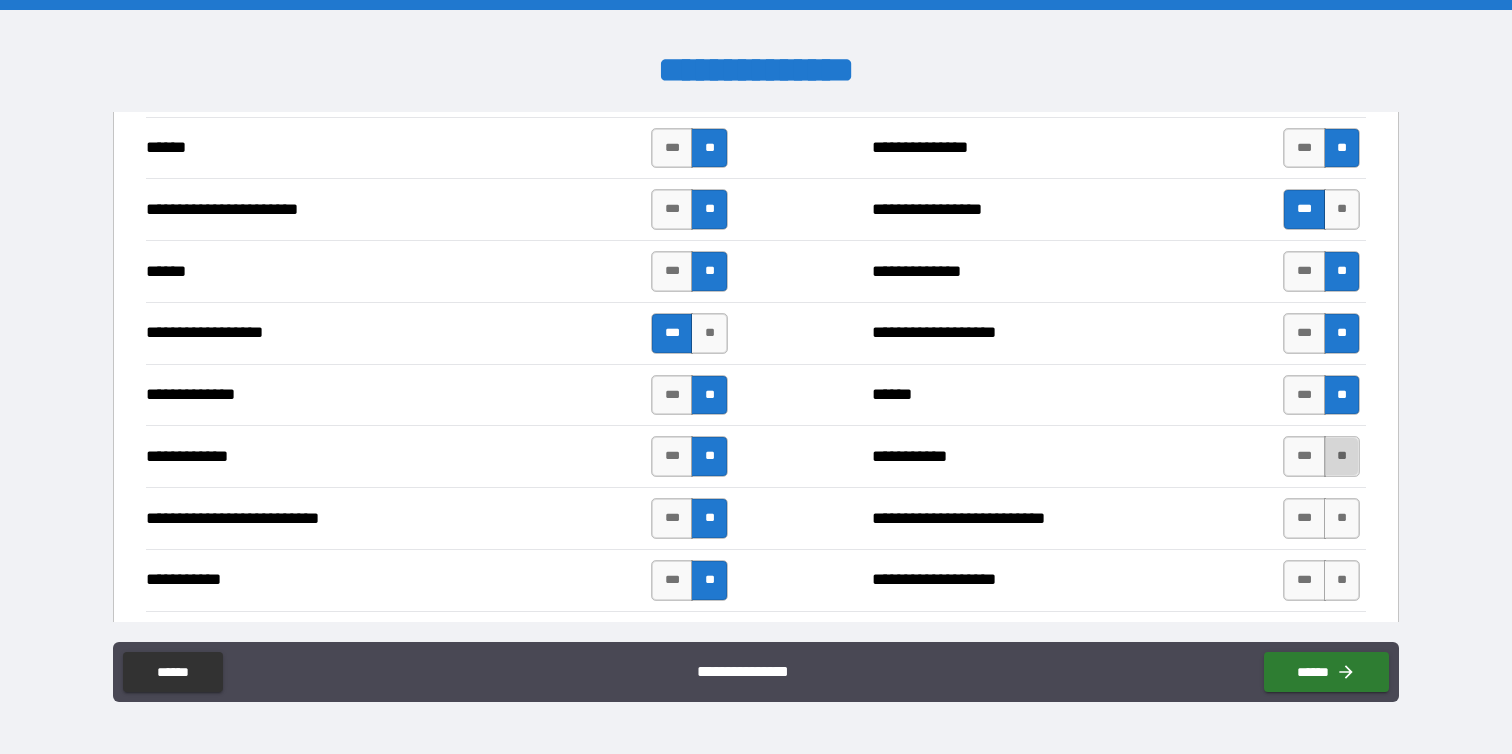 click on "**" at bounding box center (1342, 456) 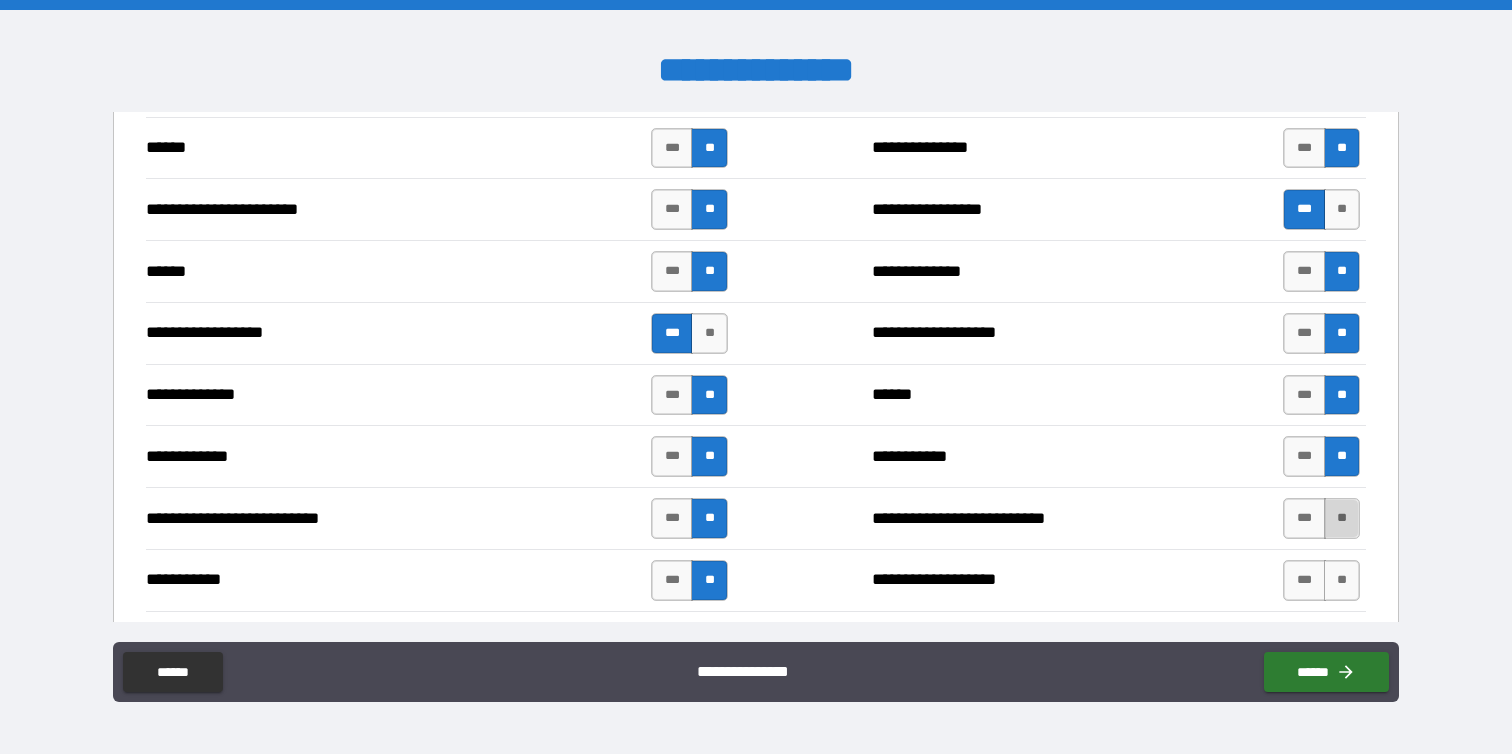 click on "**" at bounding box center [1342, 518] 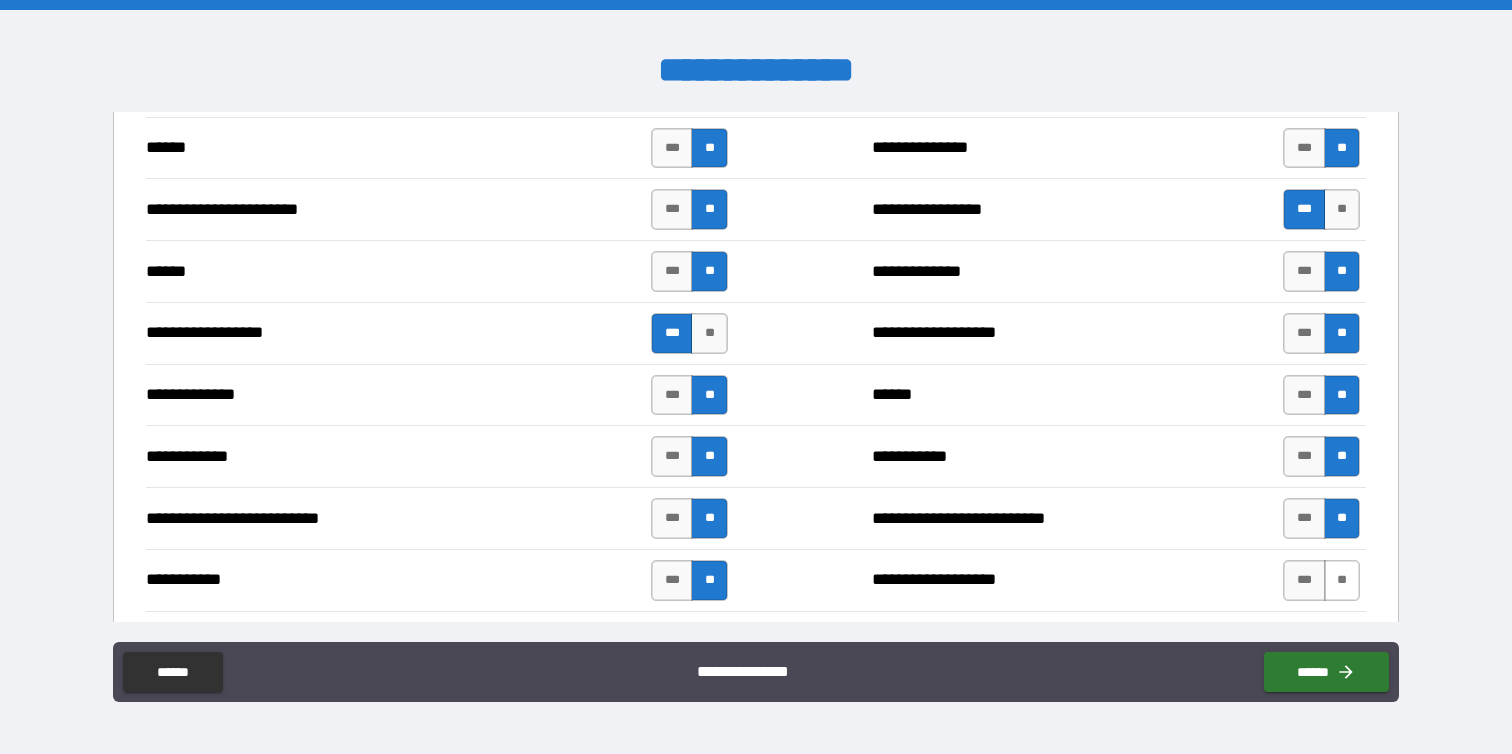 click on "**" at bounding box center [1342, 580] 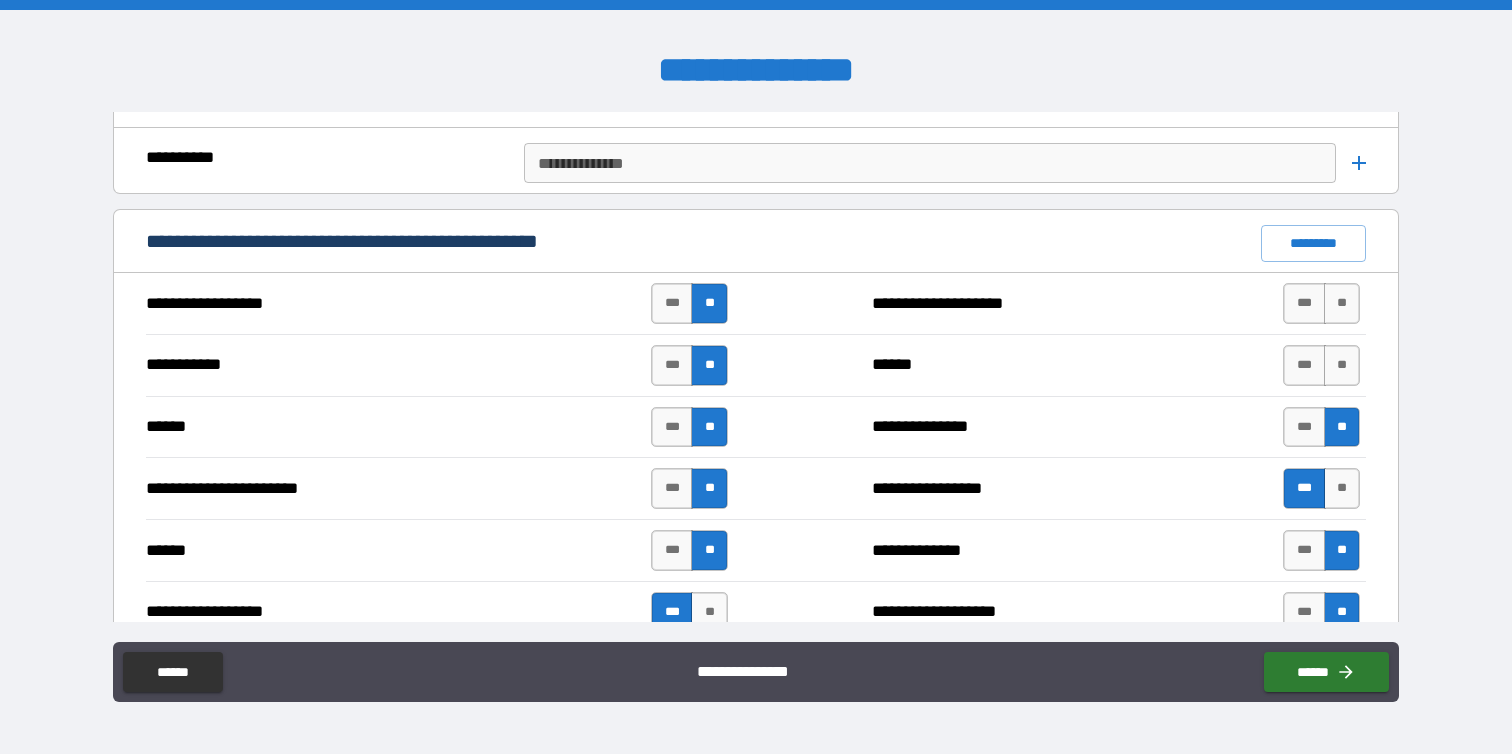 scroll, scrollTop: 1677, scrollLeft: 0, axis: vertical 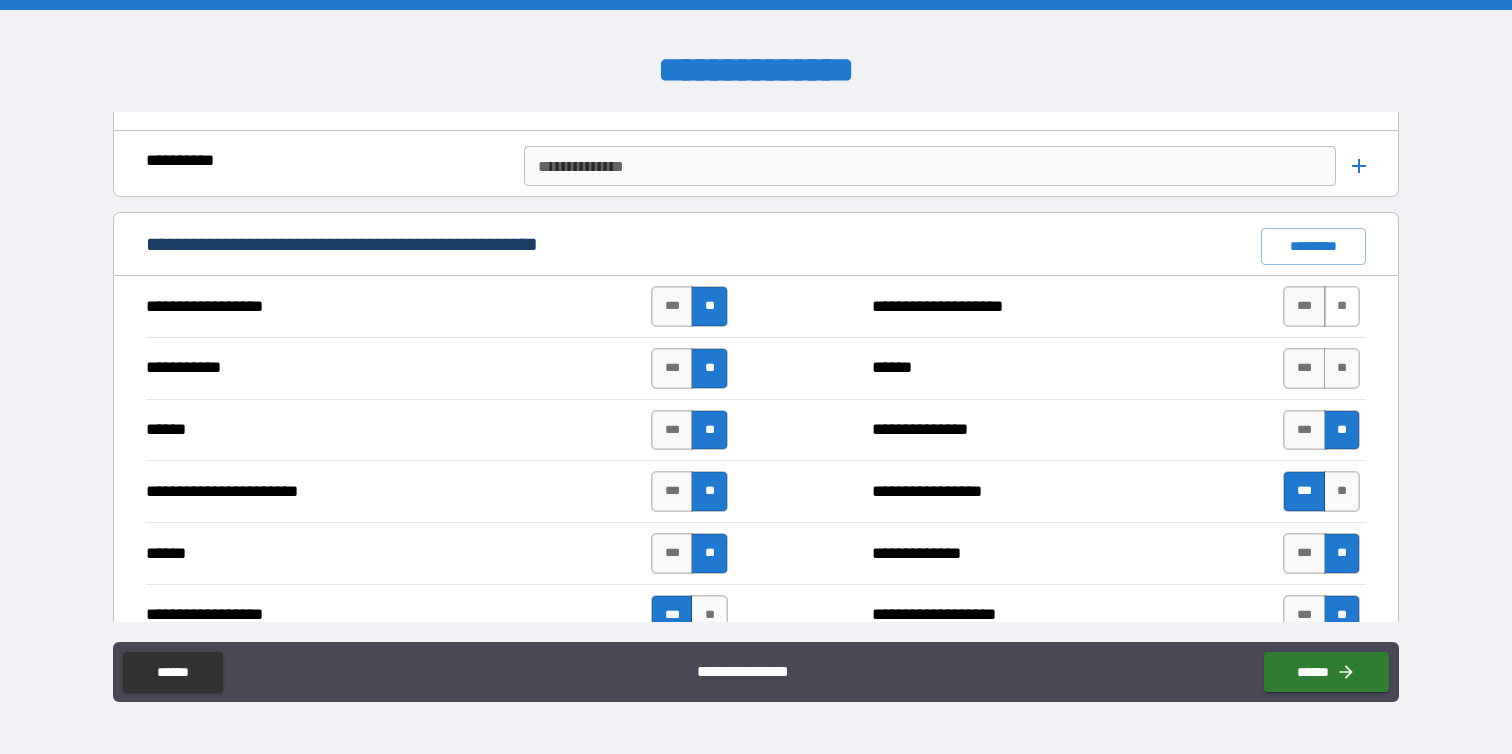 click on "**" at bounding box center [1342, 306] 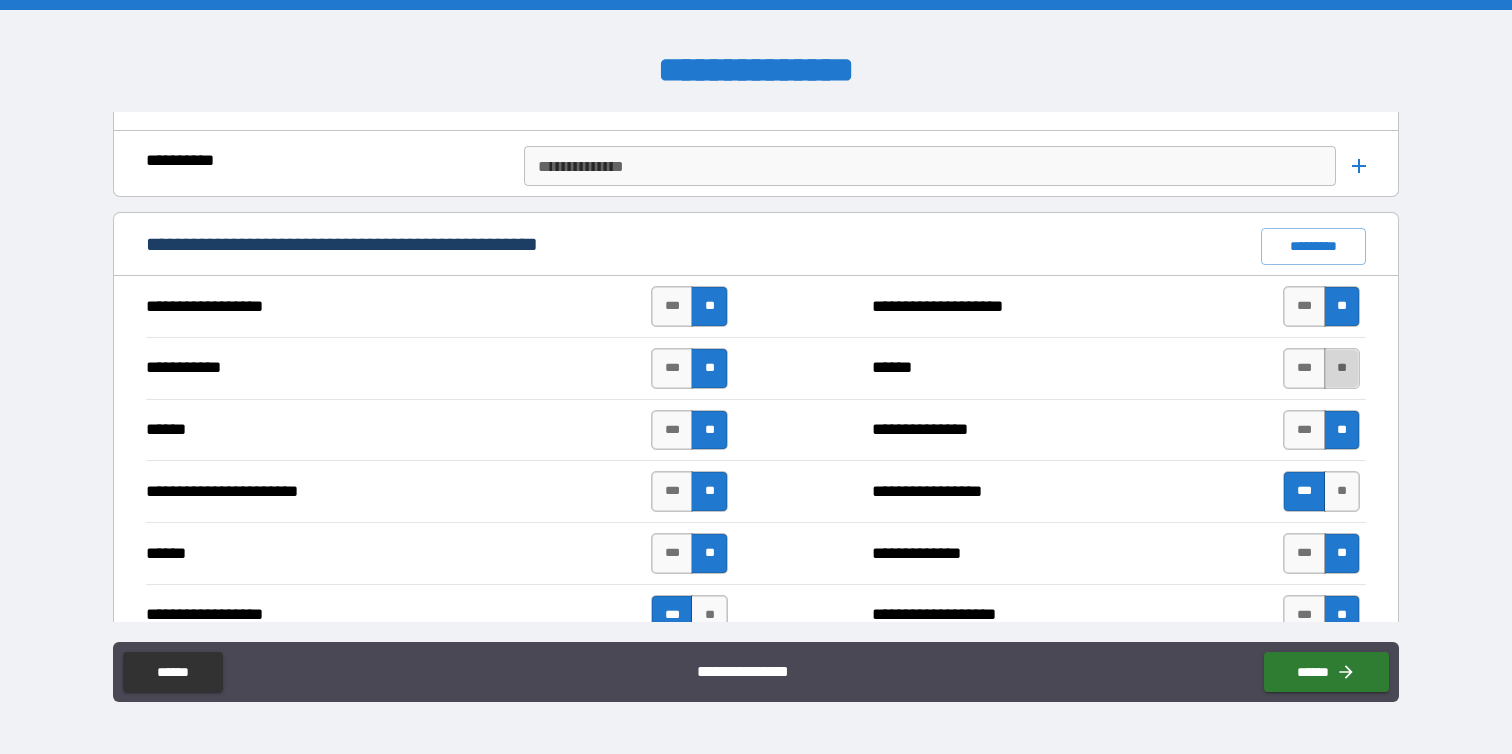 click on "**" at bounding box center [1342, 368] 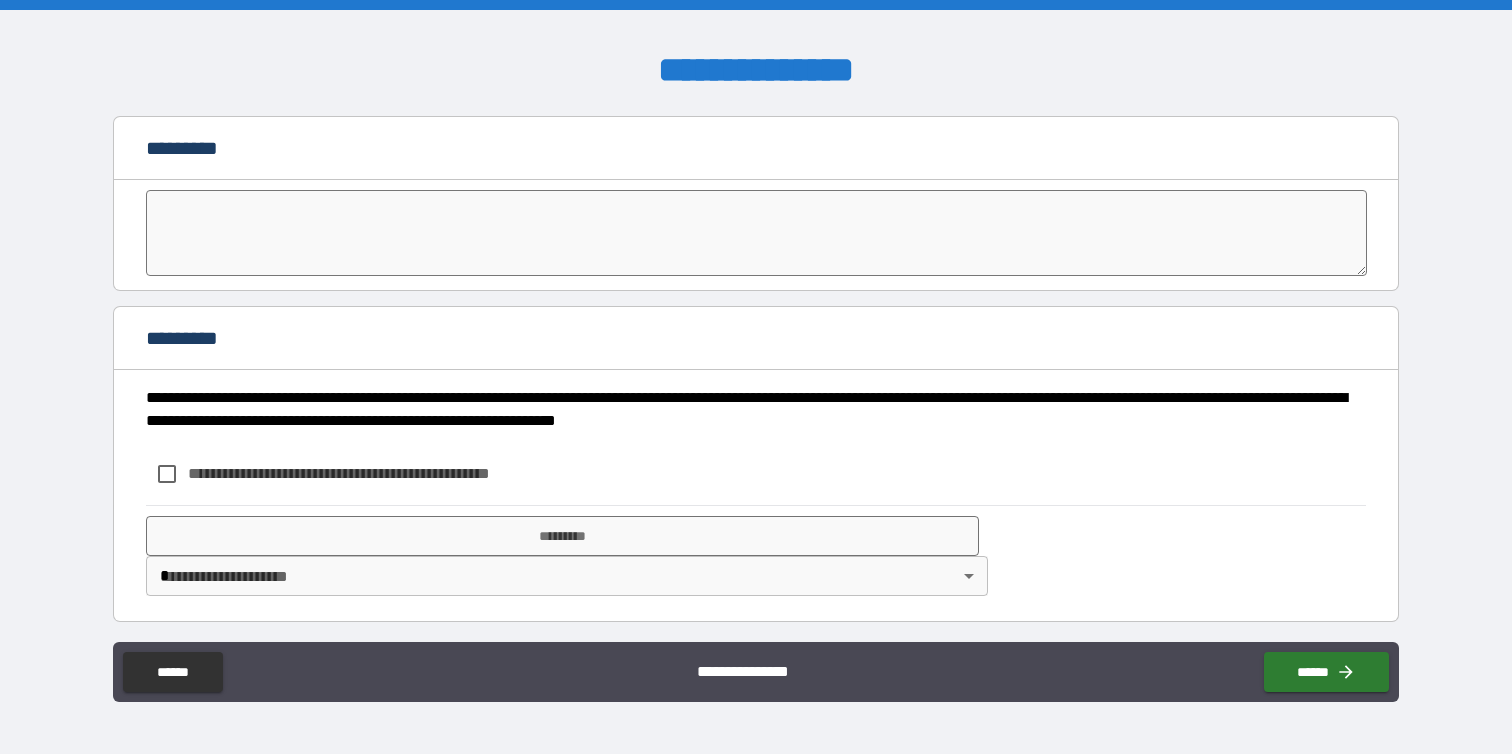 scroll, scrollTop: 4410, scrollLeft: 0, axis: vertical 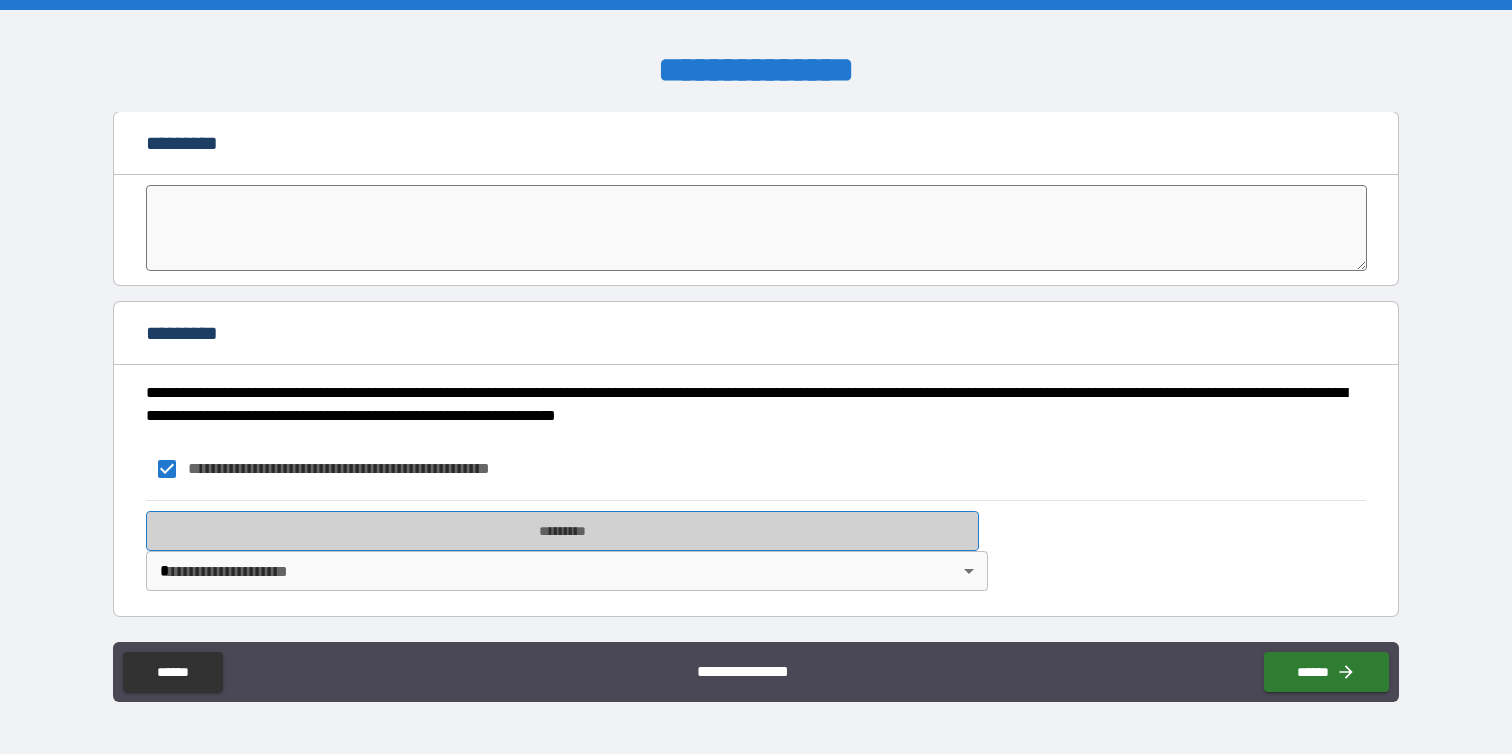 click on "*********" at bounding box center [562, 531] 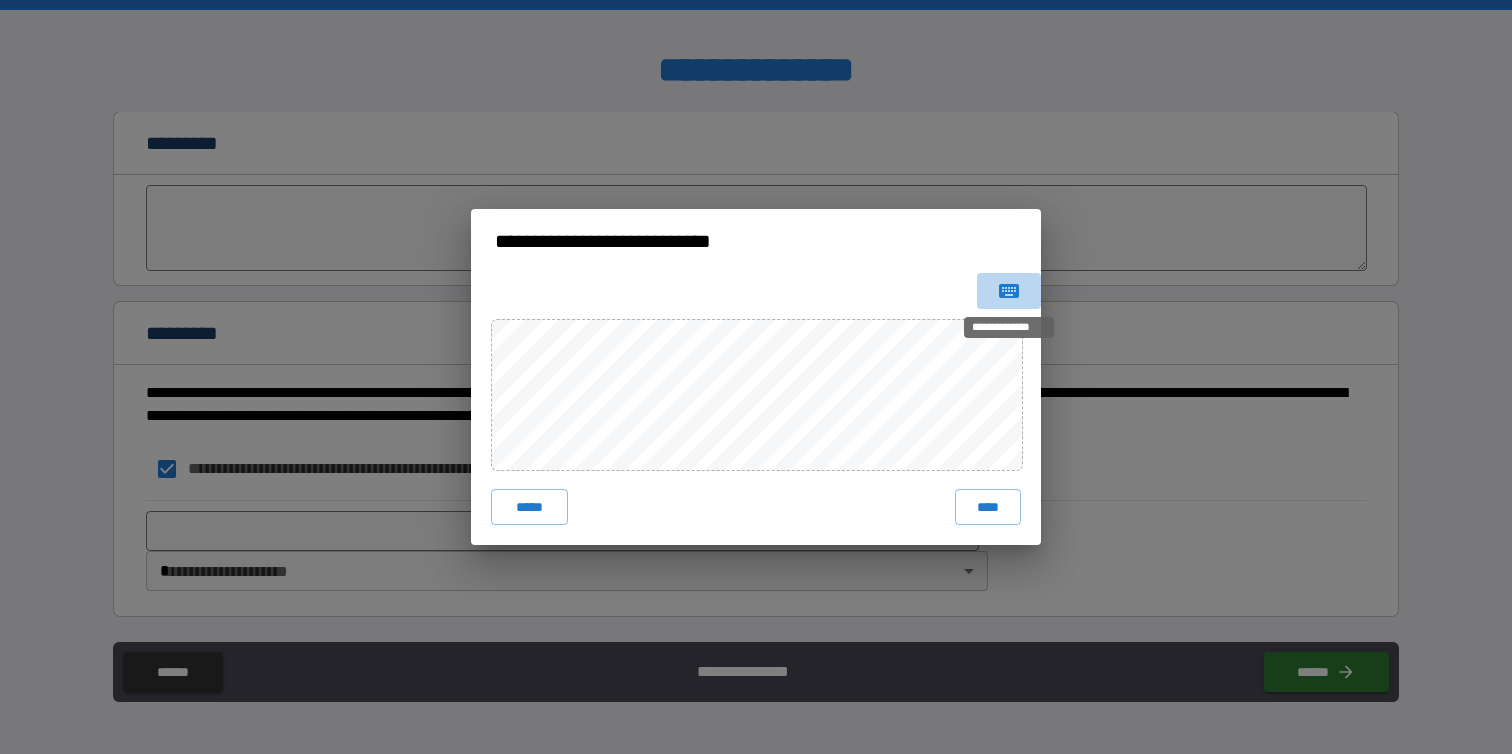 click 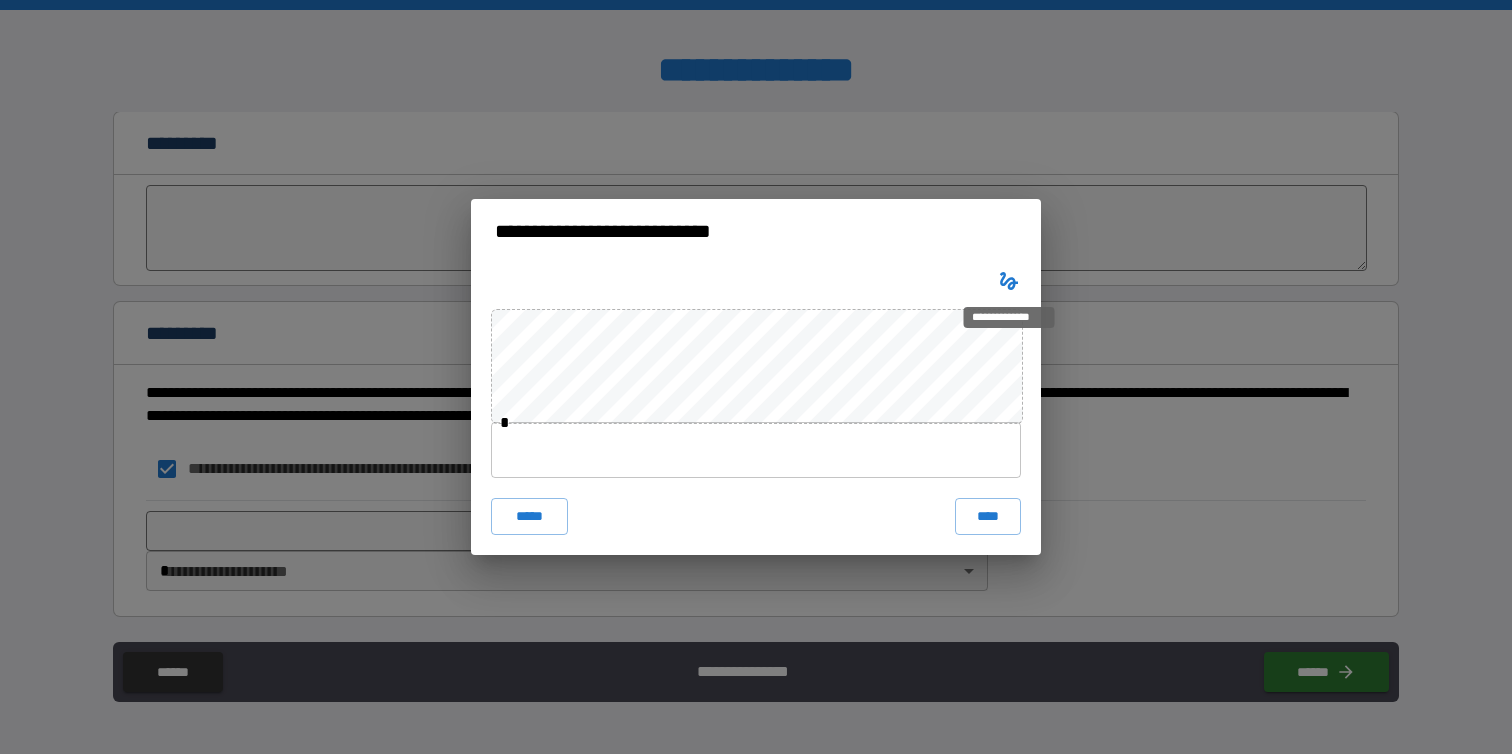 type 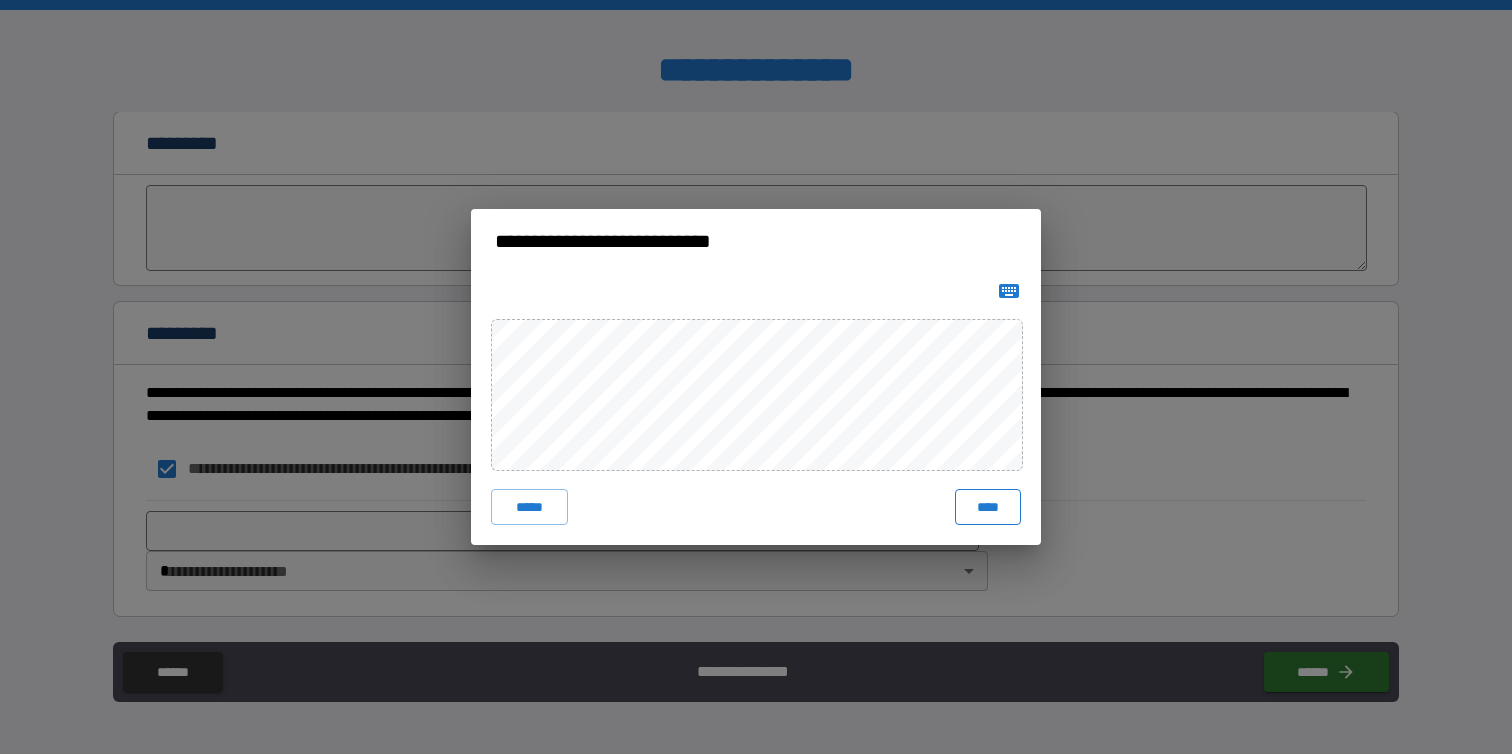 click on "****" at bounding box center [988, 507] 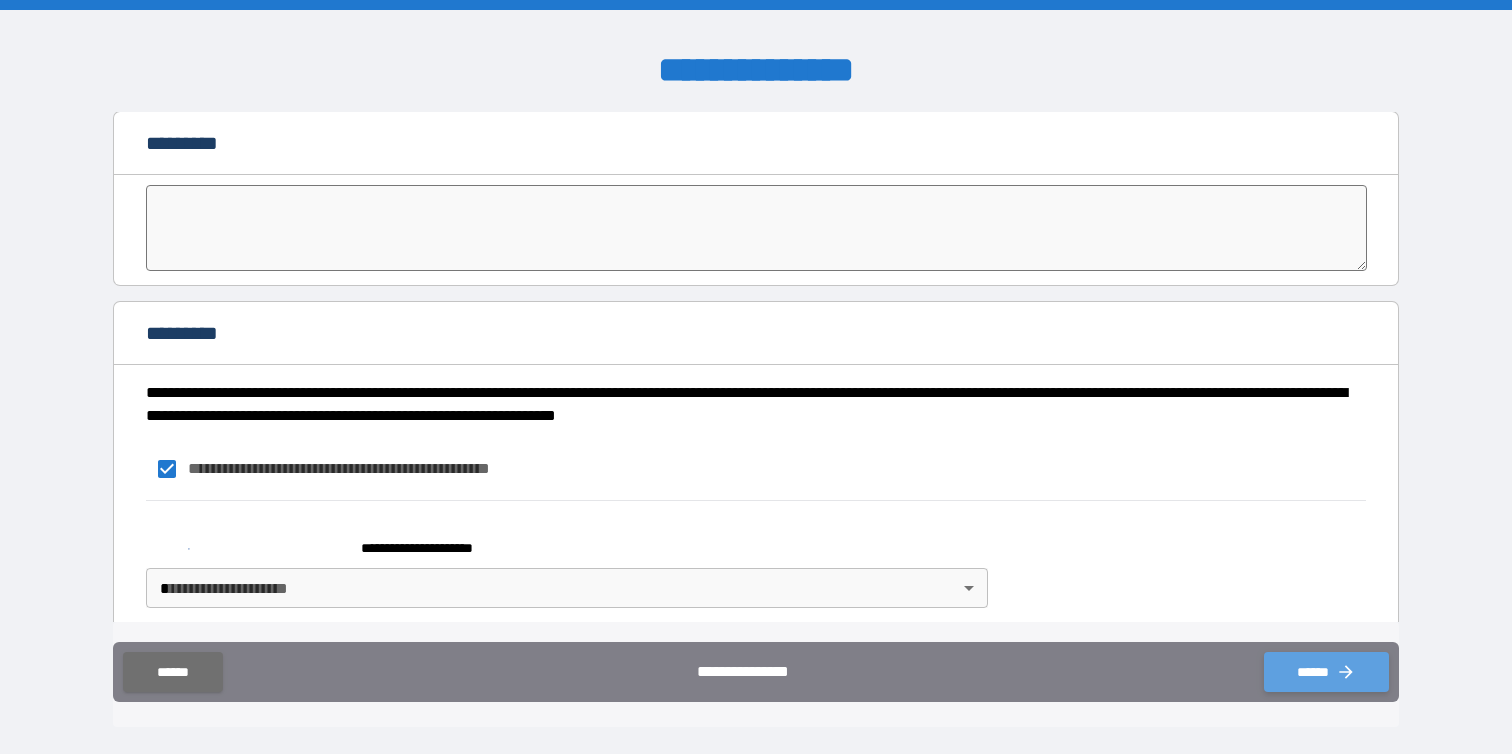 click on "******" at bounding box center (1326, 672) 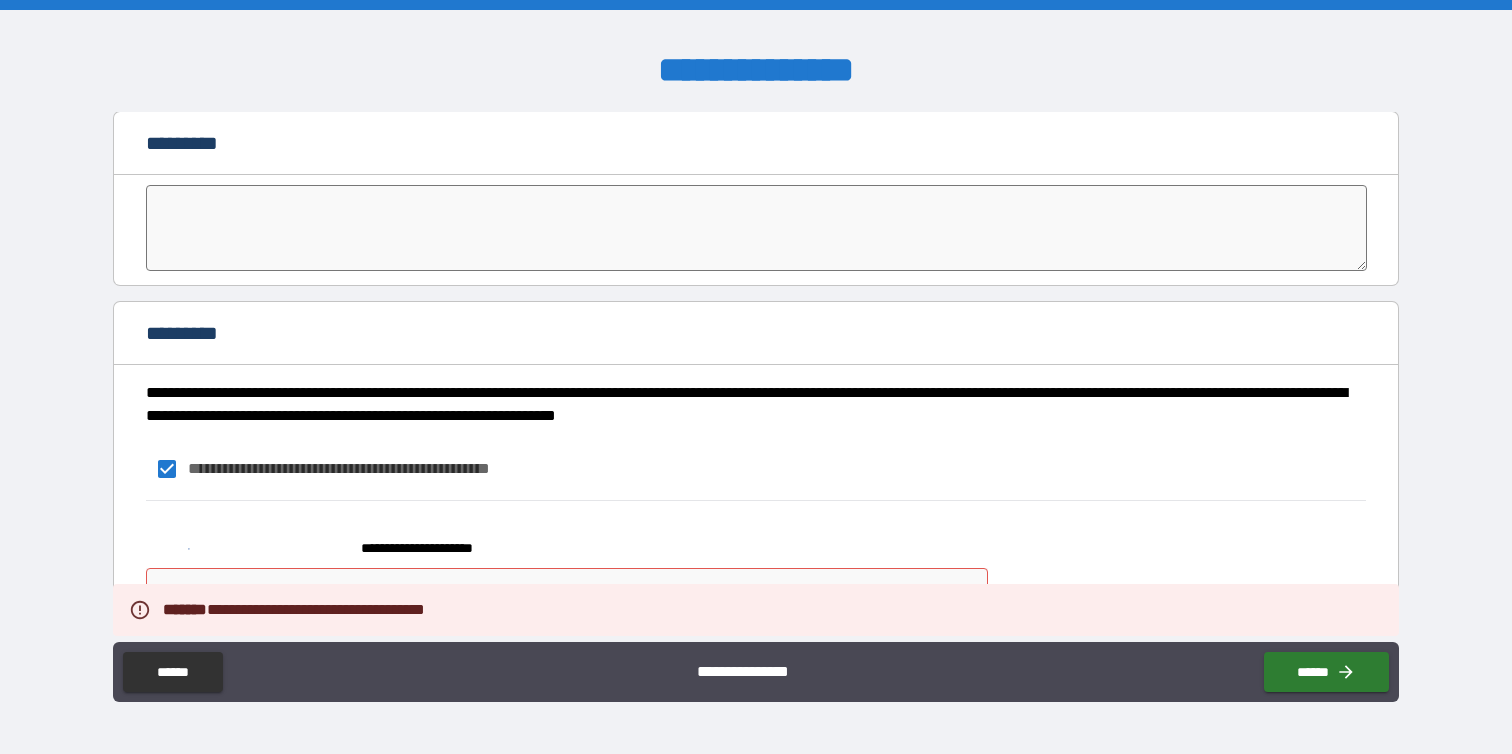 scroll, scrollTop: 4427, scrollLeft: 0, axis: vertical 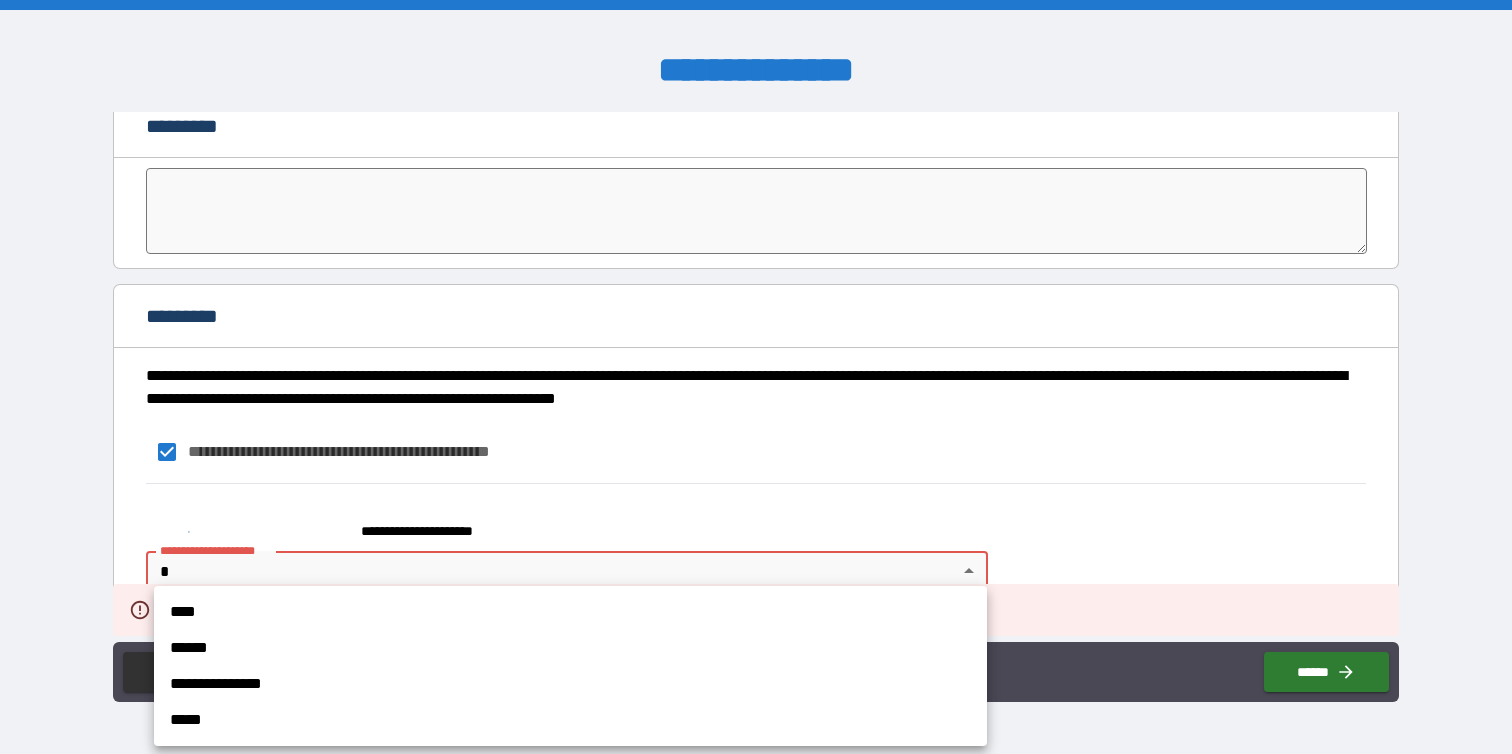 click on "**********" at bounding box center (756, 377) 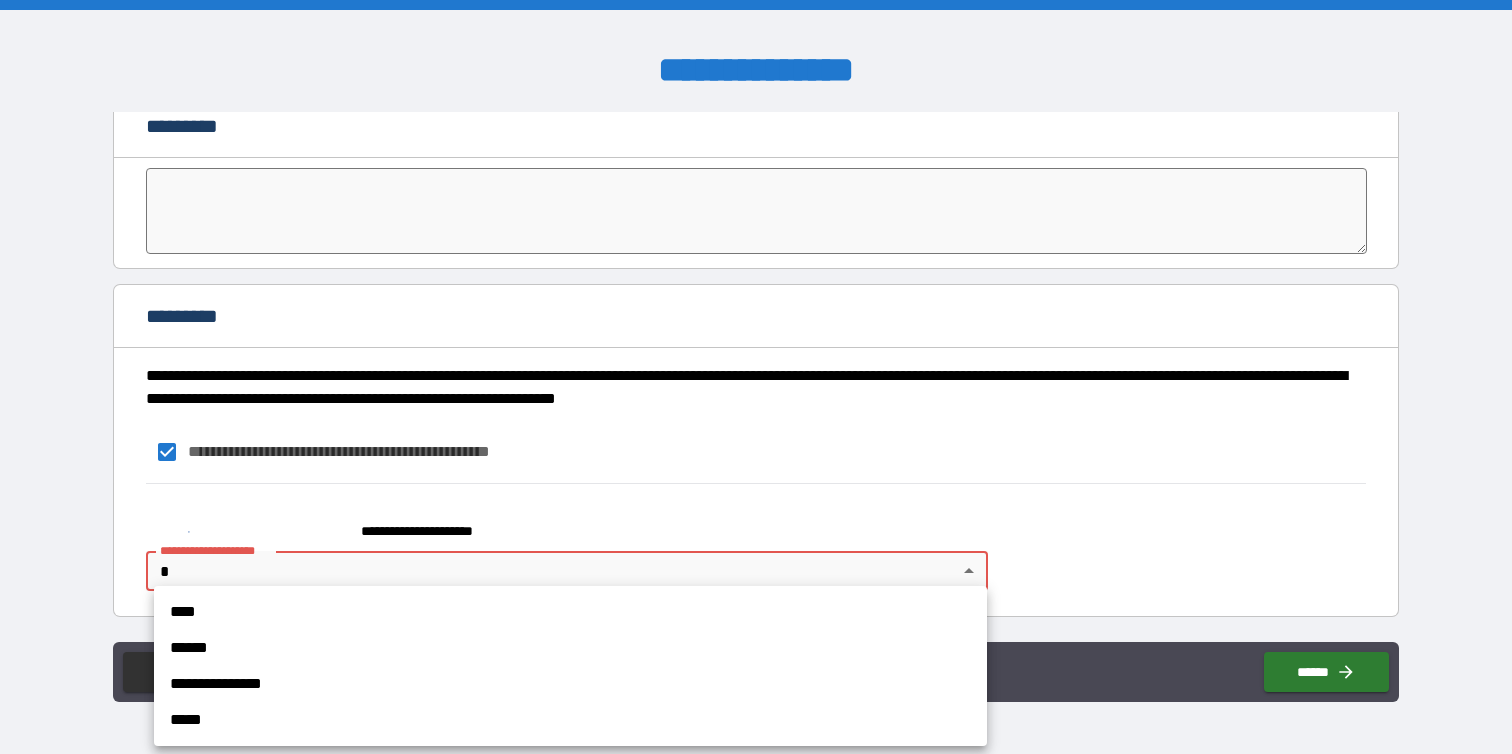 click on "****" at bounding box center [570, 612] 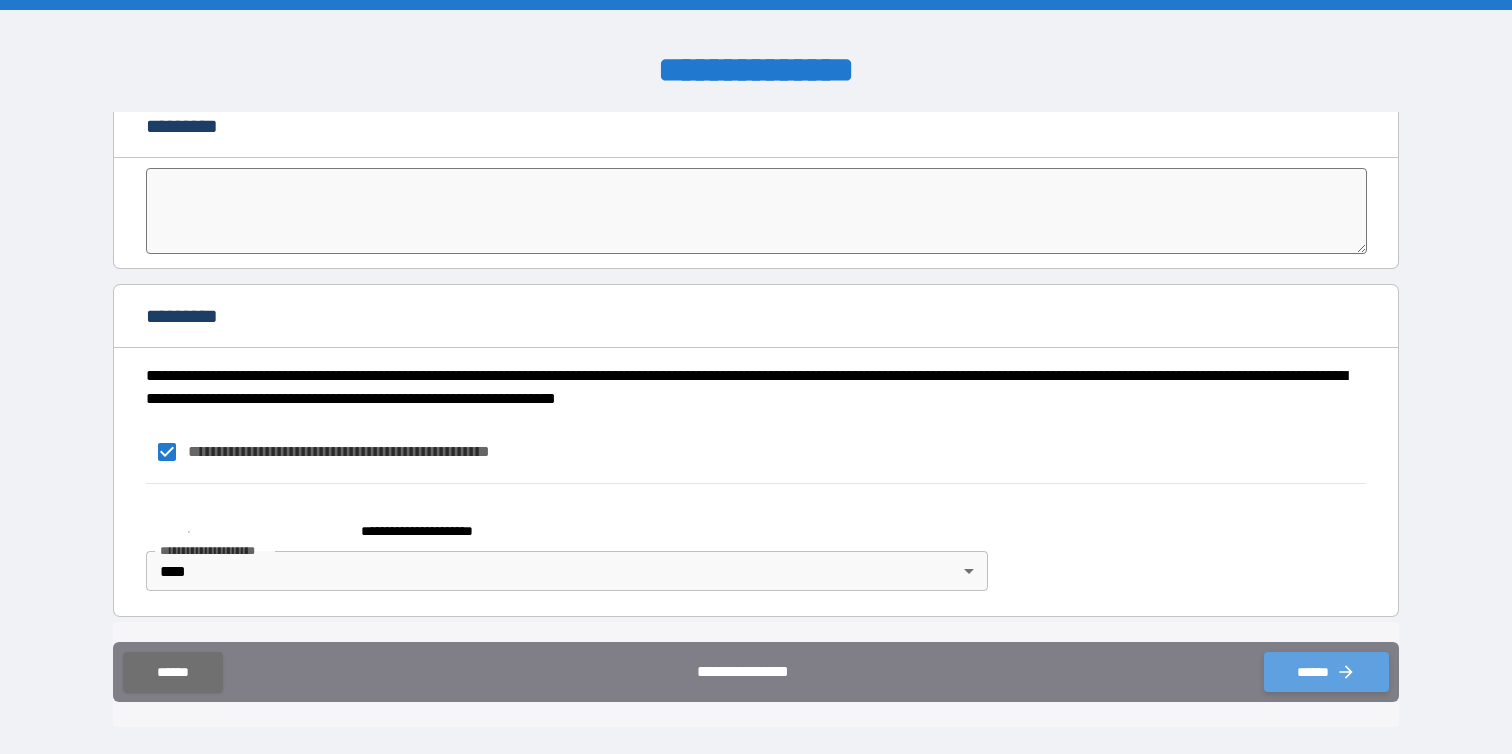 click on "******" at bounding box center (1326, 672) 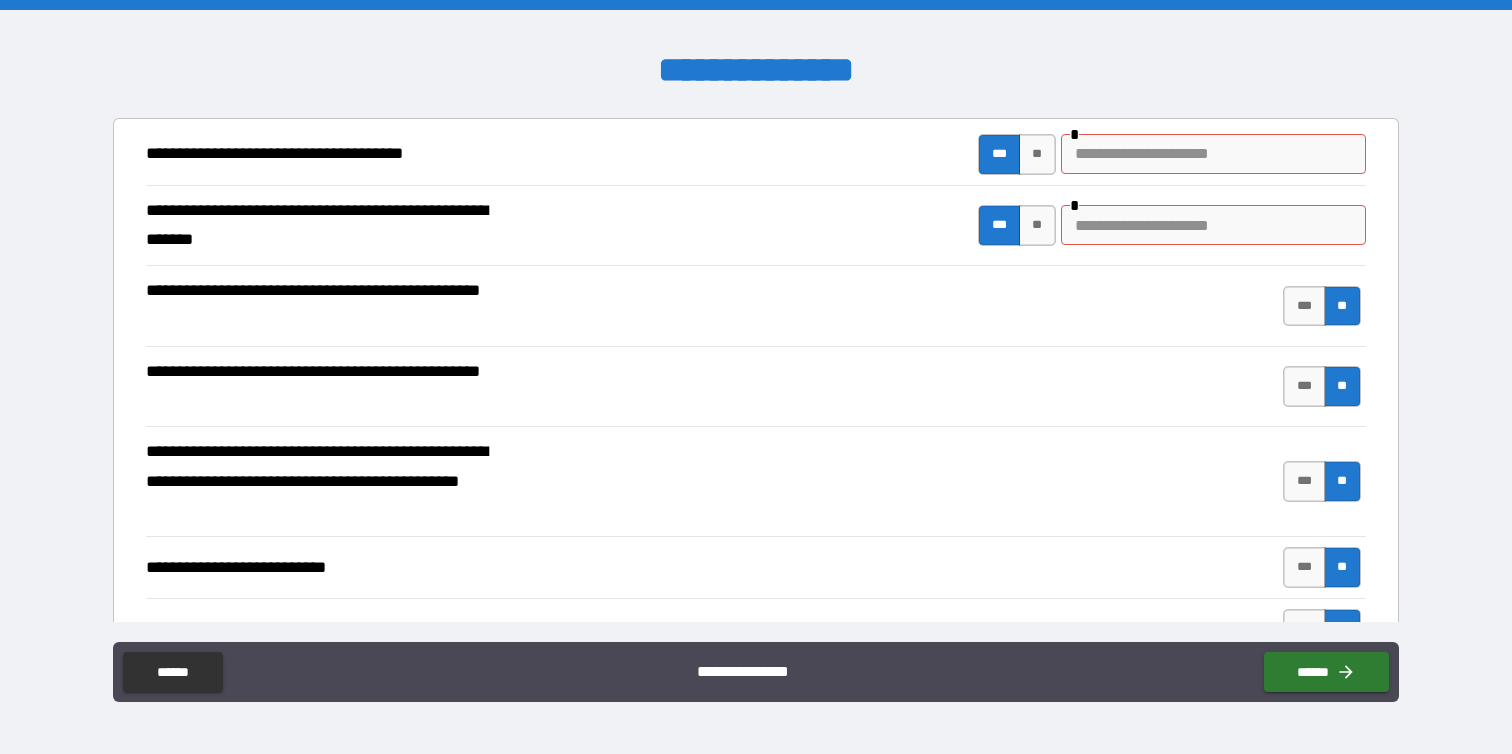 scroll, scrollTop: 201, scrollLeft: 0, axis: vertical 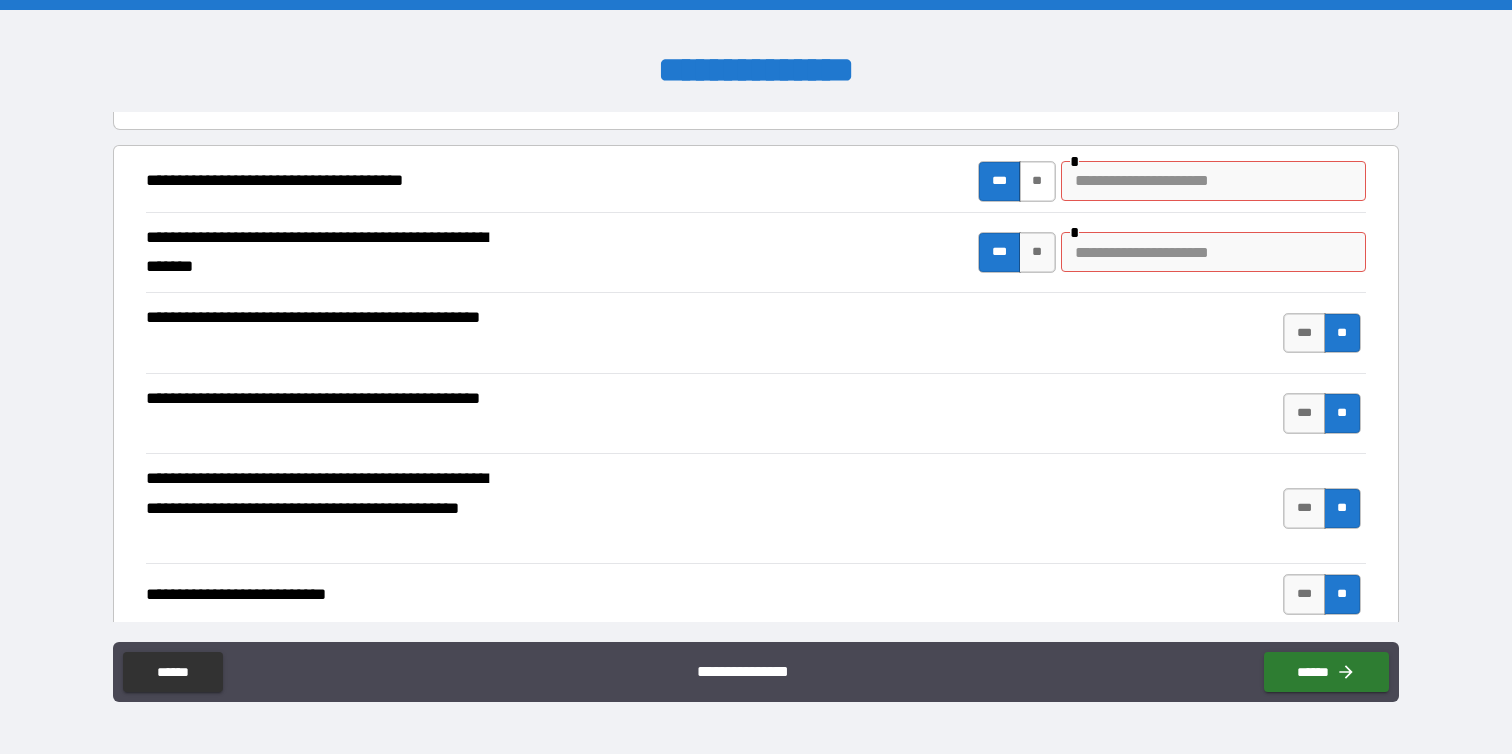 click on "**" at bounding box center [1037, 181] 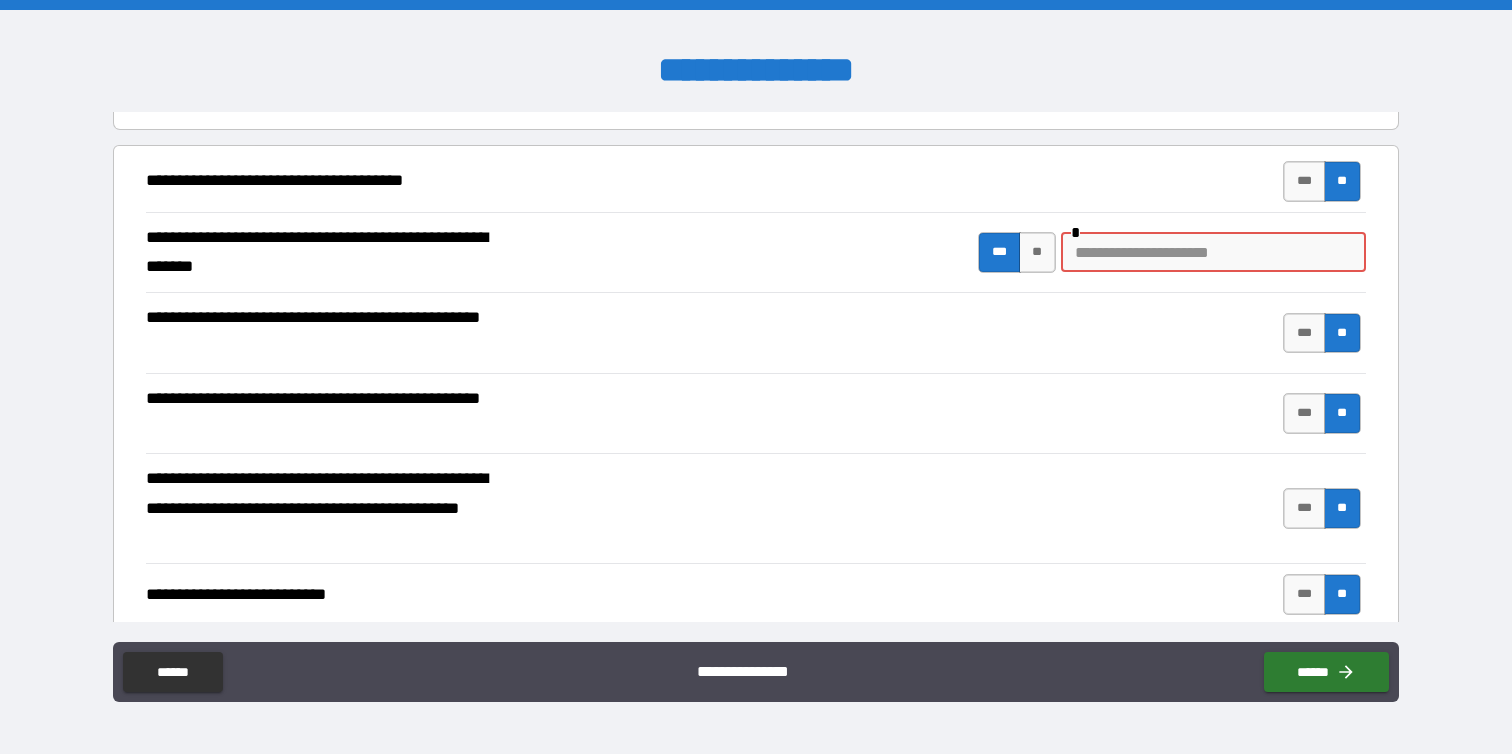 click at bounding box center (1213, 252) 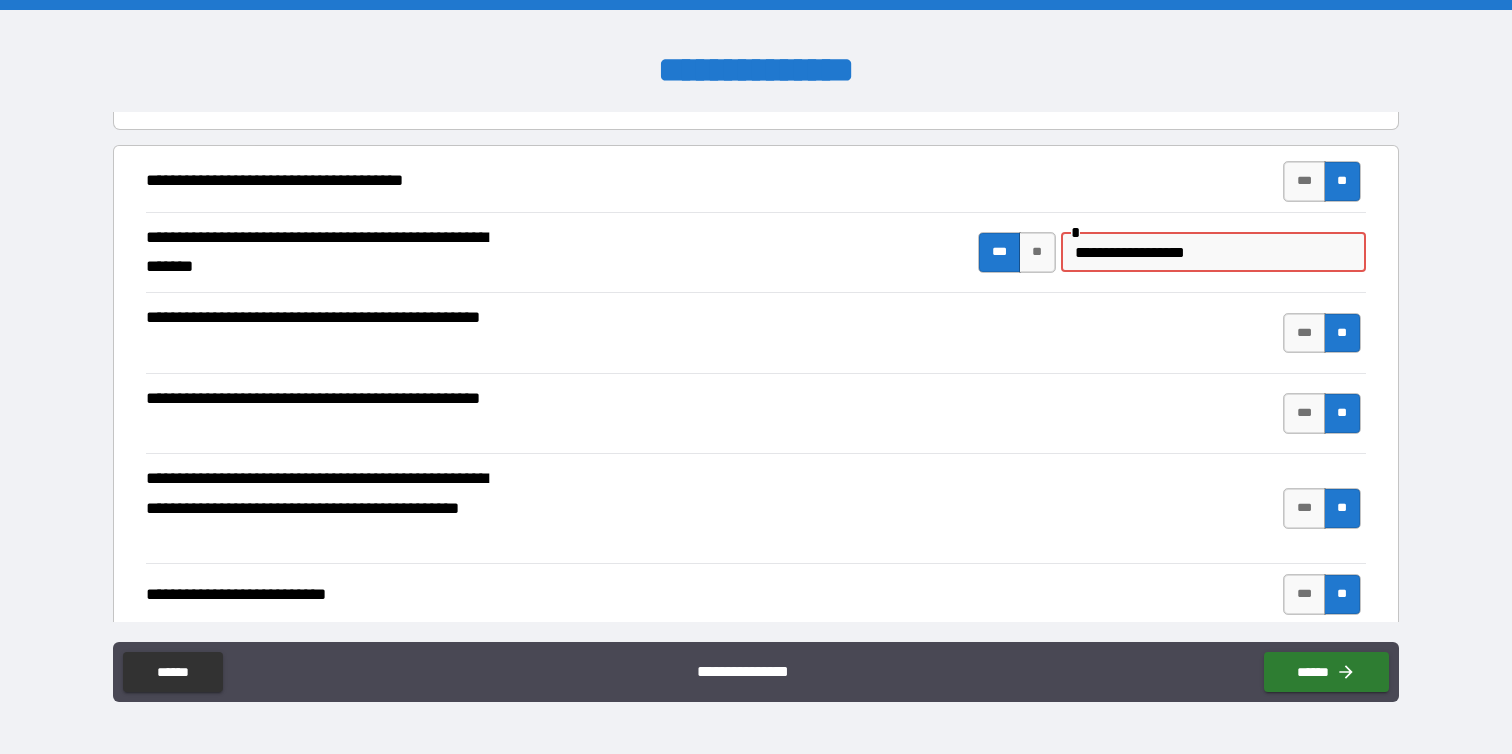 type on "**********" 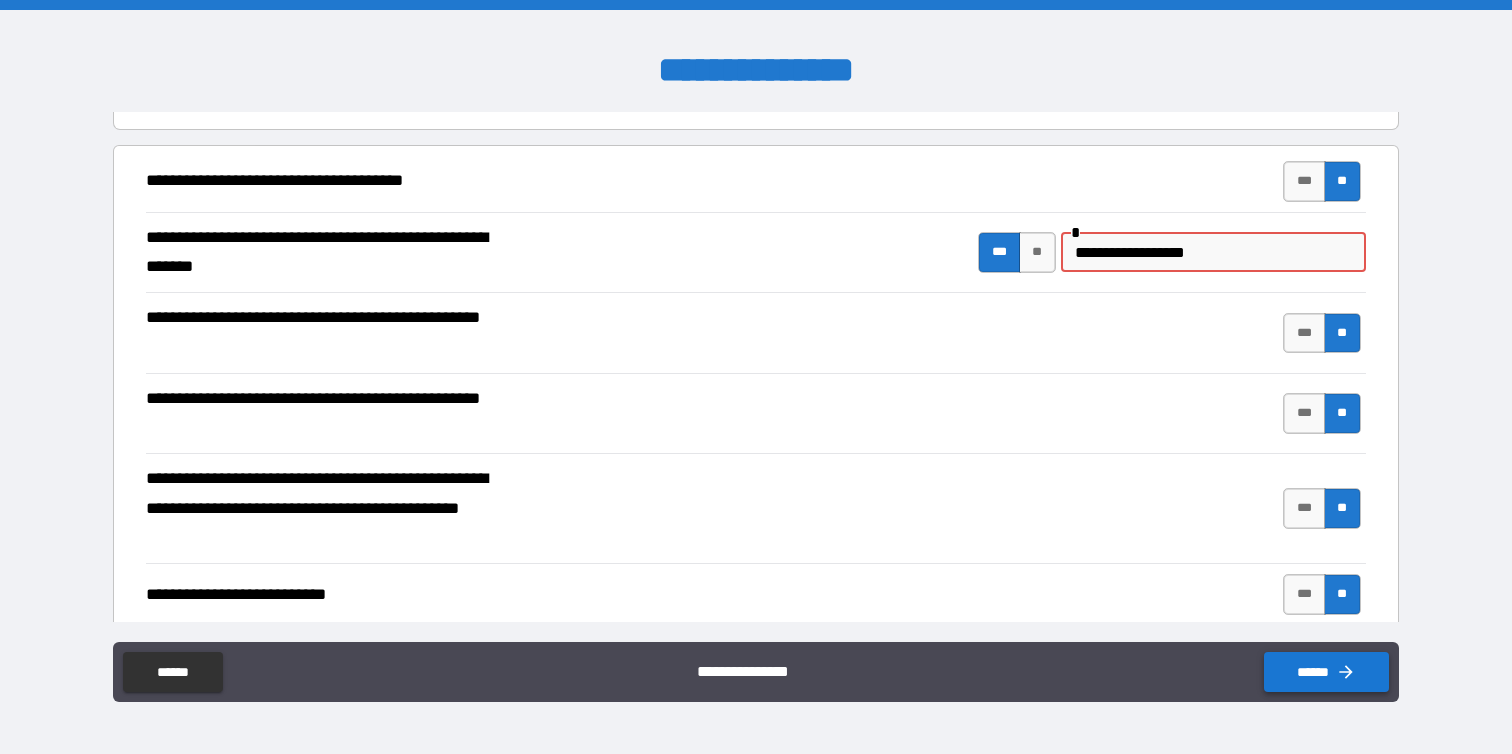 click on "******" at bounding box center (1326, 672) 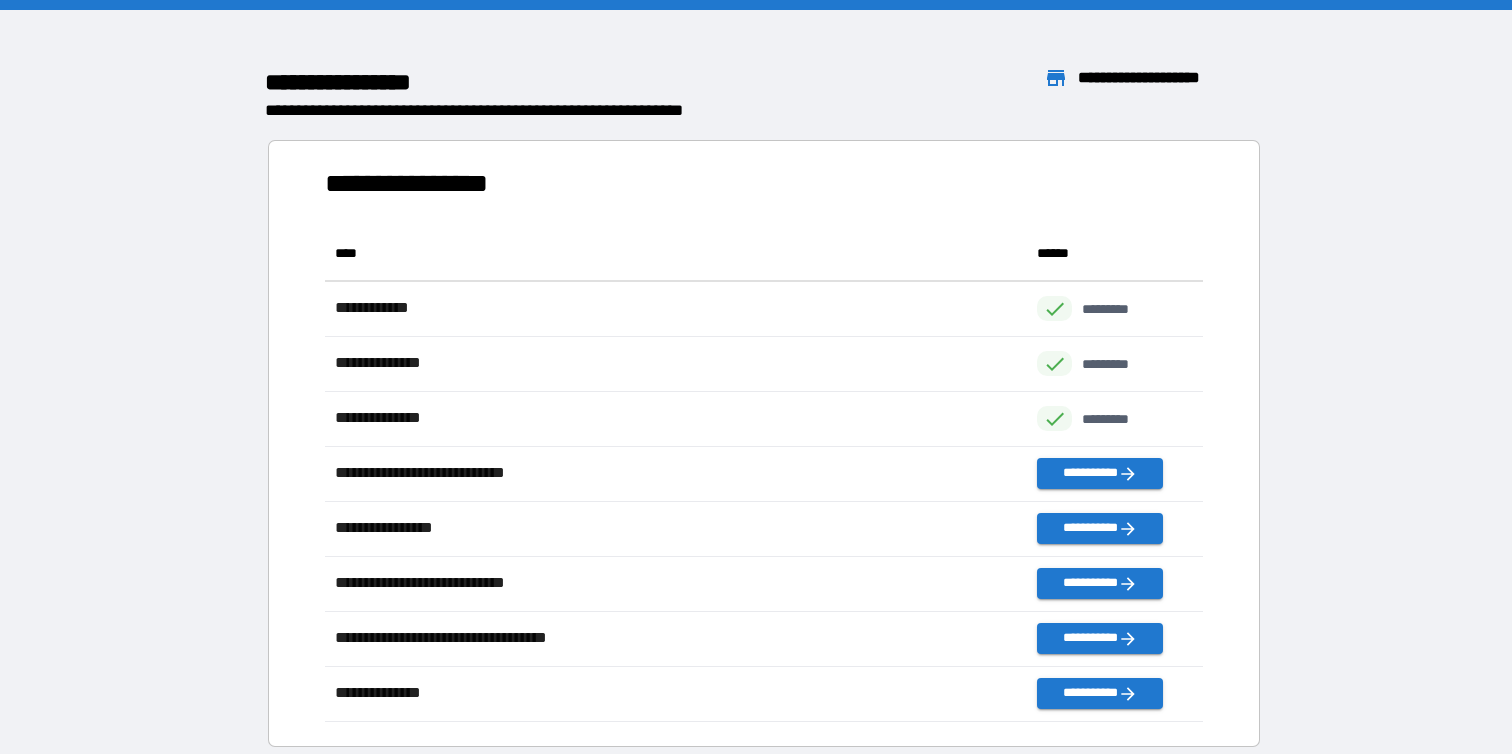 scroll, scrollTop: 1, scrollLeft: 1, axis: both 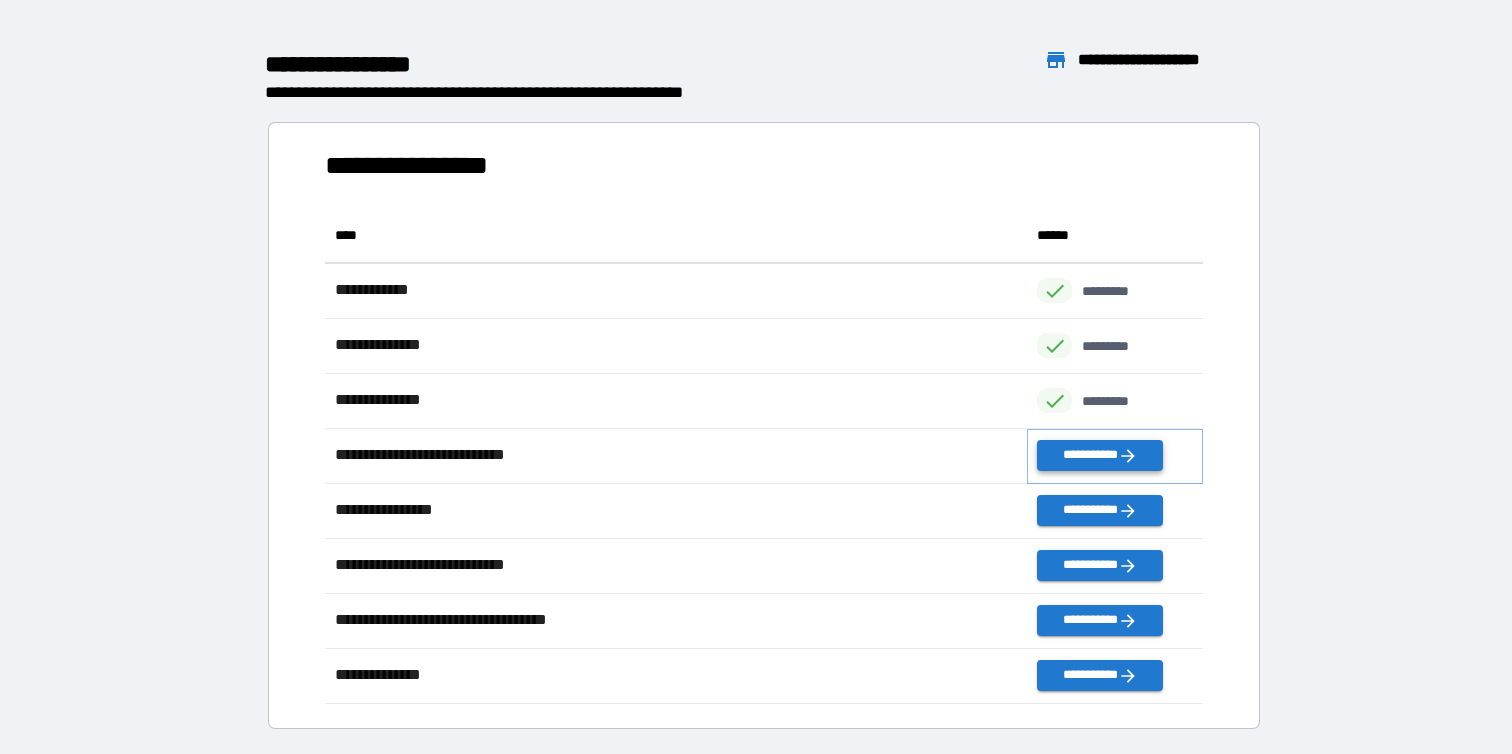 click on "**********" at bounding box center (1099, 455) 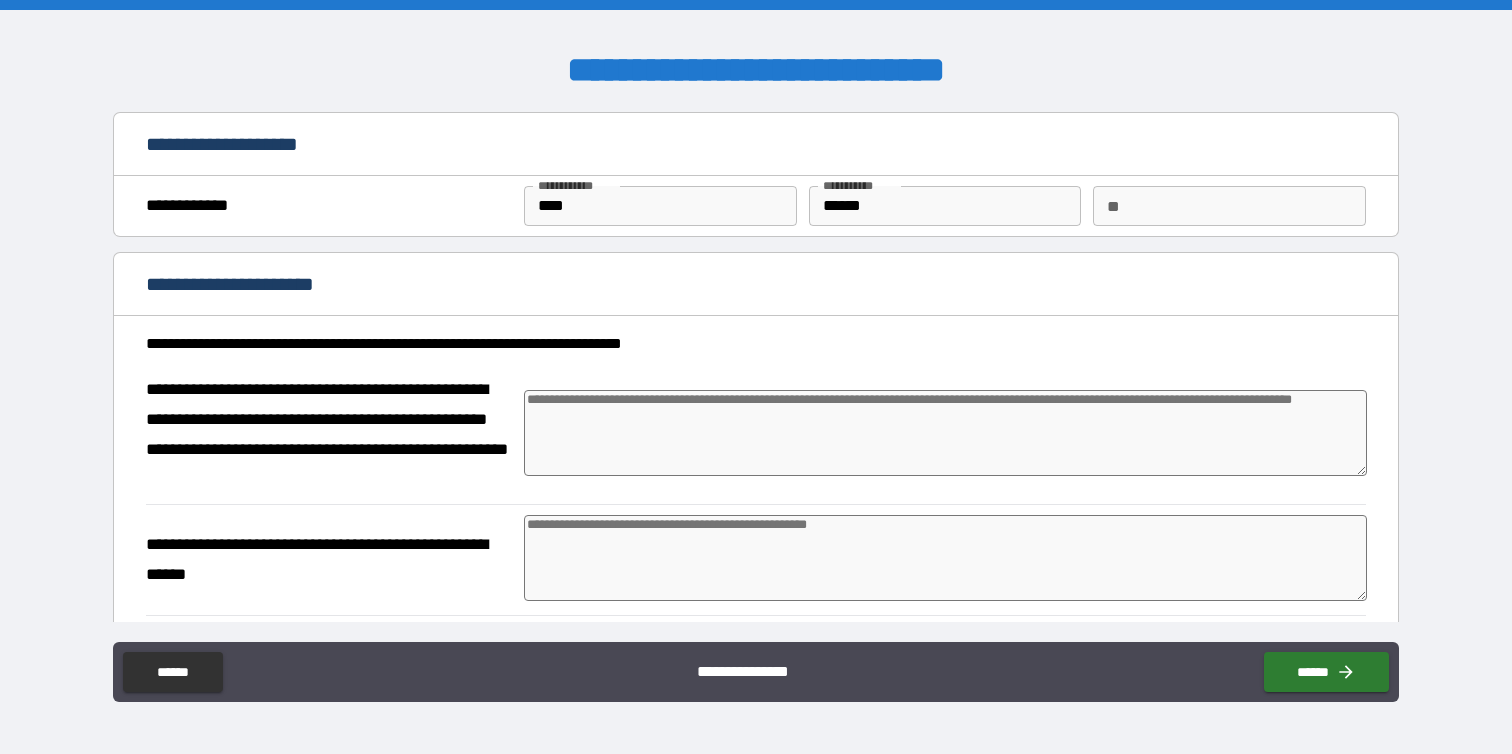 type on "*" 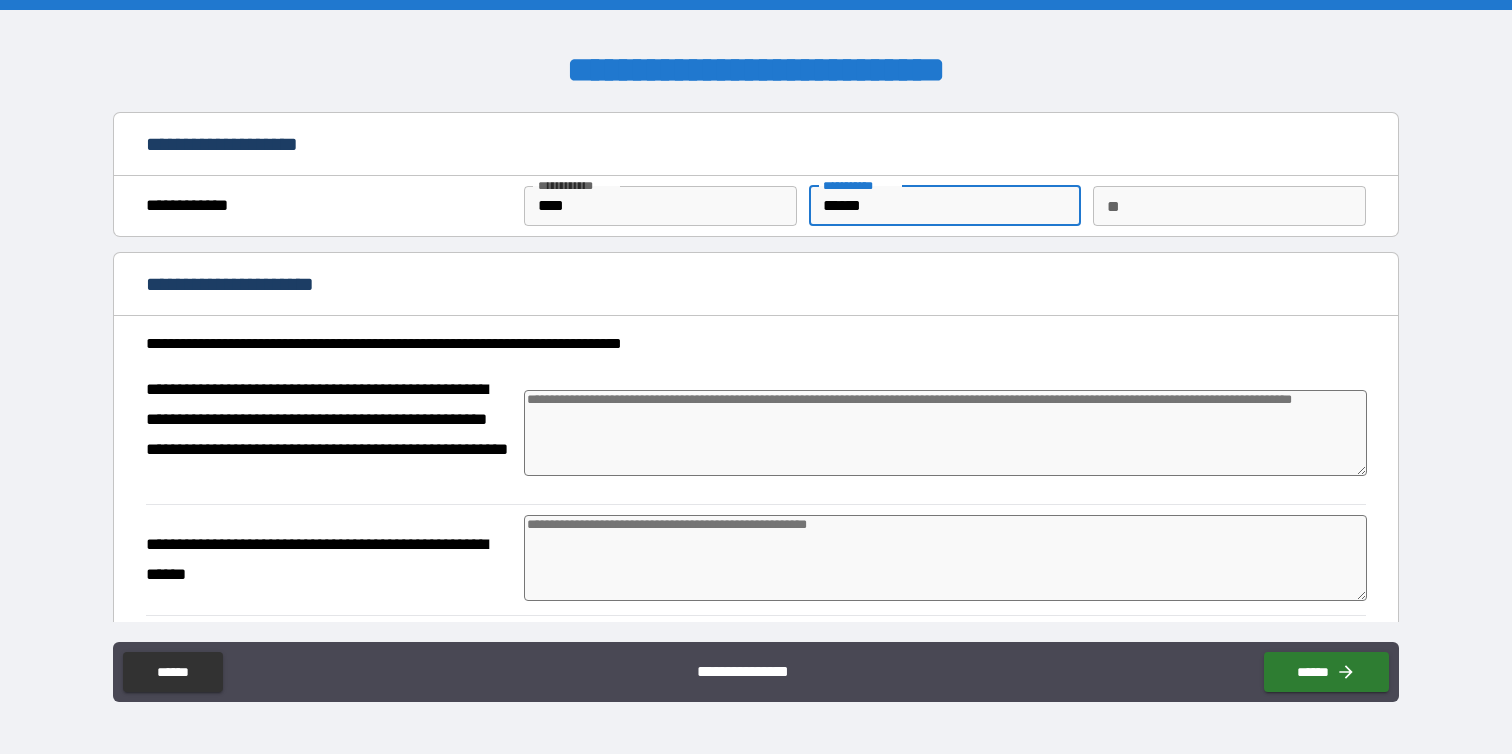 type on "*****" 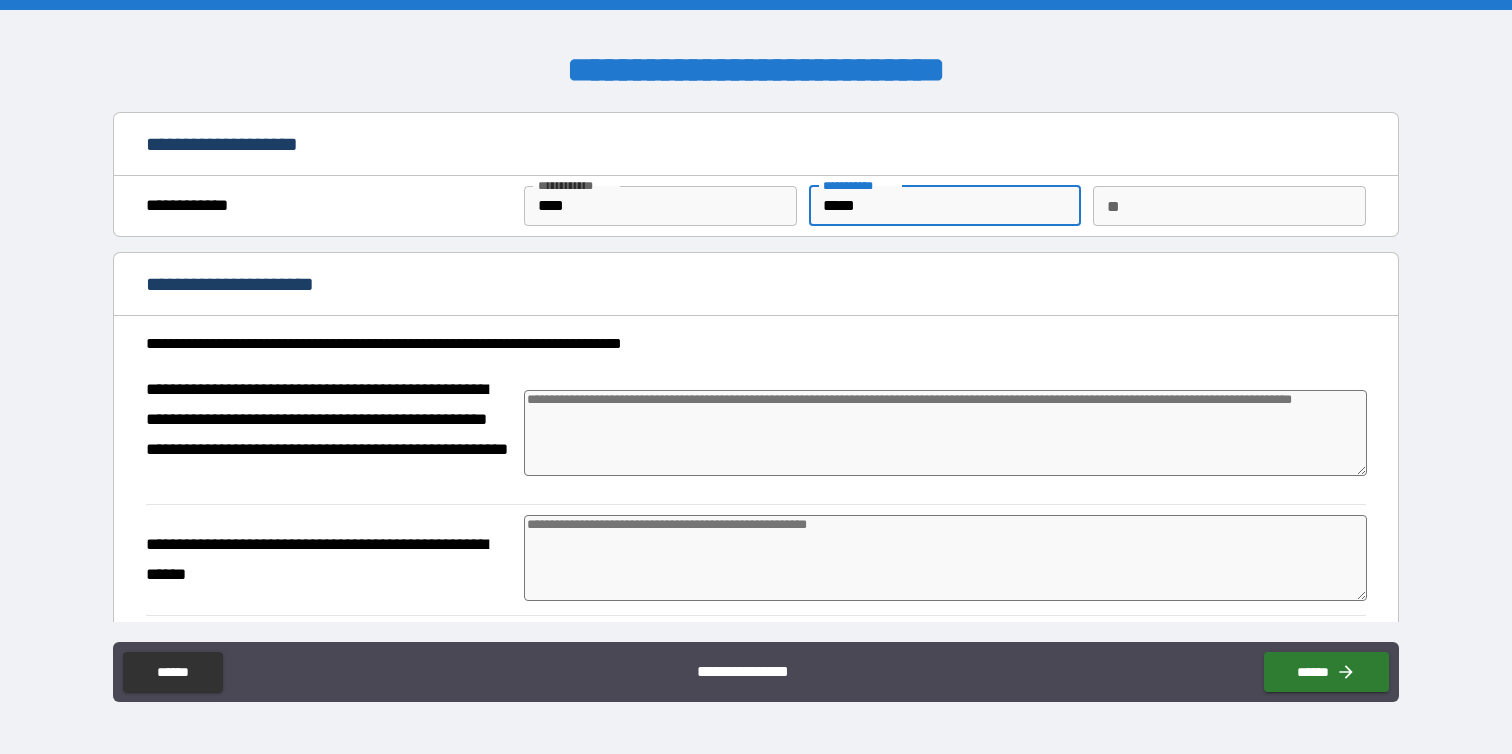 type on "****" 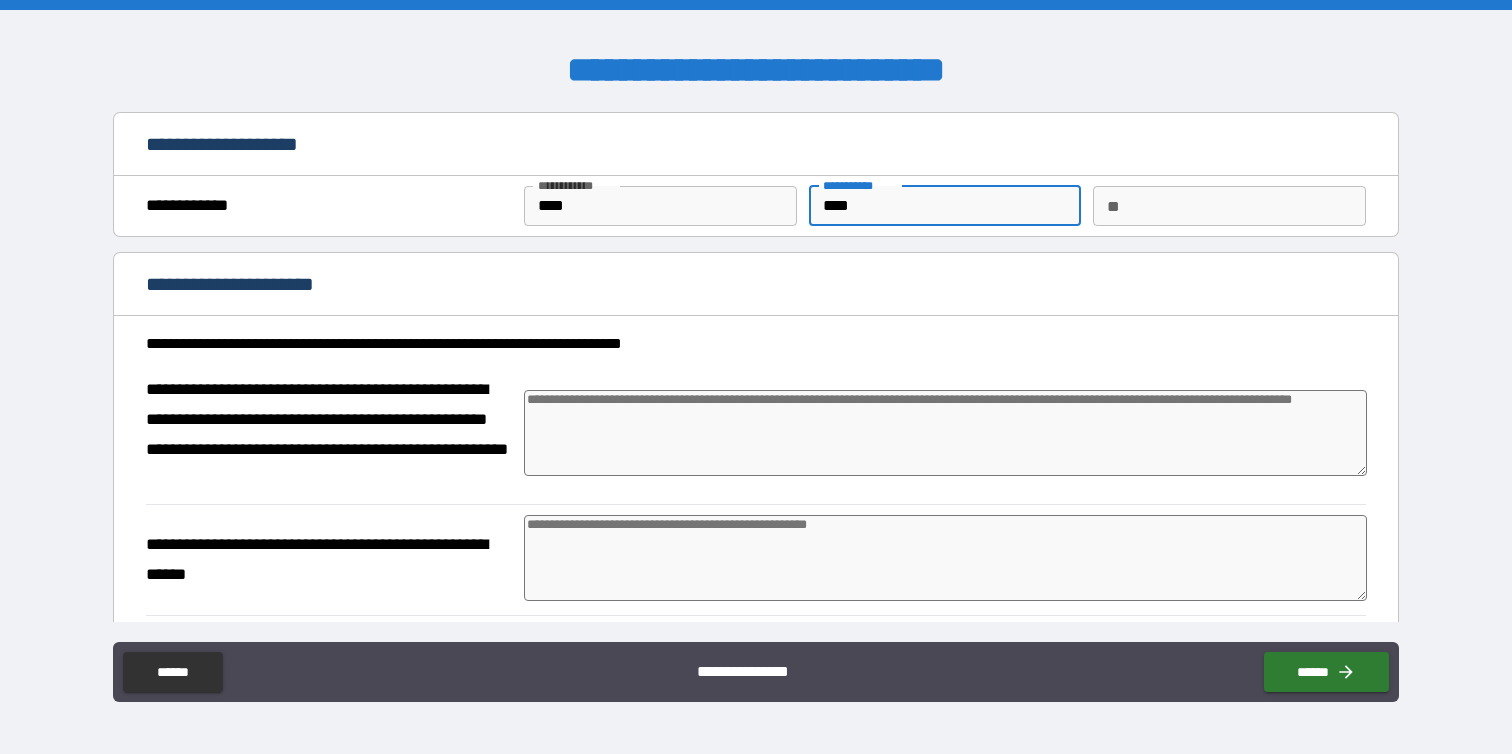 type on "*" 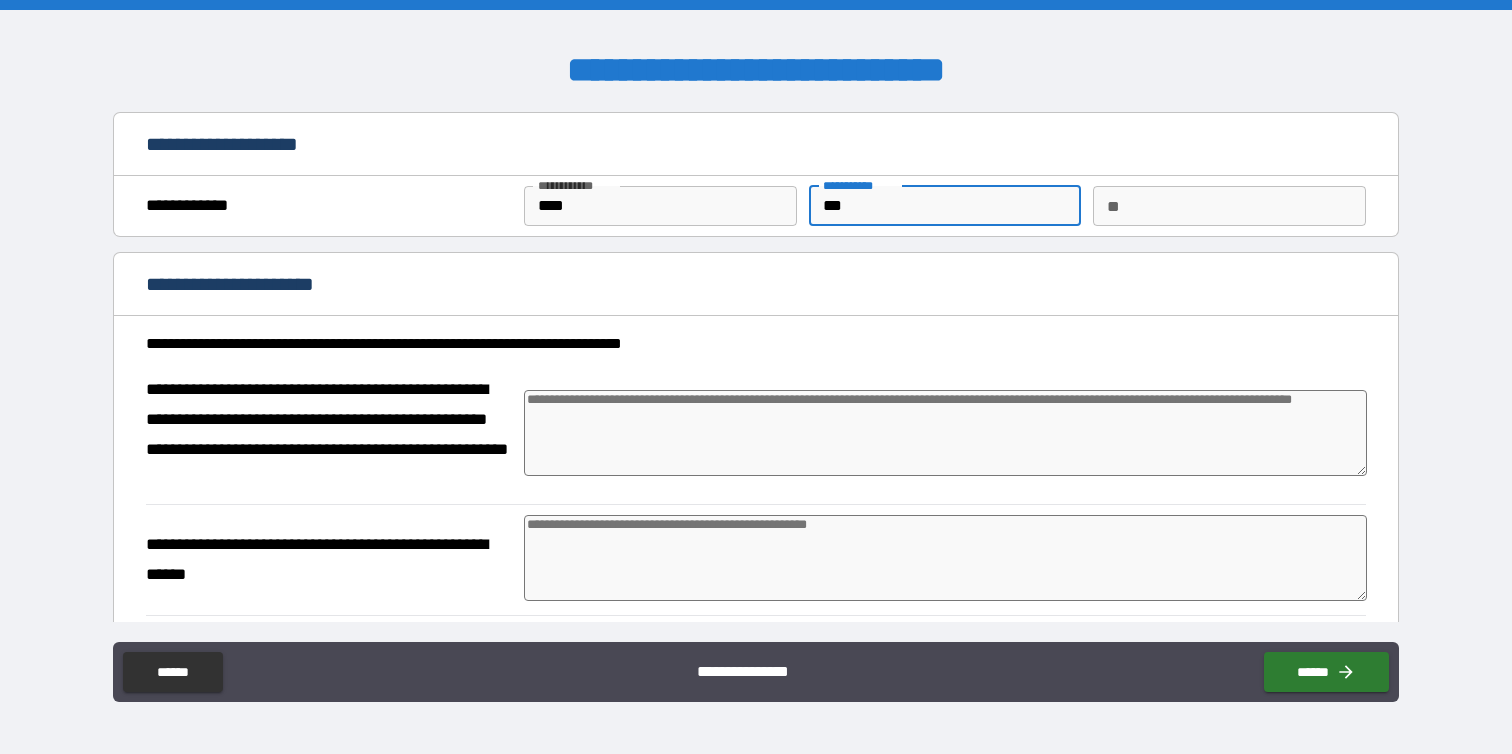 type on "*" 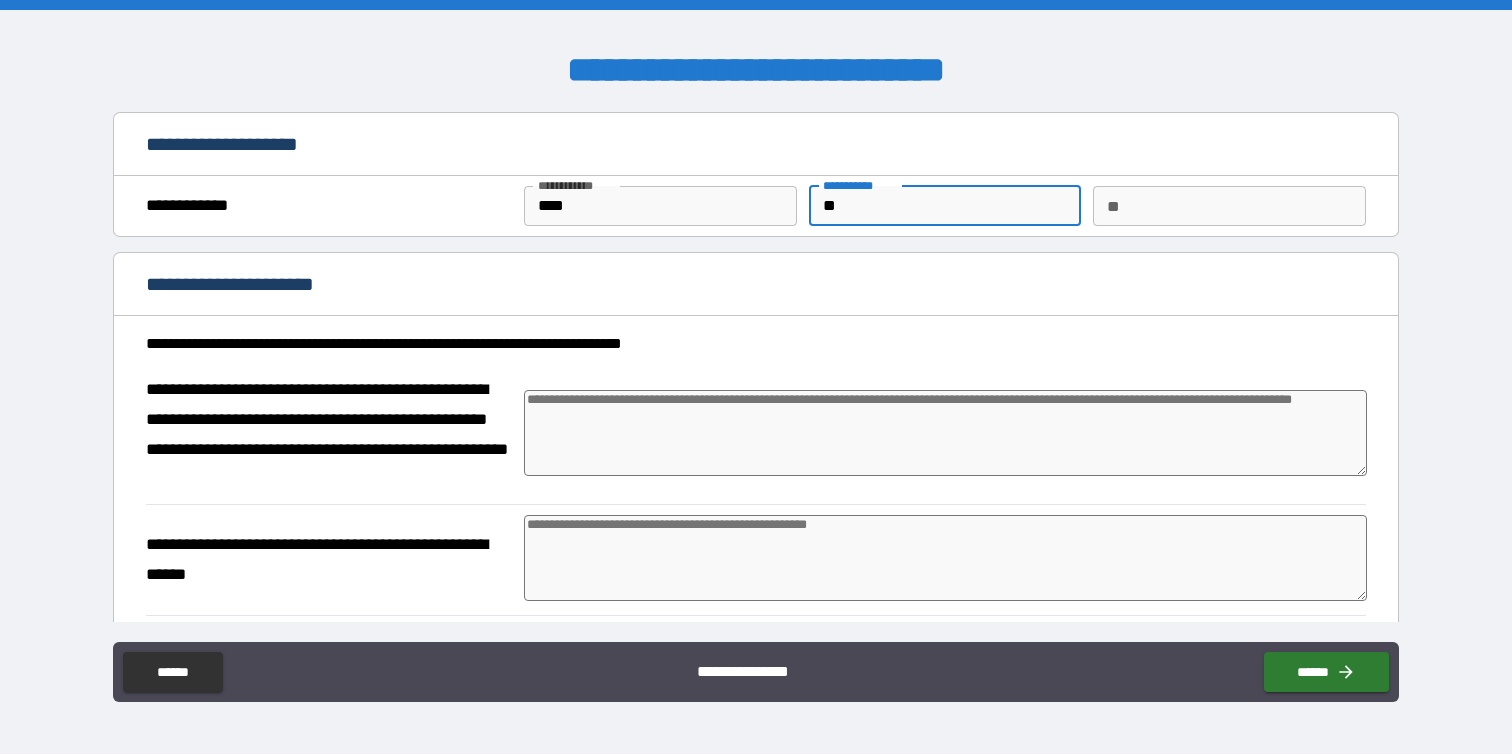 type on "*" 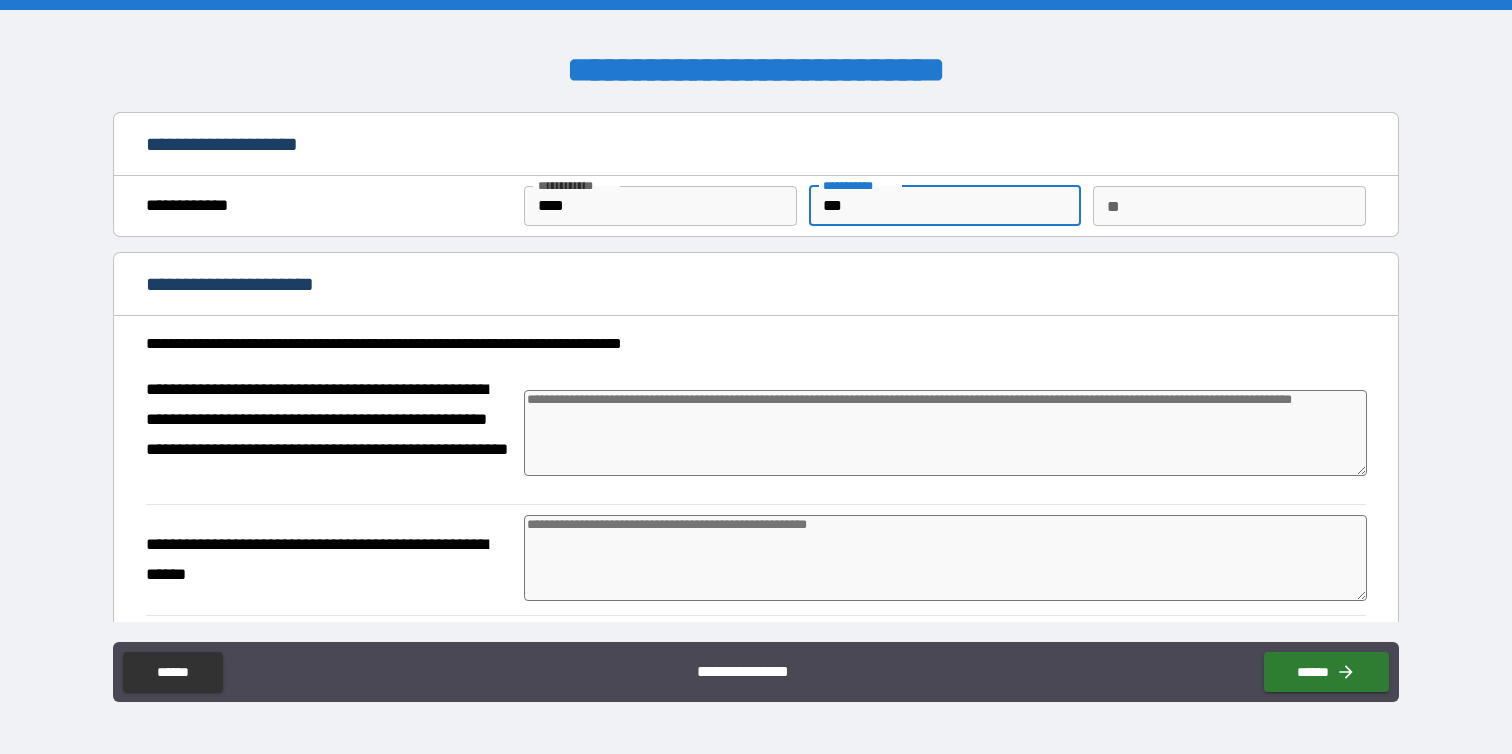 type on "*" 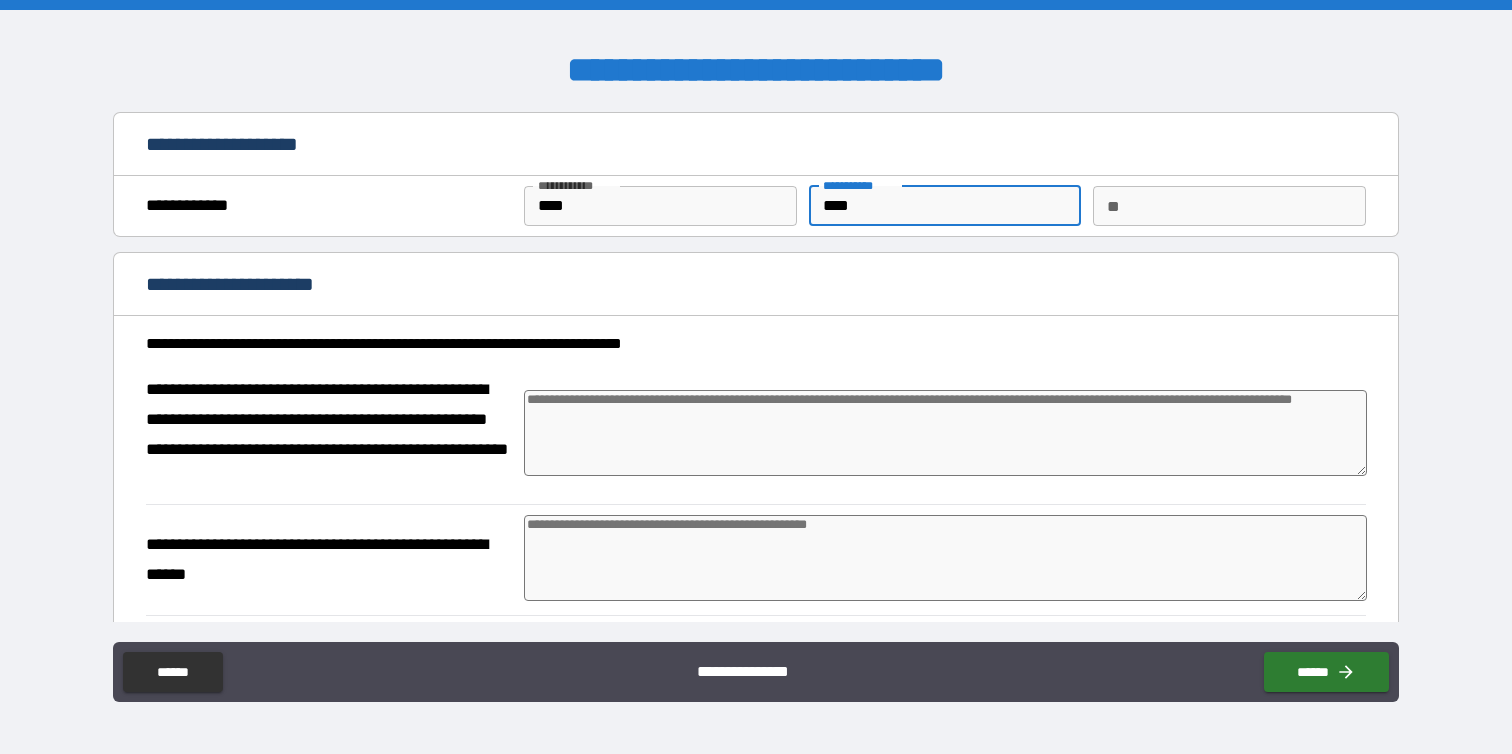 type on "*****" 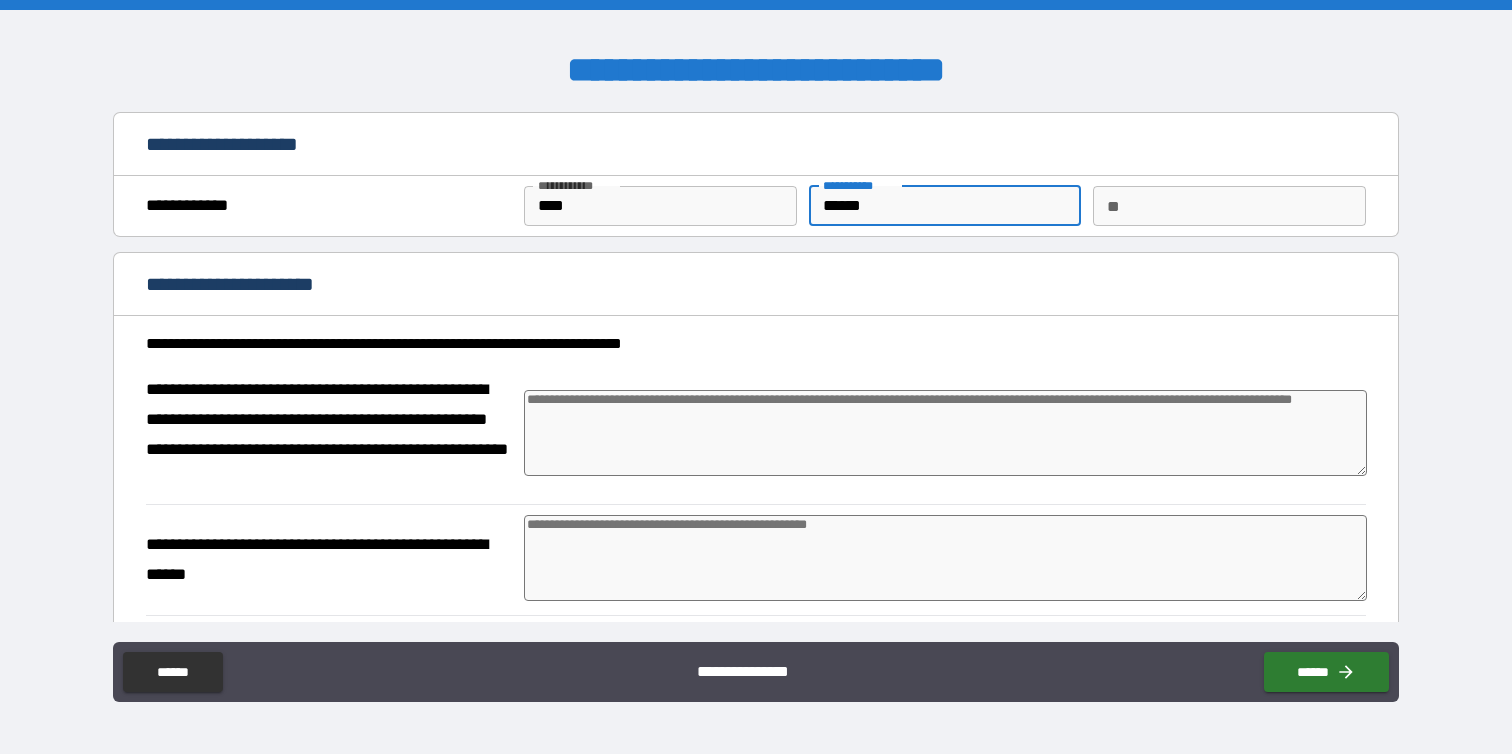 type on "*******" 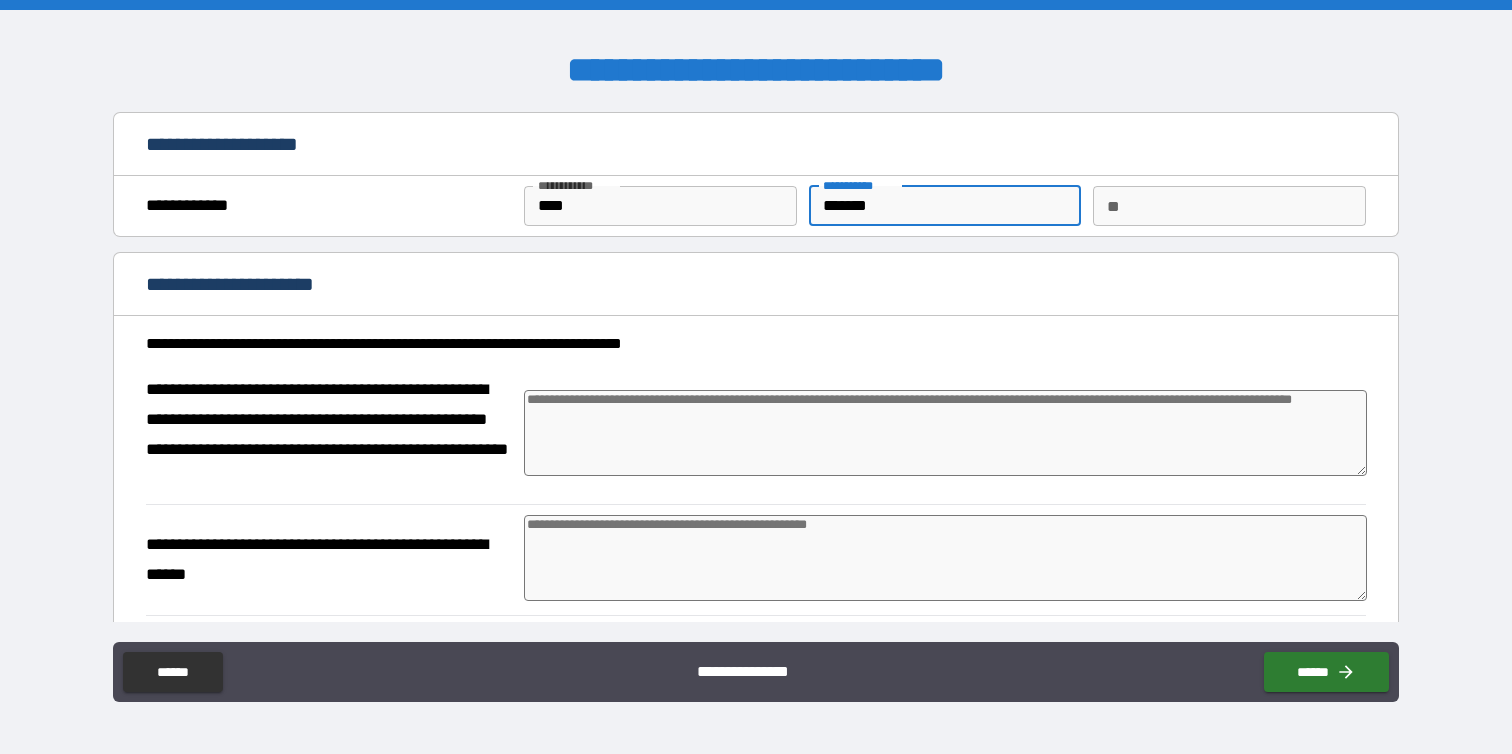 type on "*" 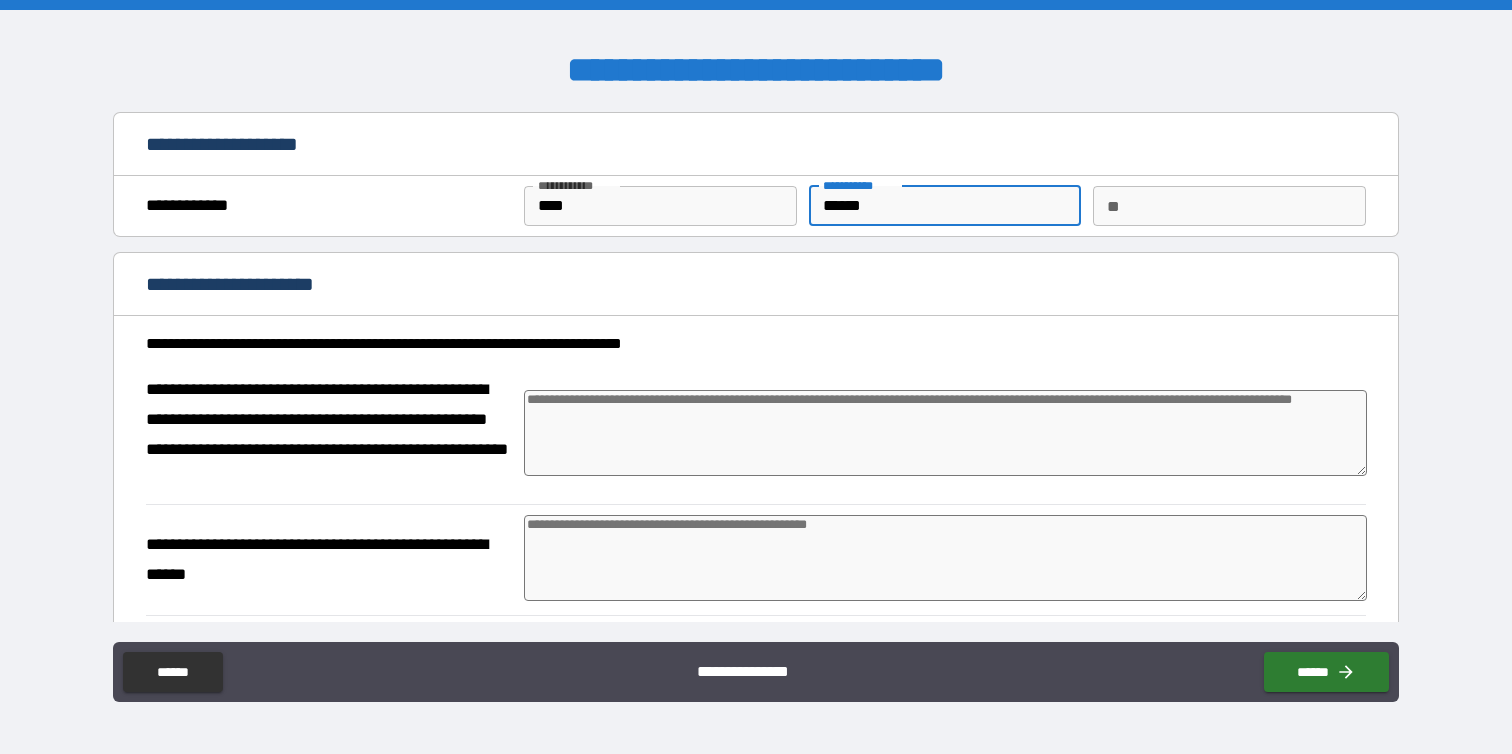 type on "*" 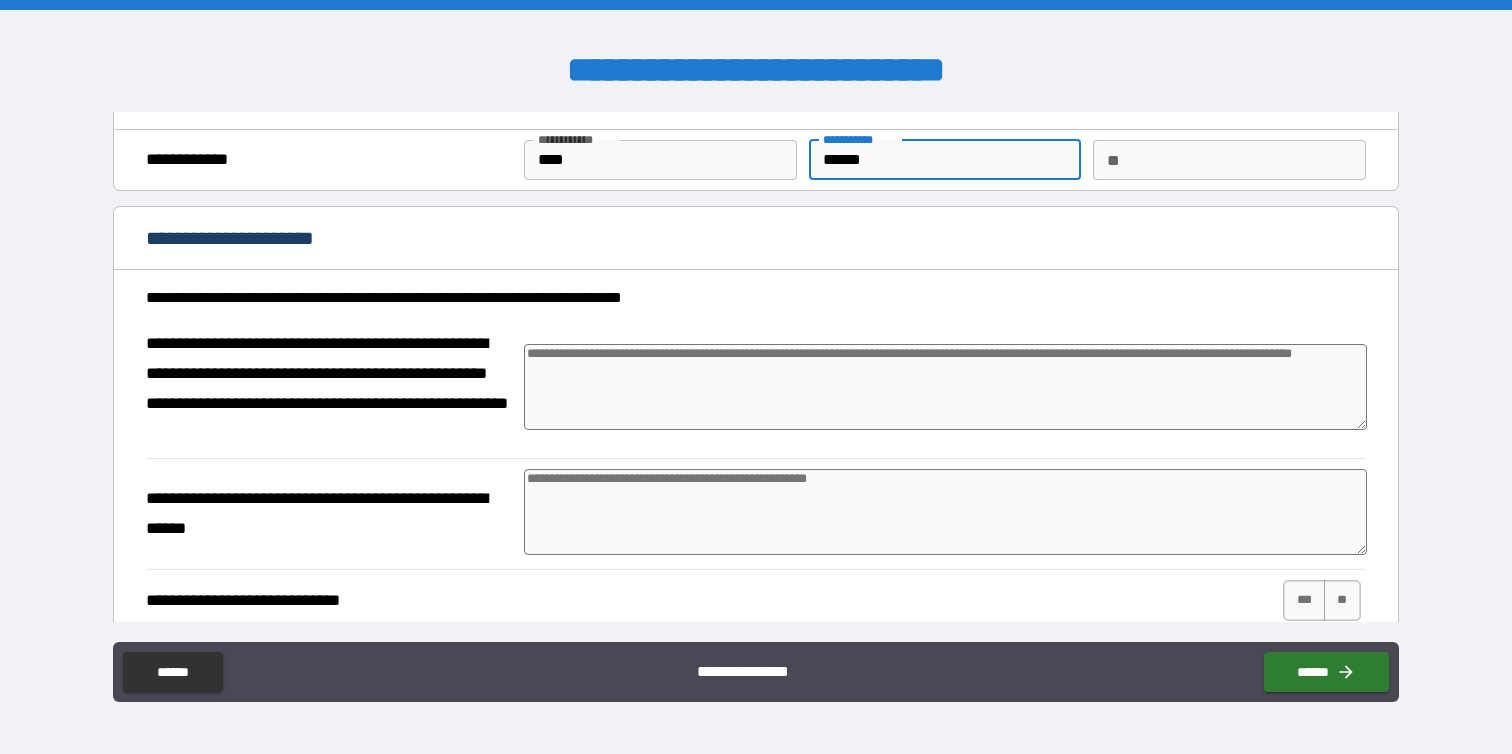 scroll, scrollTop: 59, scrollLeft: 0, axis: vertical 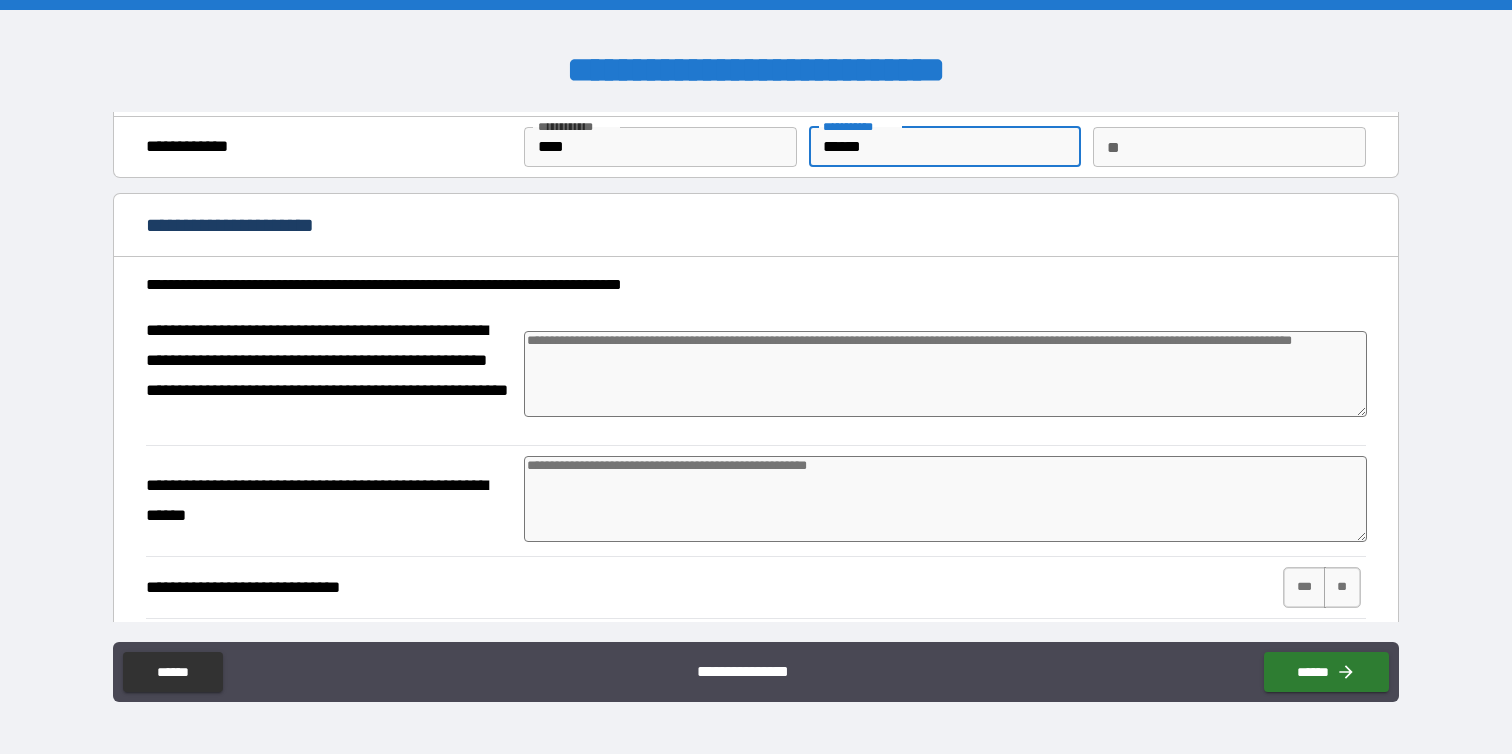 type on "******" 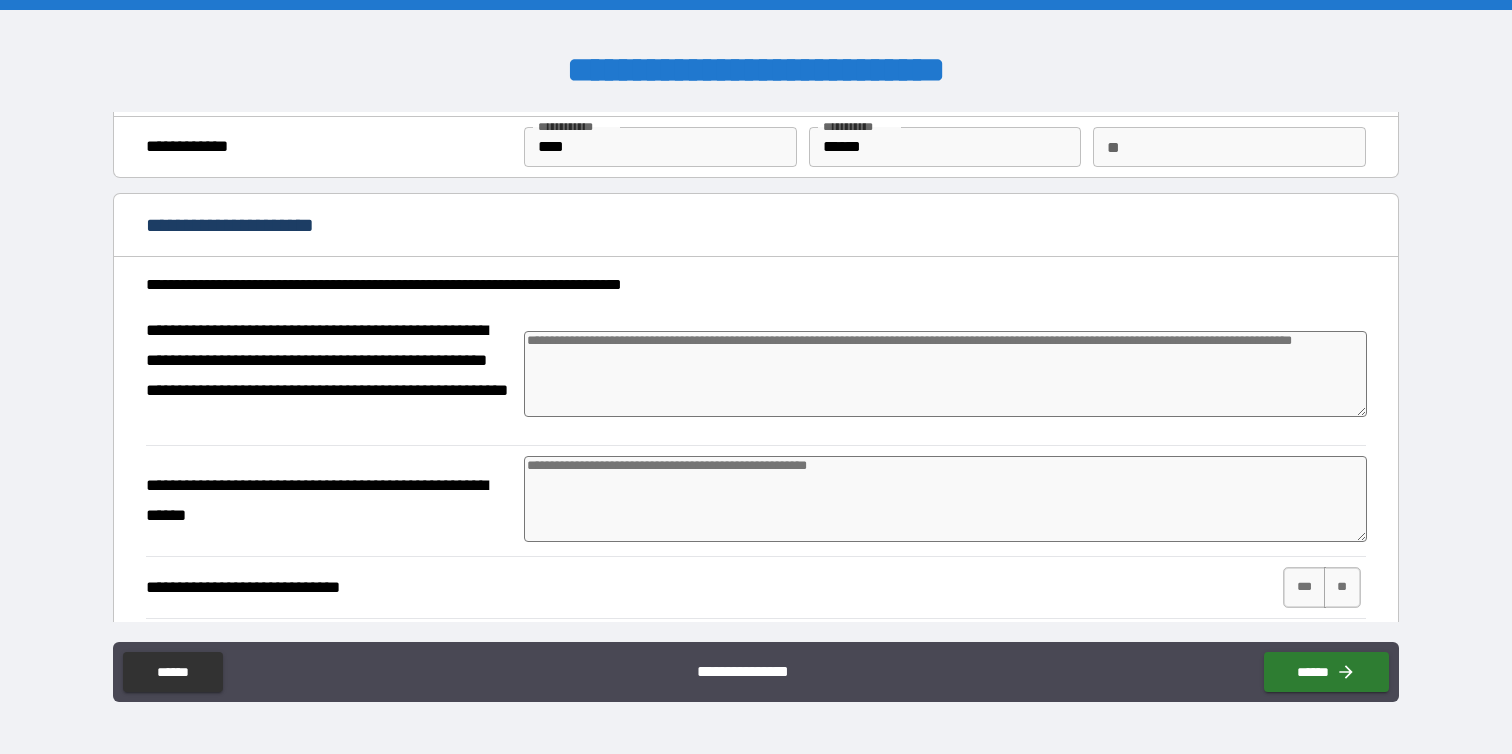 type on "*" 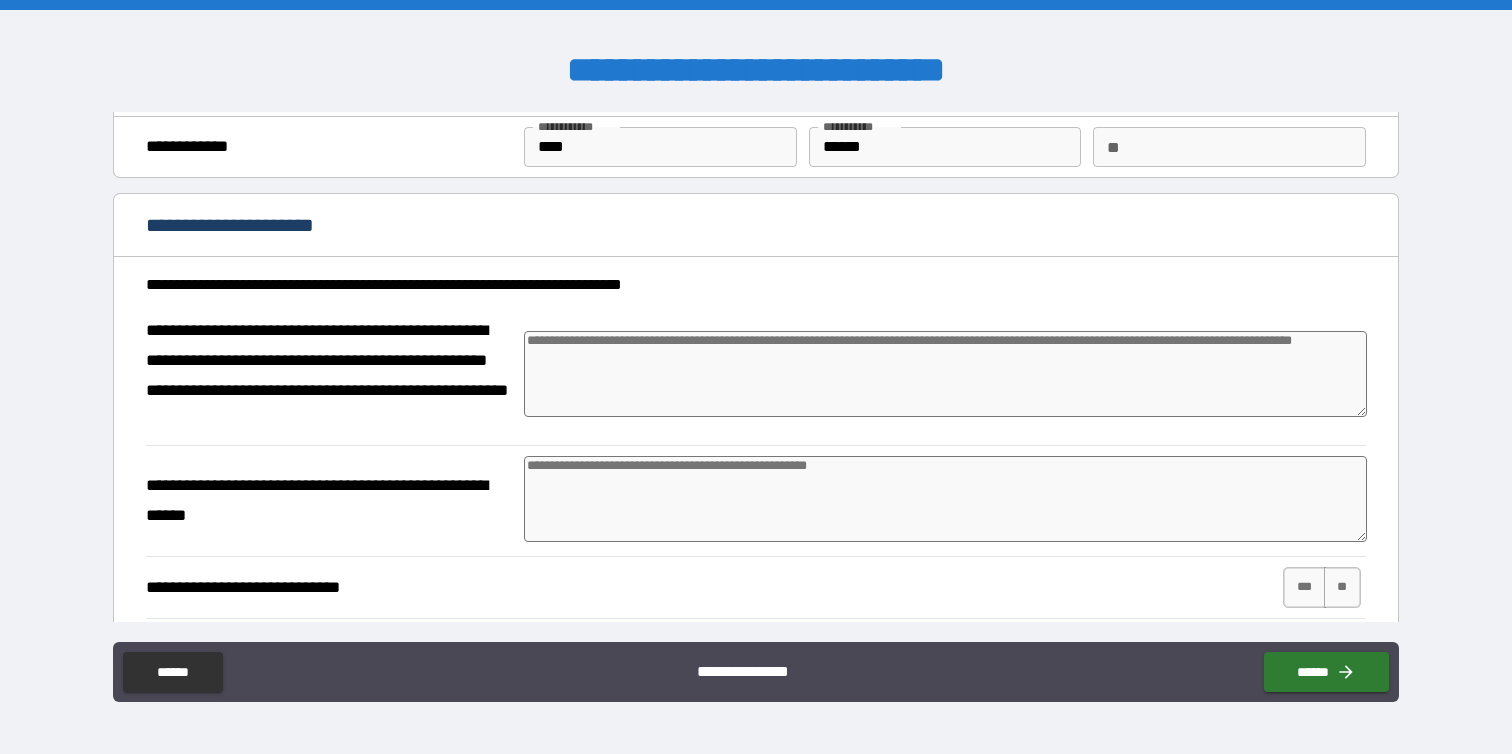 type on "*" 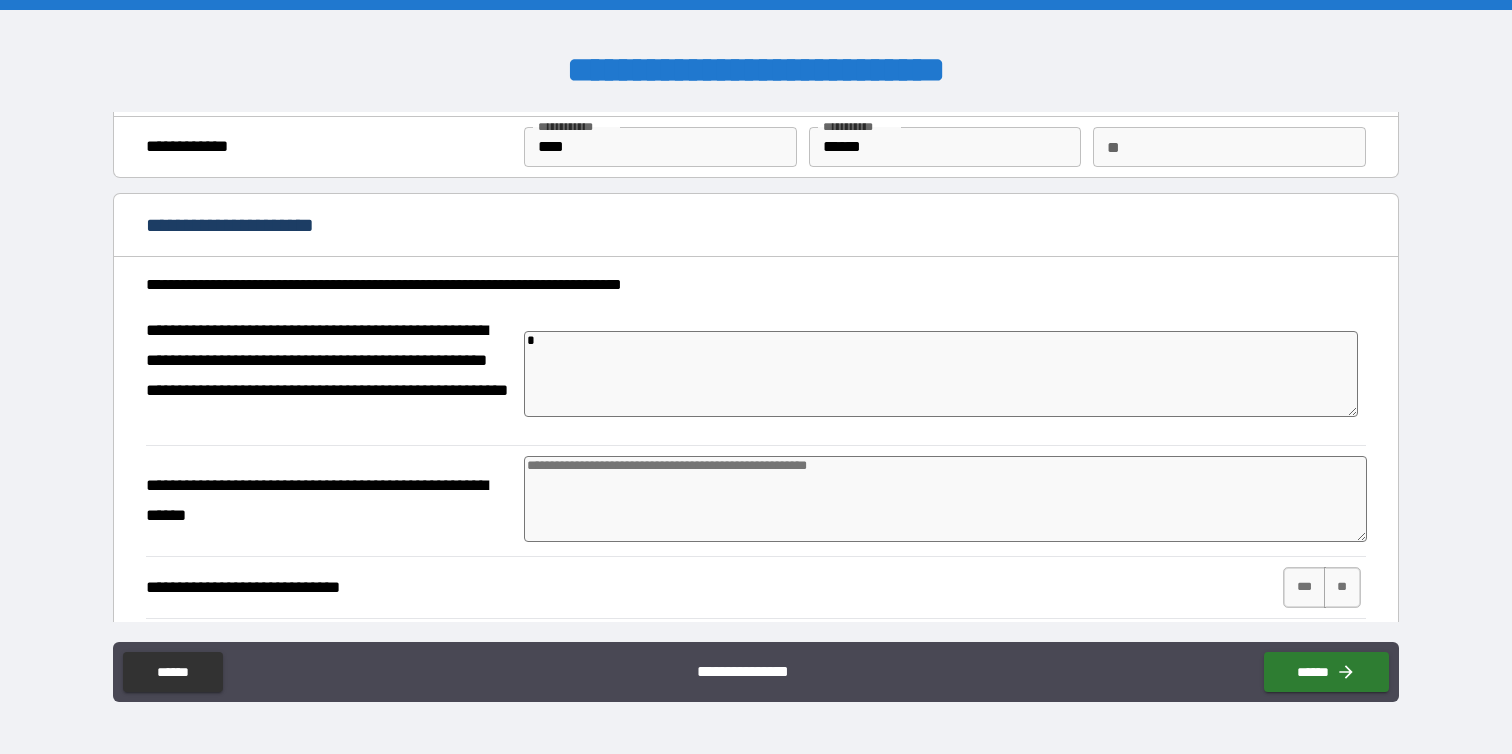 type on "*" 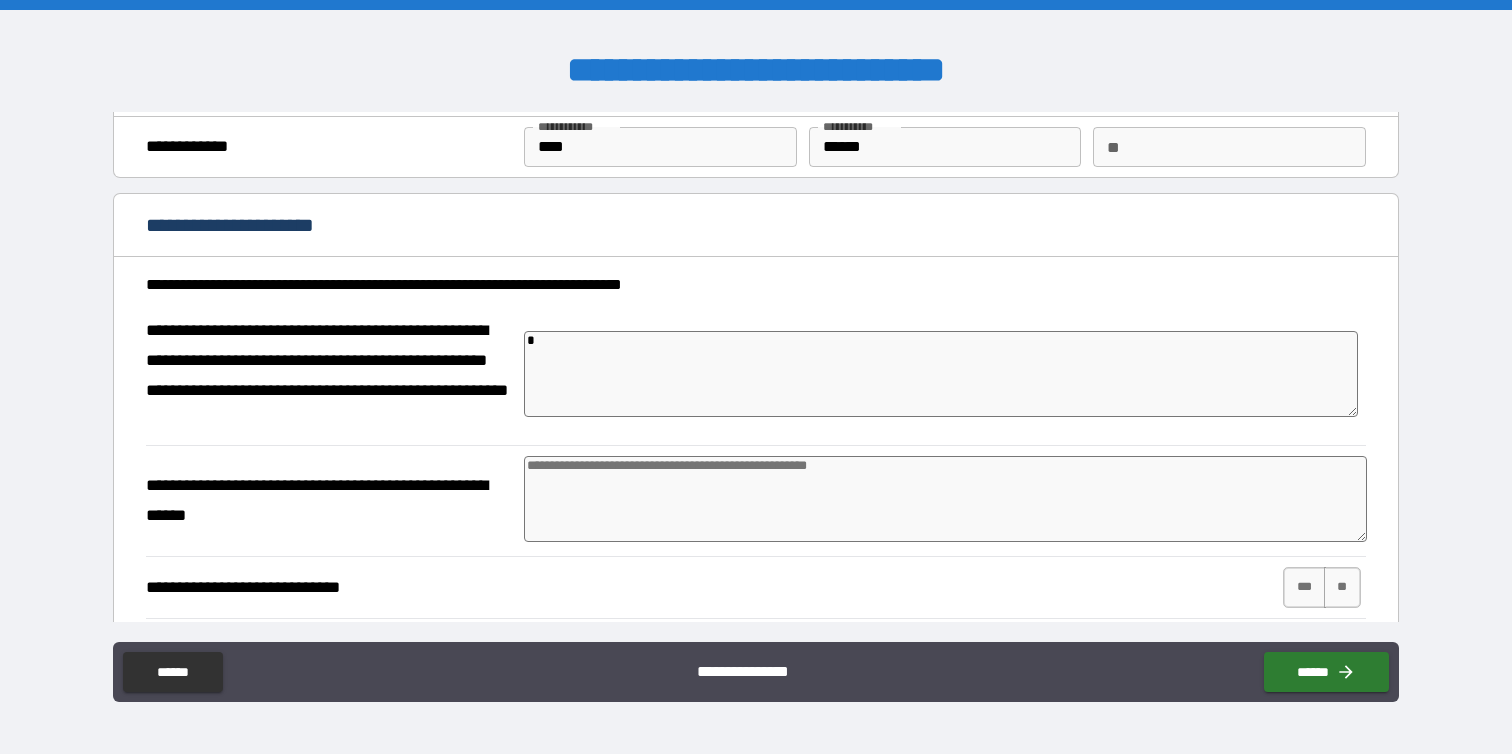 type on "*" 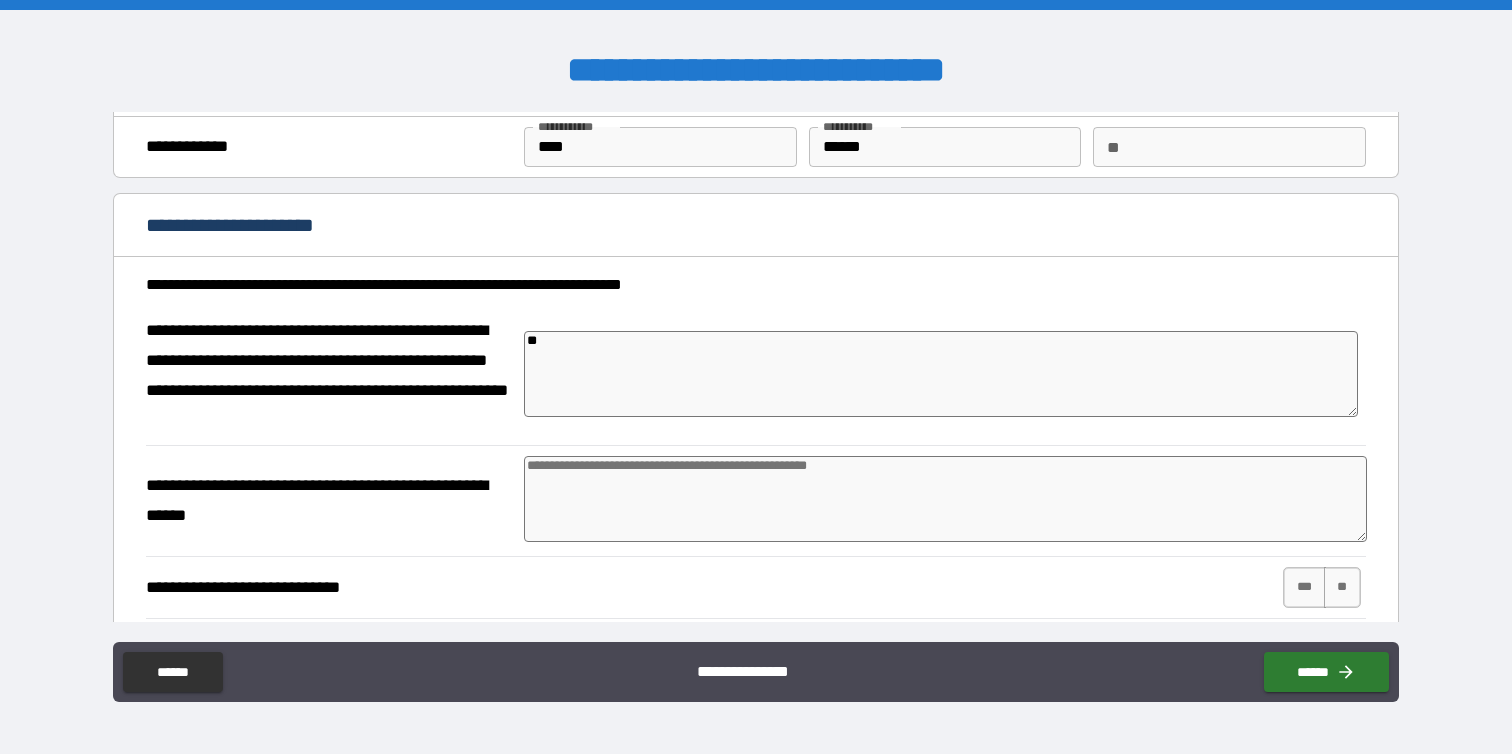type on "***" 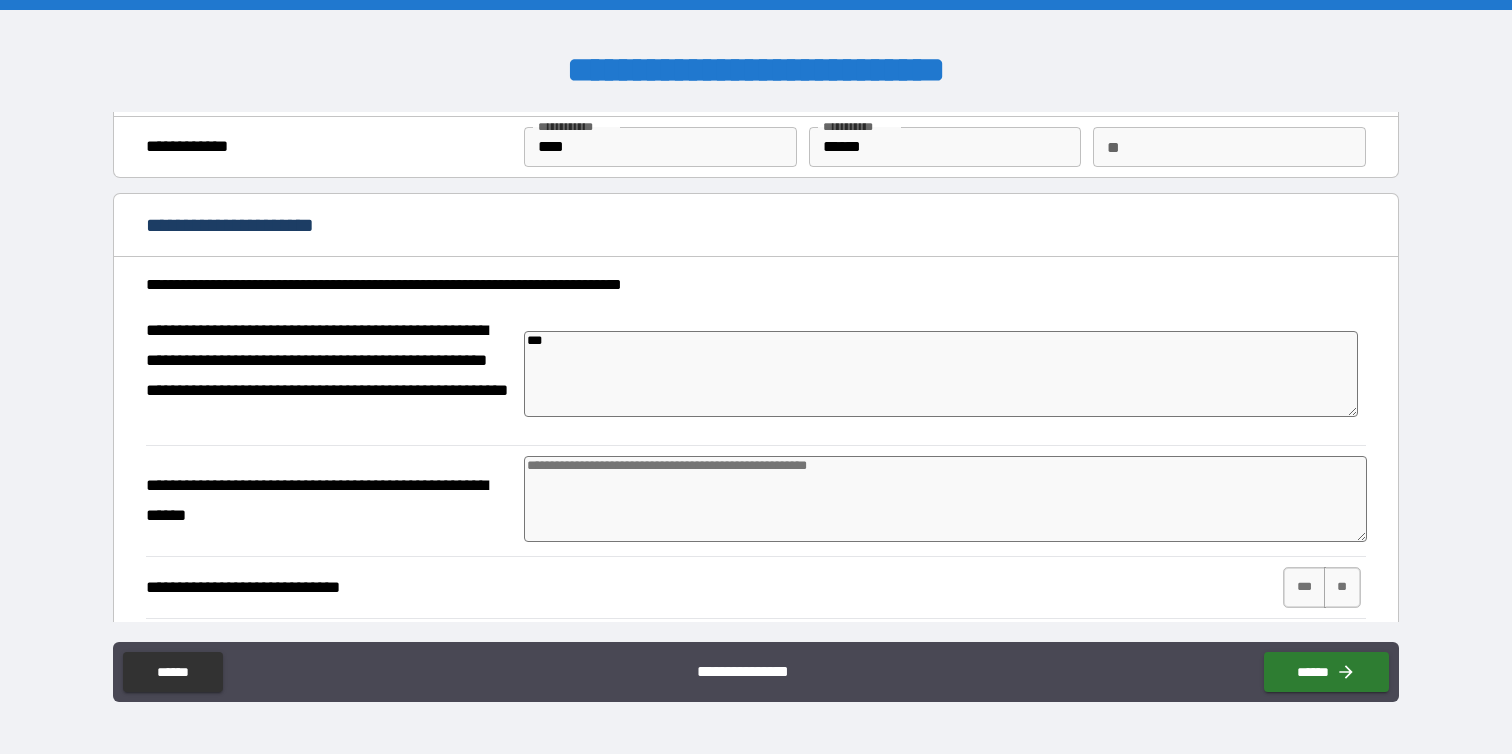 type on "*" 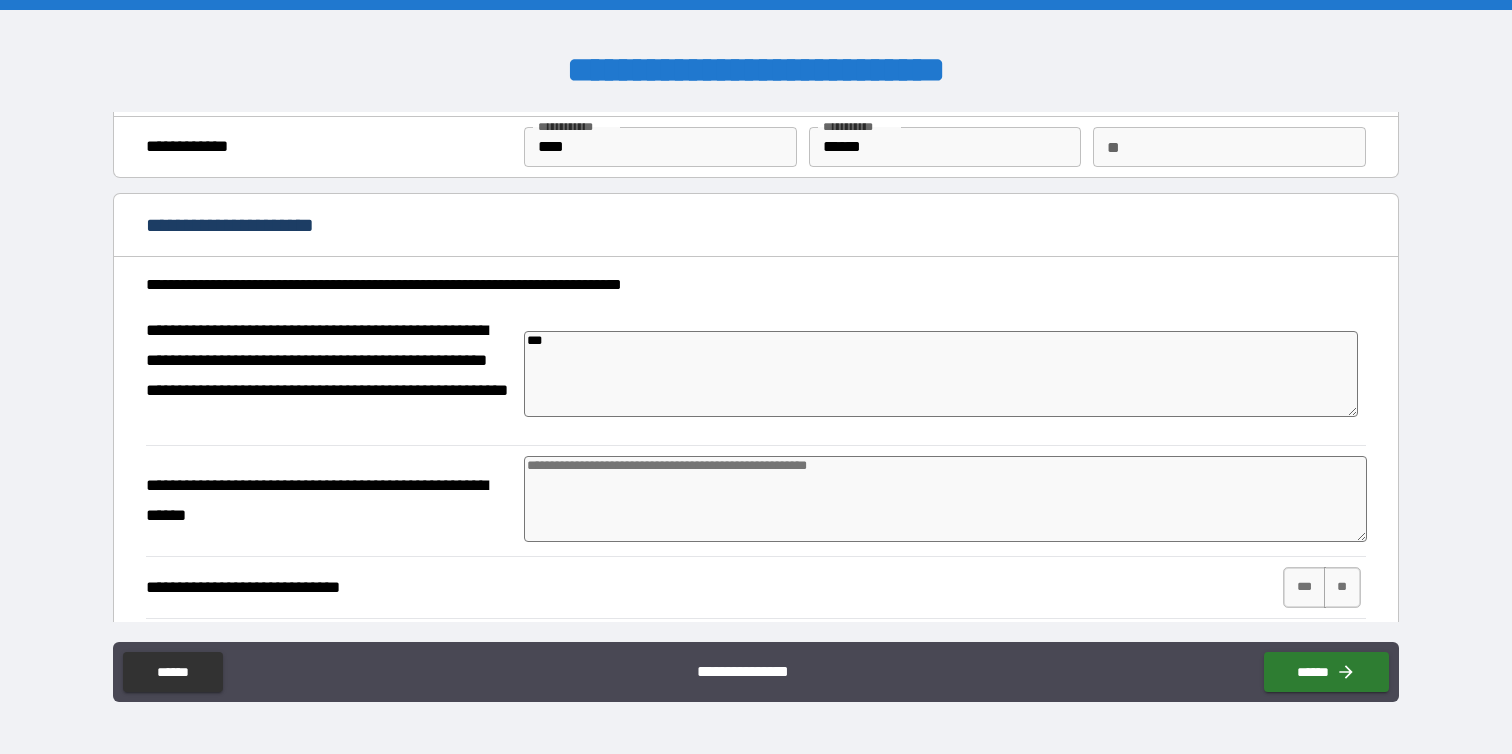type on "*" 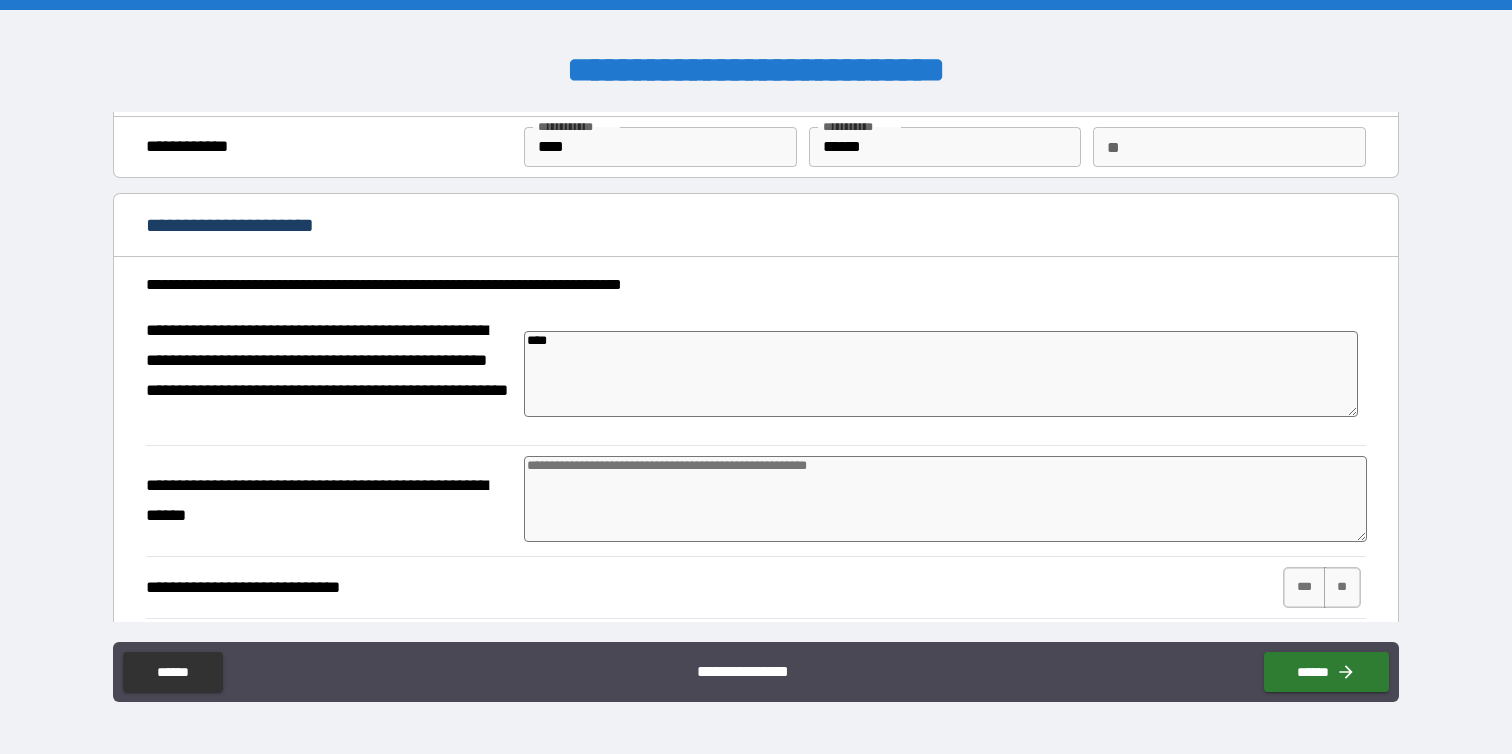type on "*****" 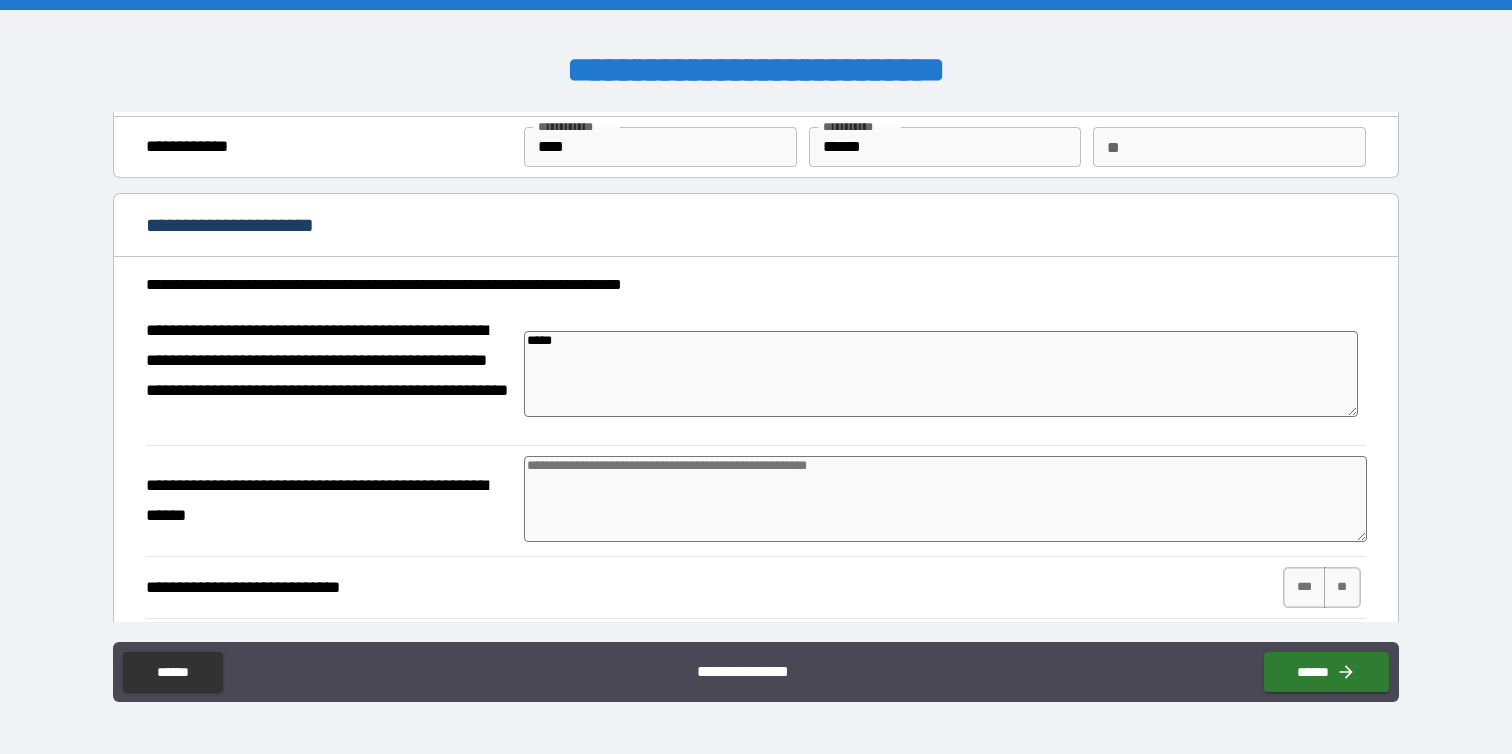 type on "******" 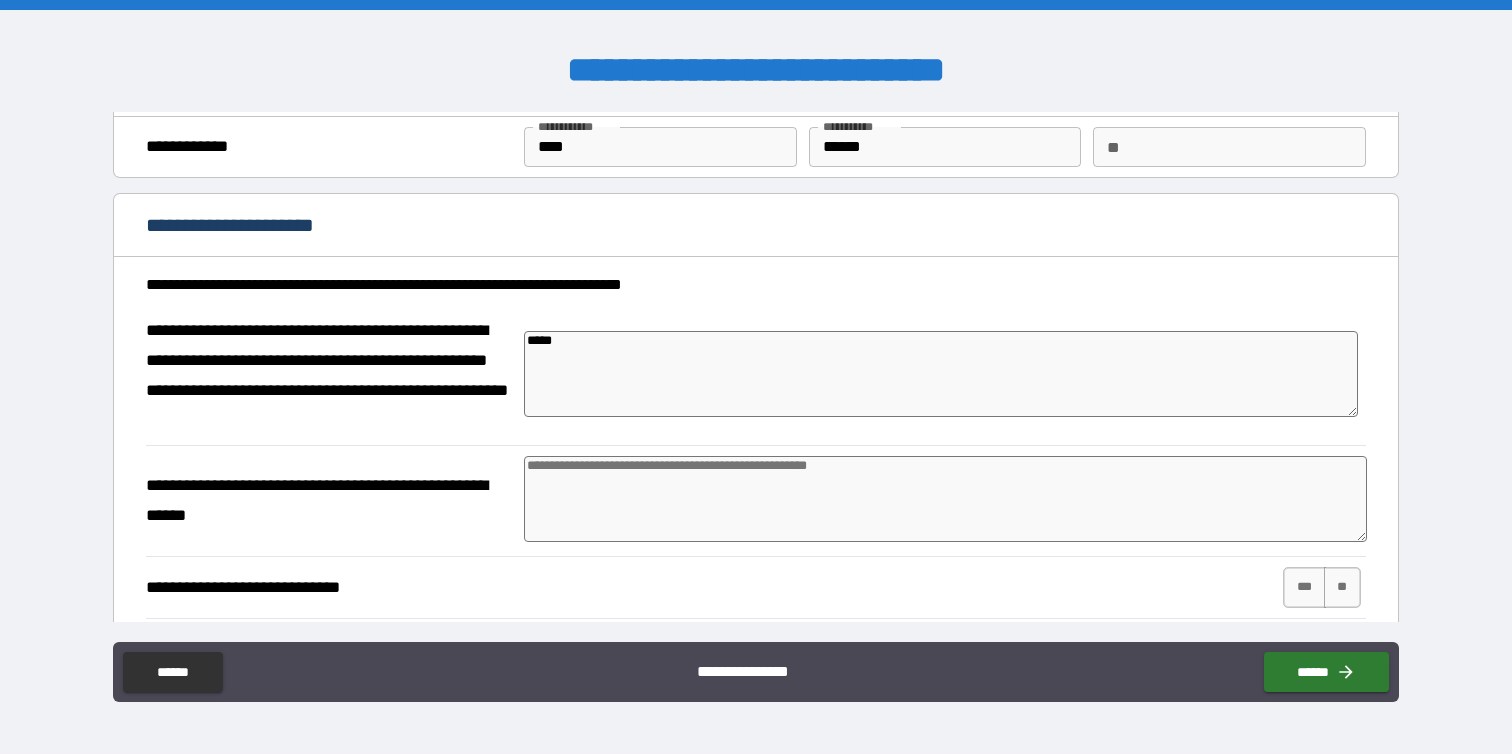 type on "*" 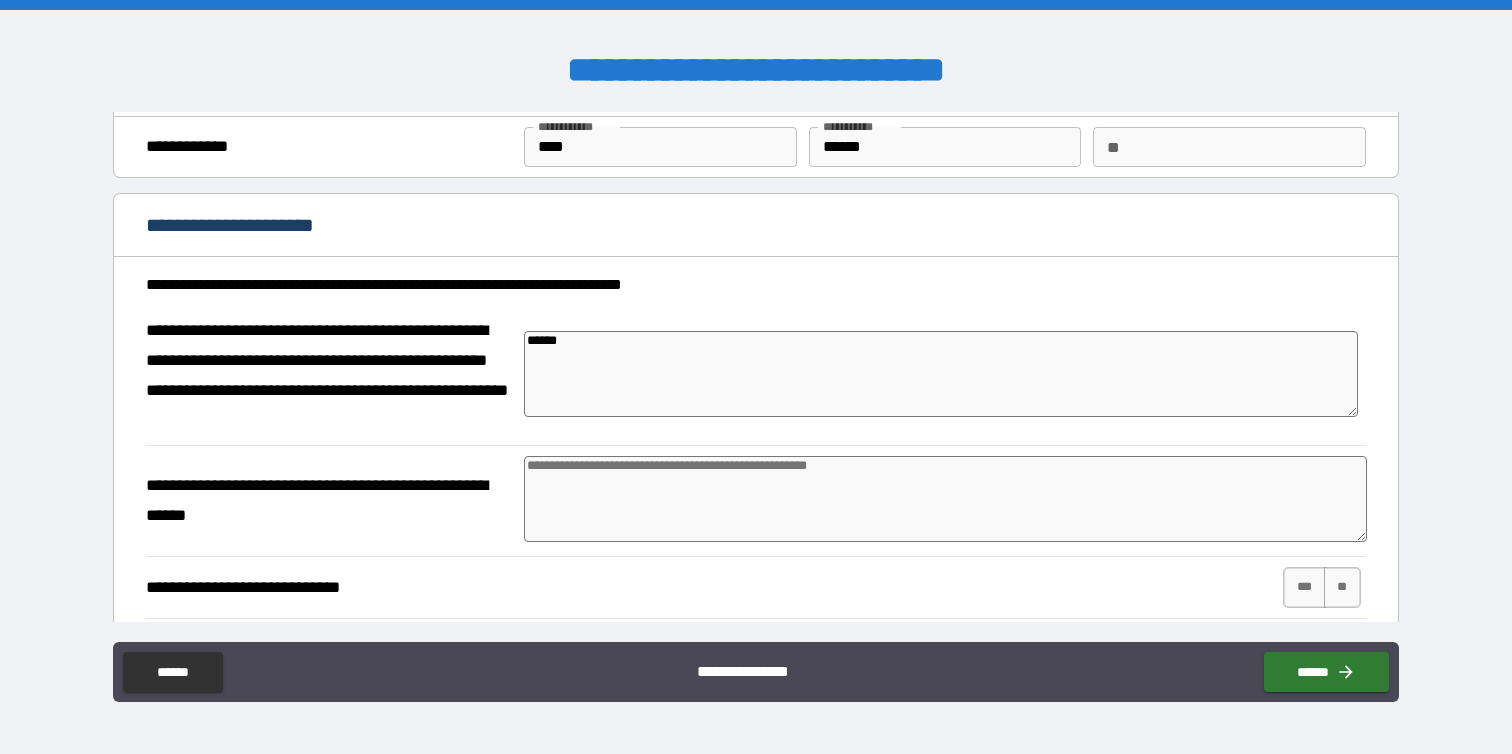 type on "******" 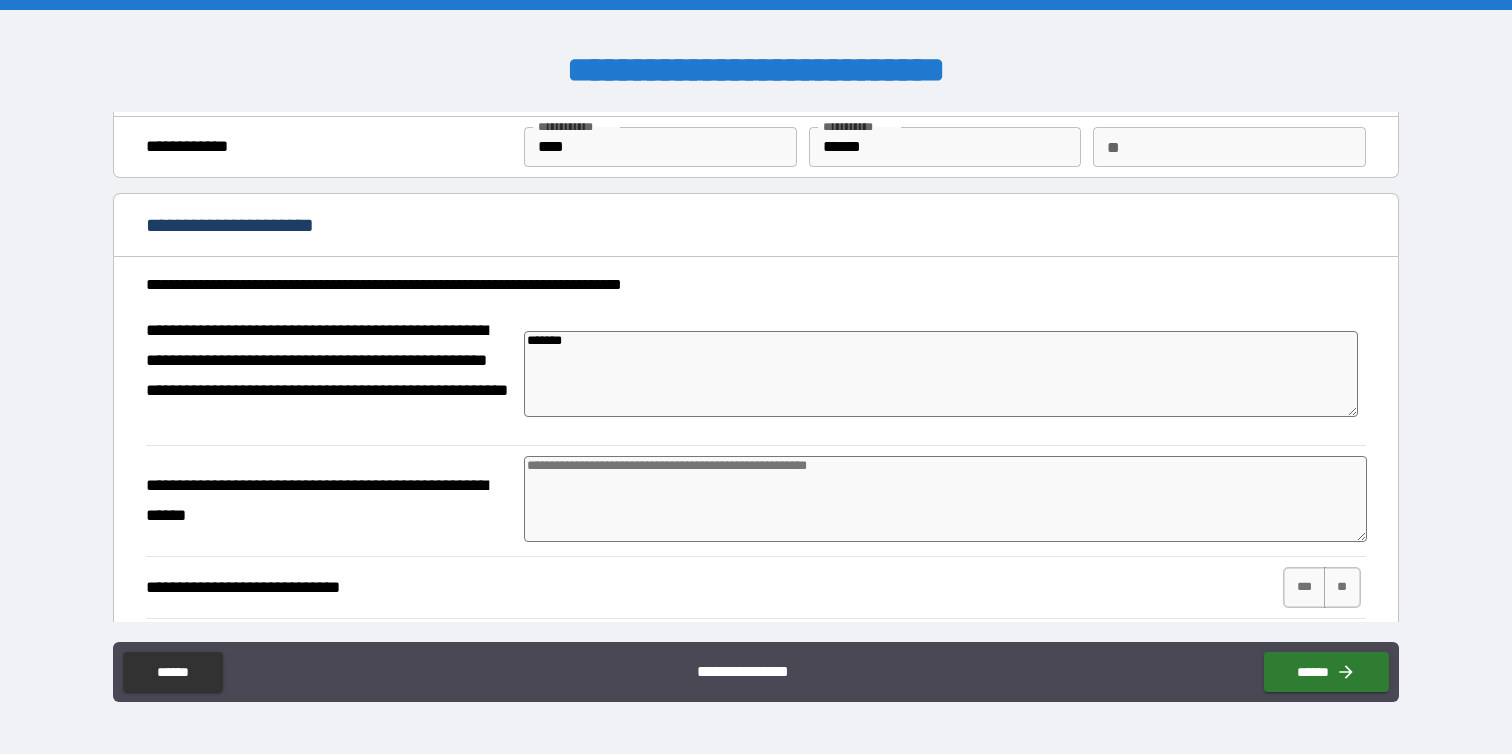type on "********" 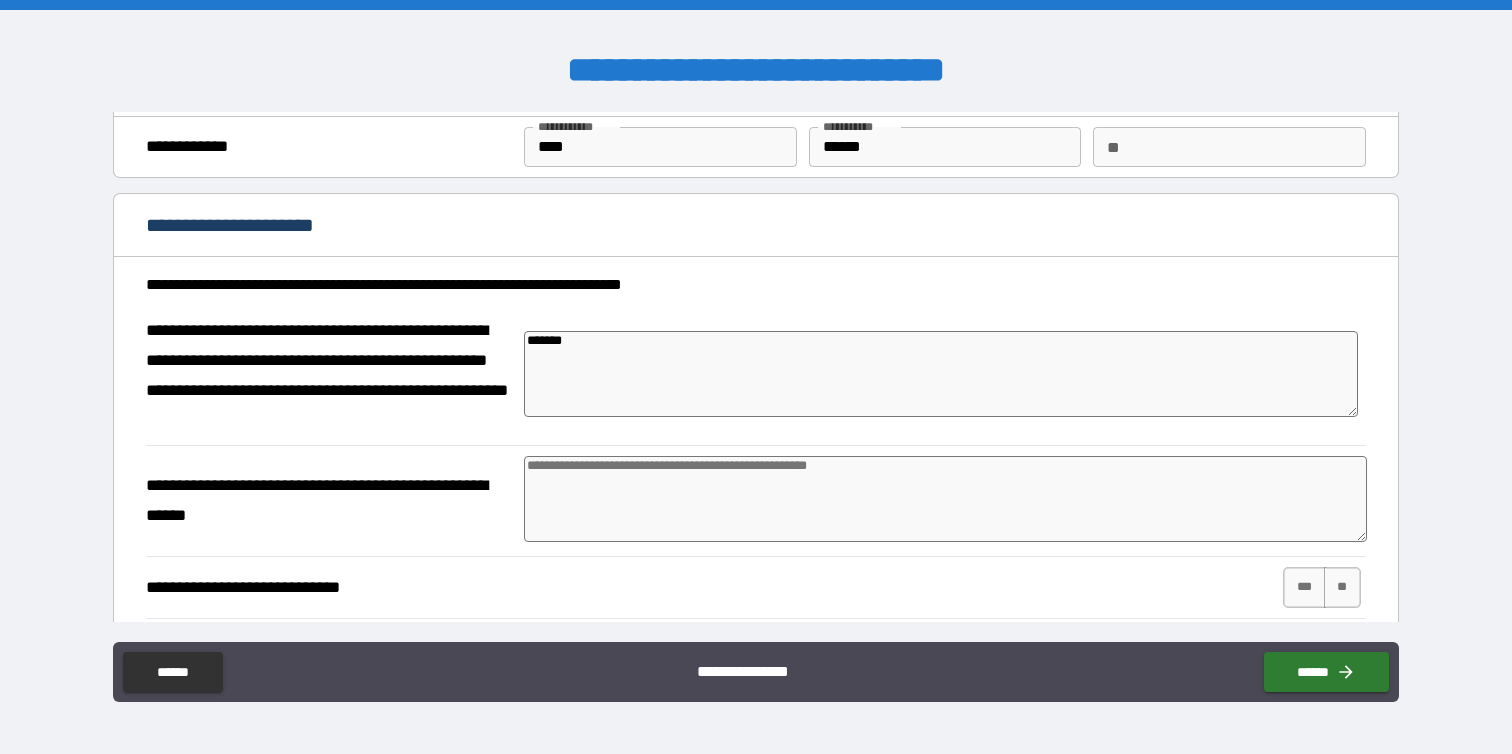 type on "*" 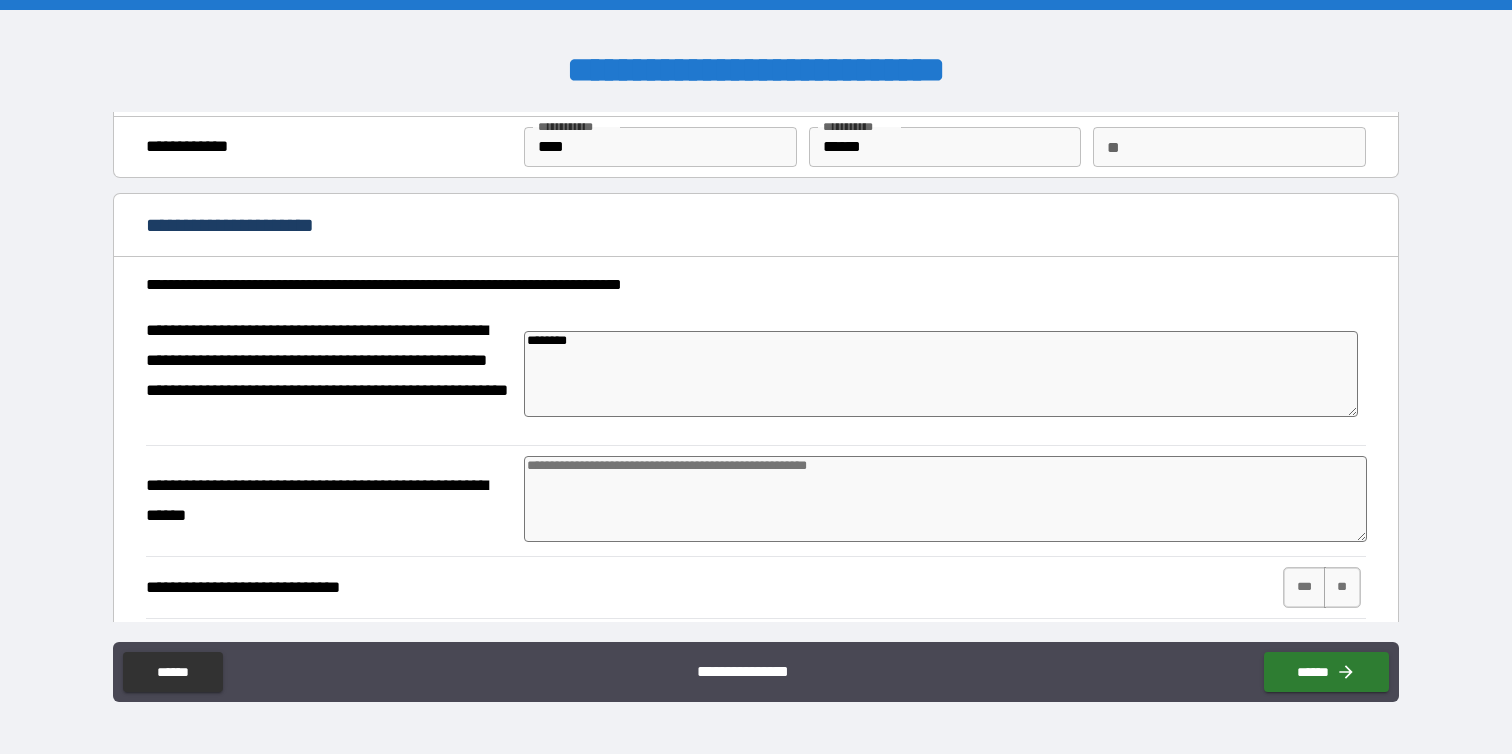 type on "*********" 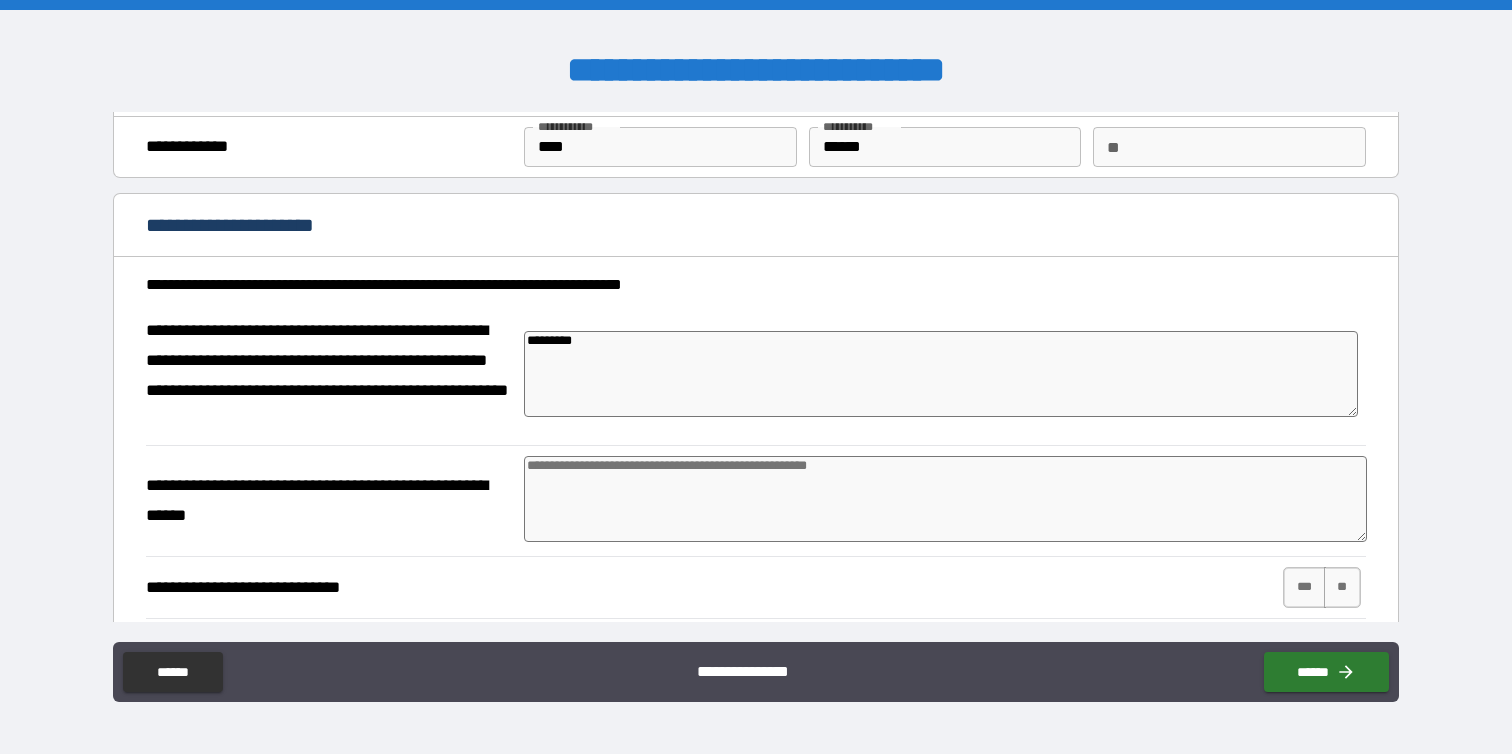 type on "**********" 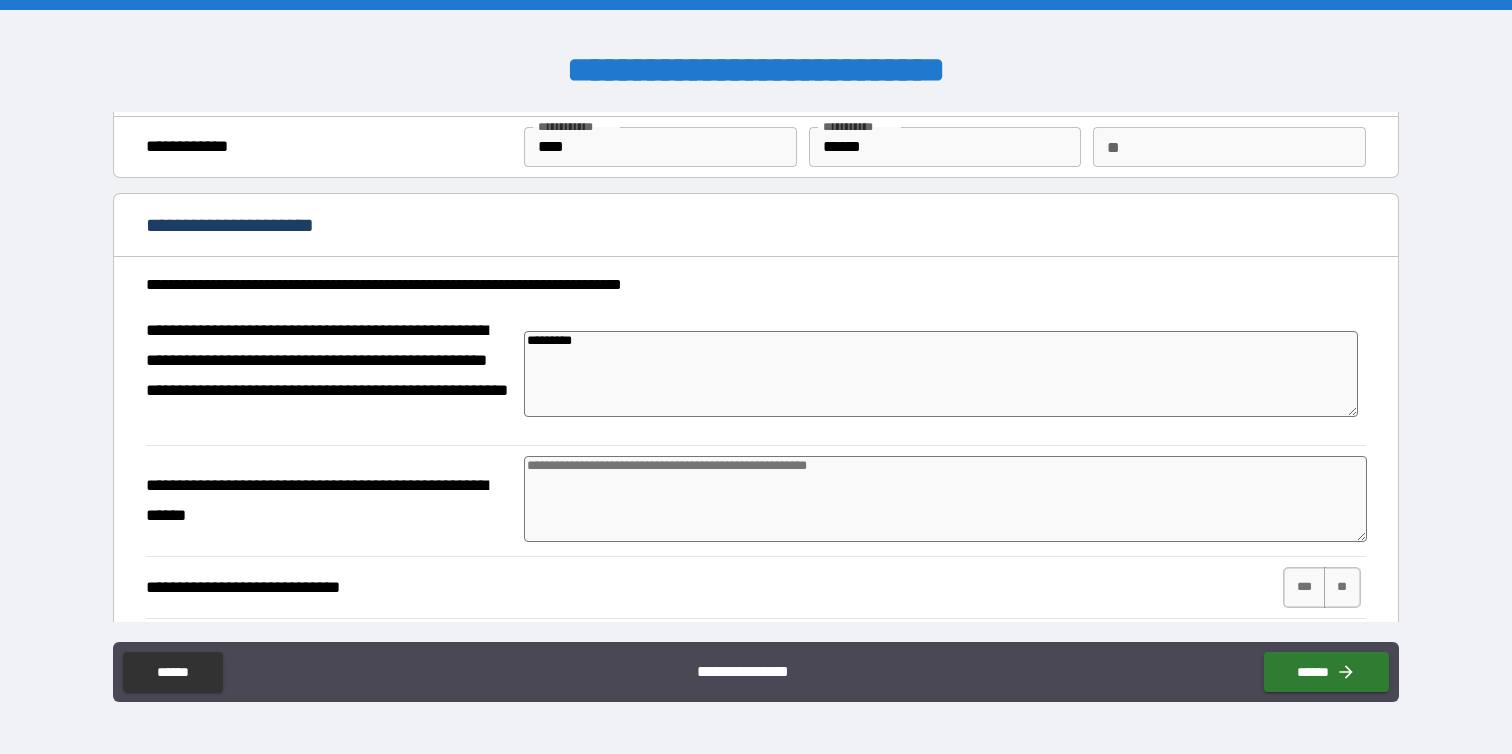 type on "*" 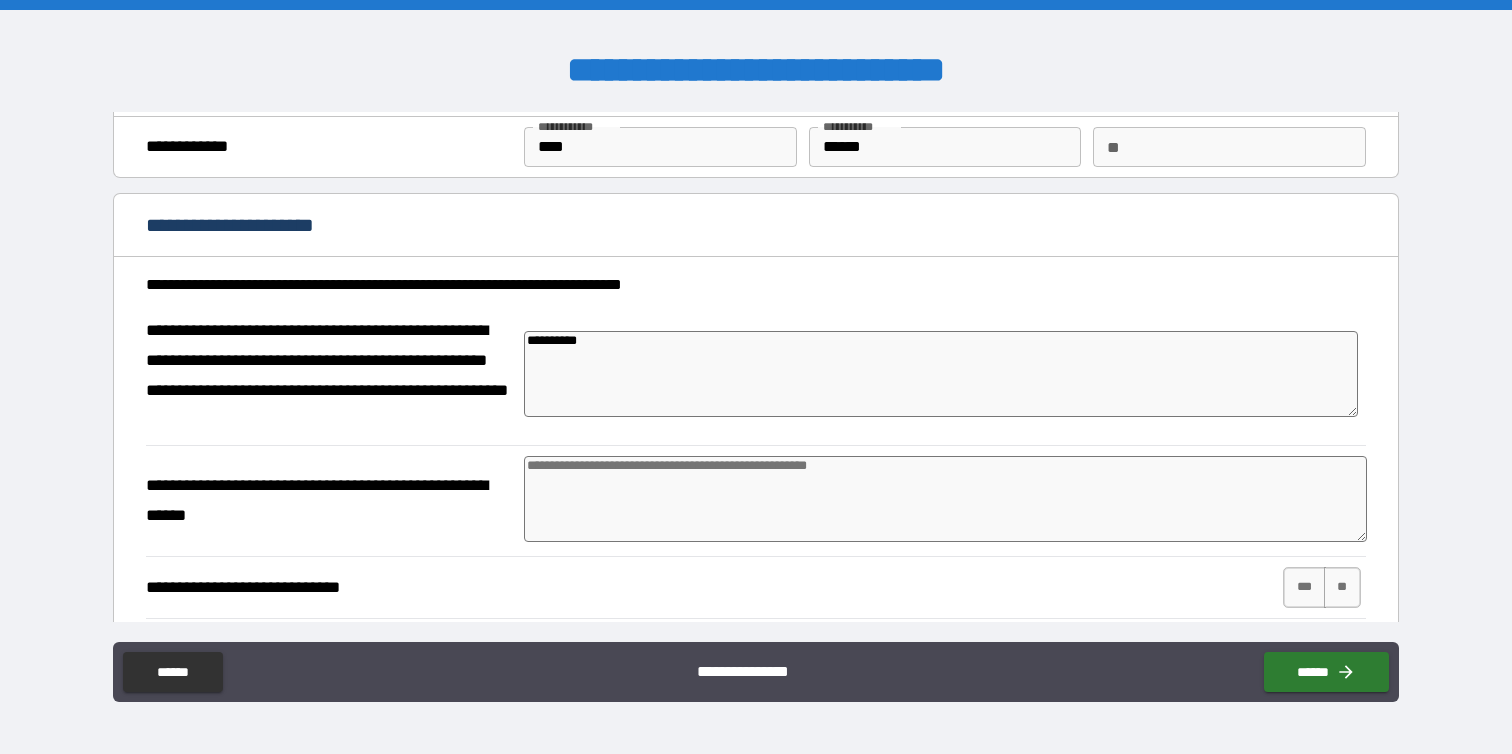 type on "*" 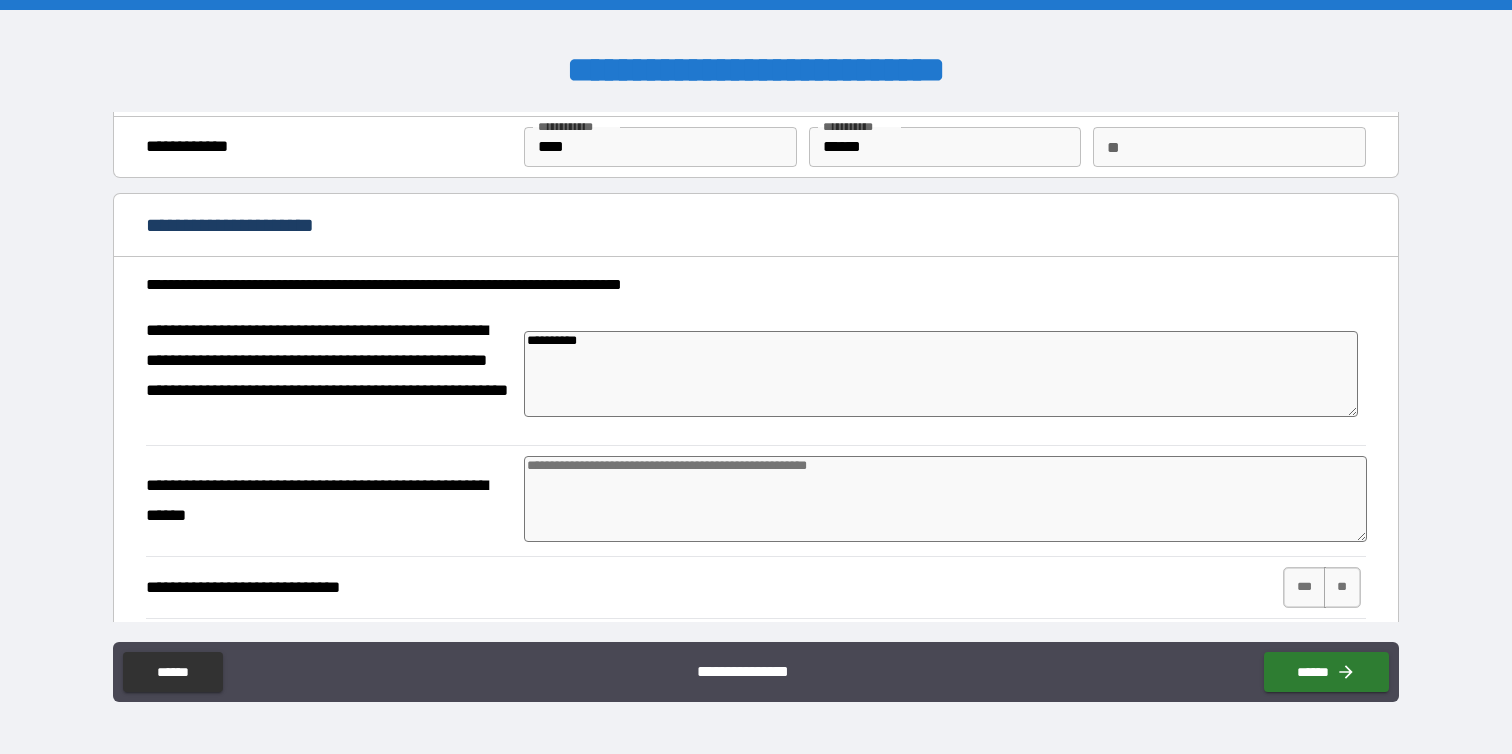 type on "*" 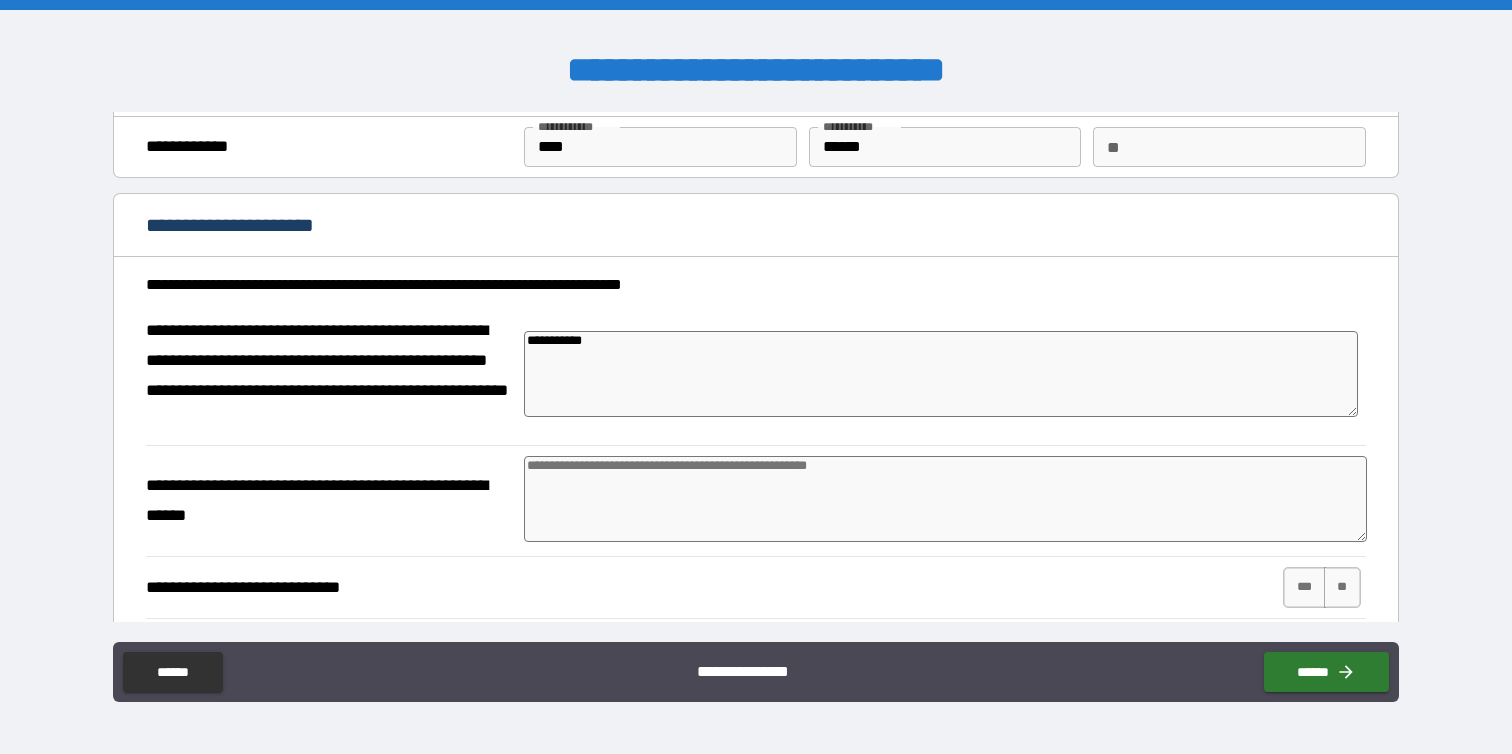 type on "*" 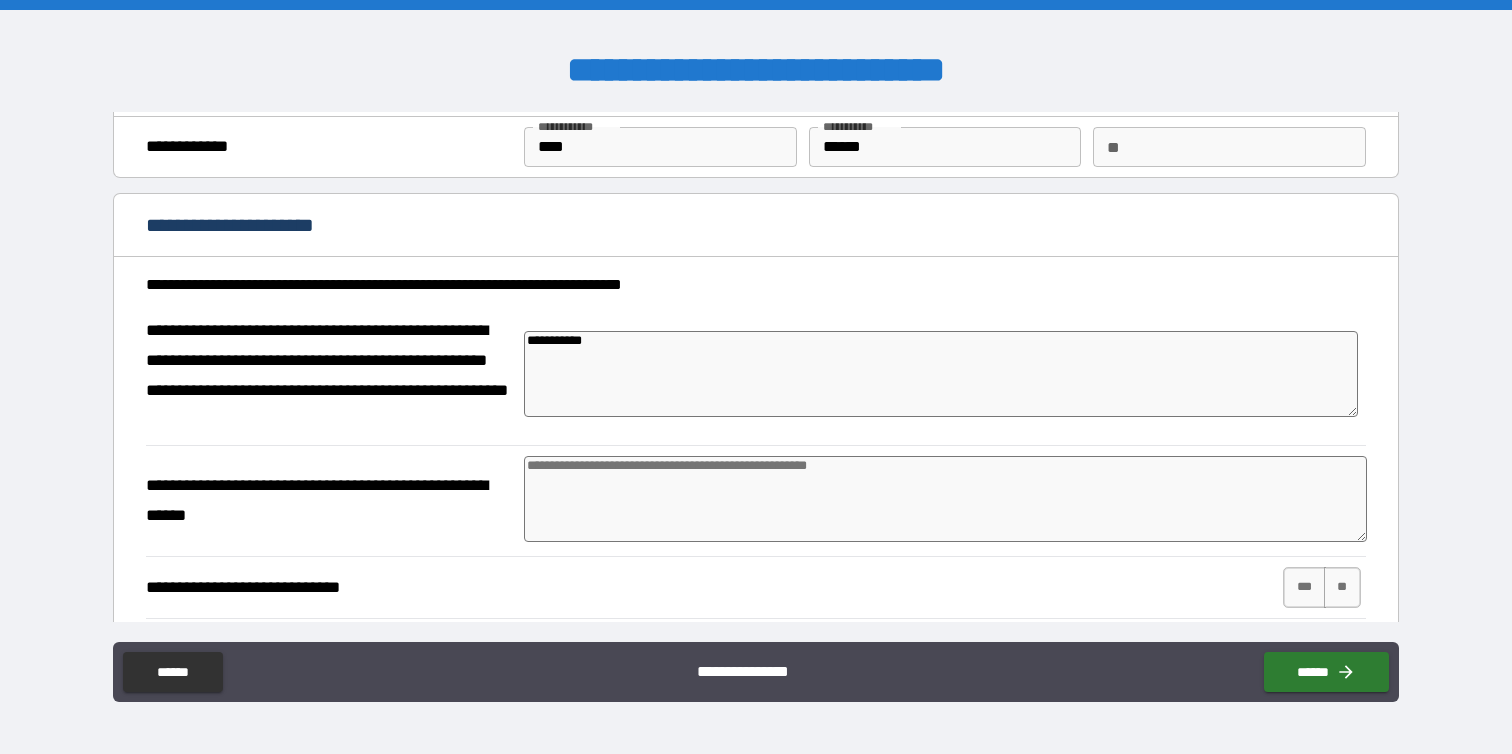 type on "*" 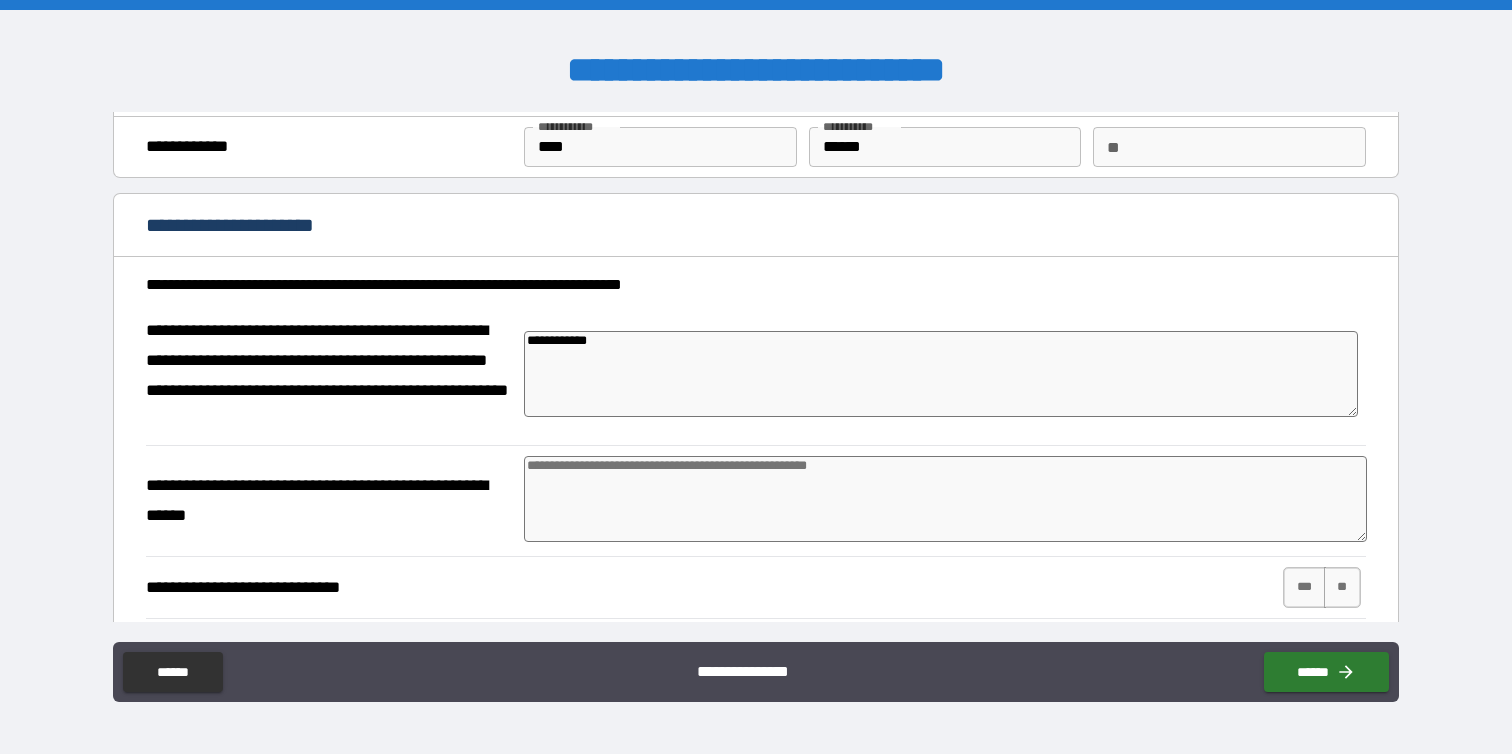 type on "**********" 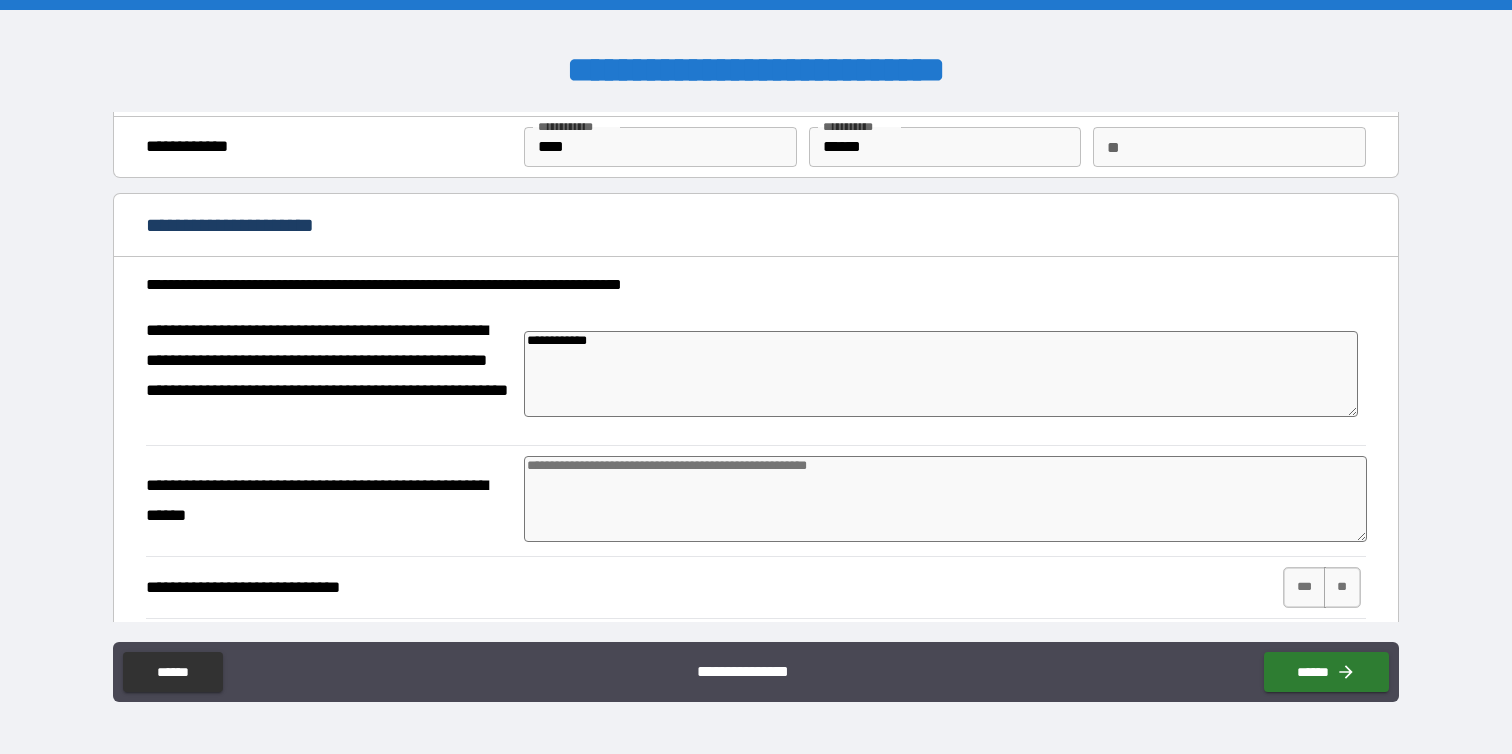 type on "*" 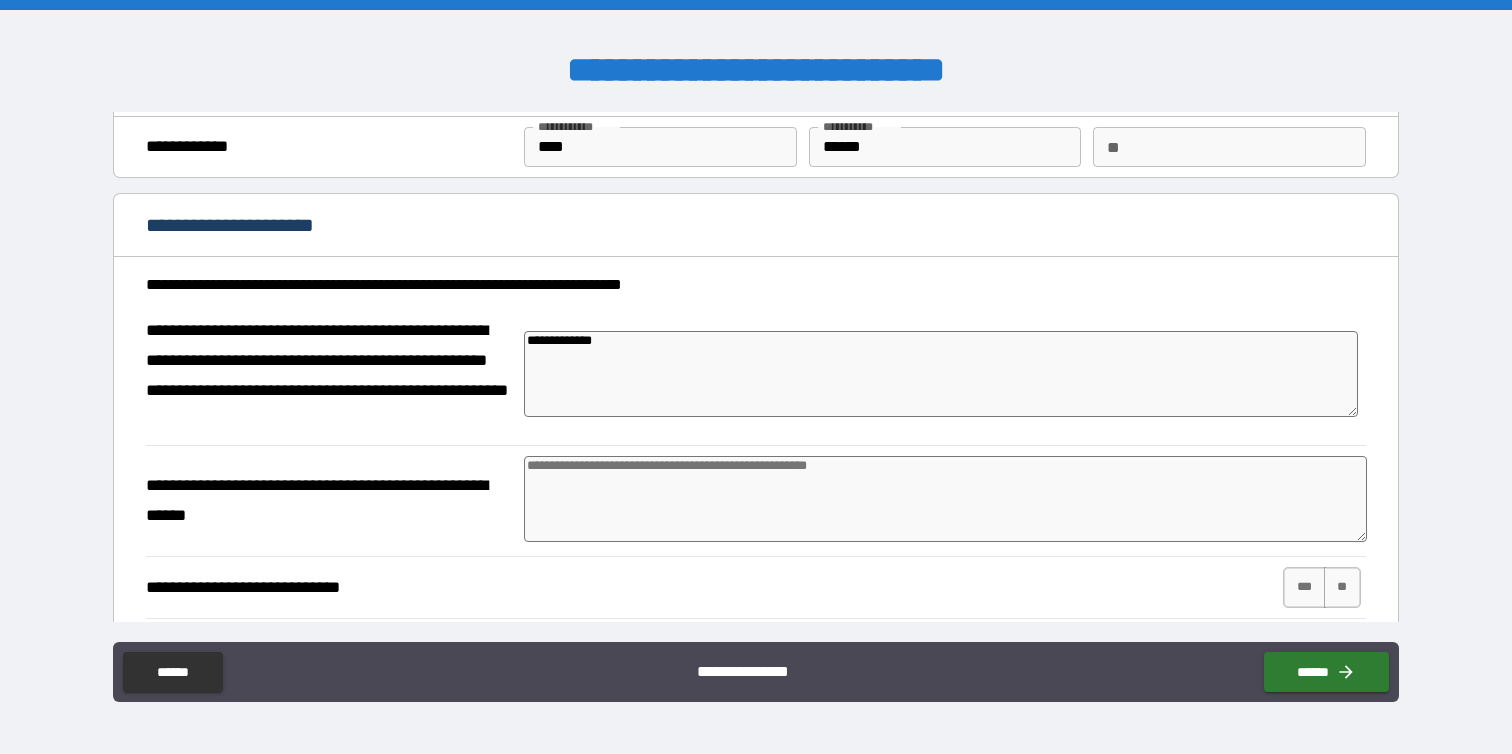type on "**********" 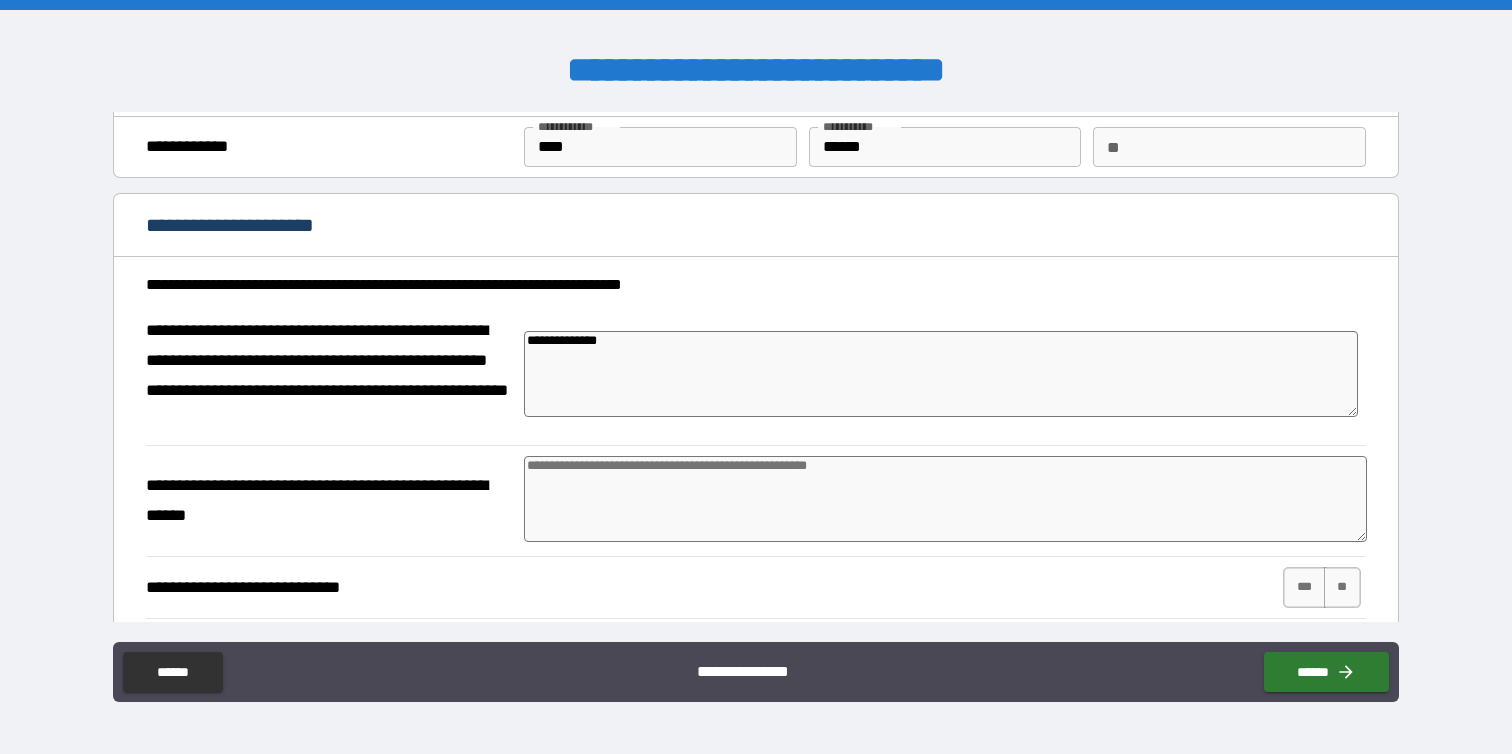 type on "**********" 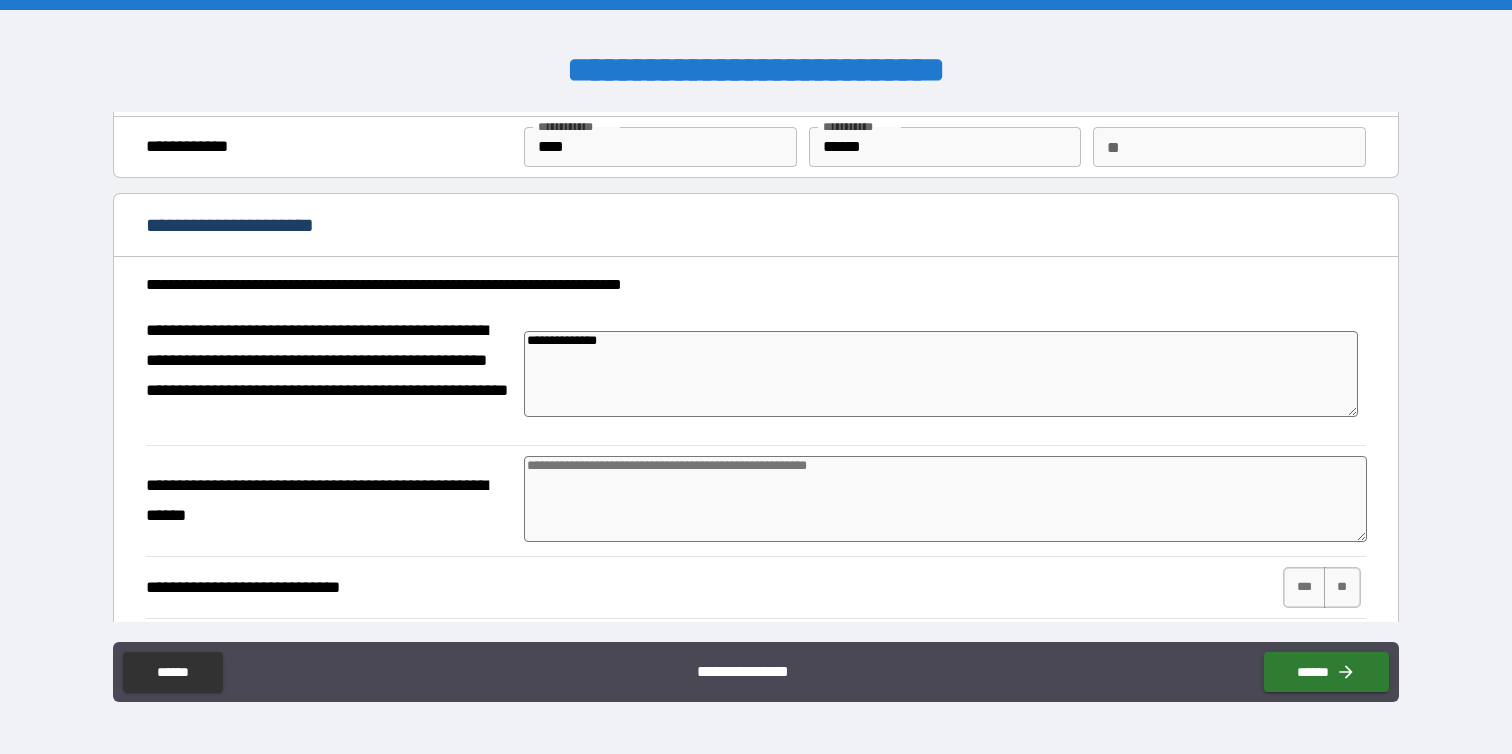 type on "*" 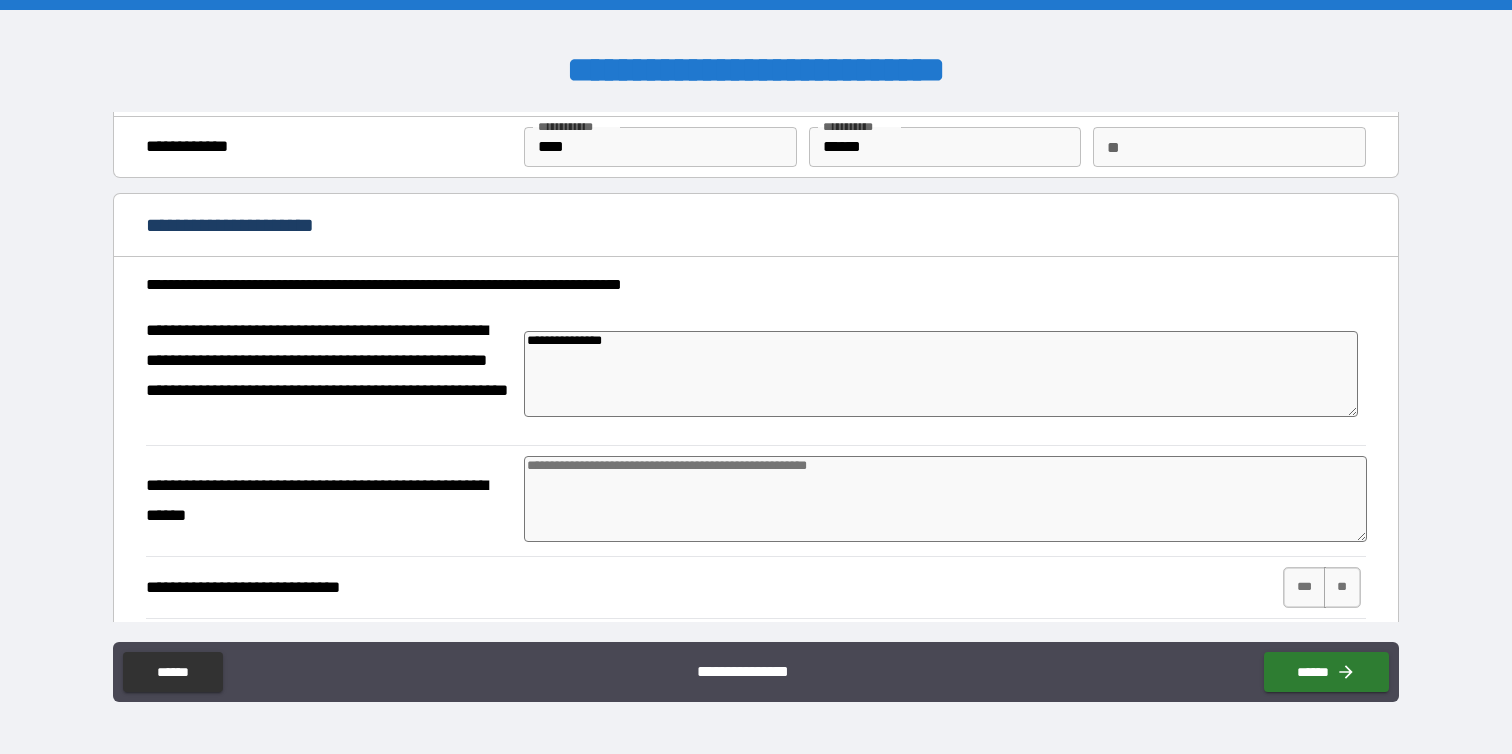 type on "*" 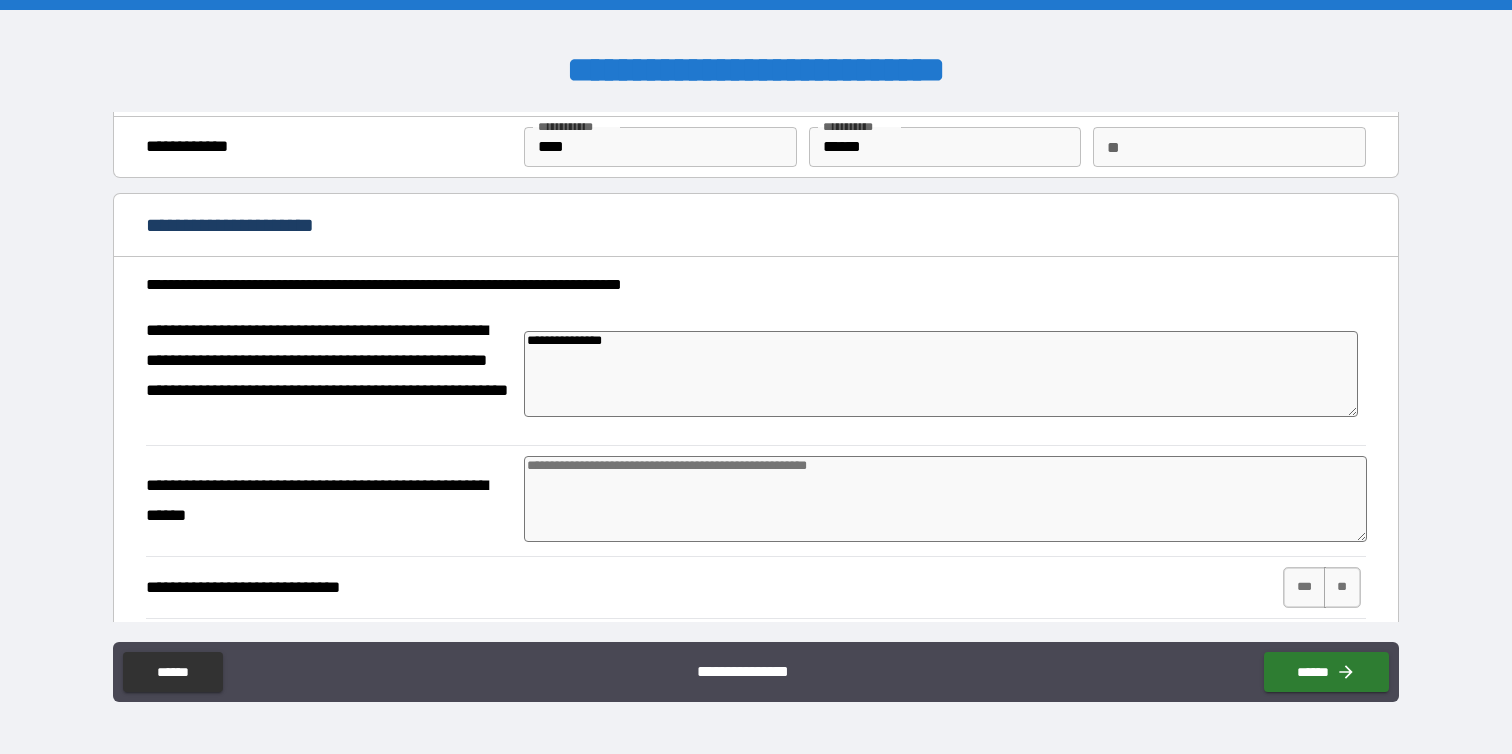 type on "**********" 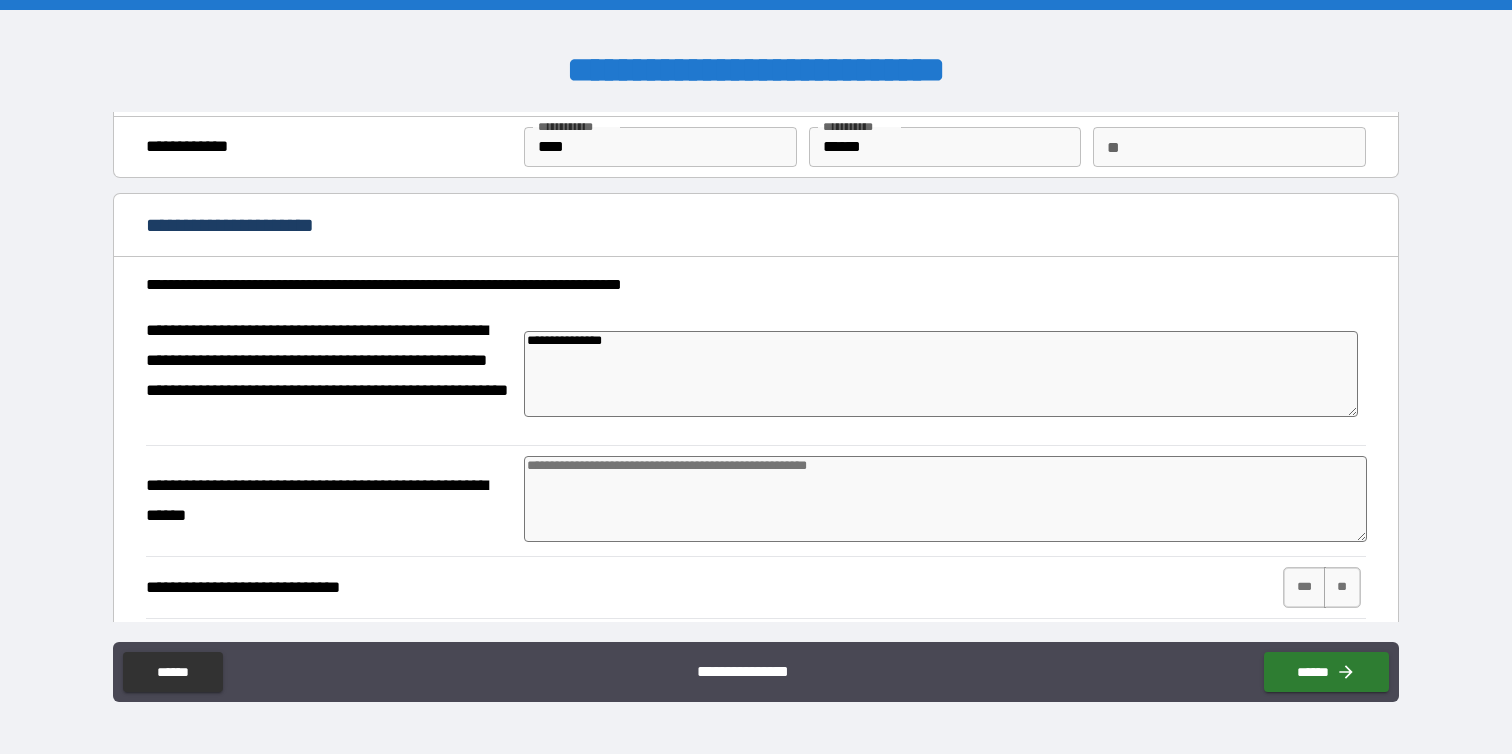 type on "*" 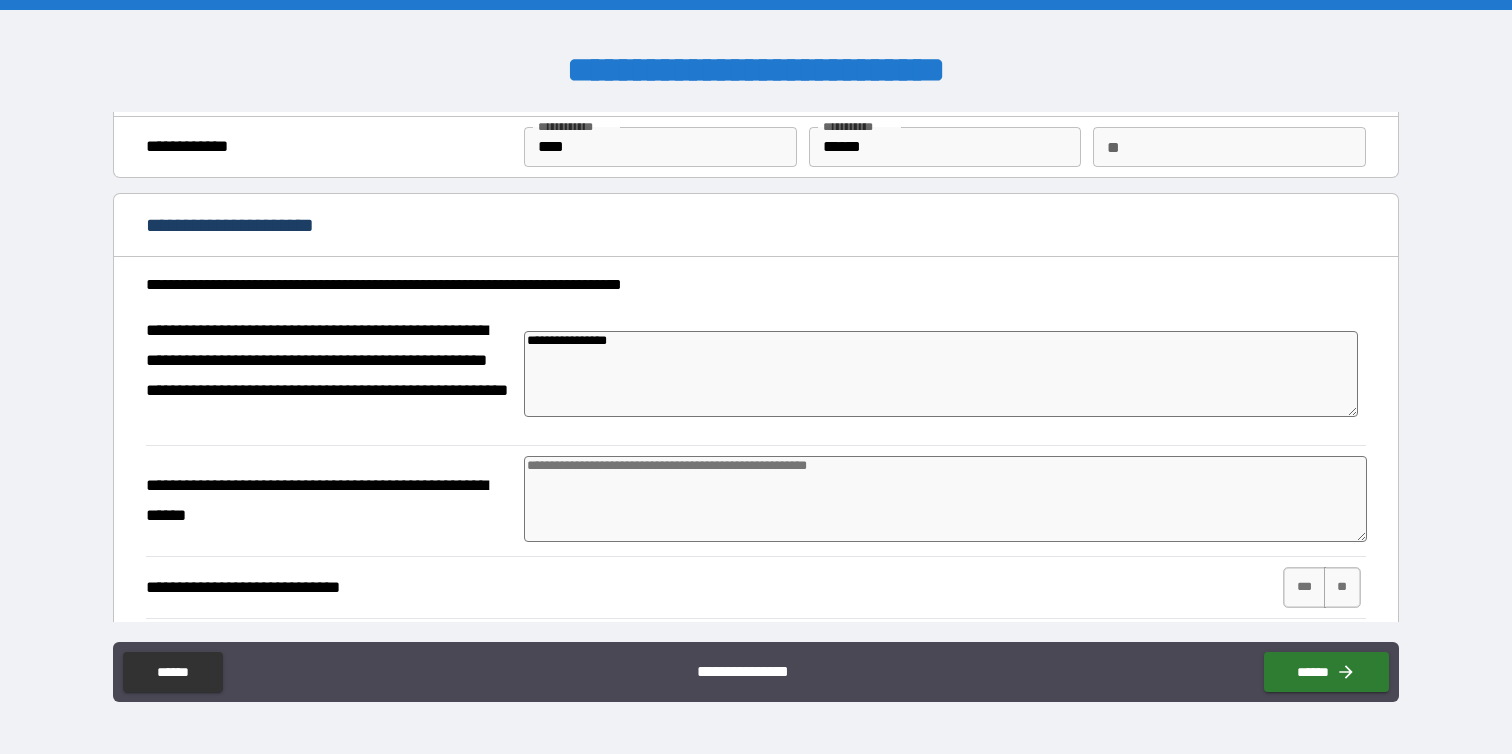 type on "*" 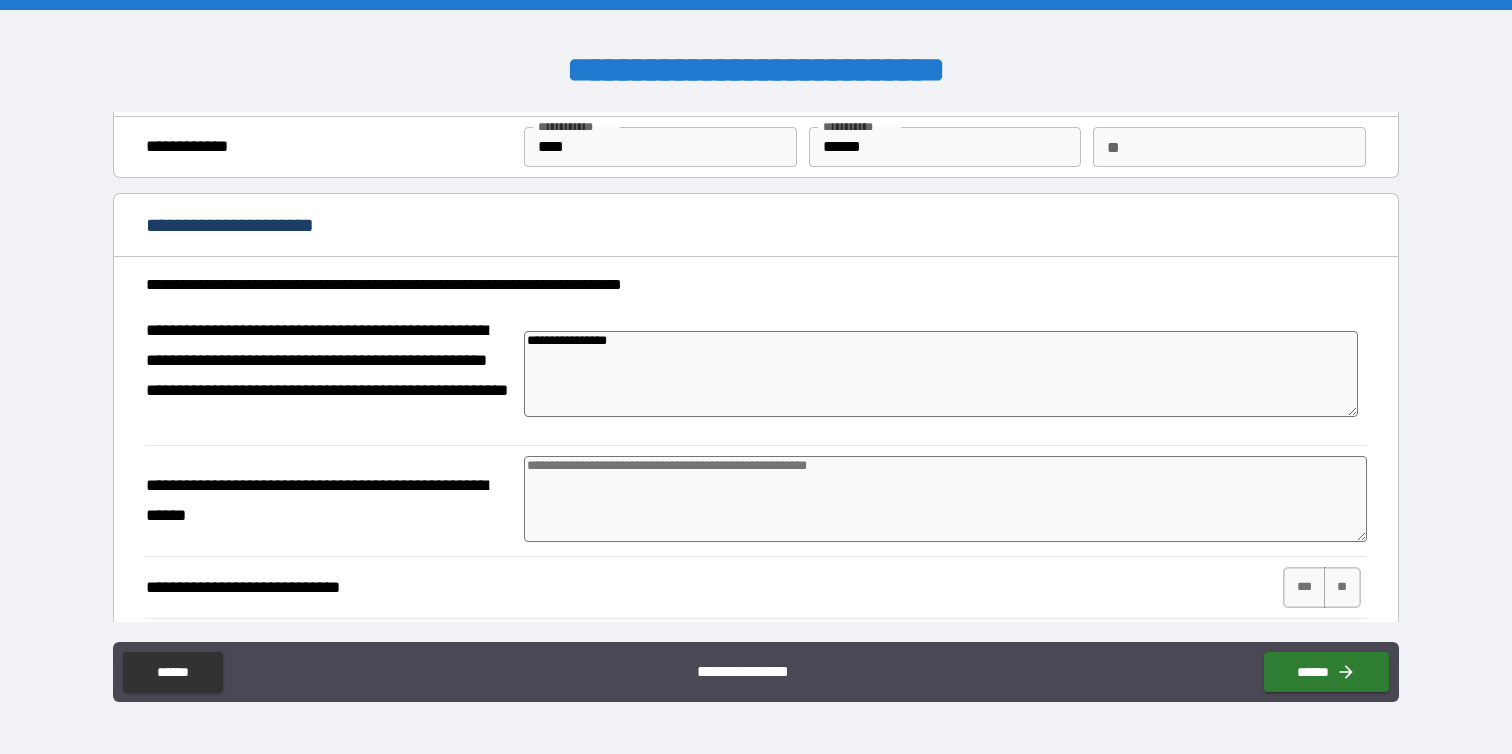 type on "**********" 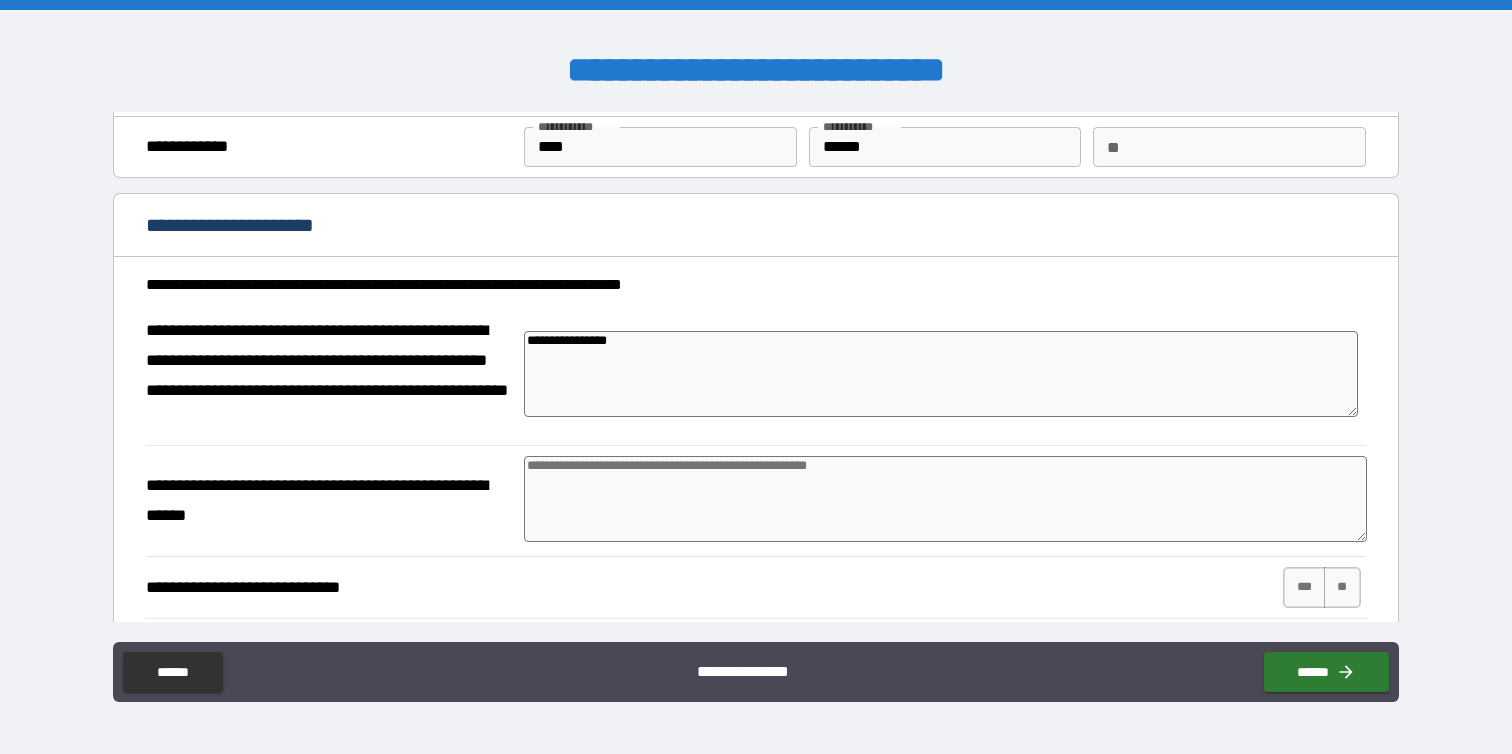 type on "*" 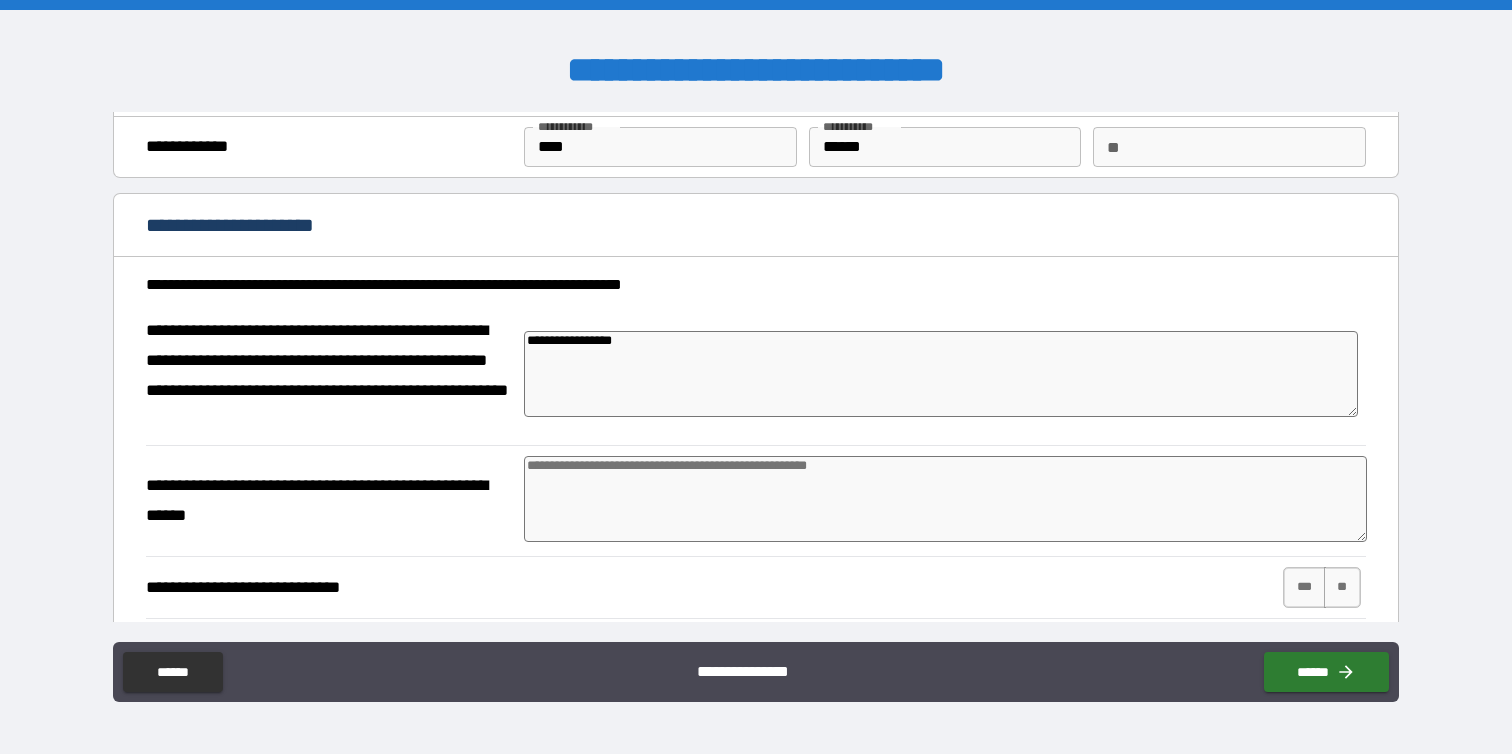 type on "*" 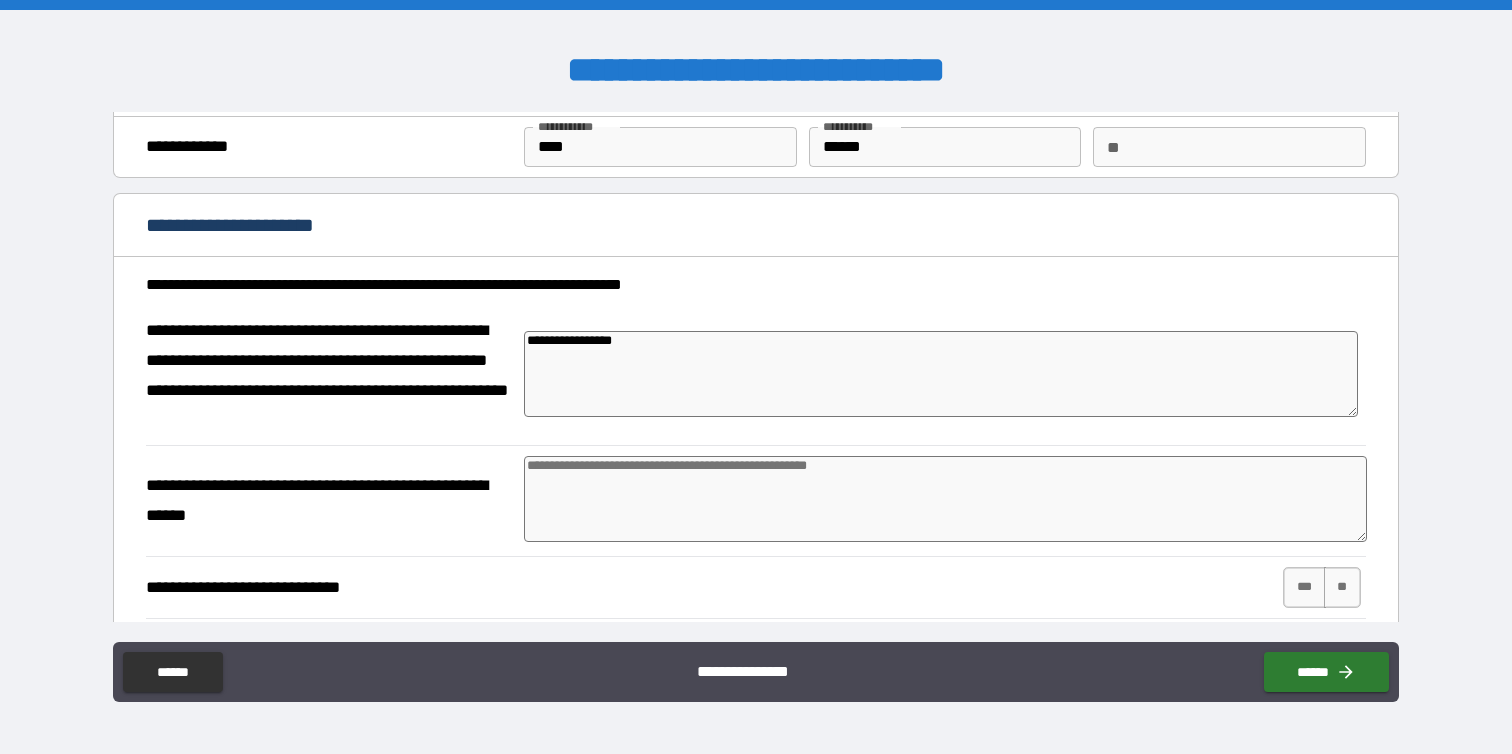 type on "*" 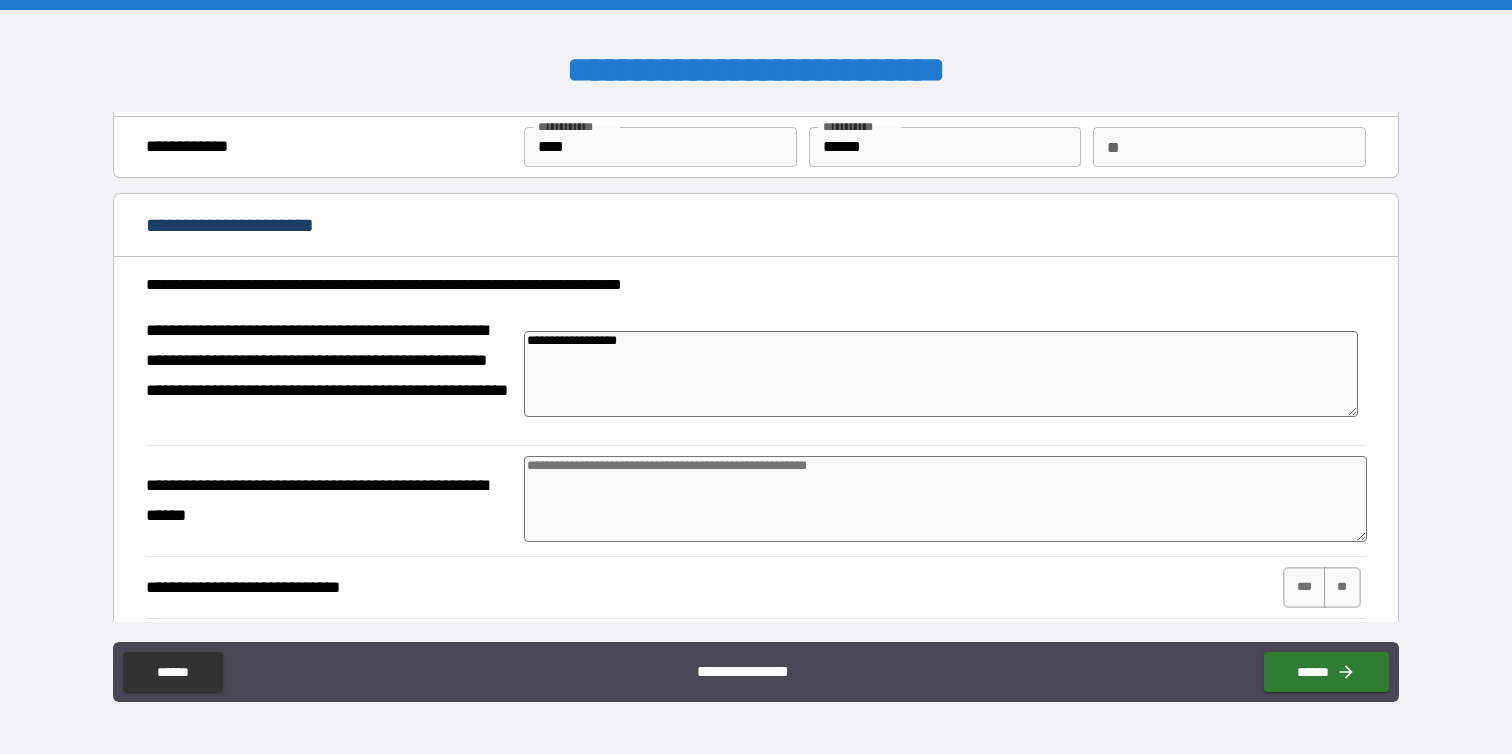 type on "*" 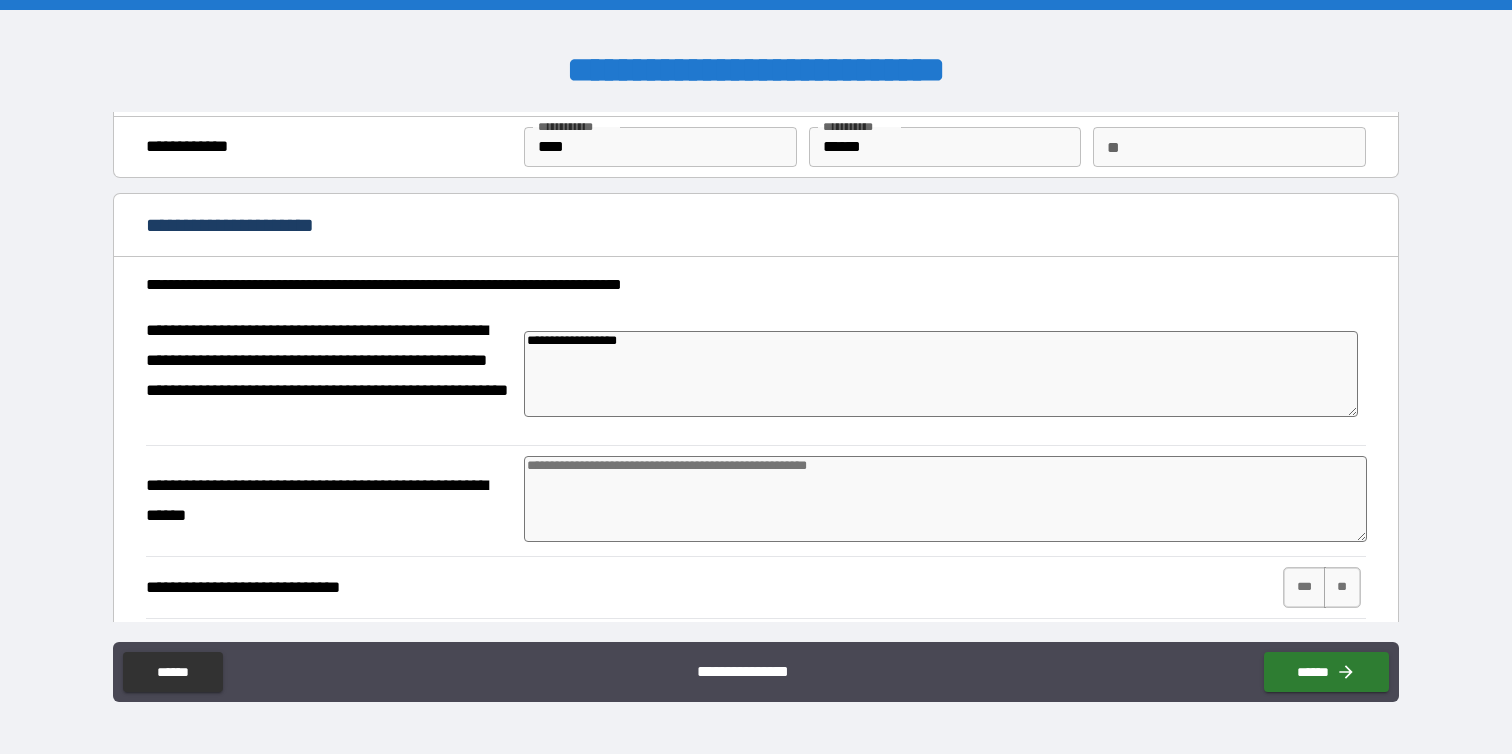 type on "*" 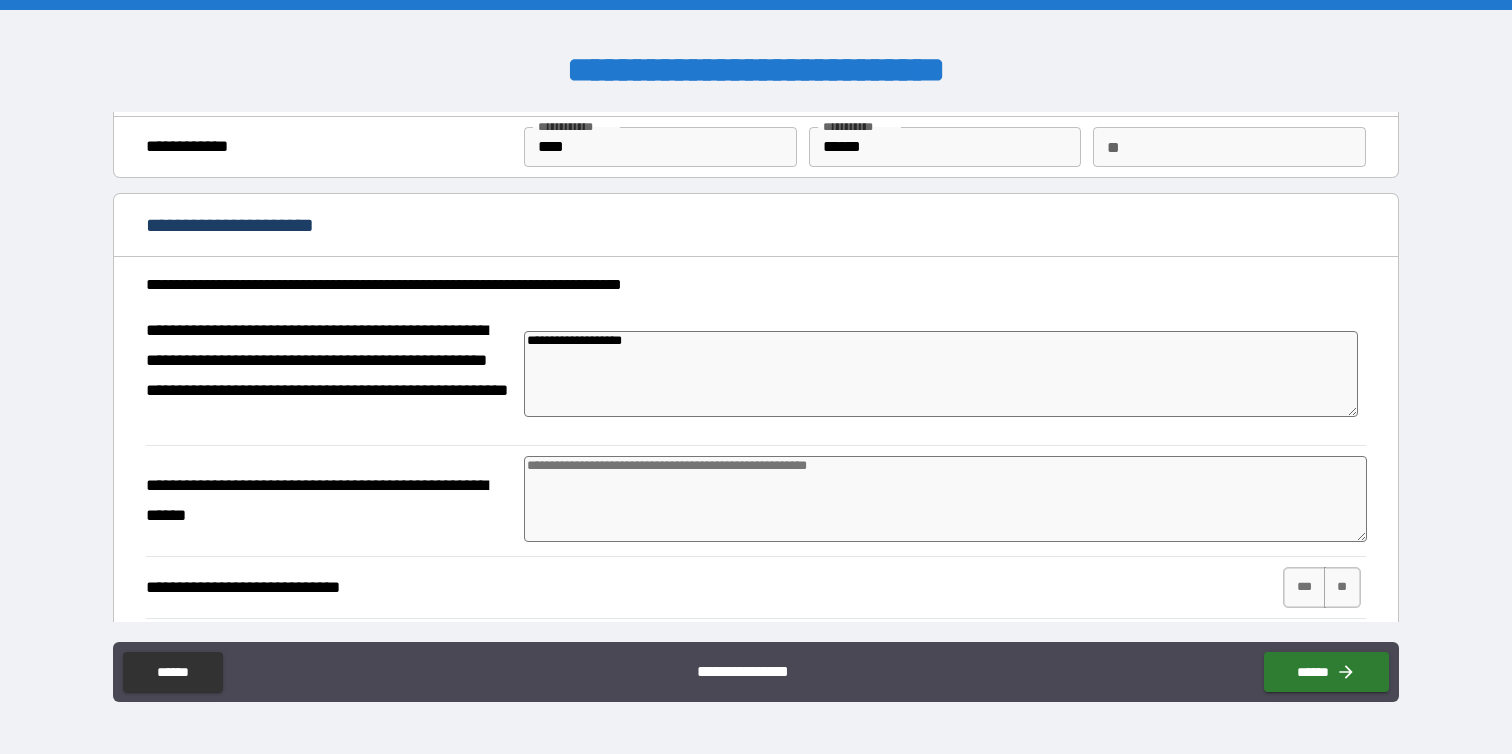 type on "*" 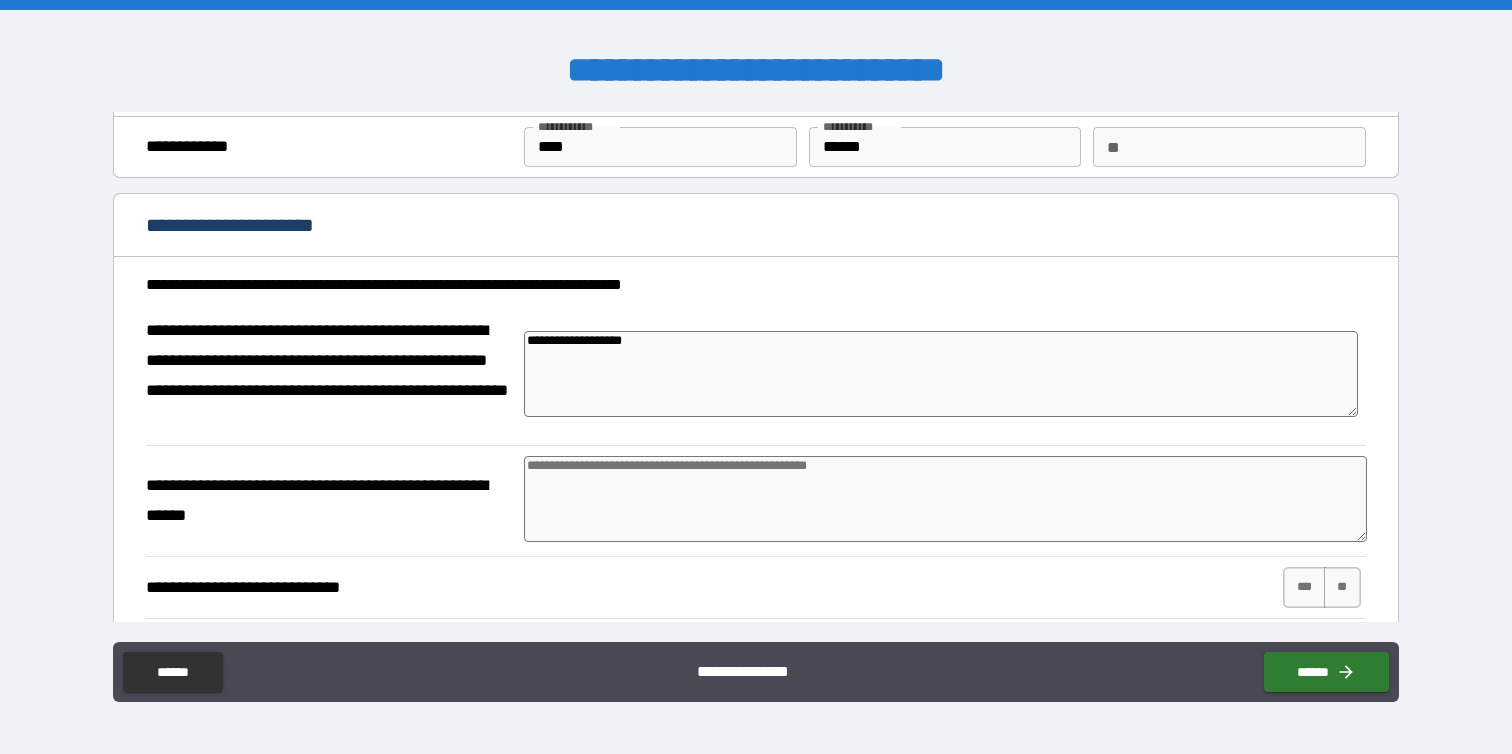 type on "**********" 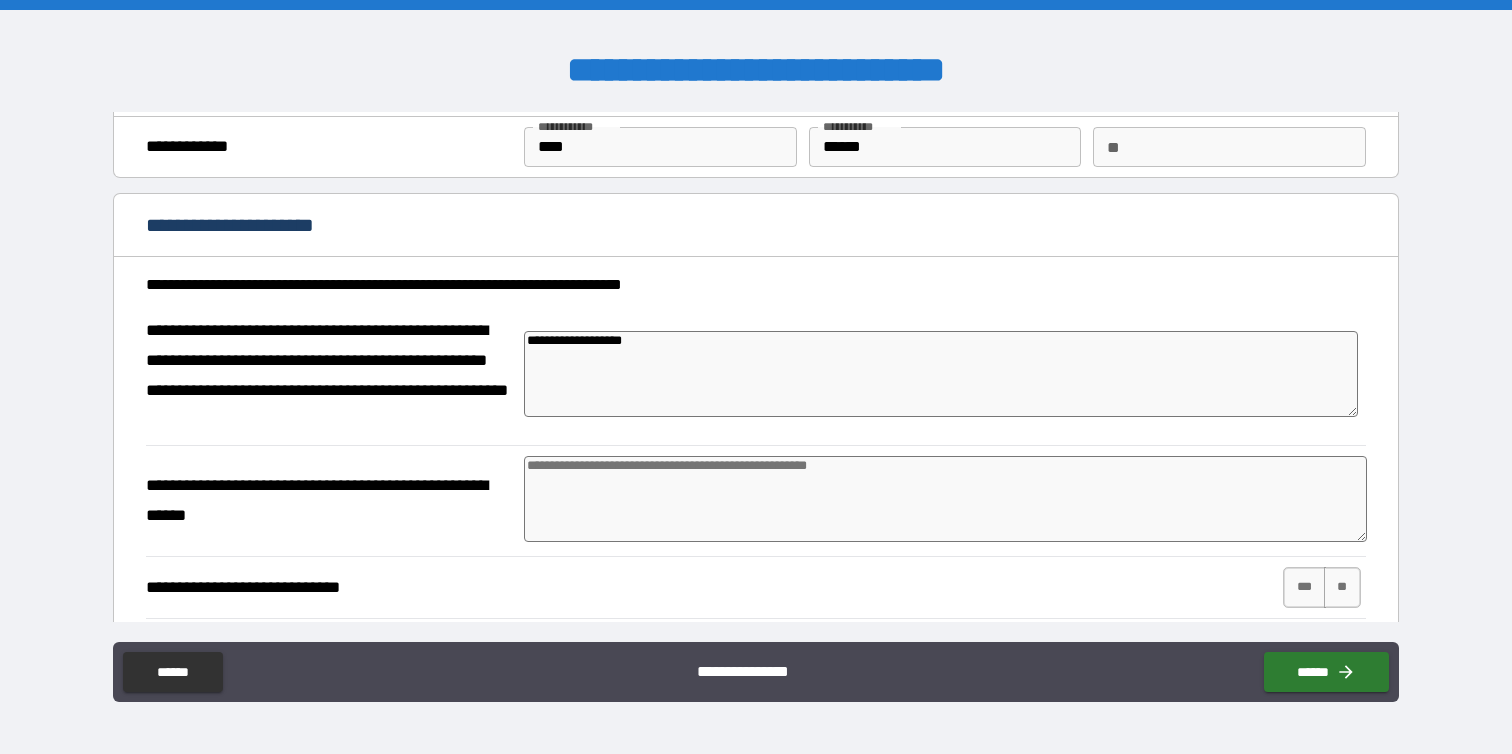 type on "*" 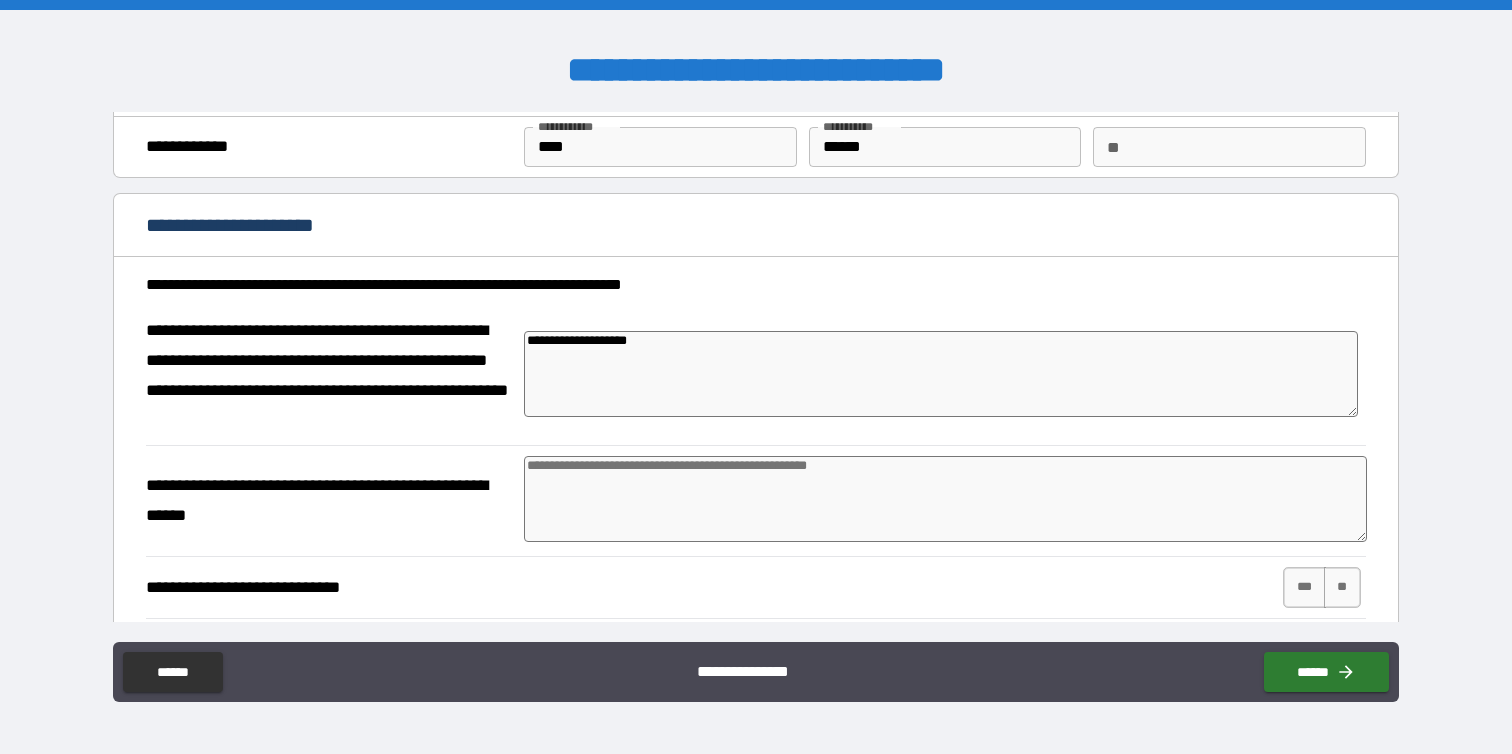 type on "*" 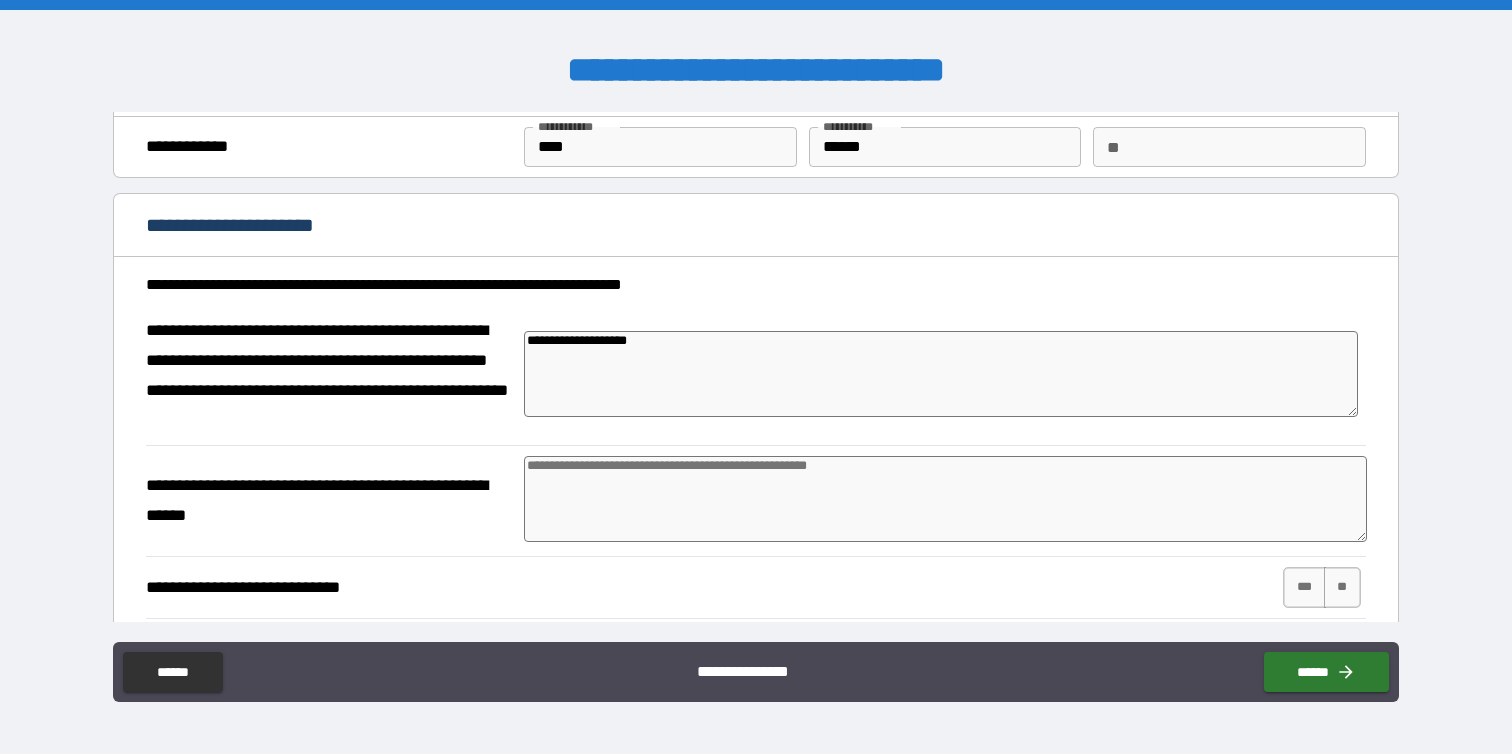 type on "*" 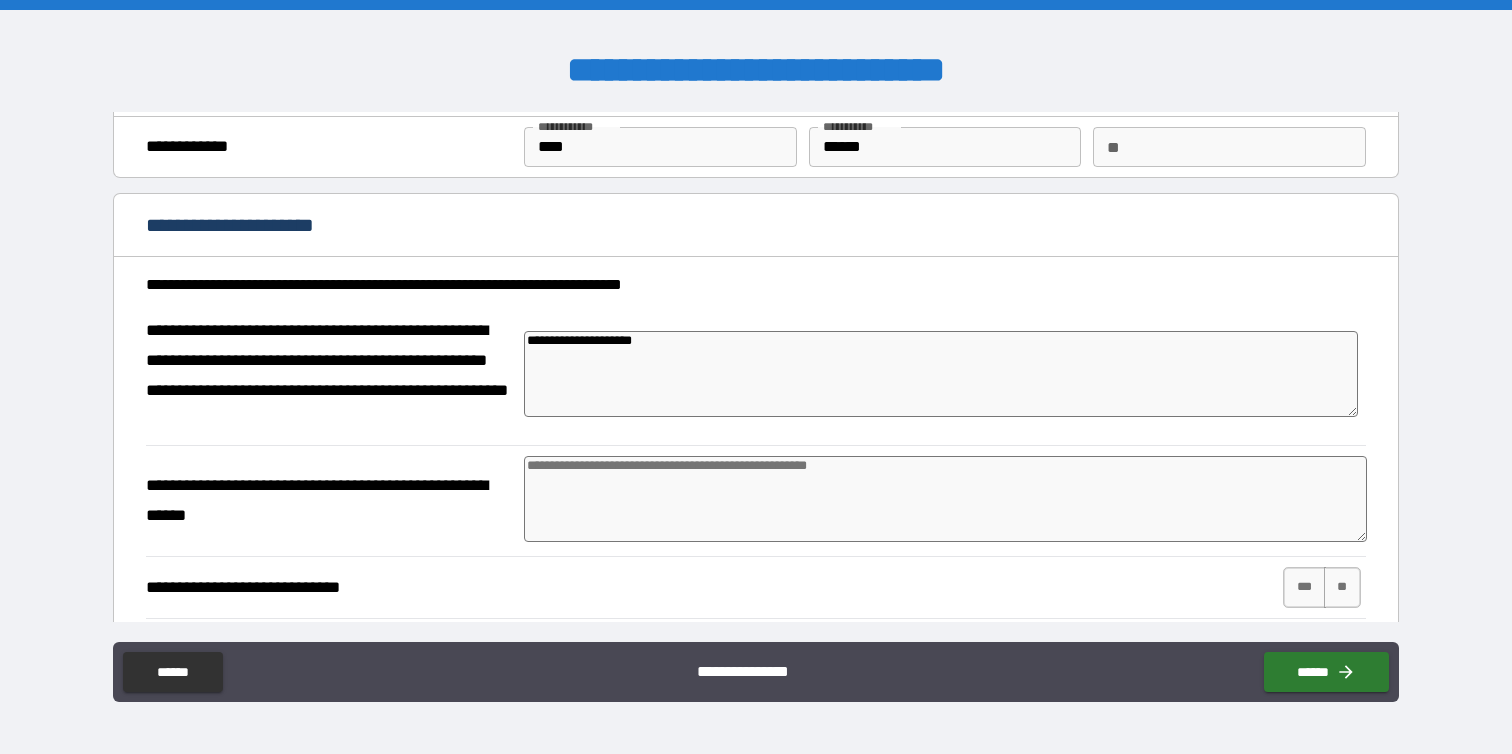 type on "**********" 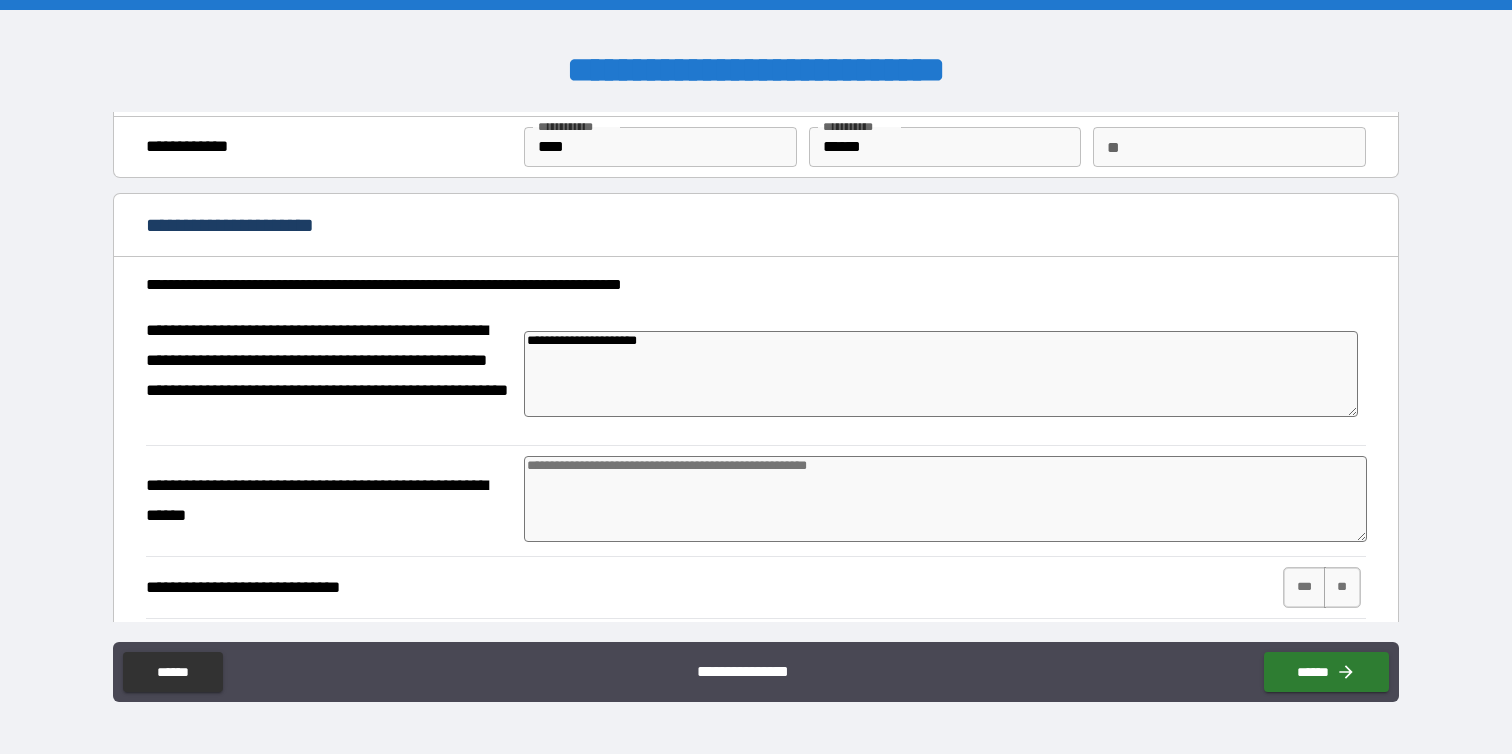 type on "**********" 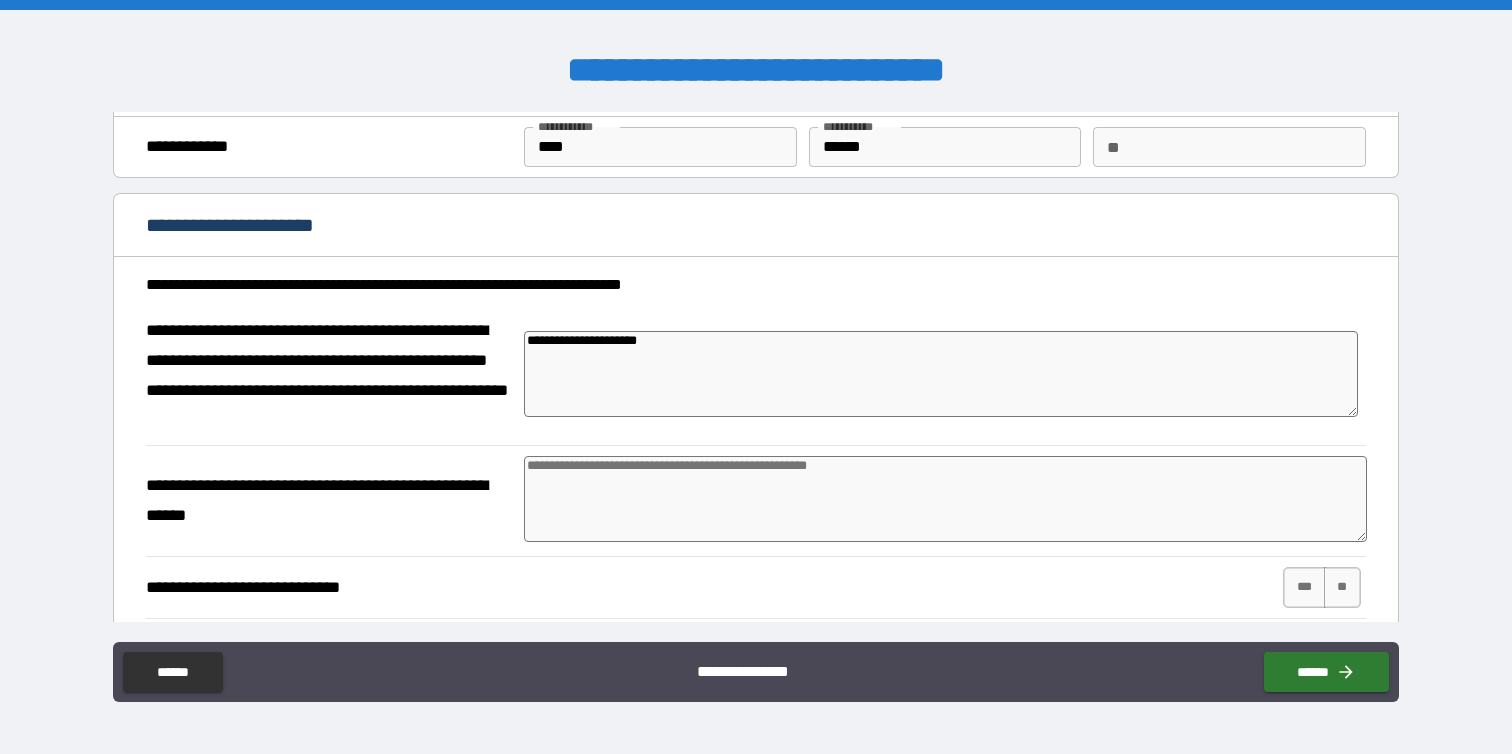 type on "*" 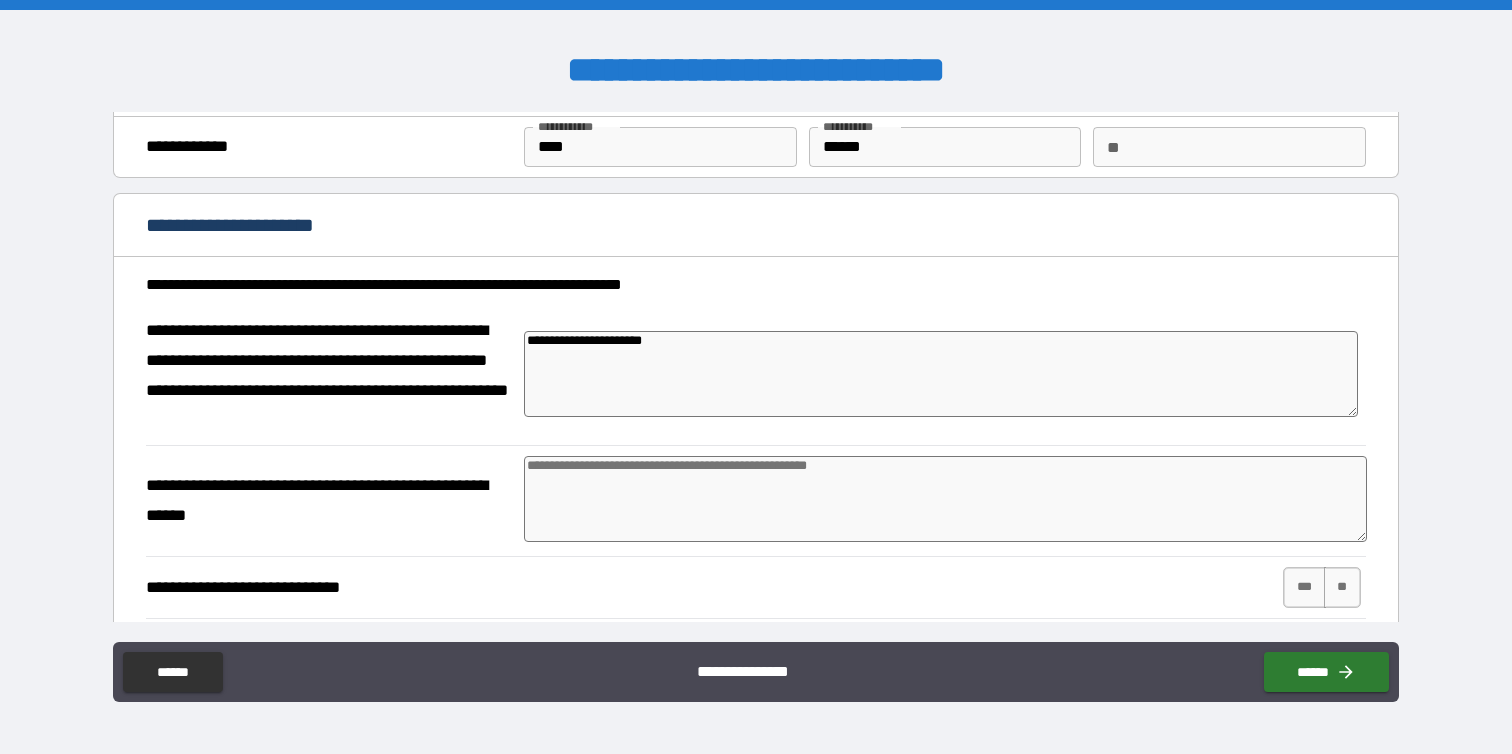 type on "**********" 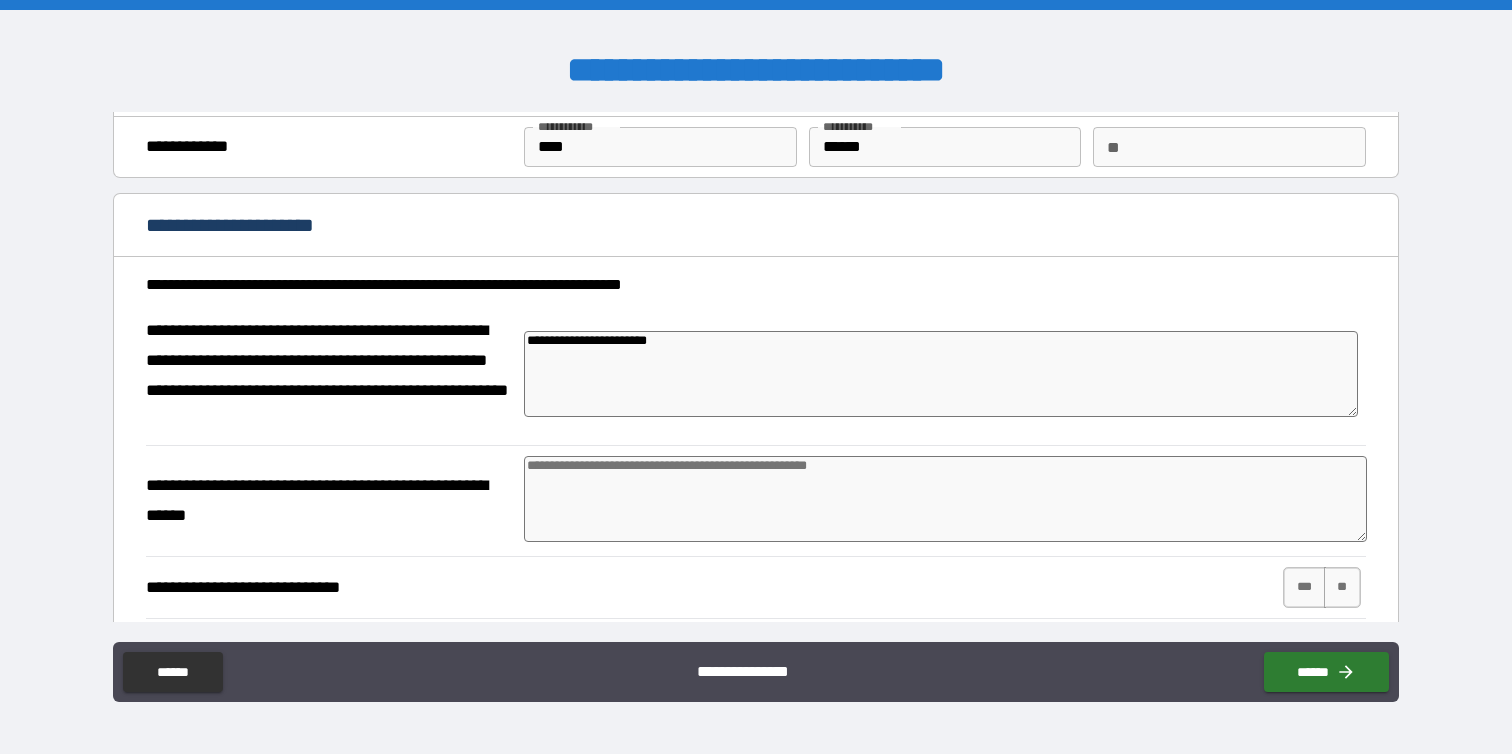 type on "*" 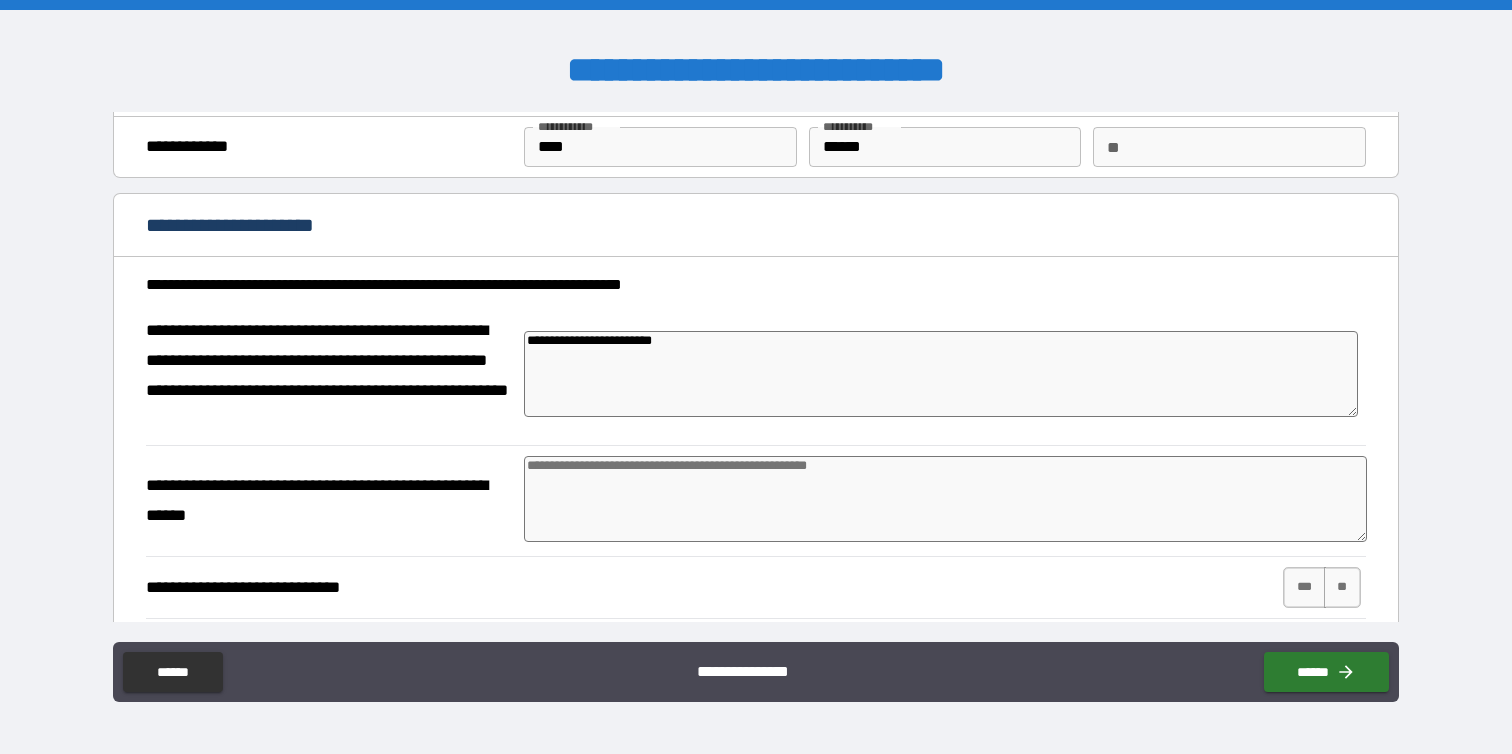 type on "*" 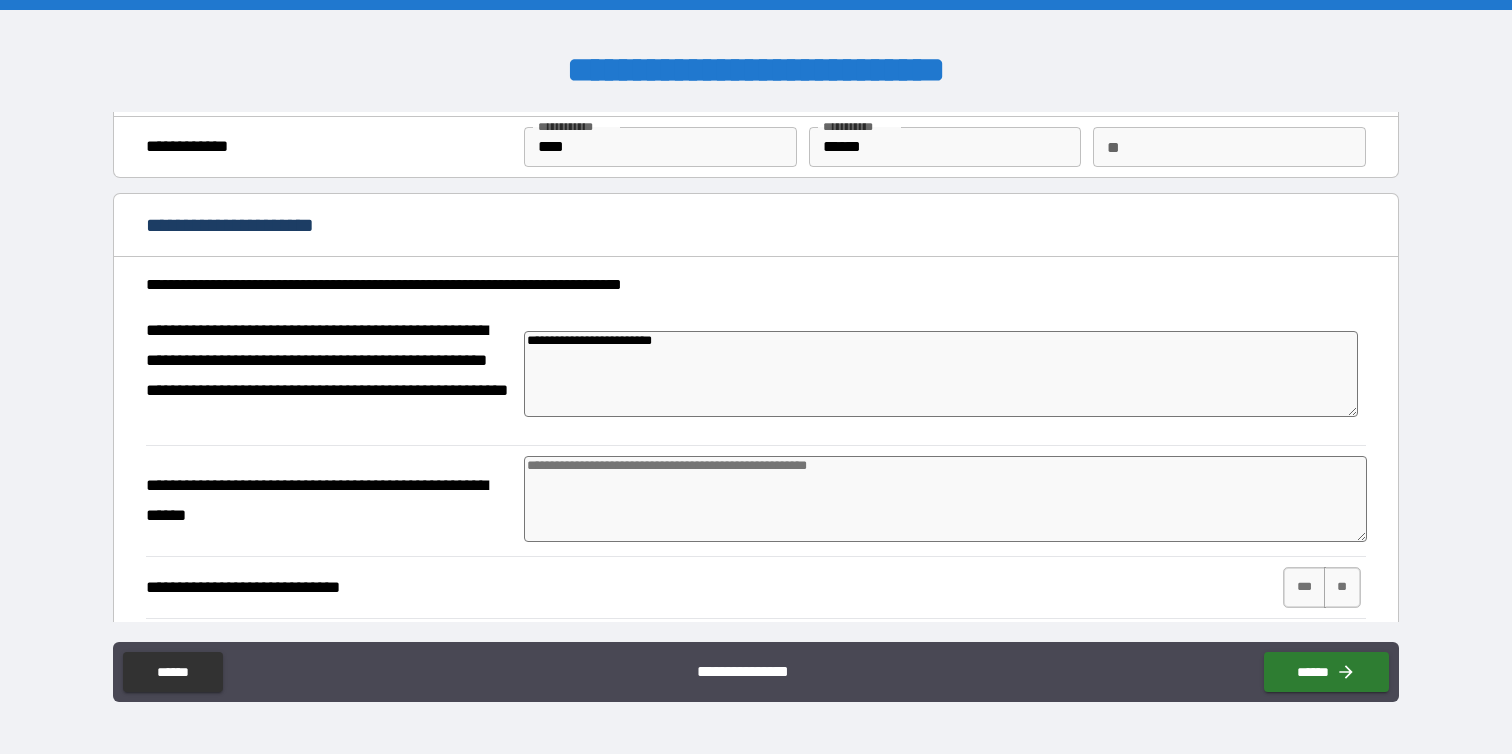 type on "*" 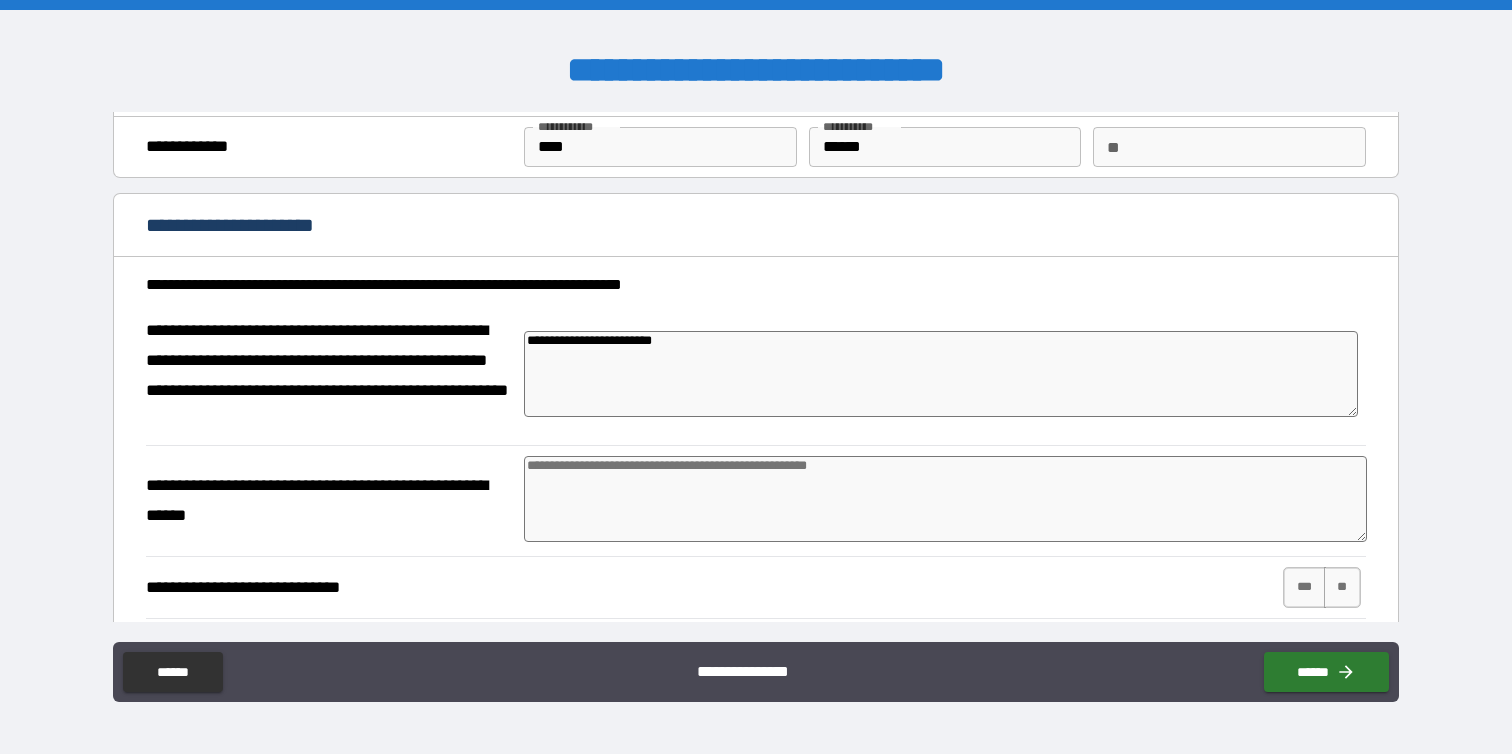 type on "*" 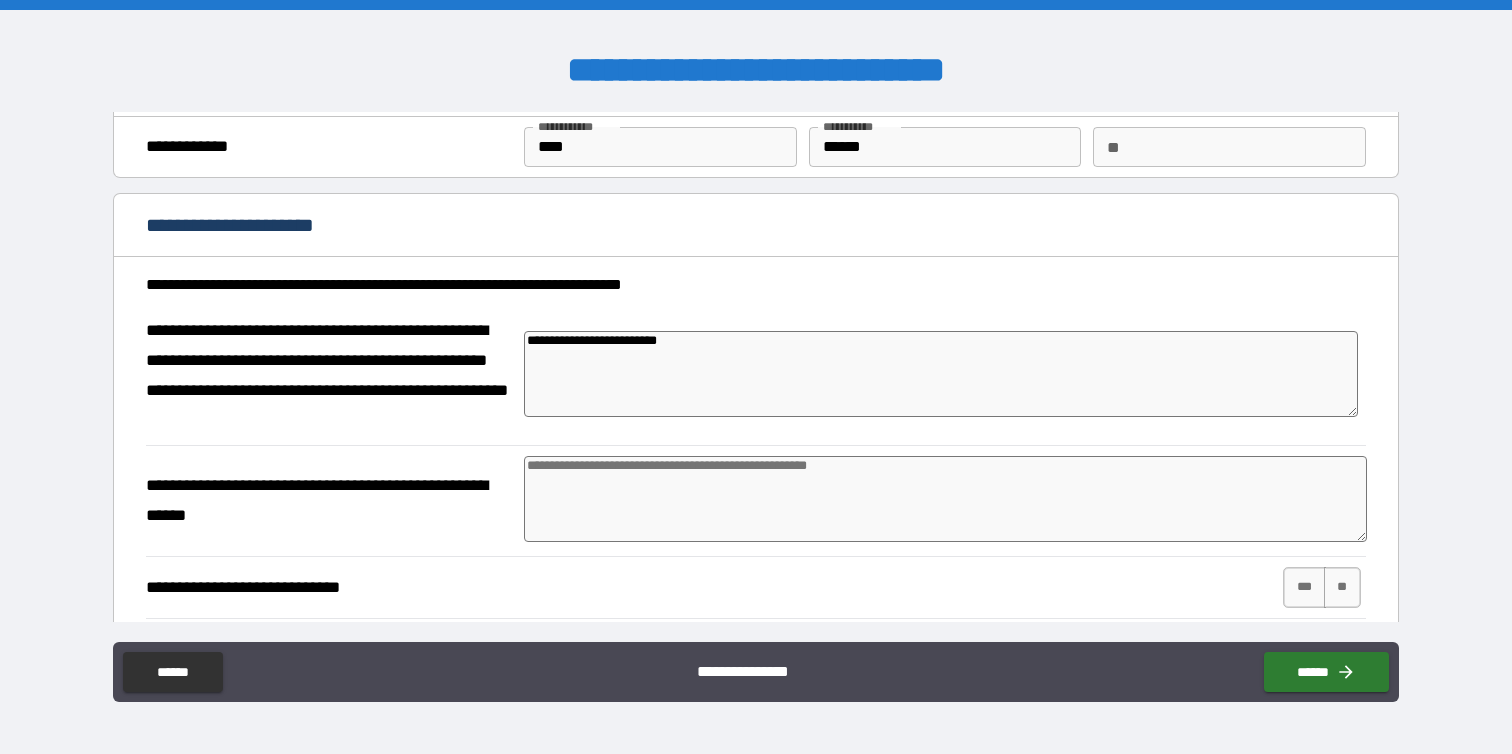 type on "**********" 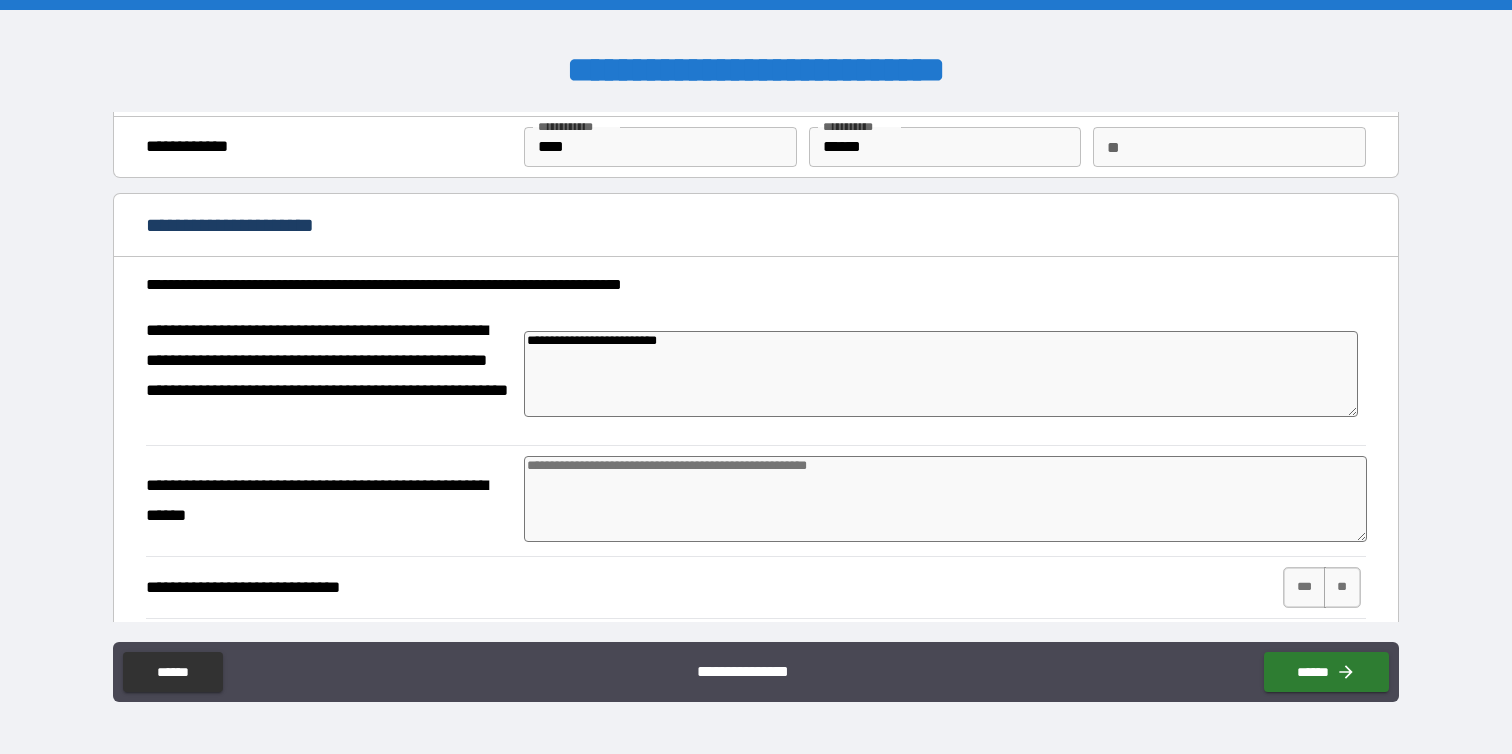 type on "*" 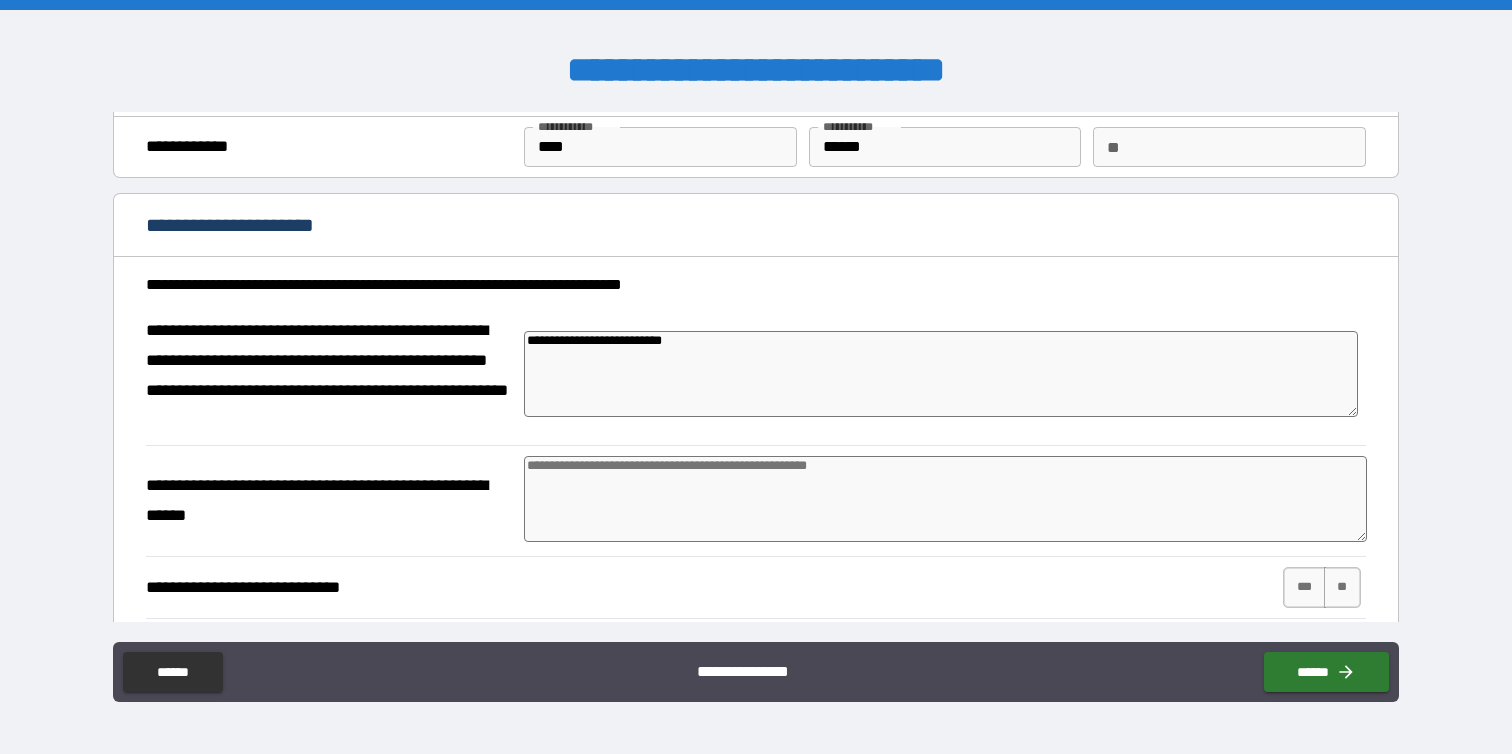 type on "**********" 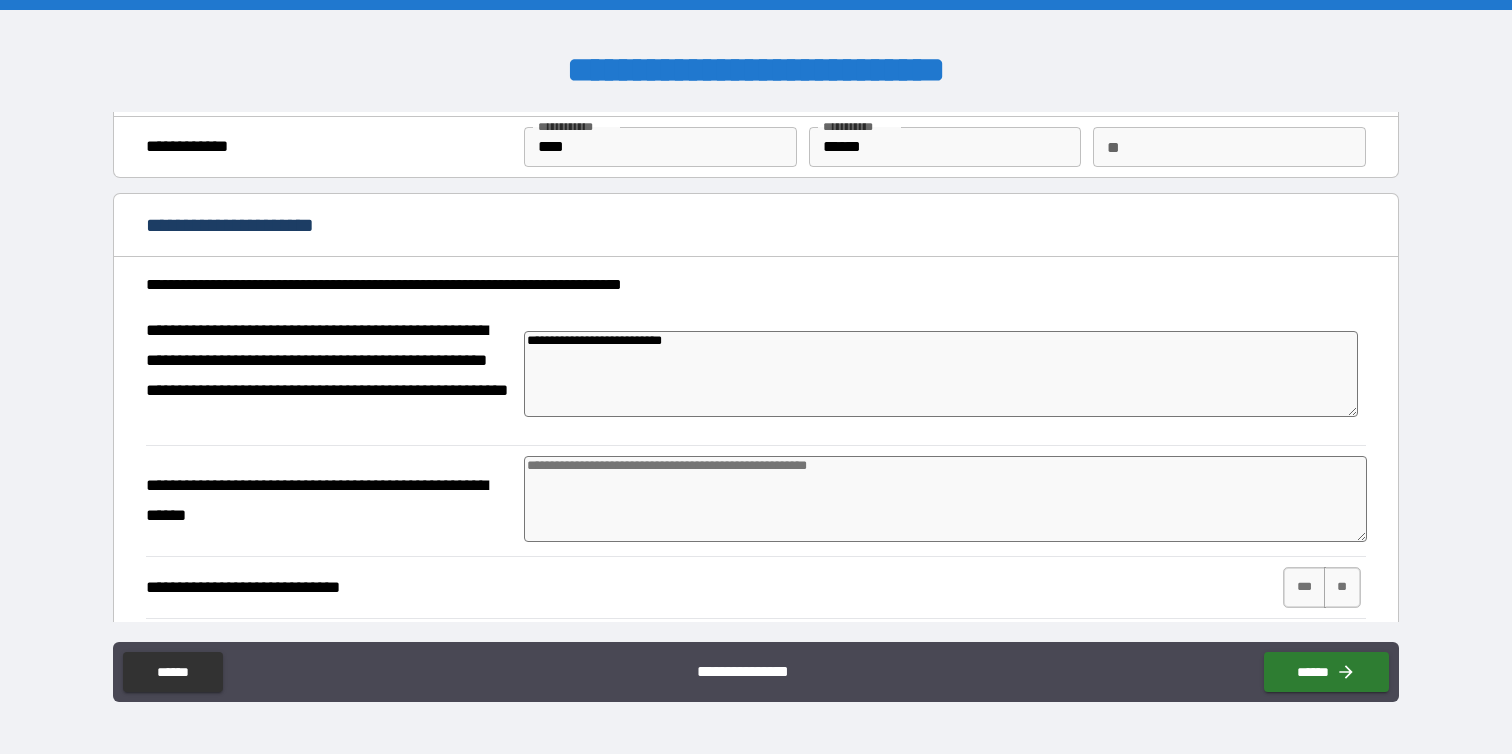 type on "*" 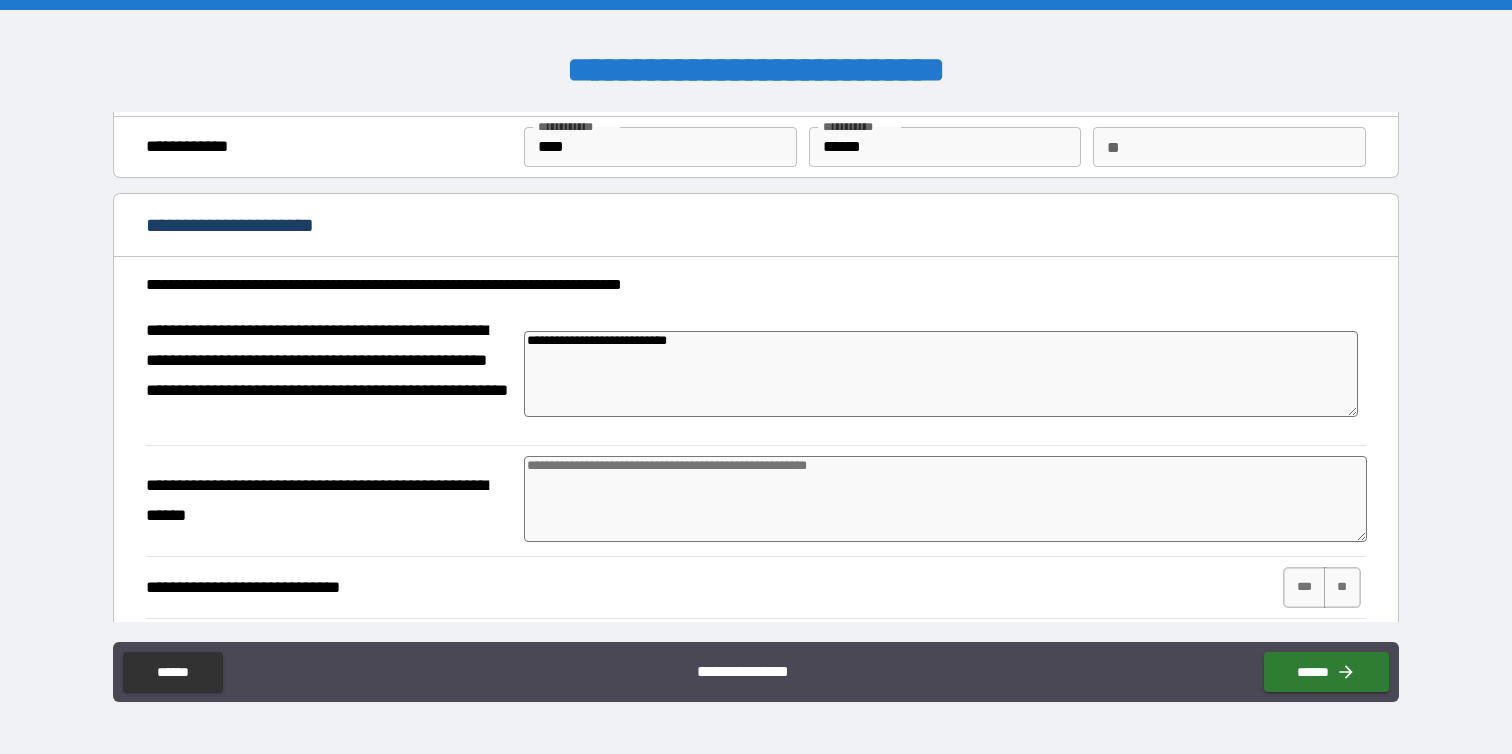 type on "*" 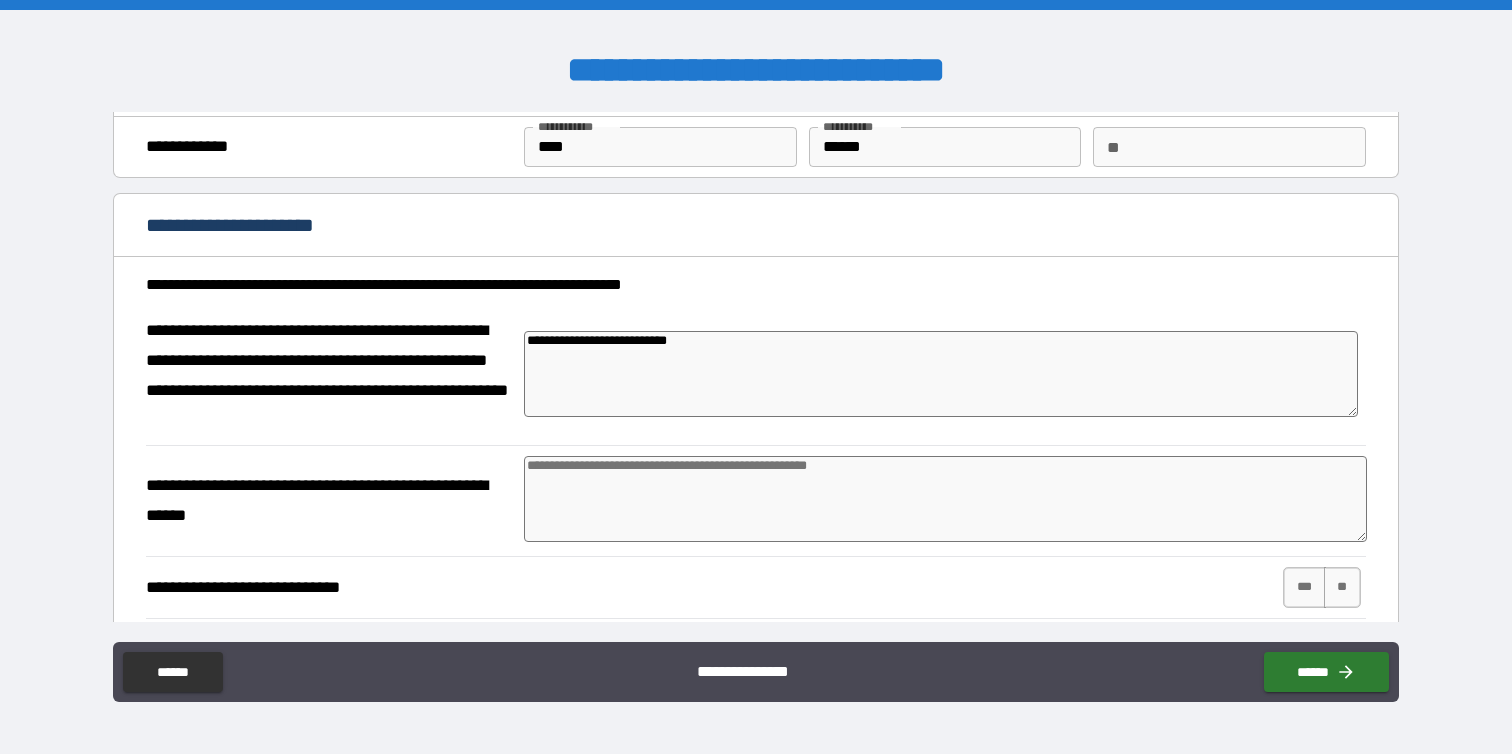 type on "**********" 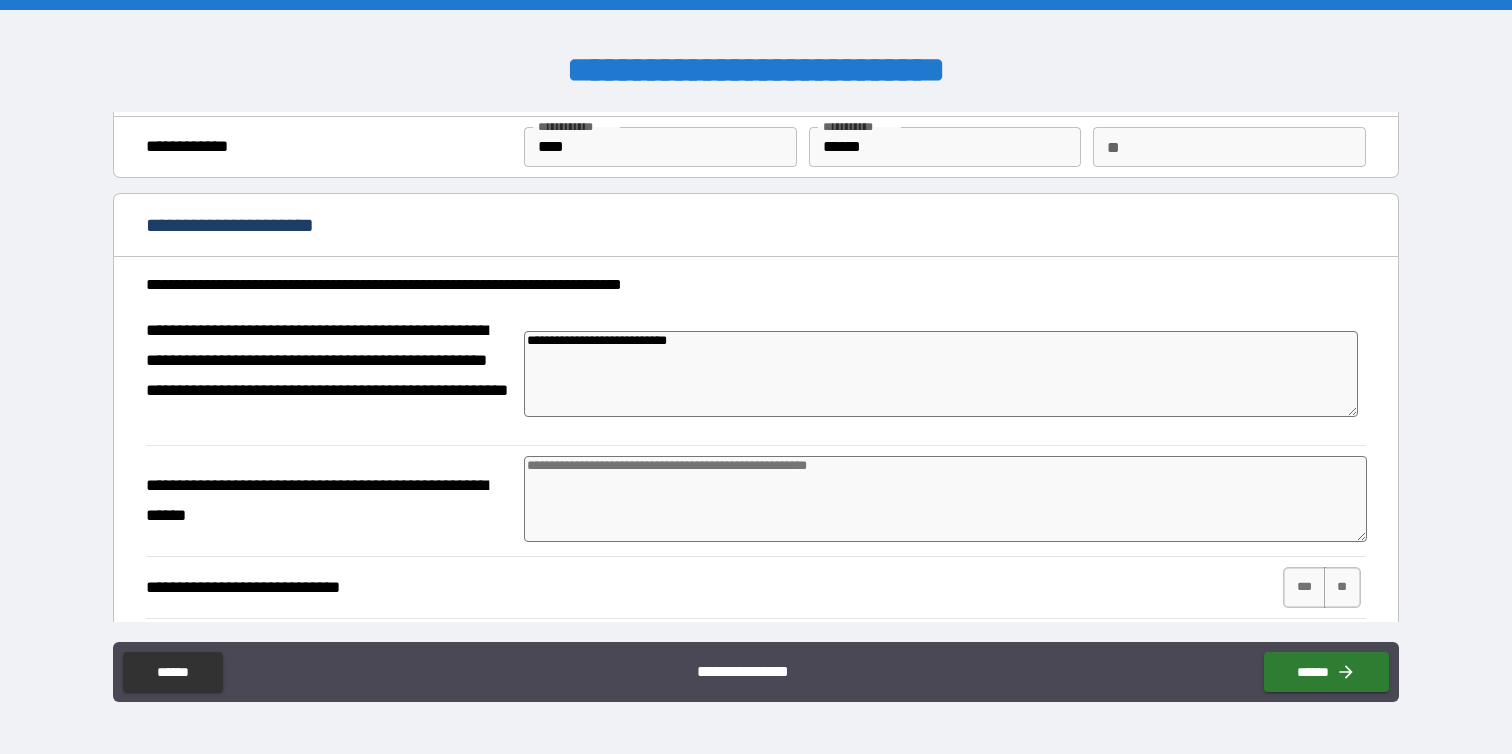 type on "*" 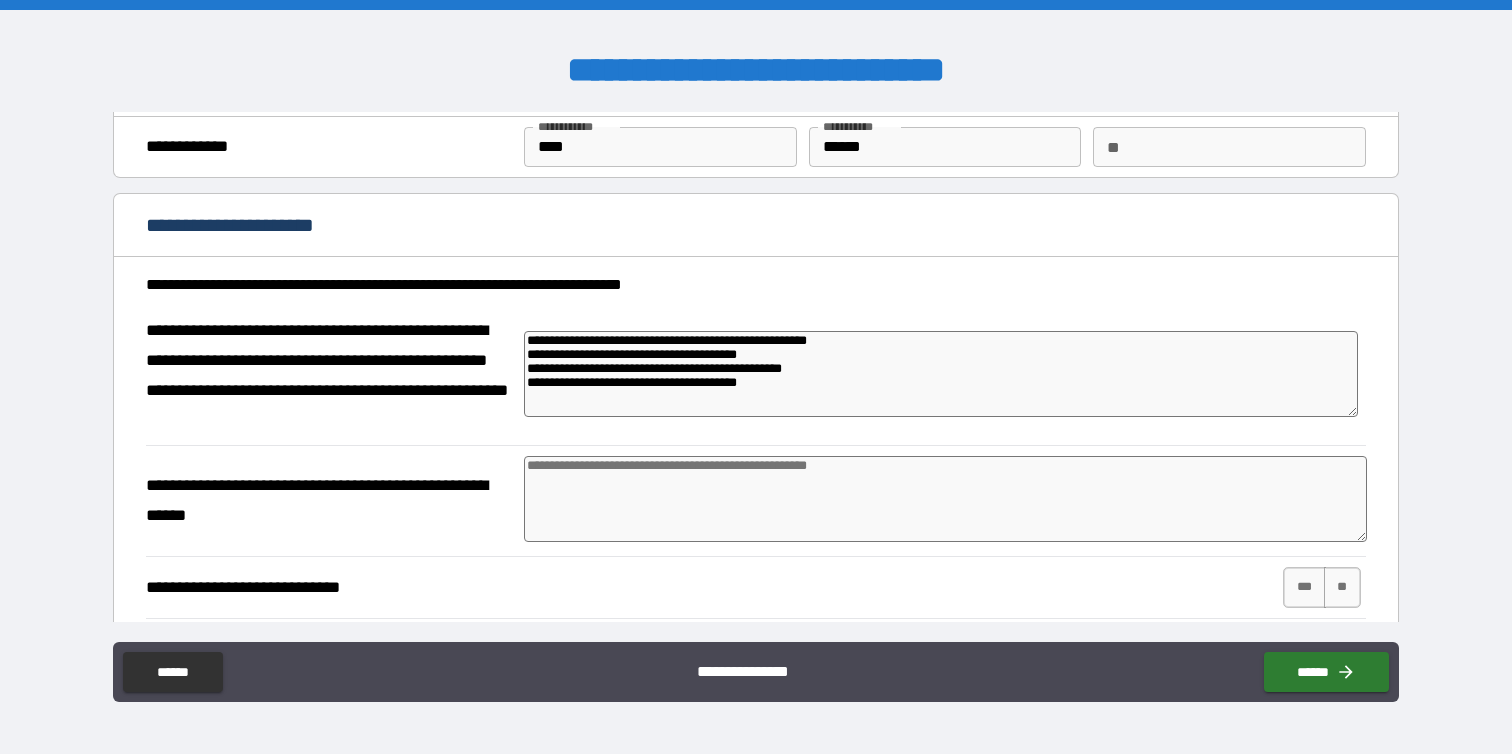 click at bounding box center (945, 499) 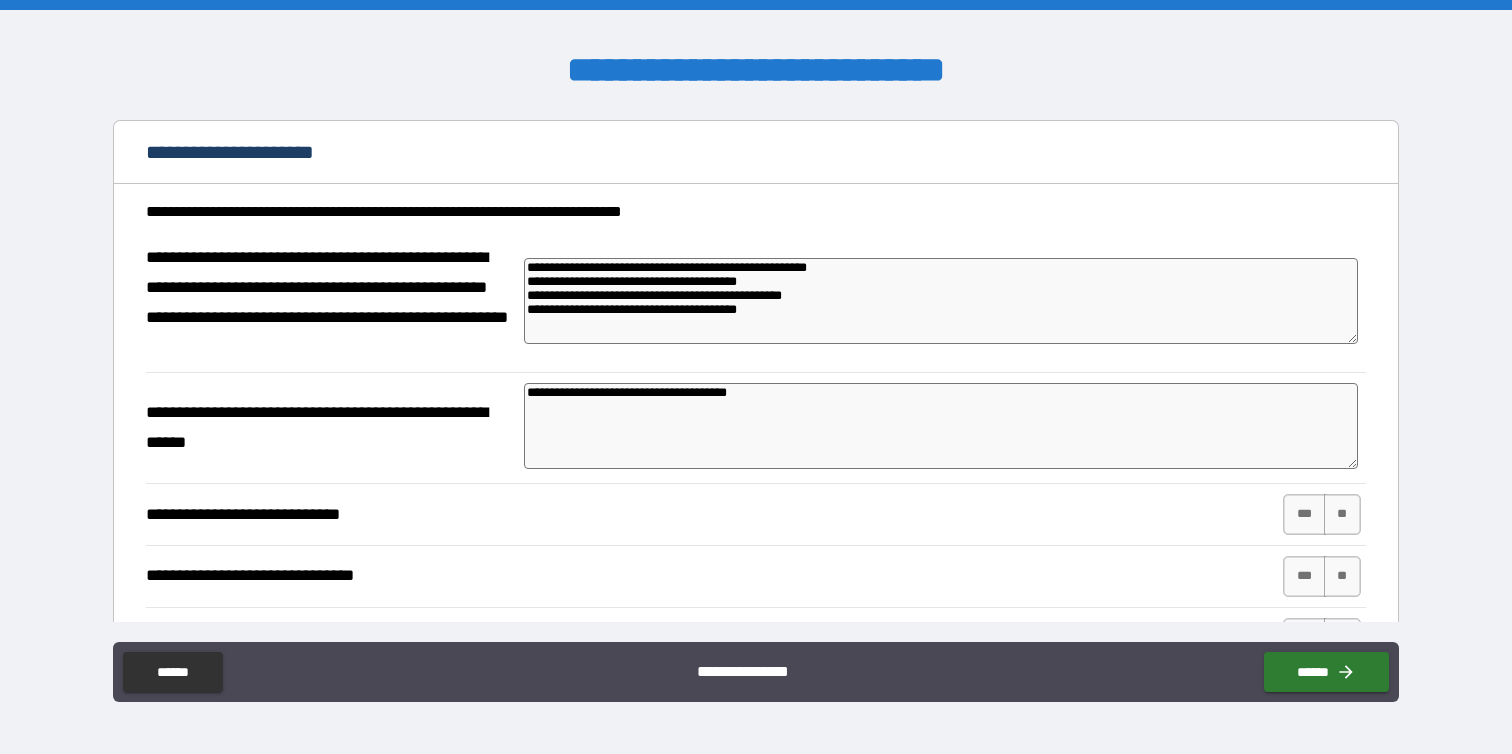 scroll, scrollTop: 147, scrollLeft: 0, axis: vertical 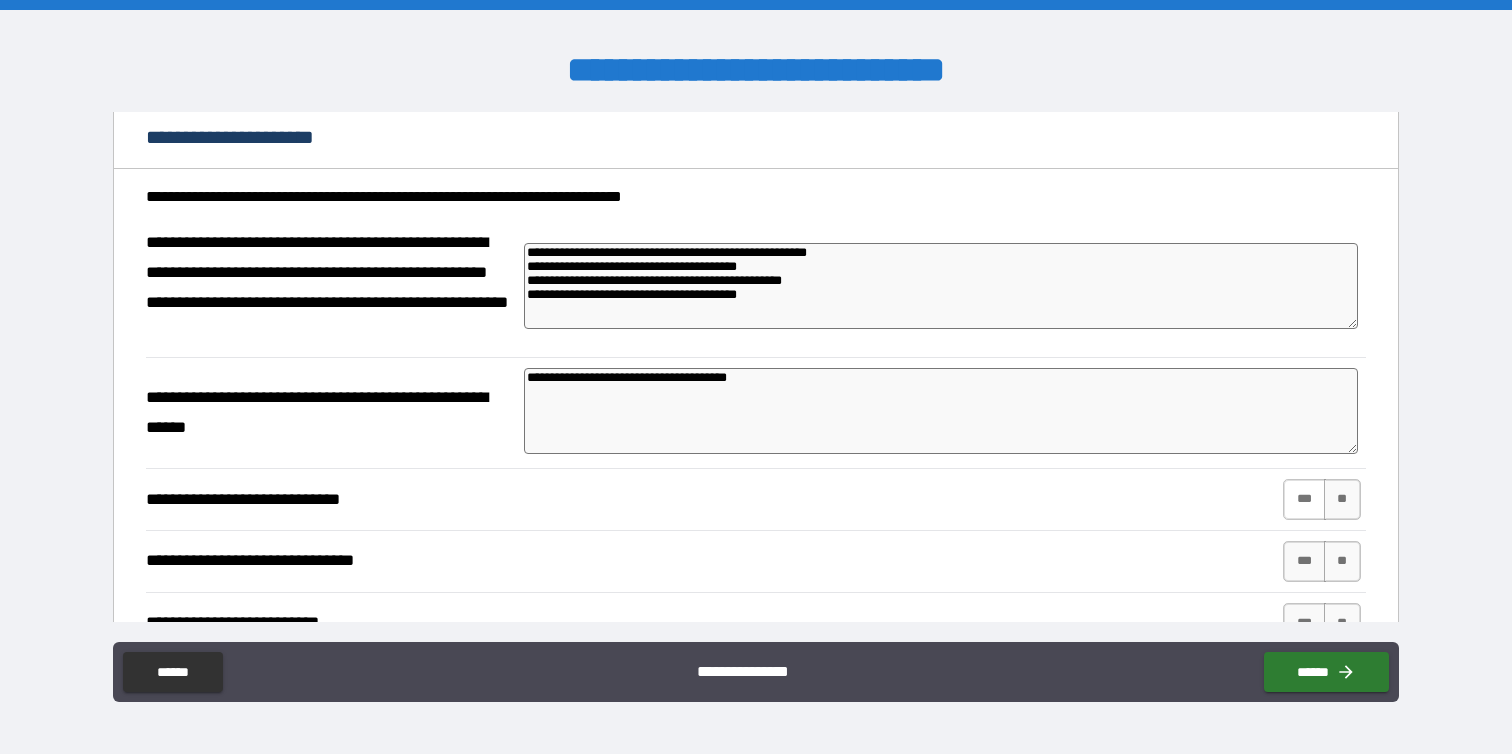 click on "***" at bounding box center (1304, 499) 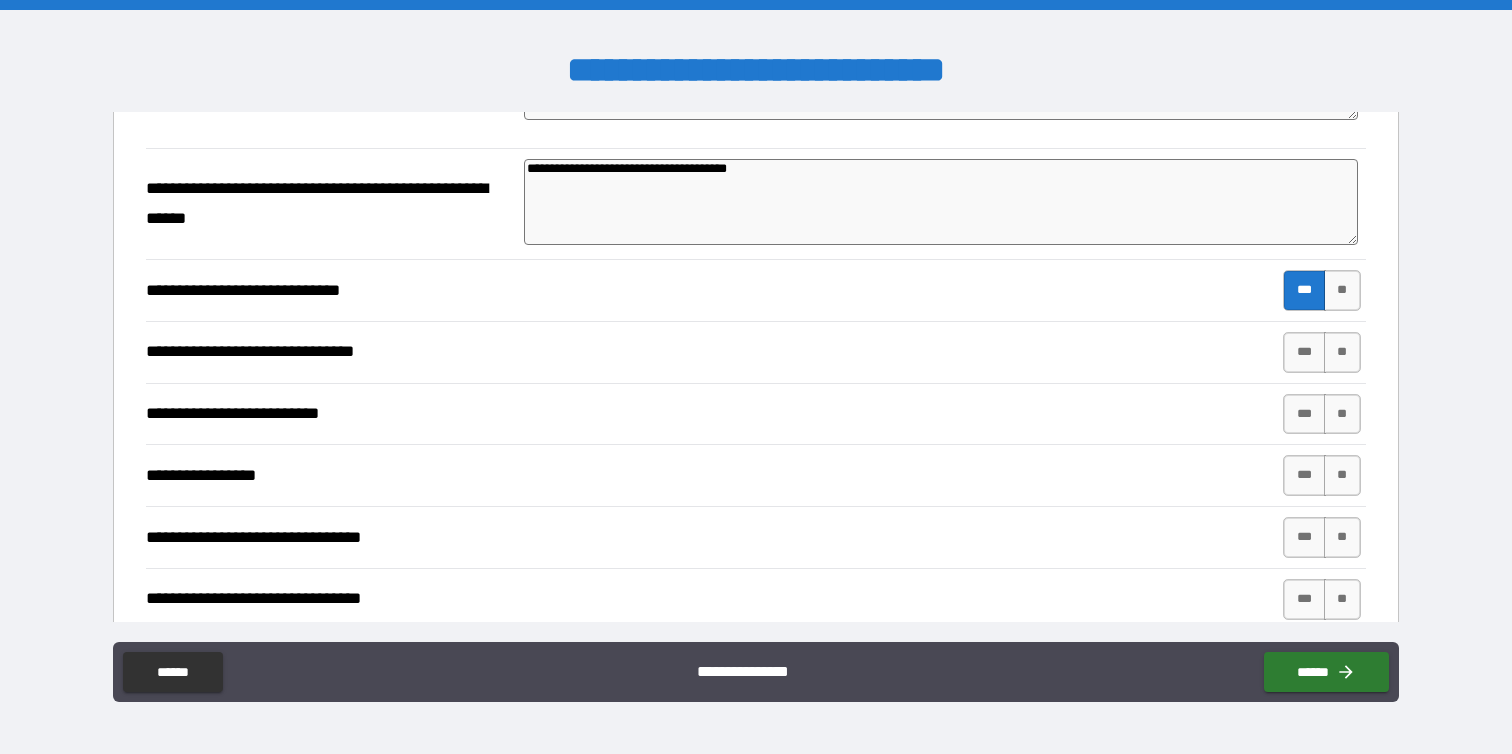 scroll, scrollTop: 363, scrollLeft: 0, axis: vertical 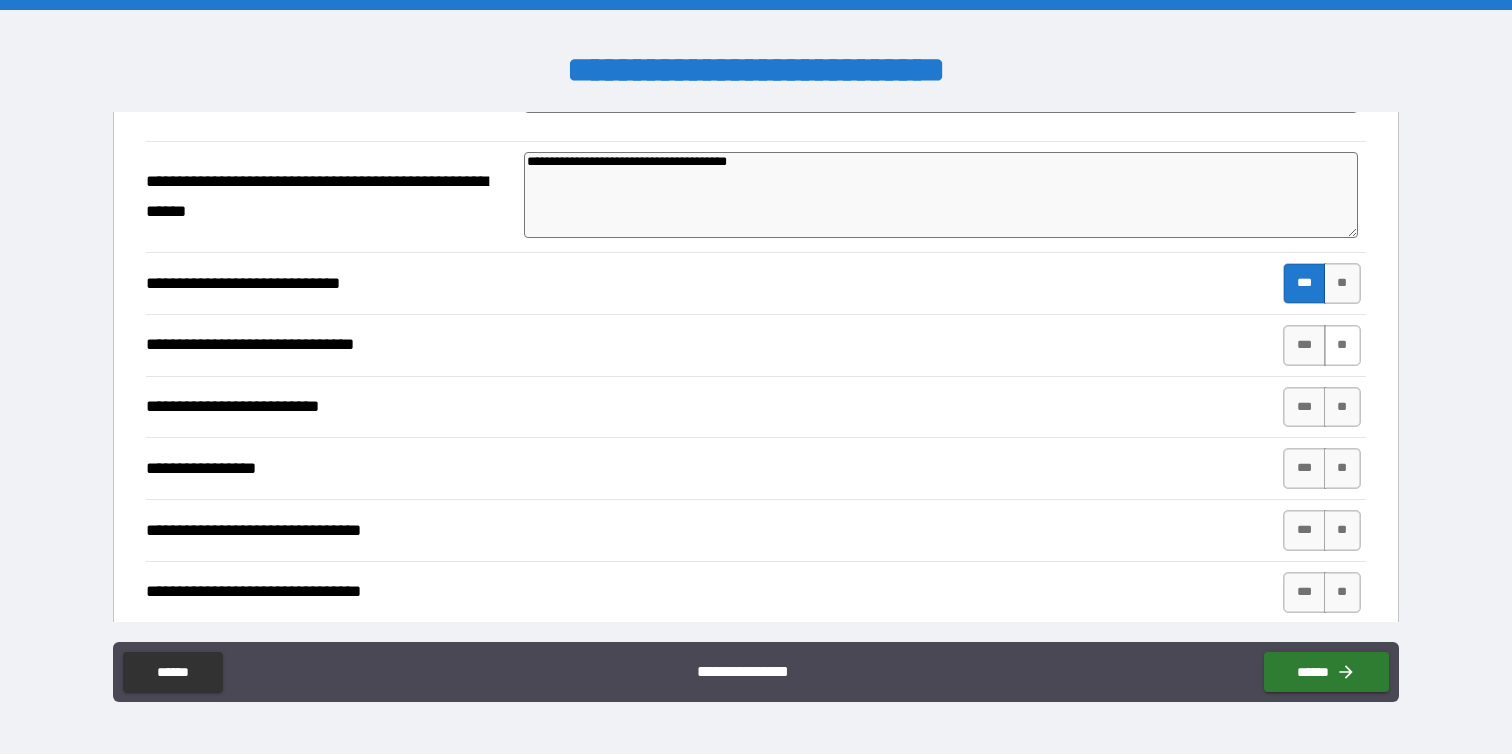 click on "**" at bounding box center (1342, 345) 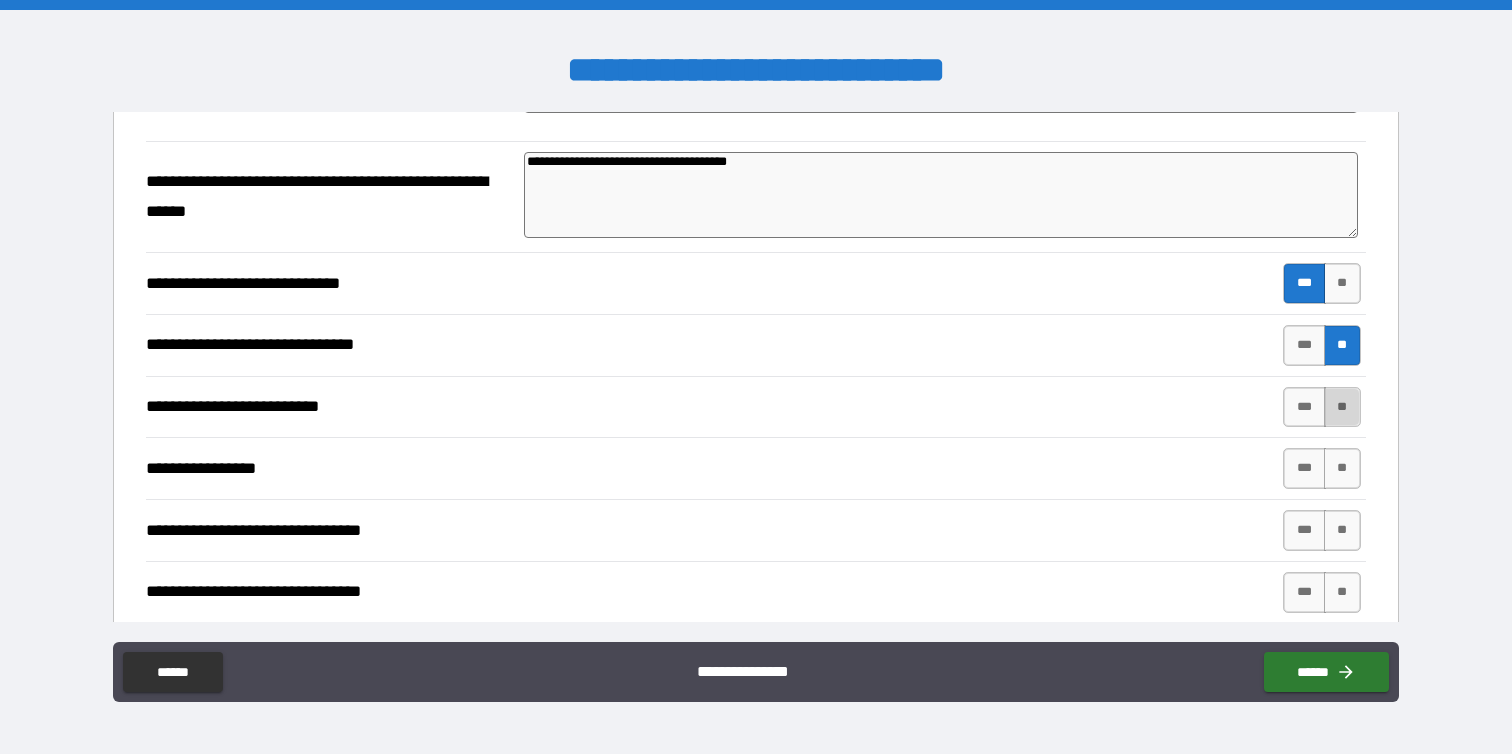 click on "**" at bounding box center (1342, 407) 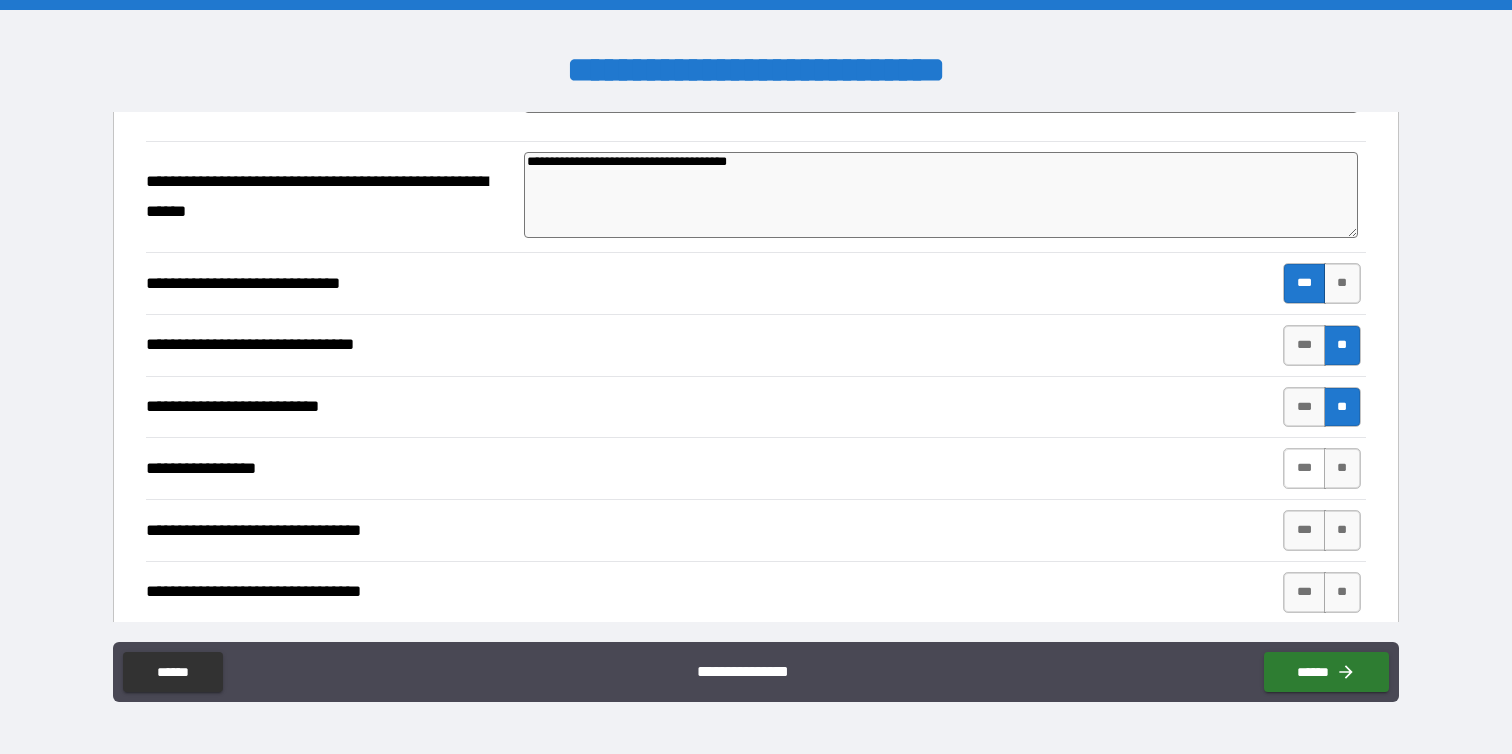 click on "***" at bounding box center (1304, 468) 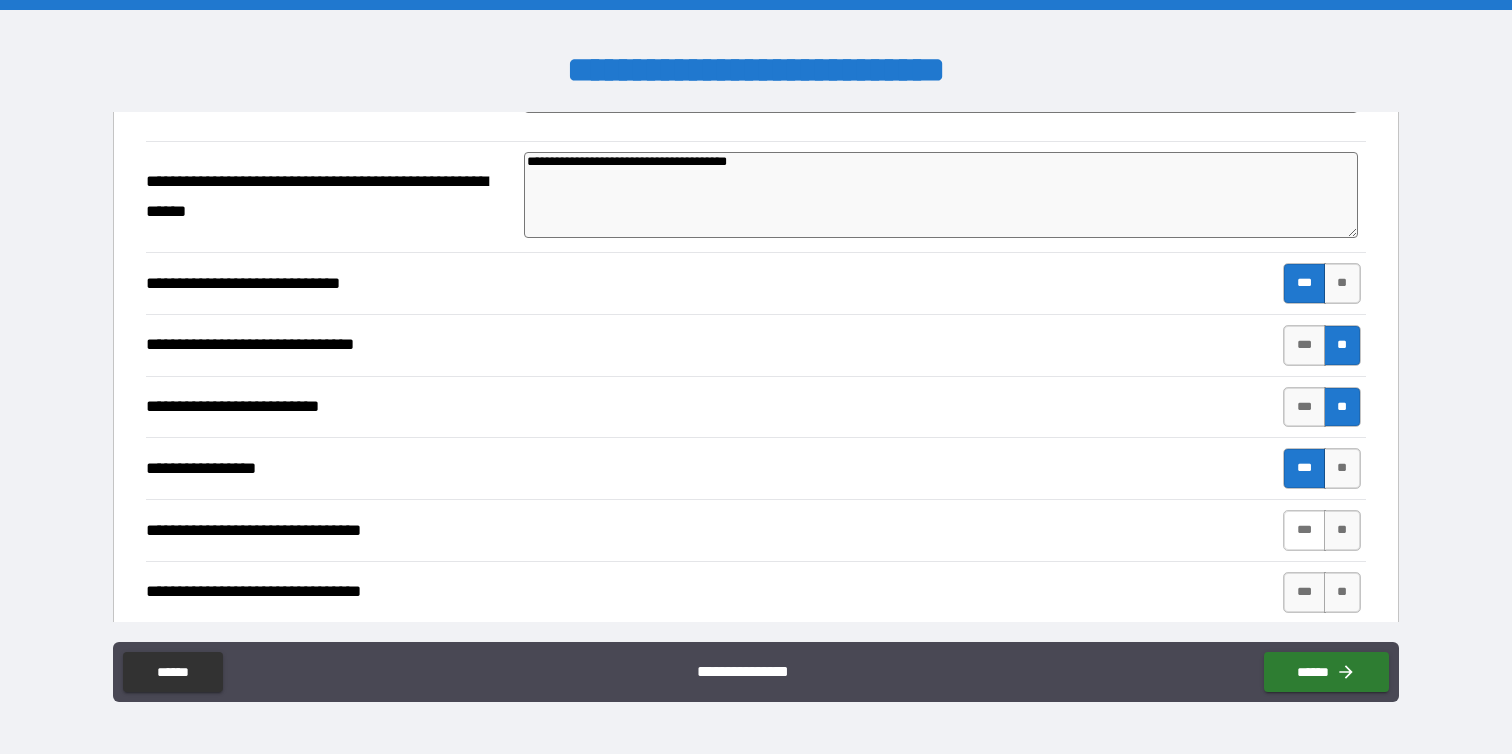 click on "***" at bounding box center (1304, 530) 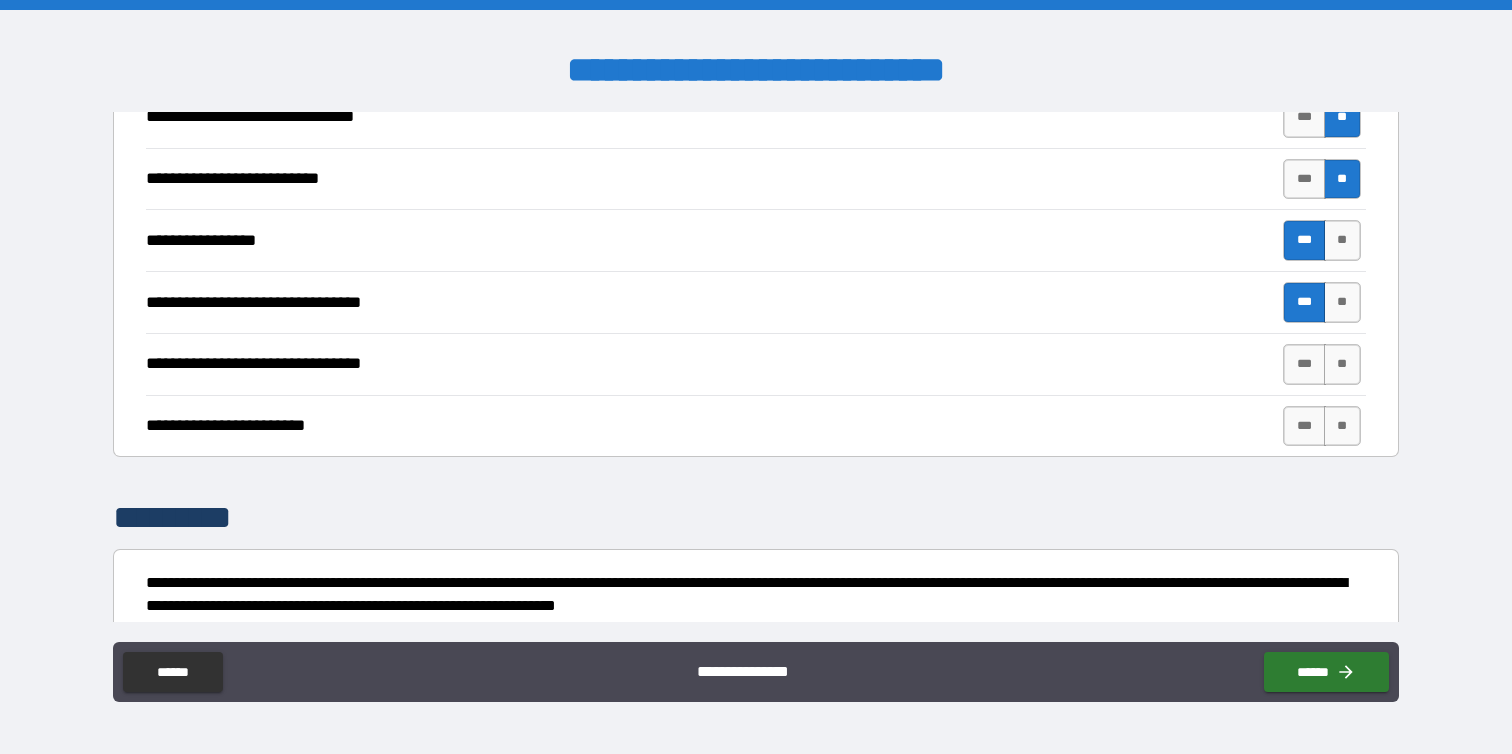 scroll, scrollTop: 599, scrollLeft: 0, axis: vertical 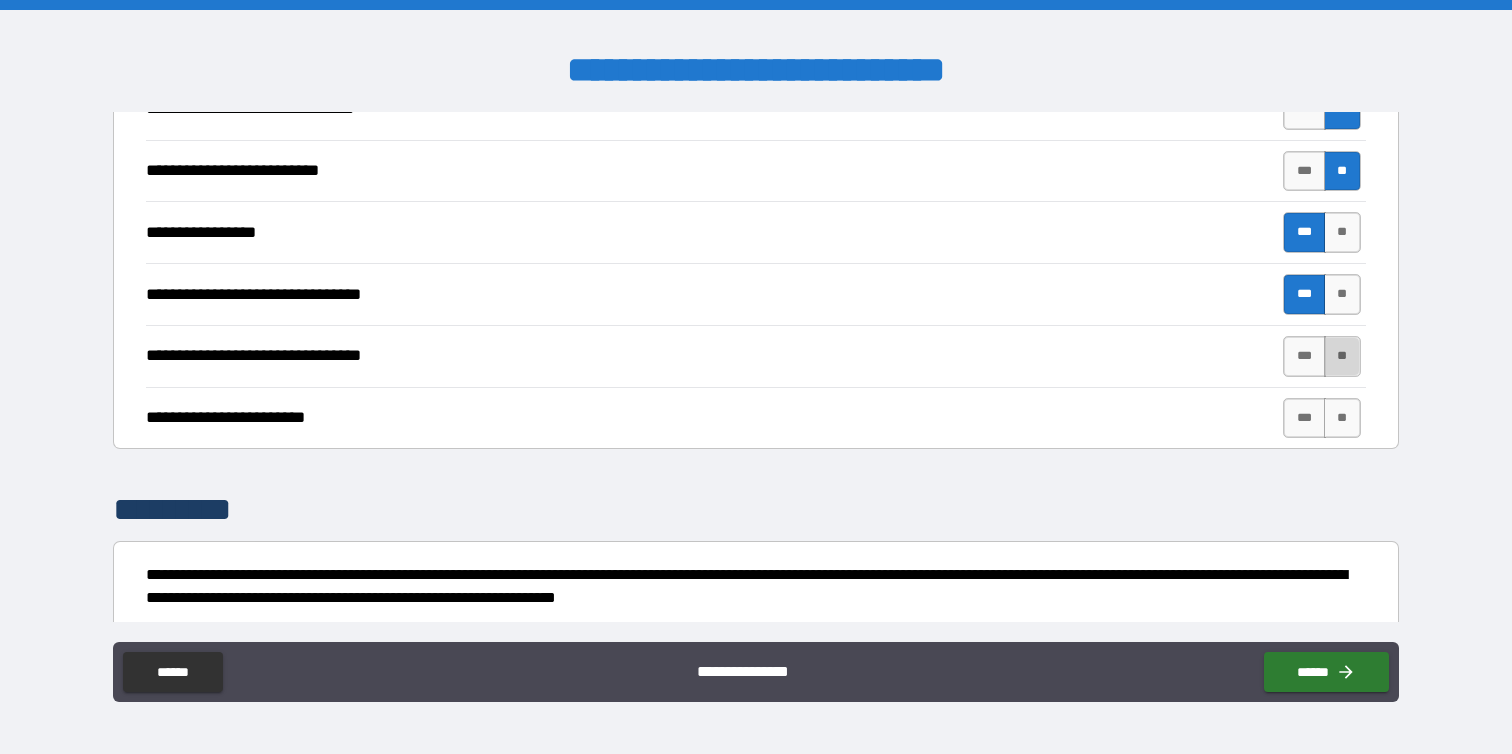 click on "**" at bounding box center (1342, 356) 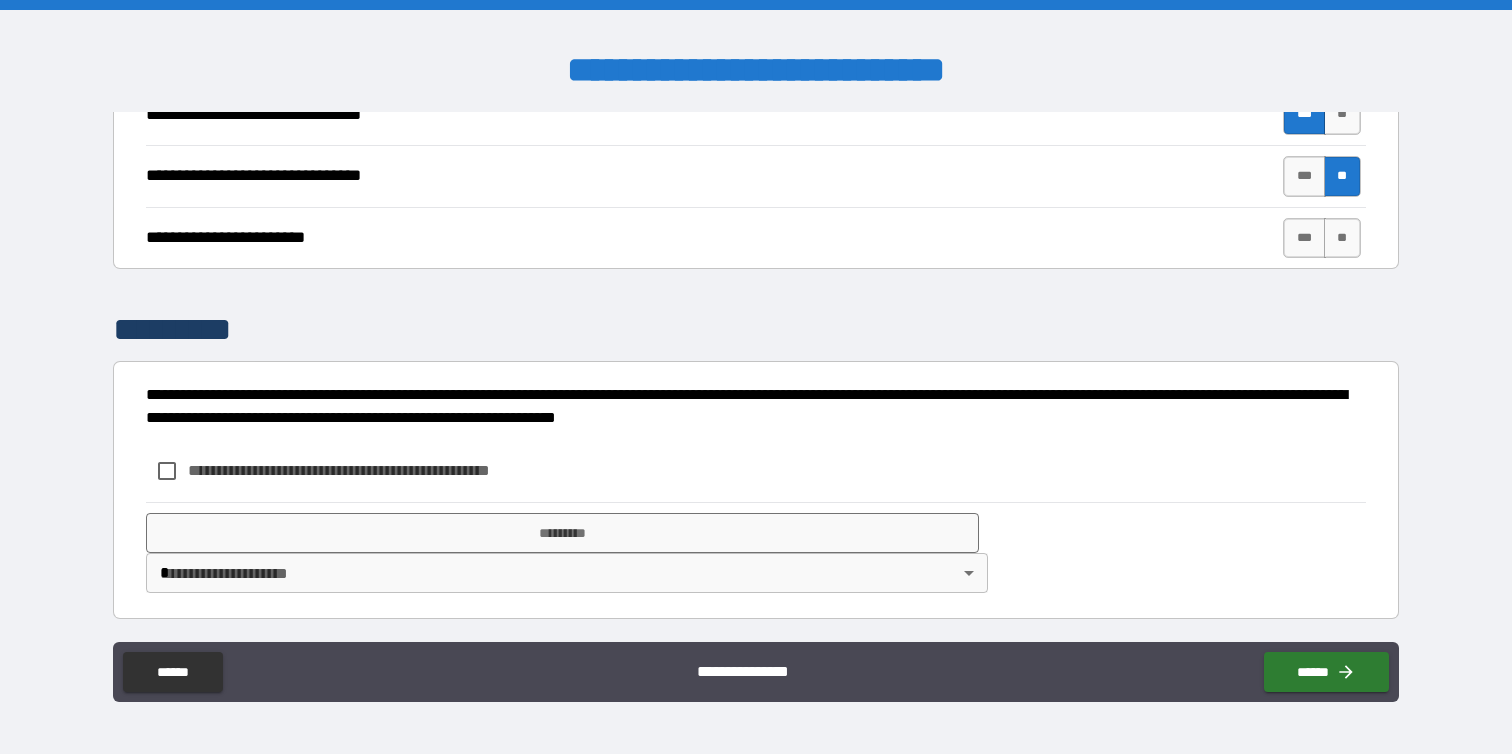 scroll, scrollTop: 781, scrollLeft: 0, axis: vertical 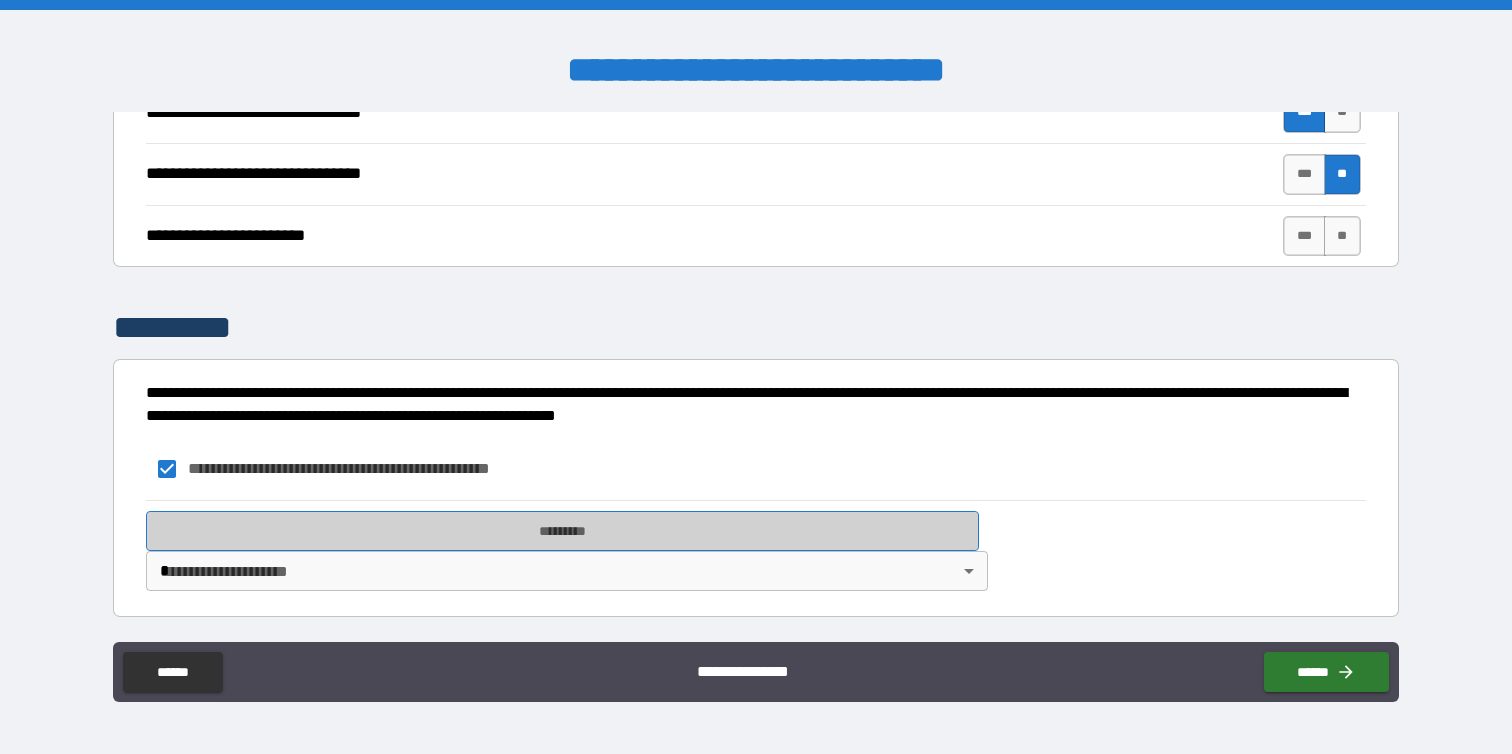 click on "*********" at bounding box center (562, 531) 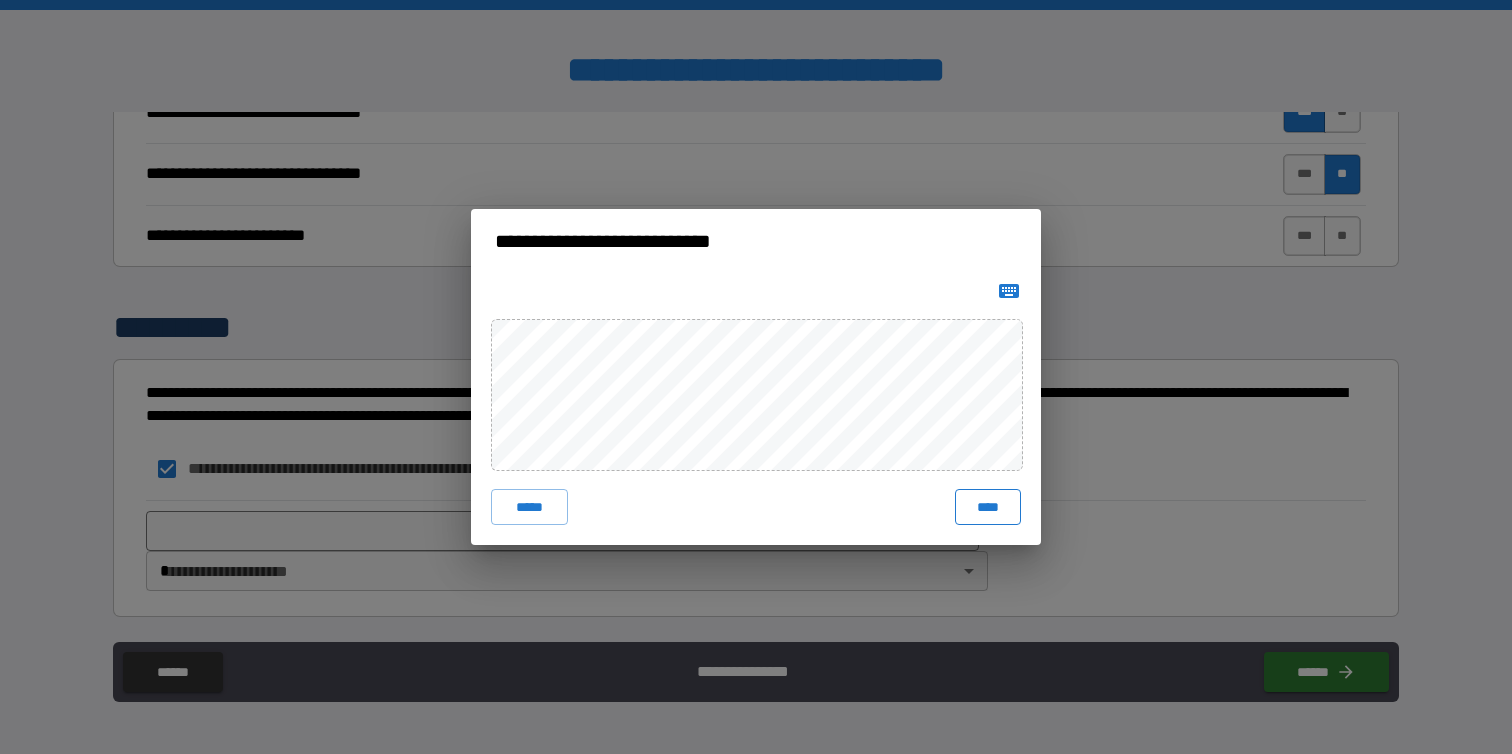 click on "****" at bounding box center (988, 507) 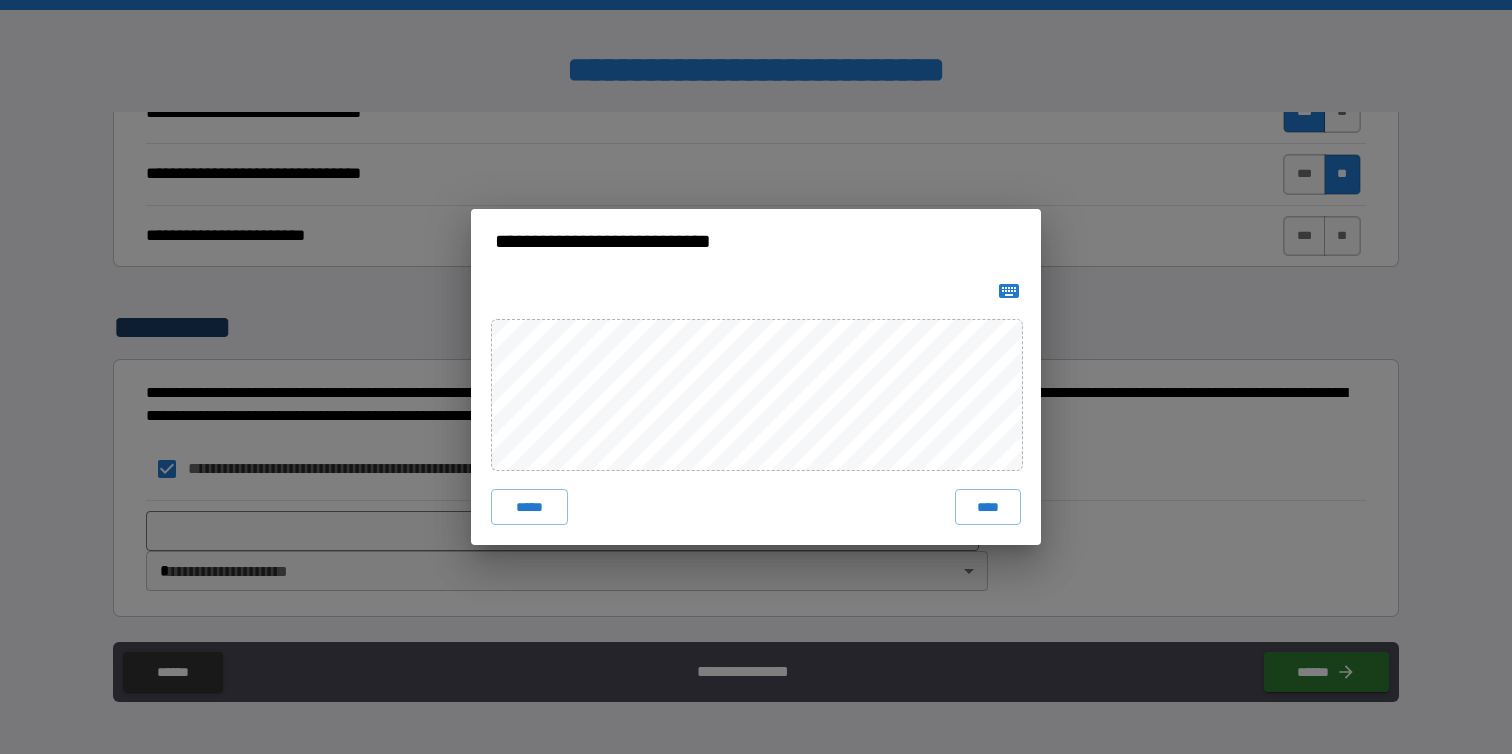 click on "***** ****" at bounding box center (756, 507) 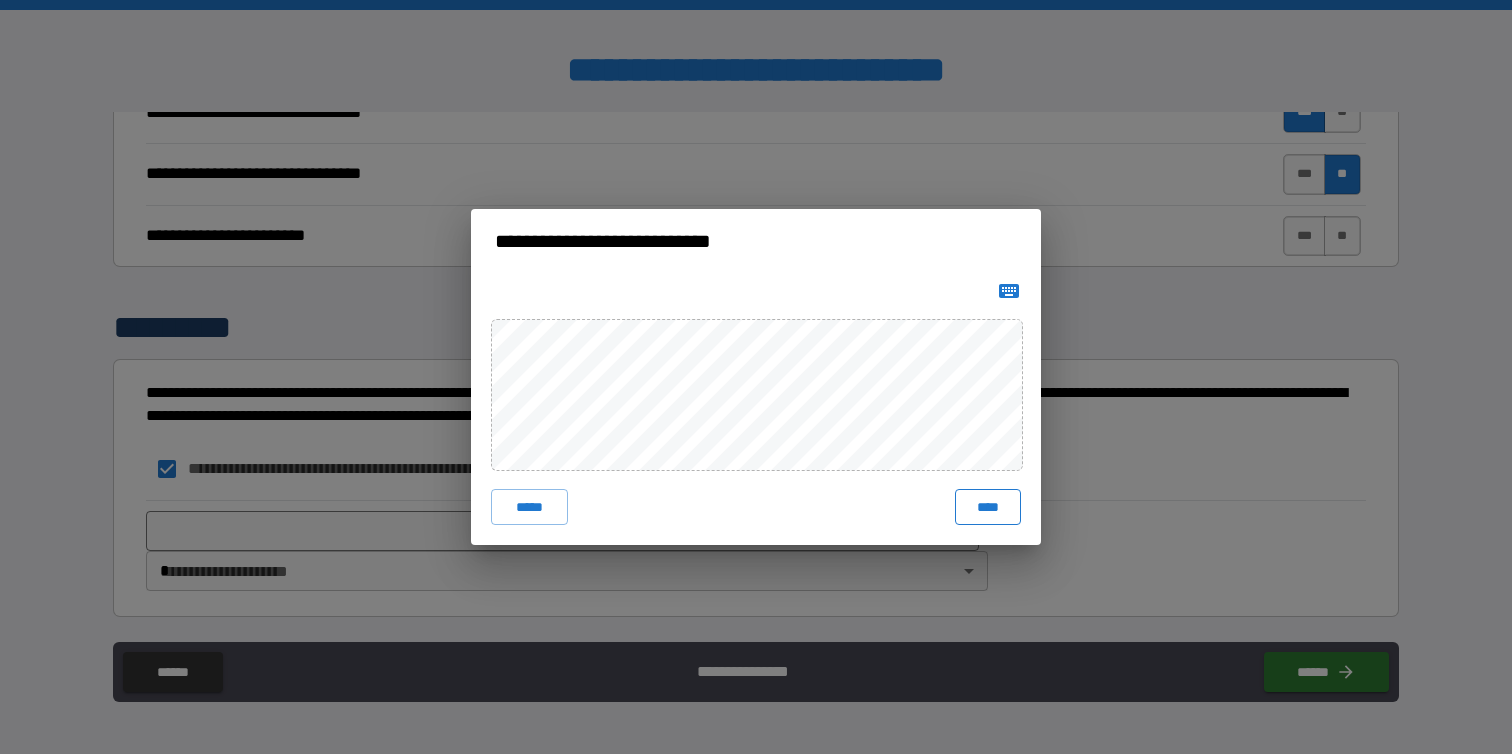 click on "****" at bounding box center (988, 507) 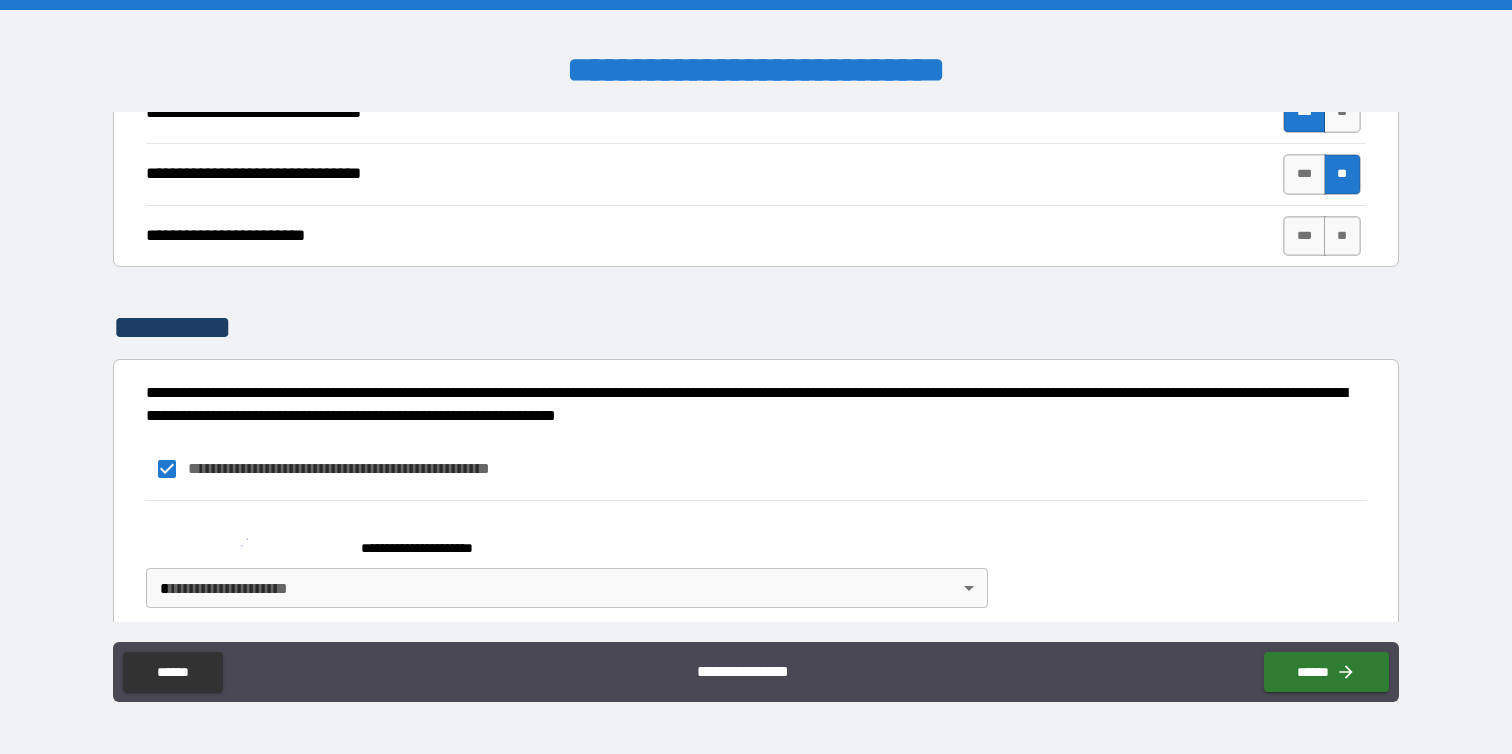 scroll, scrollTop: 798, scrollLeft: 0, axis: vertical 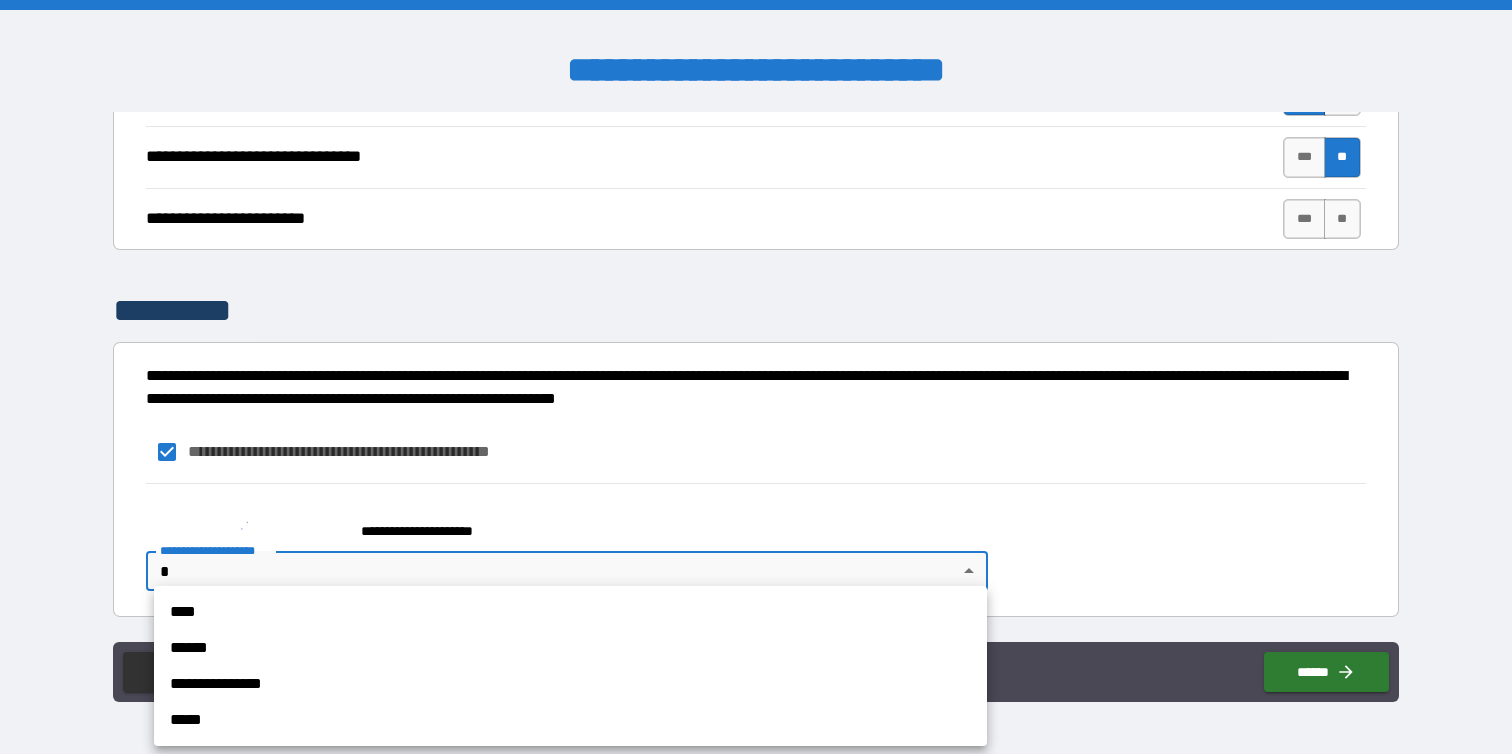 click on "**********" at bounding box center (756, 377) 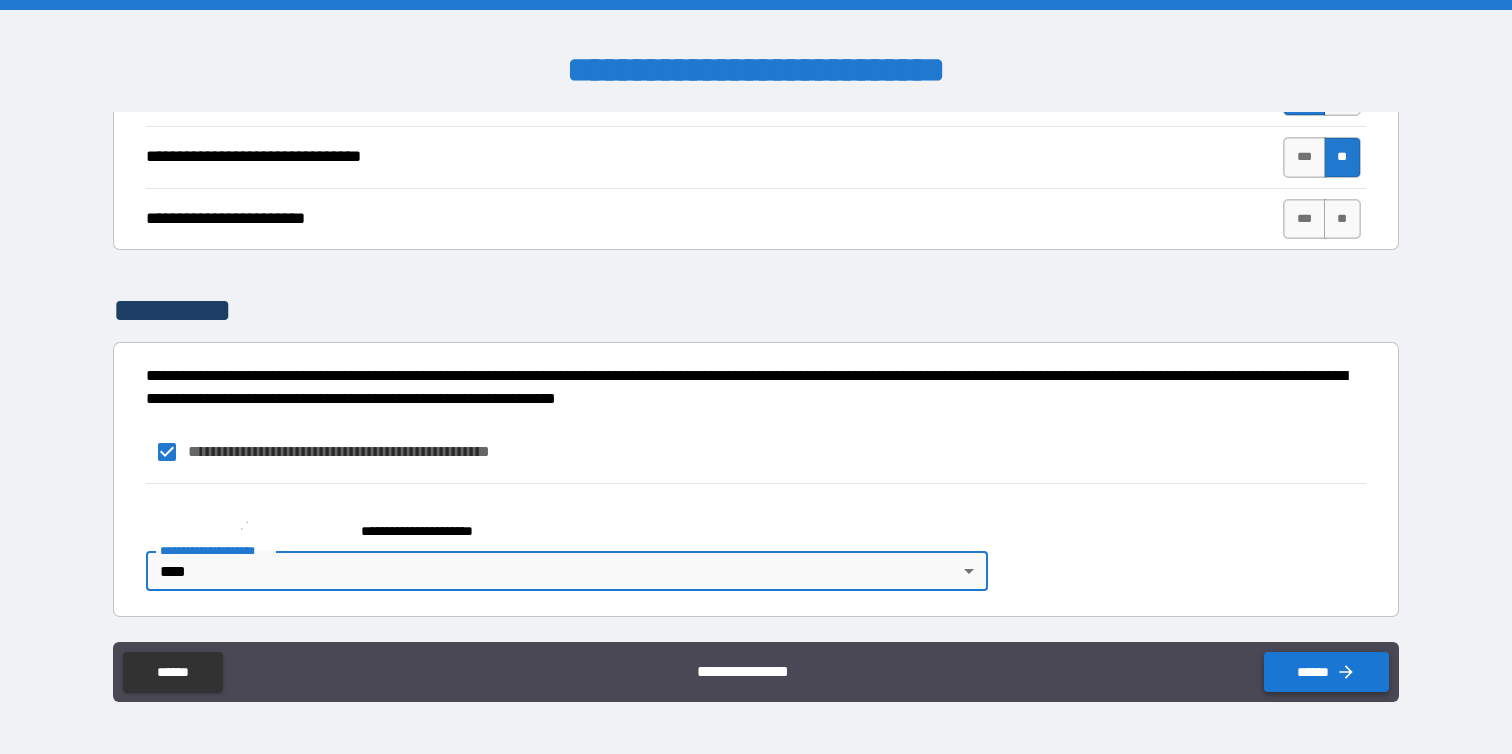 click on "******" at bounding box center (1326, 672) 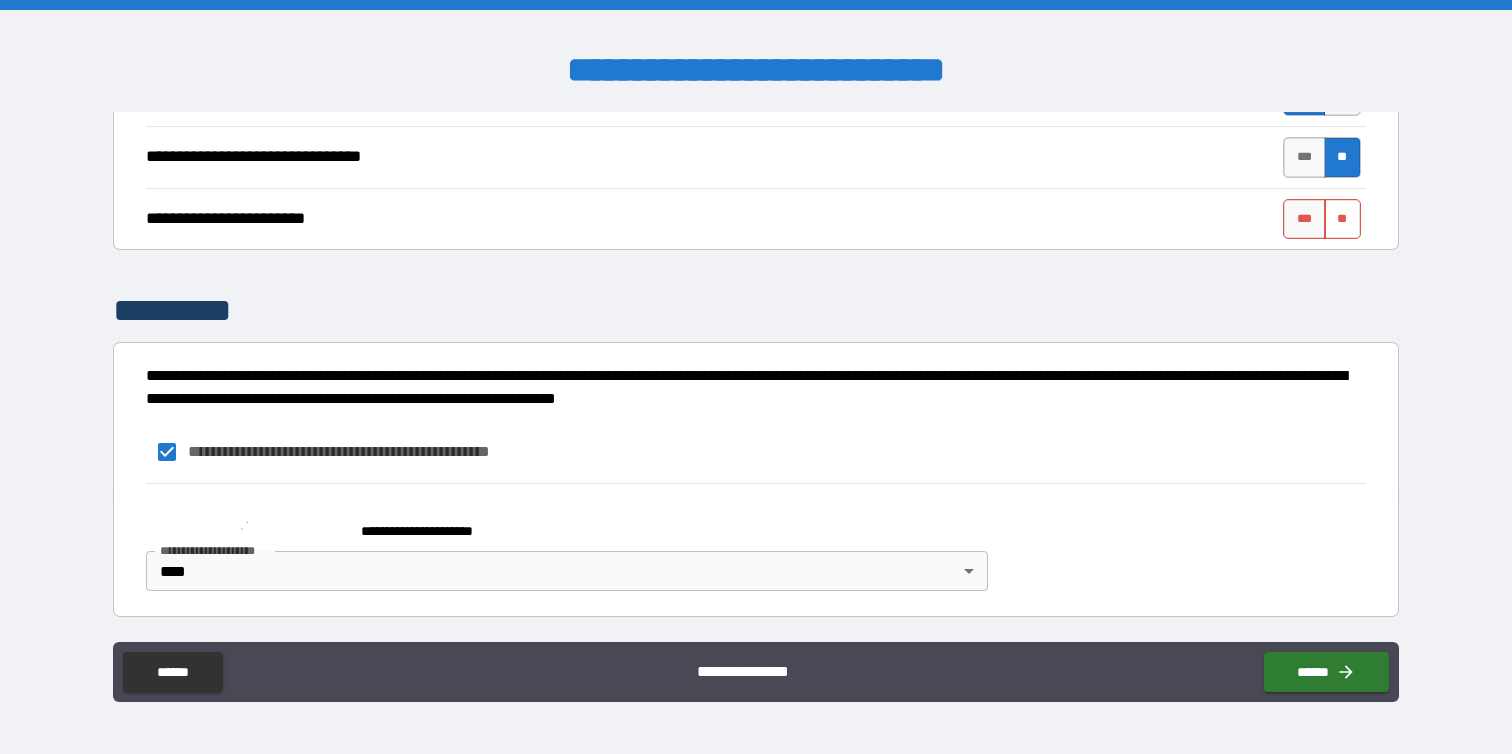 click on "**" at bounding box center [1342, 219] 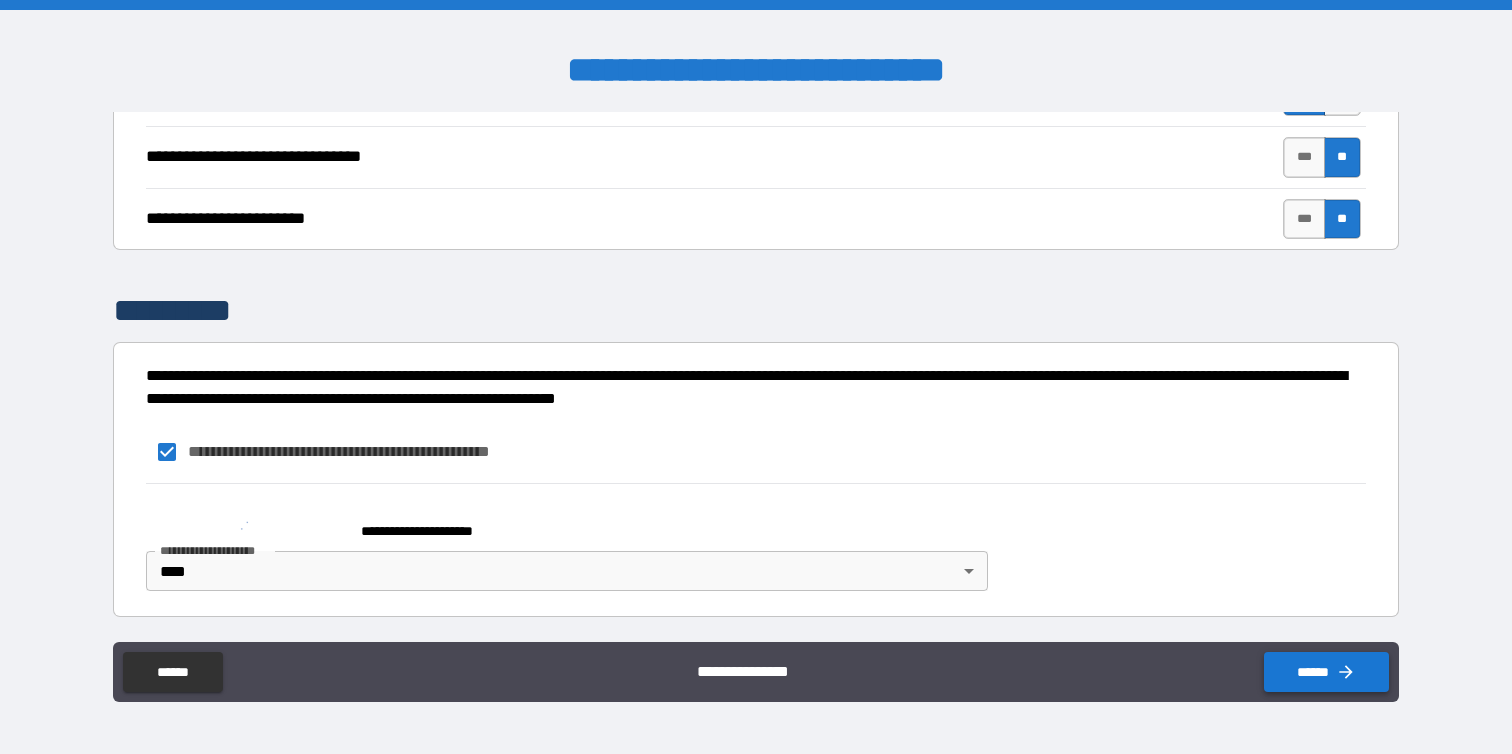 click on "******" at bounding box center [1326, 672] 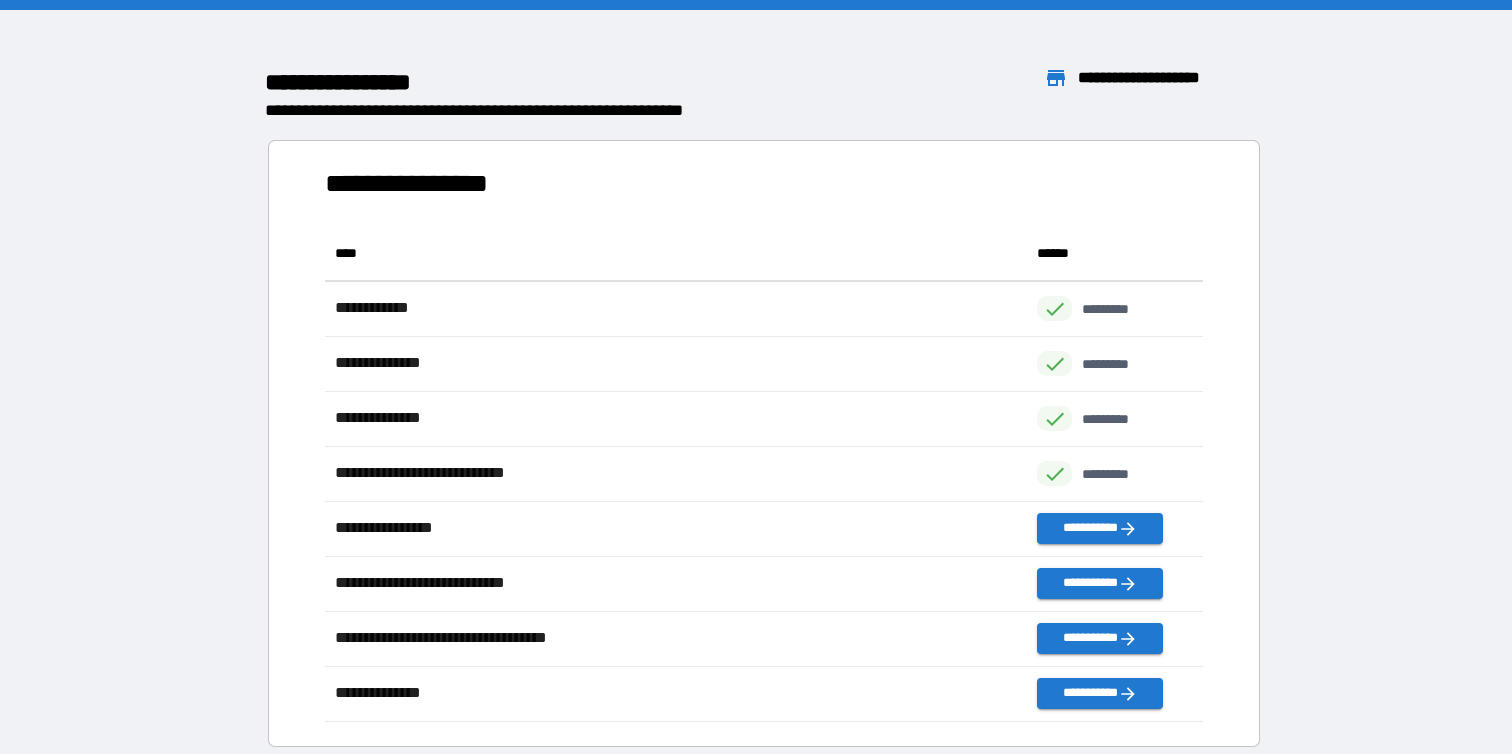 scroll, scrollTop: 1, scrollLeft: 1, axis: both 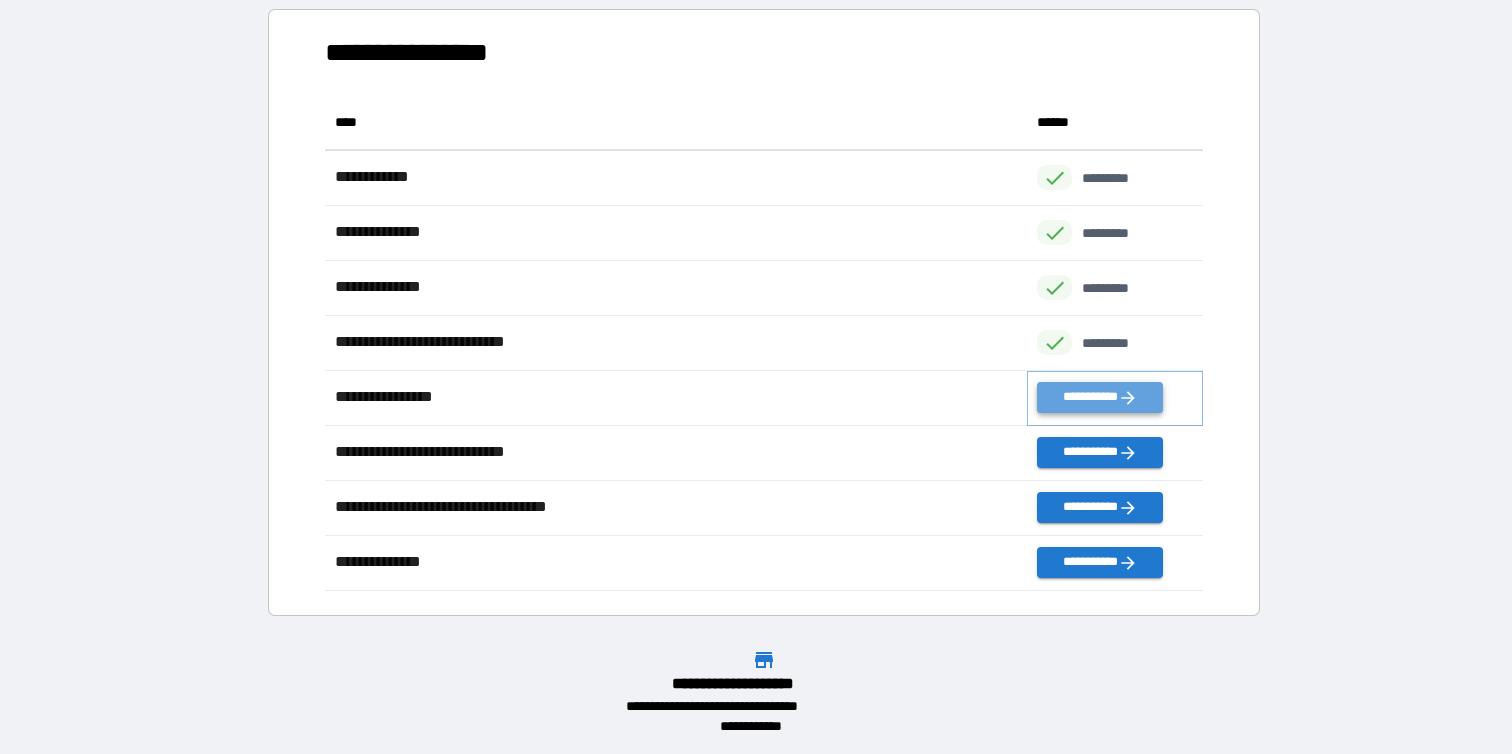 click on "**********" at bounding box center (1099, 397) 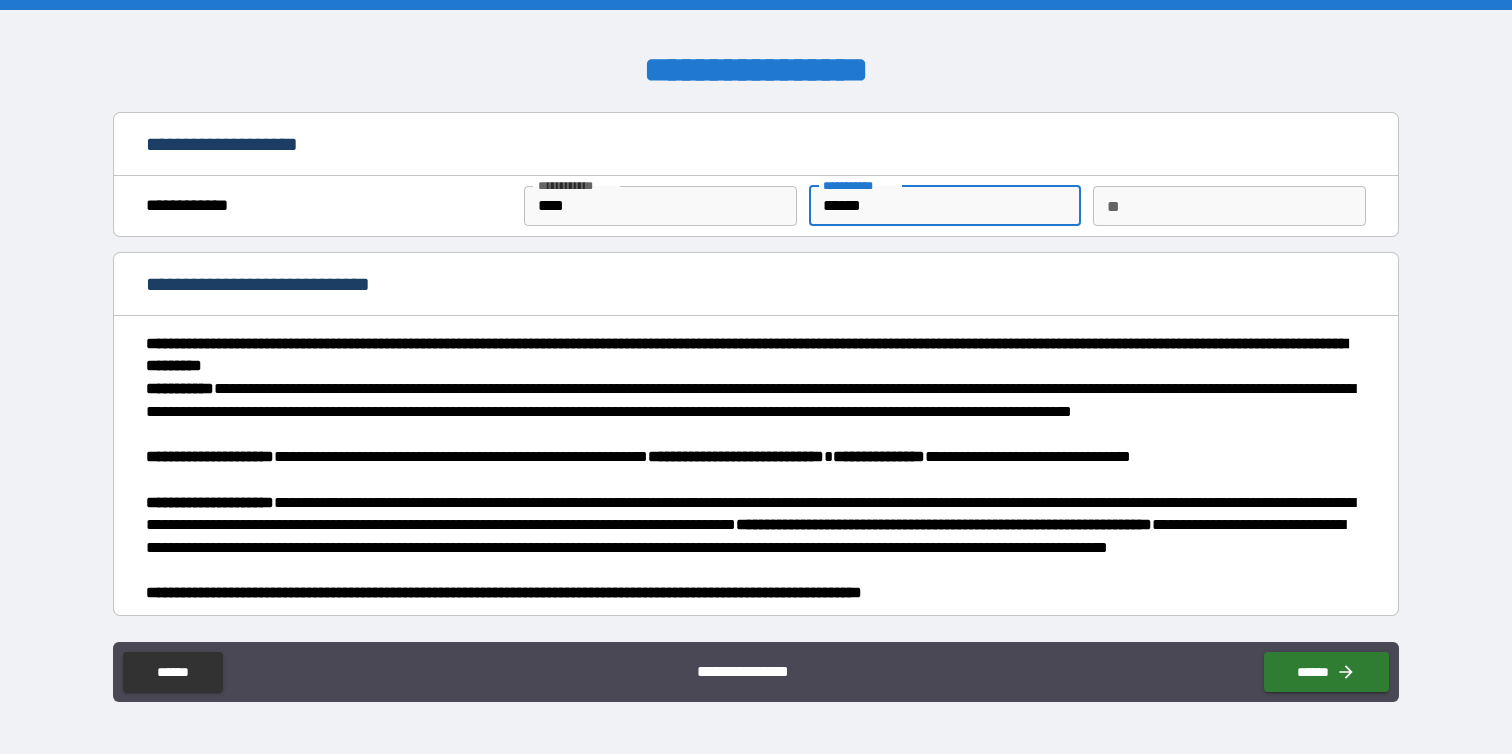 click on "******" at bounding box center (945, 206) 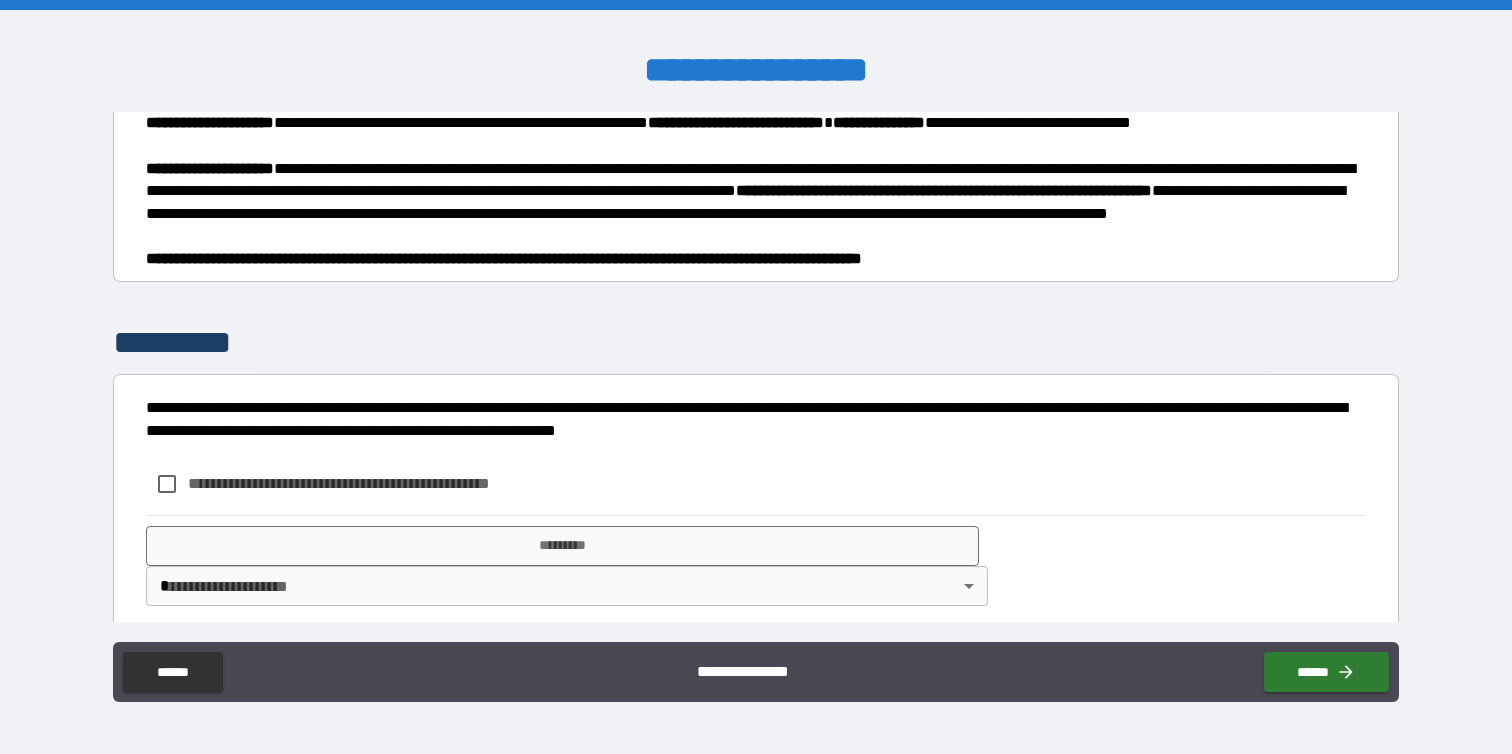 scroll, scrollTop: 348, scrollLeft: 0, axis: vertical 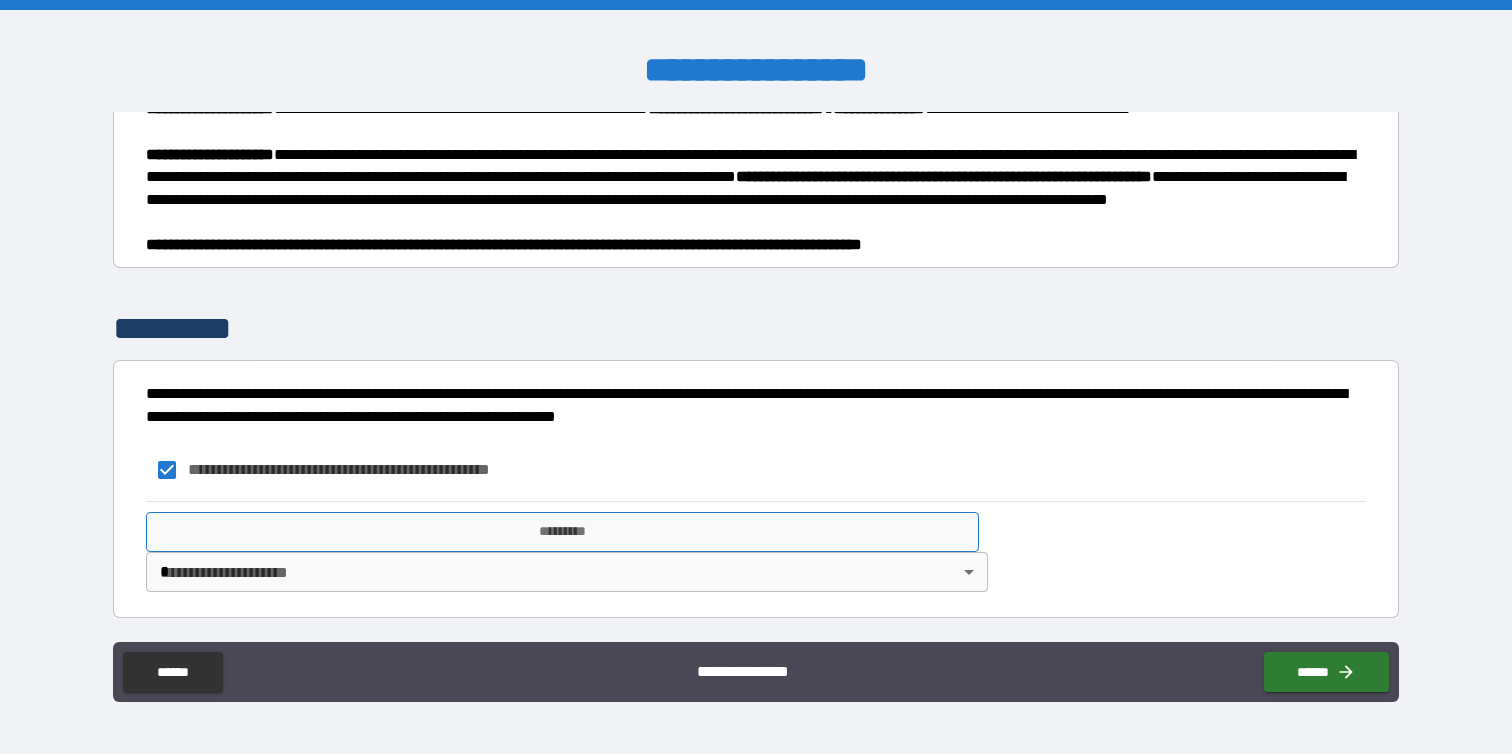 click on "*********" at bounding box center [562, 532] 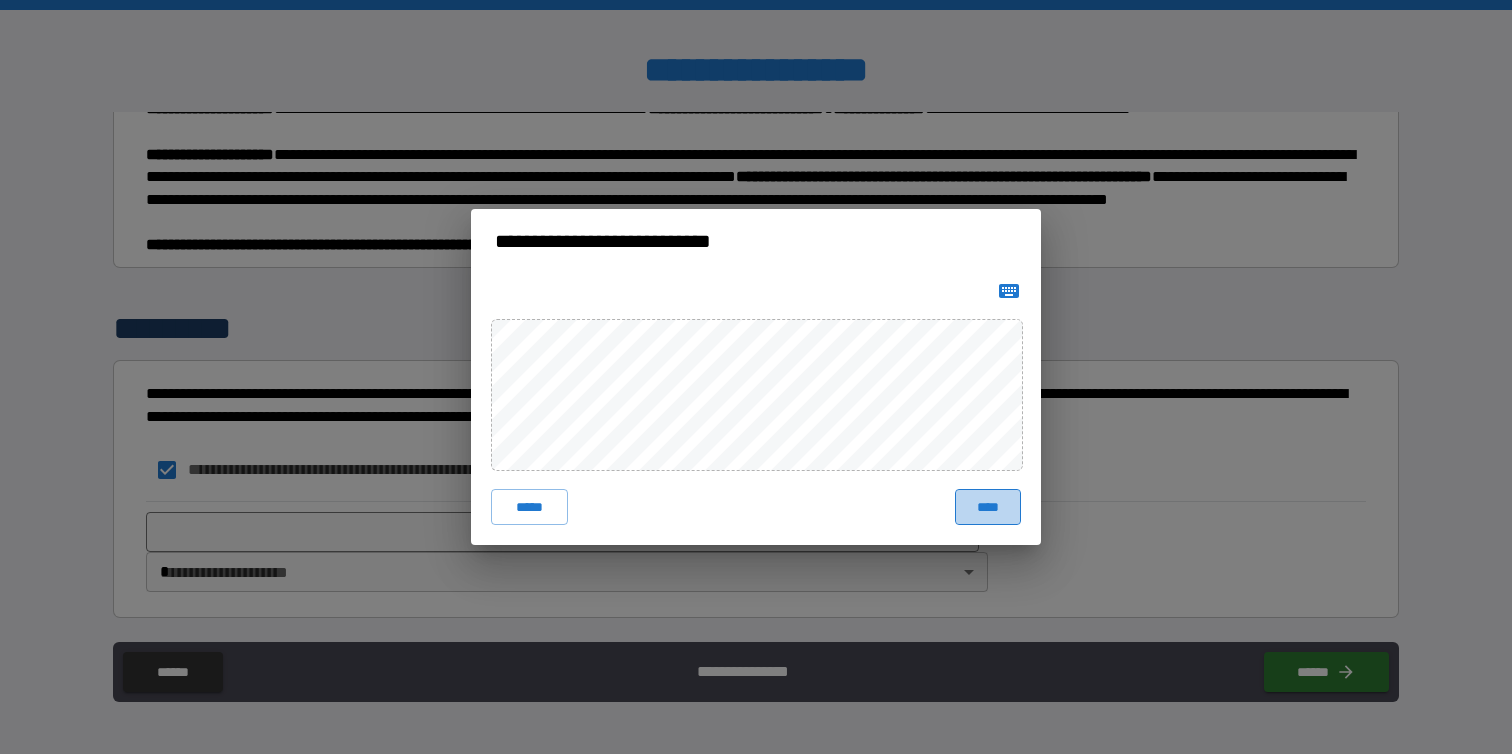 click on "****" at bounding box center [988, 507] 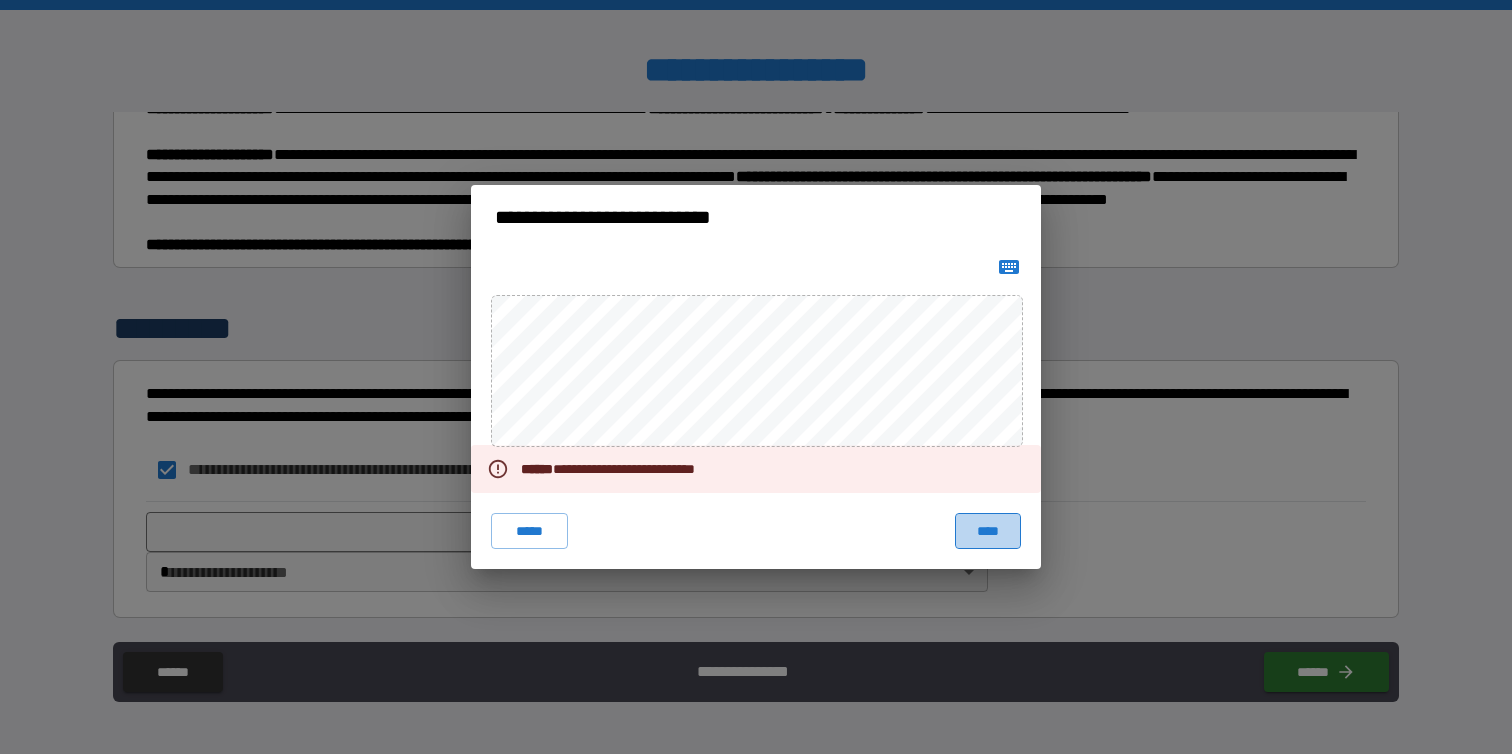 click on "****" at bounding box center (988, 531) 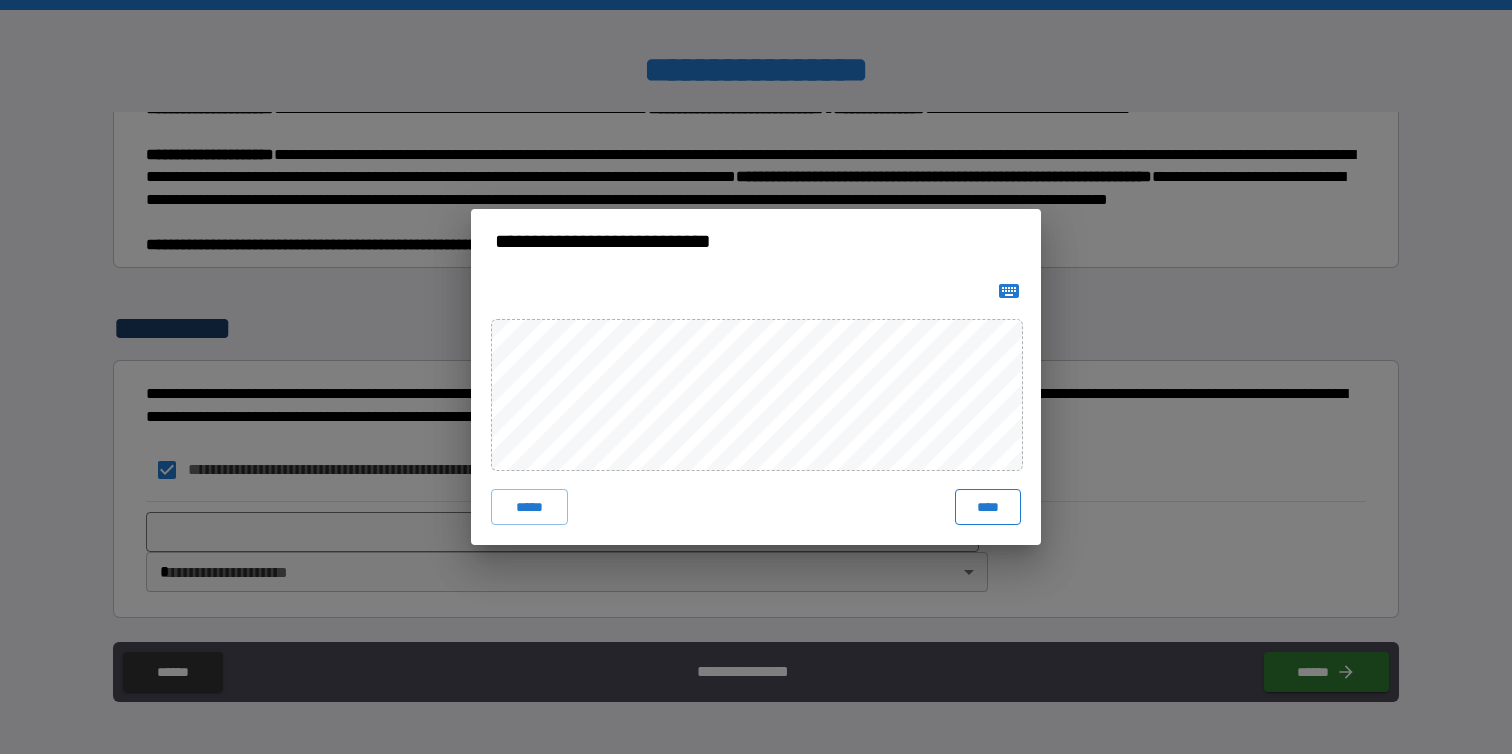 click on "****" at bounding box center [988, 507] 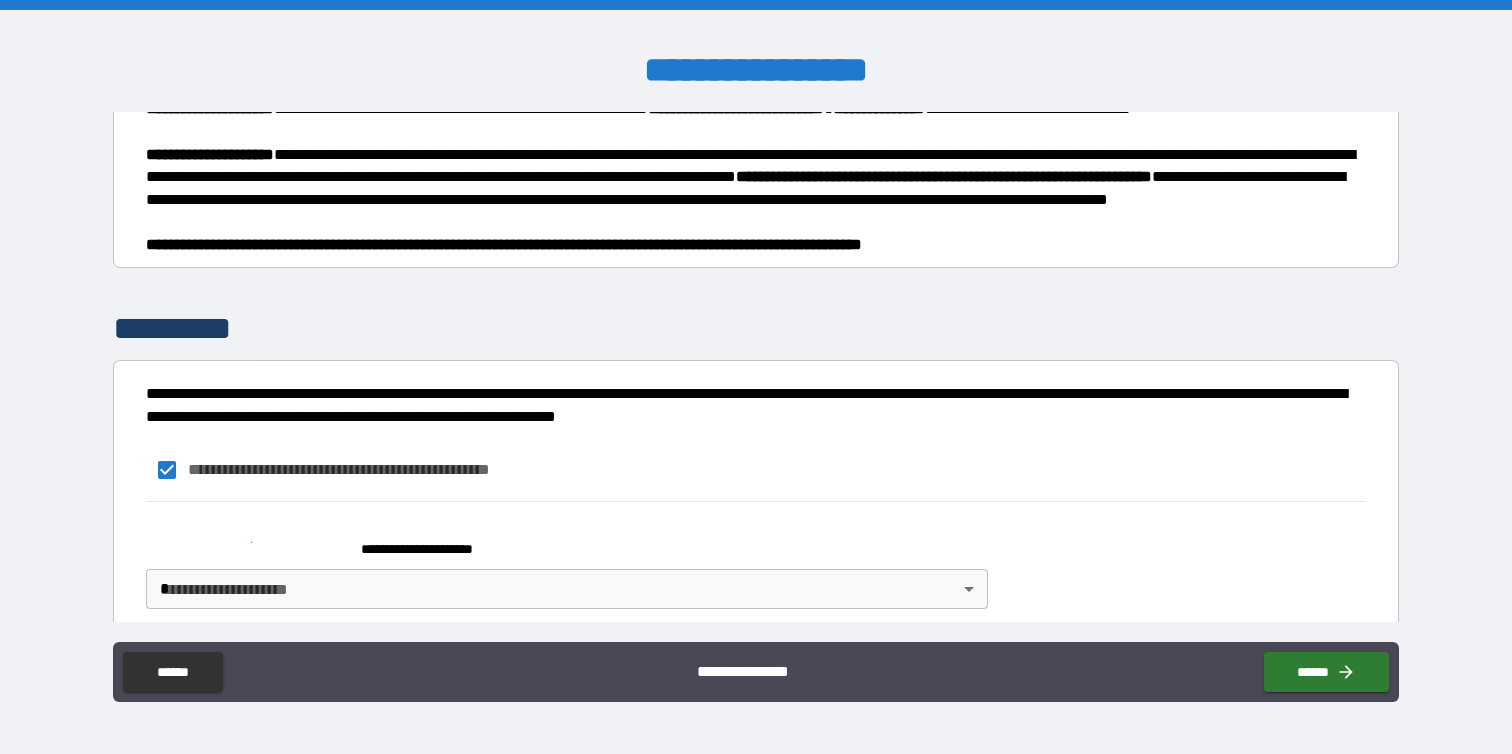 click on "**********" at bounding box center [756, 377] 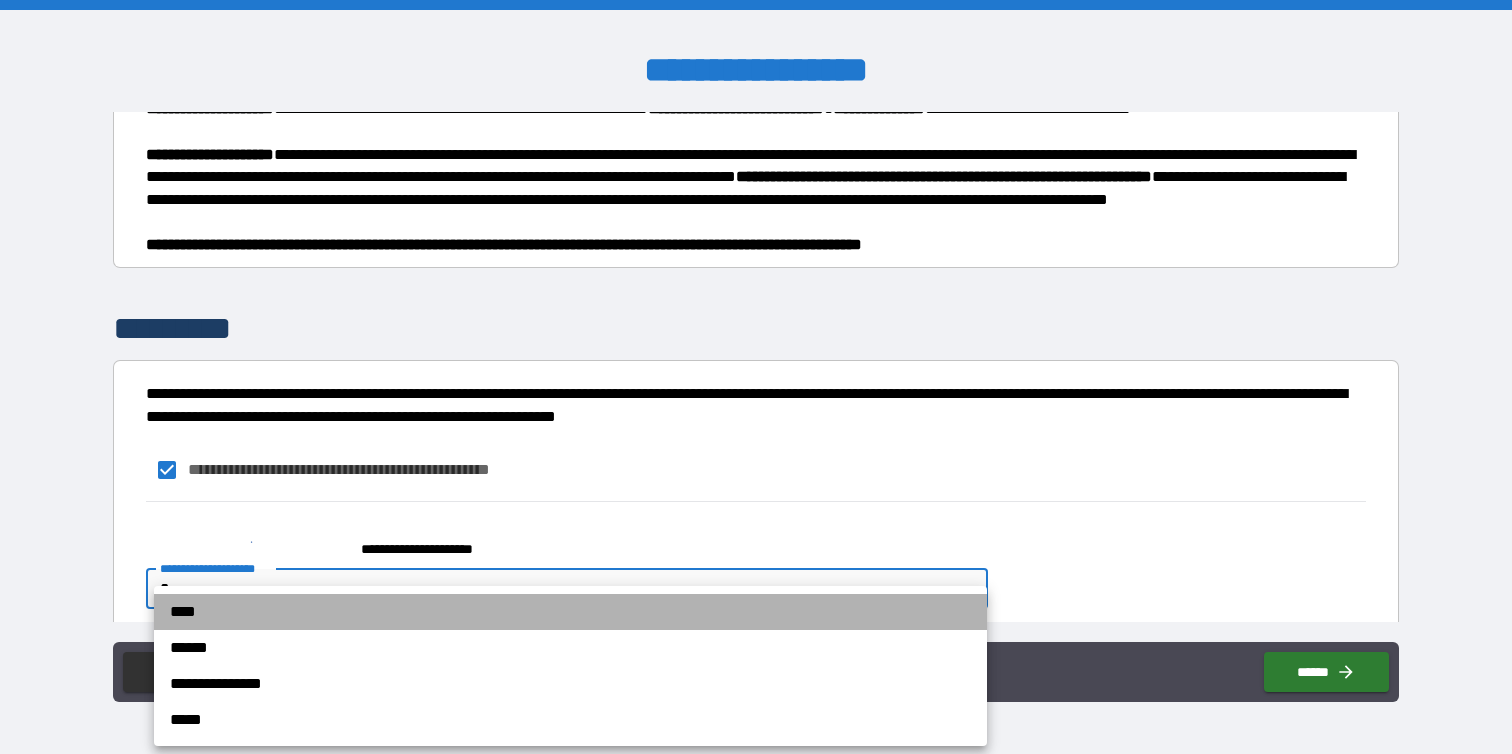 click on "****" at bounding box center (570, 612) 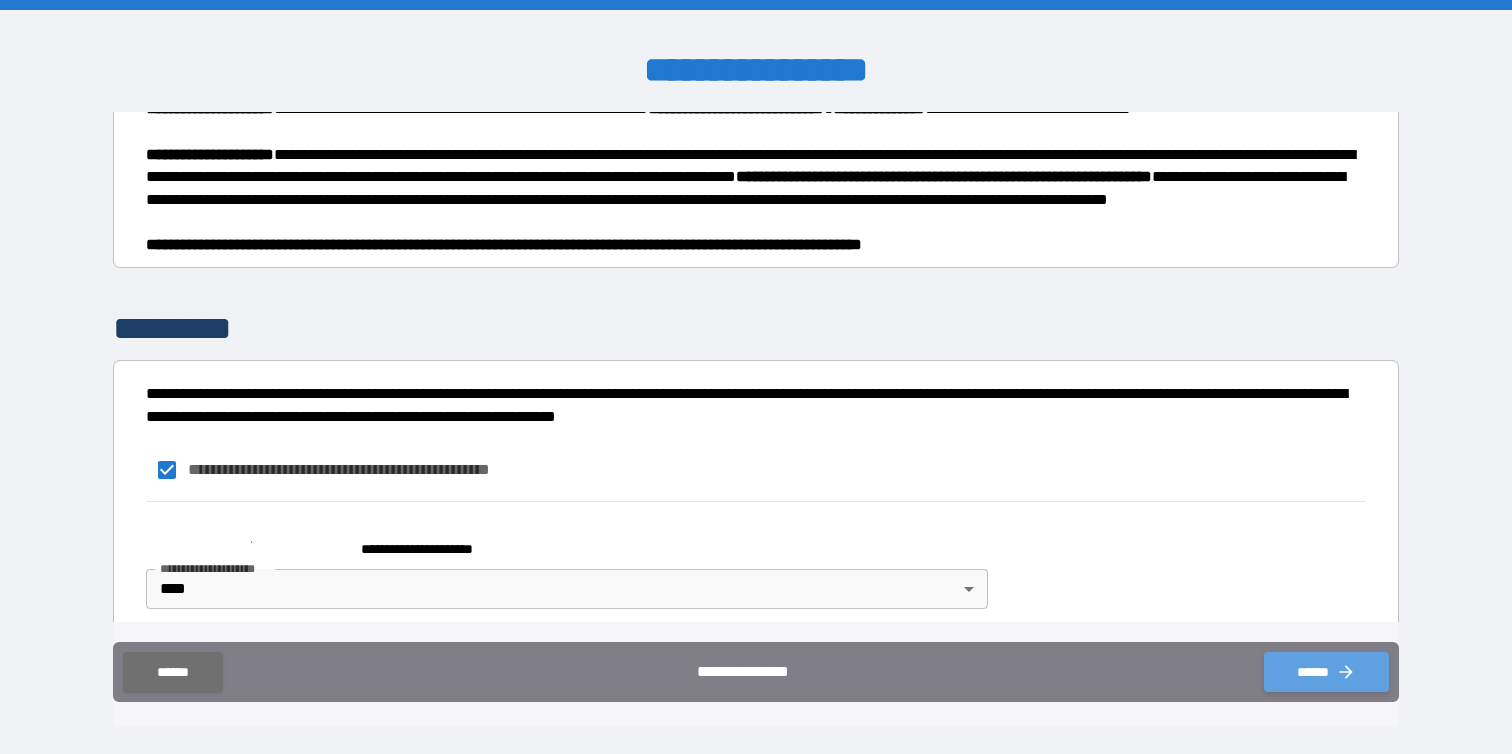 click on "******" at bounding box center [1326, 672] 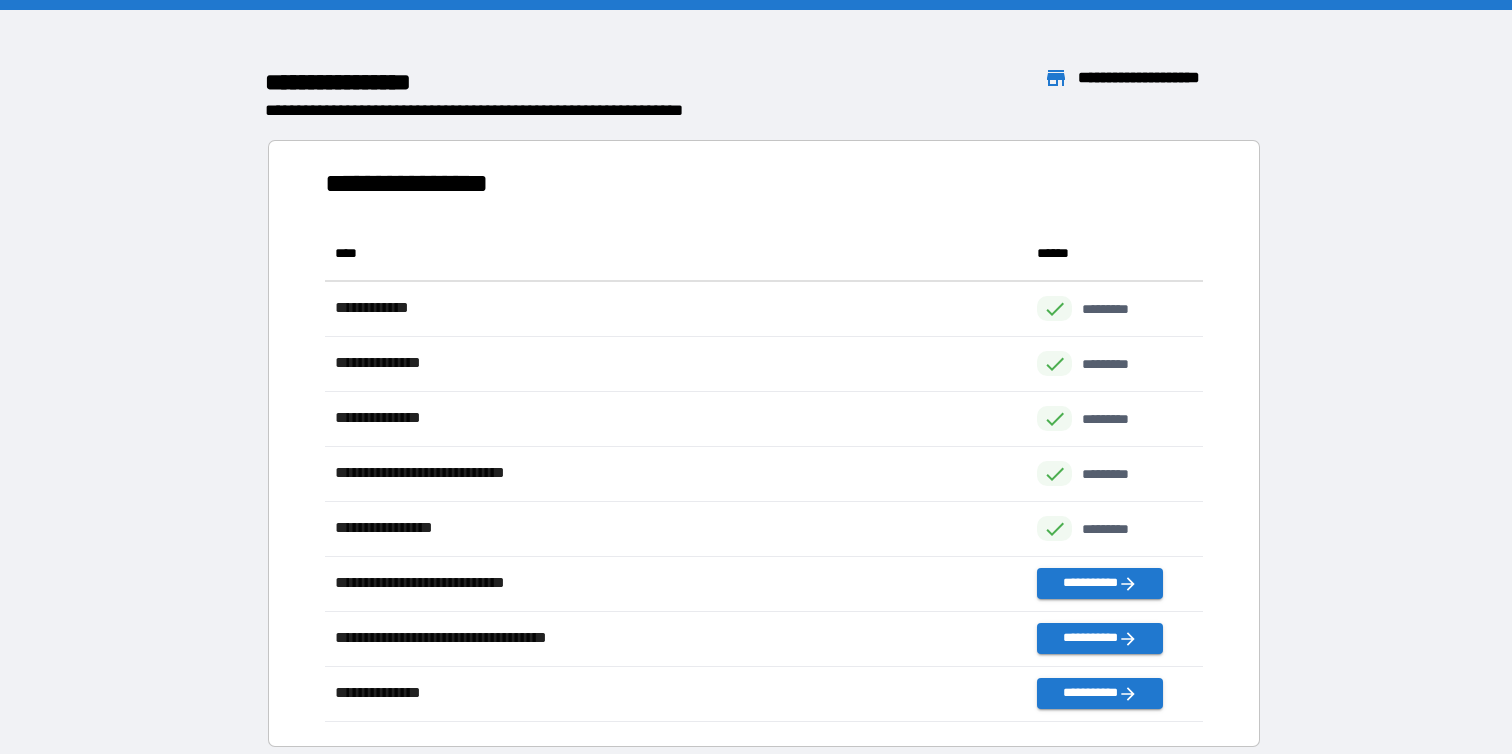 scroll, scrollTop: 1, scrollLeft: 1, axis: both 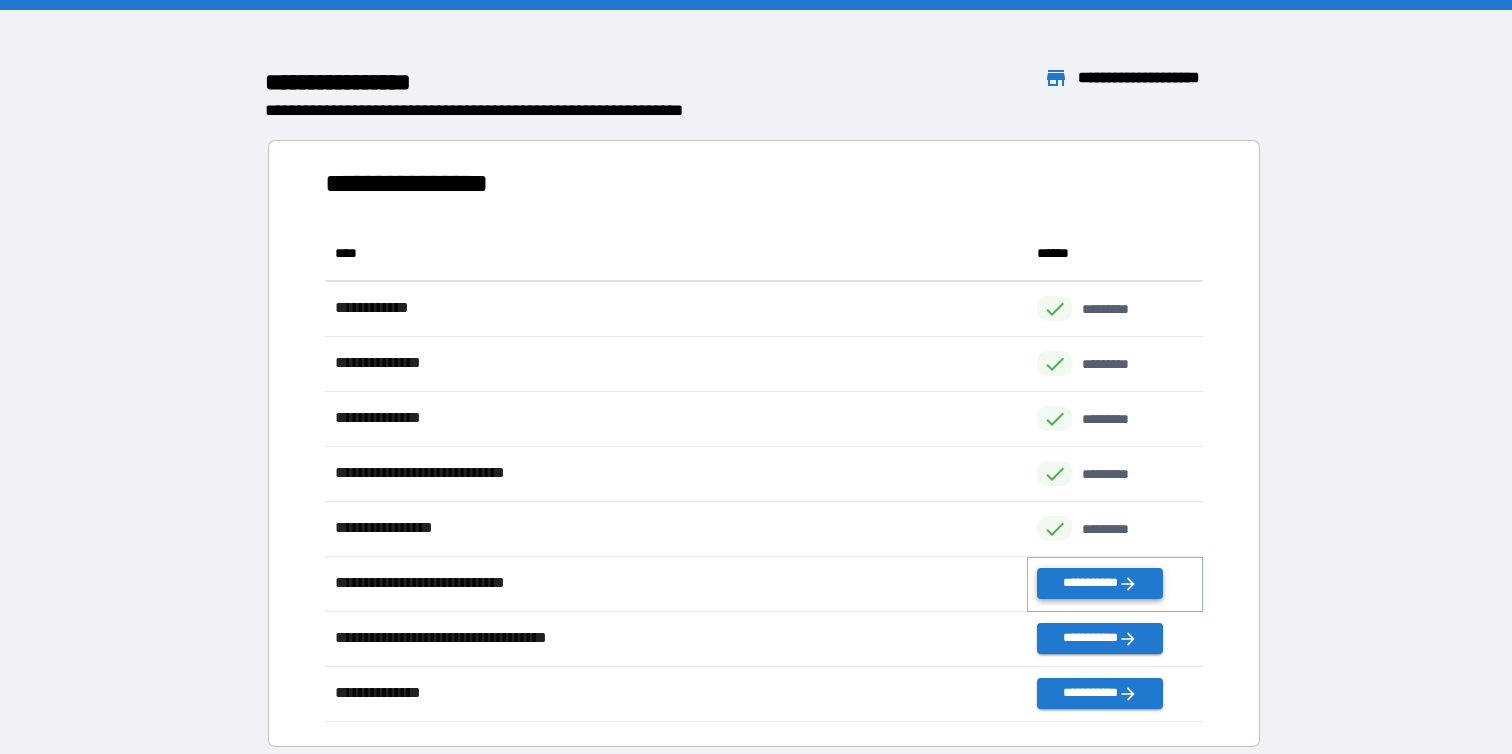 click on "**********" at bounding box center [1099, 583] 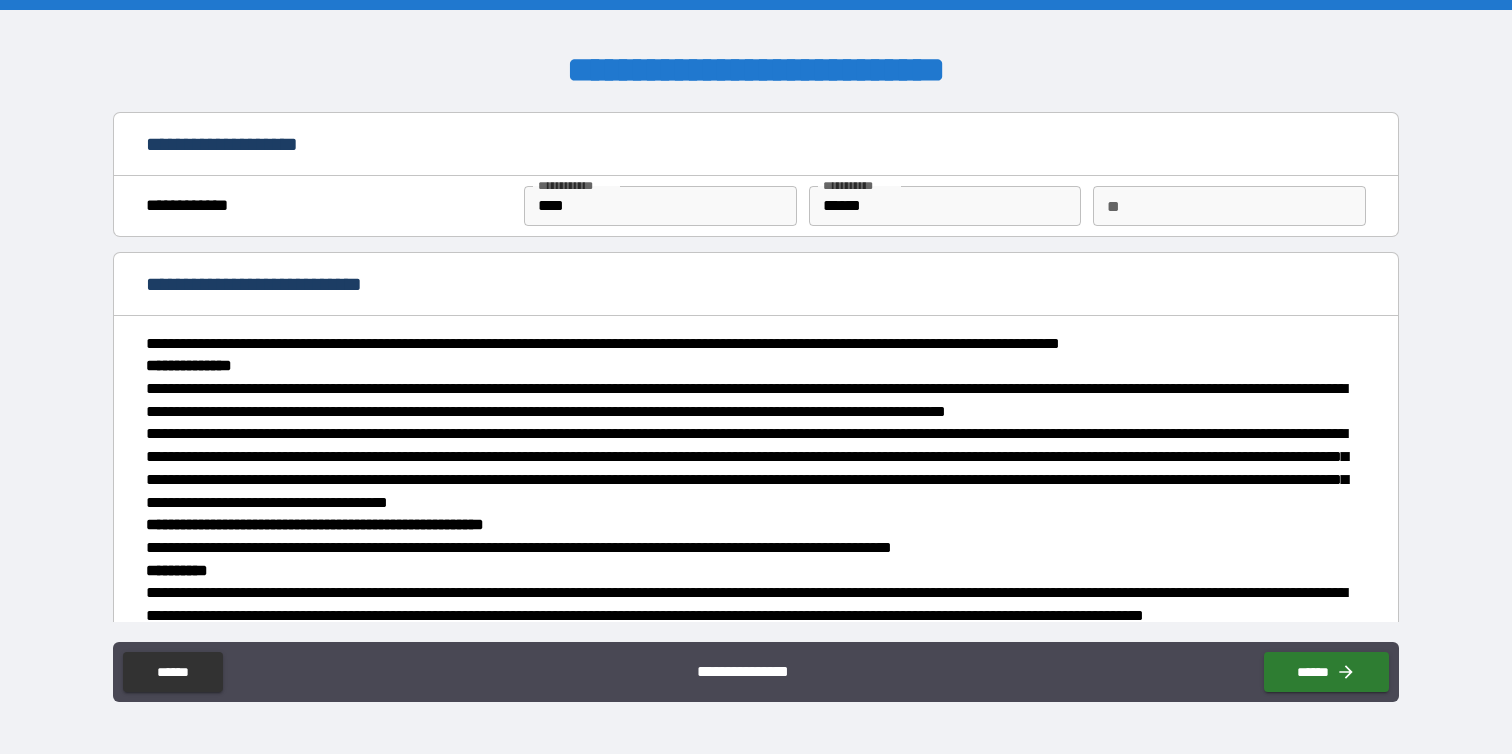 scroll, scrollTop: 43, scrollLeft: 0, axis: vertical 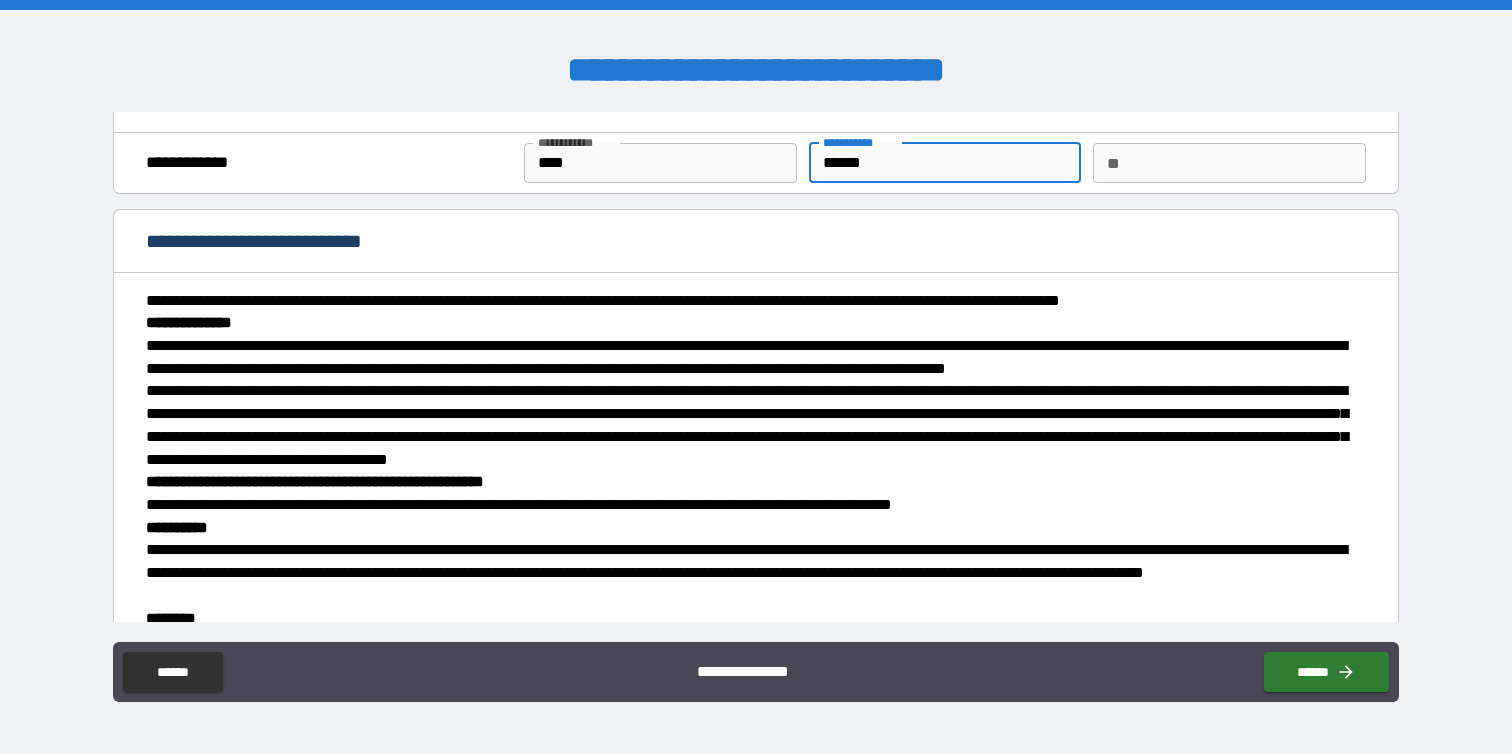 click on "******" at bounding box center (945, 163) 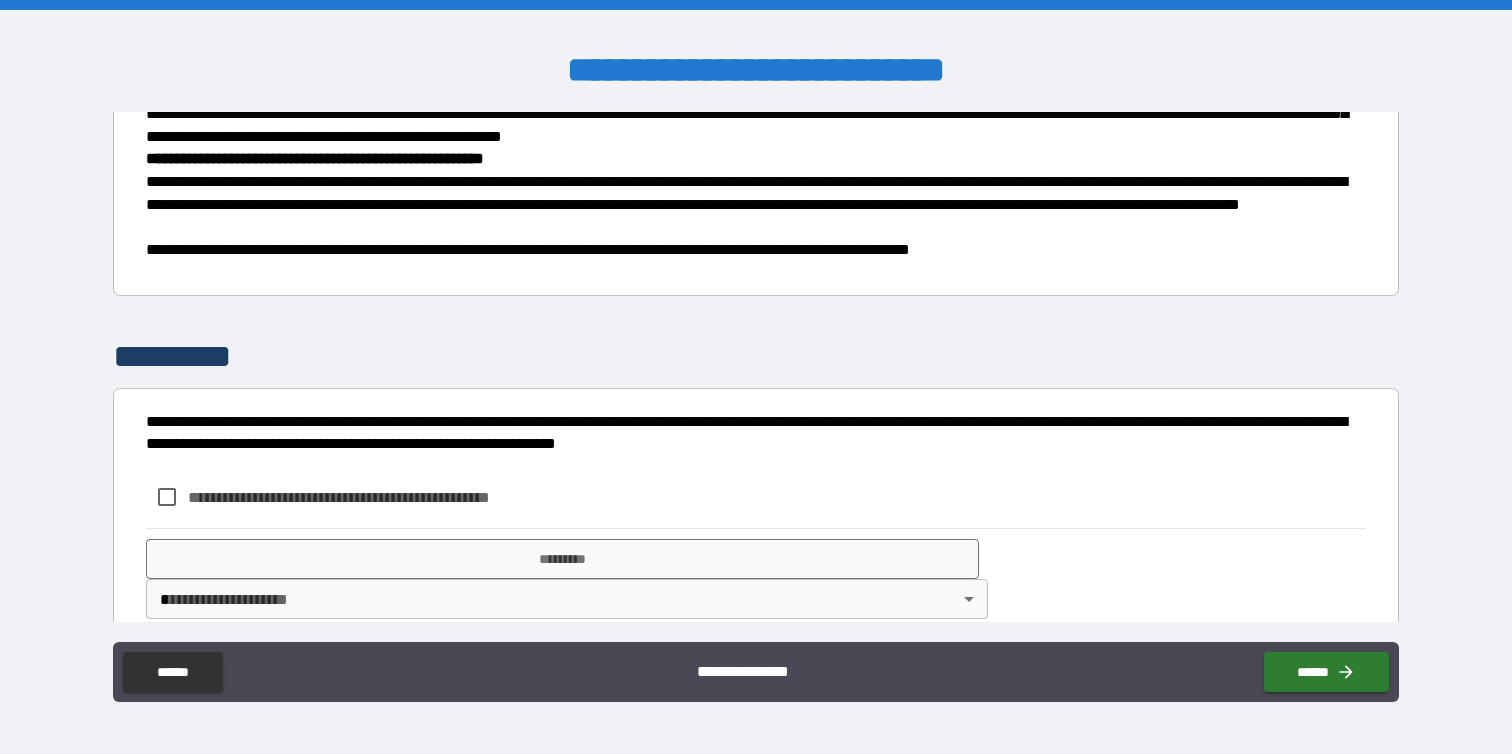 scroll, scrollTop: 1507, scrollLeft: 0, axis: vertical 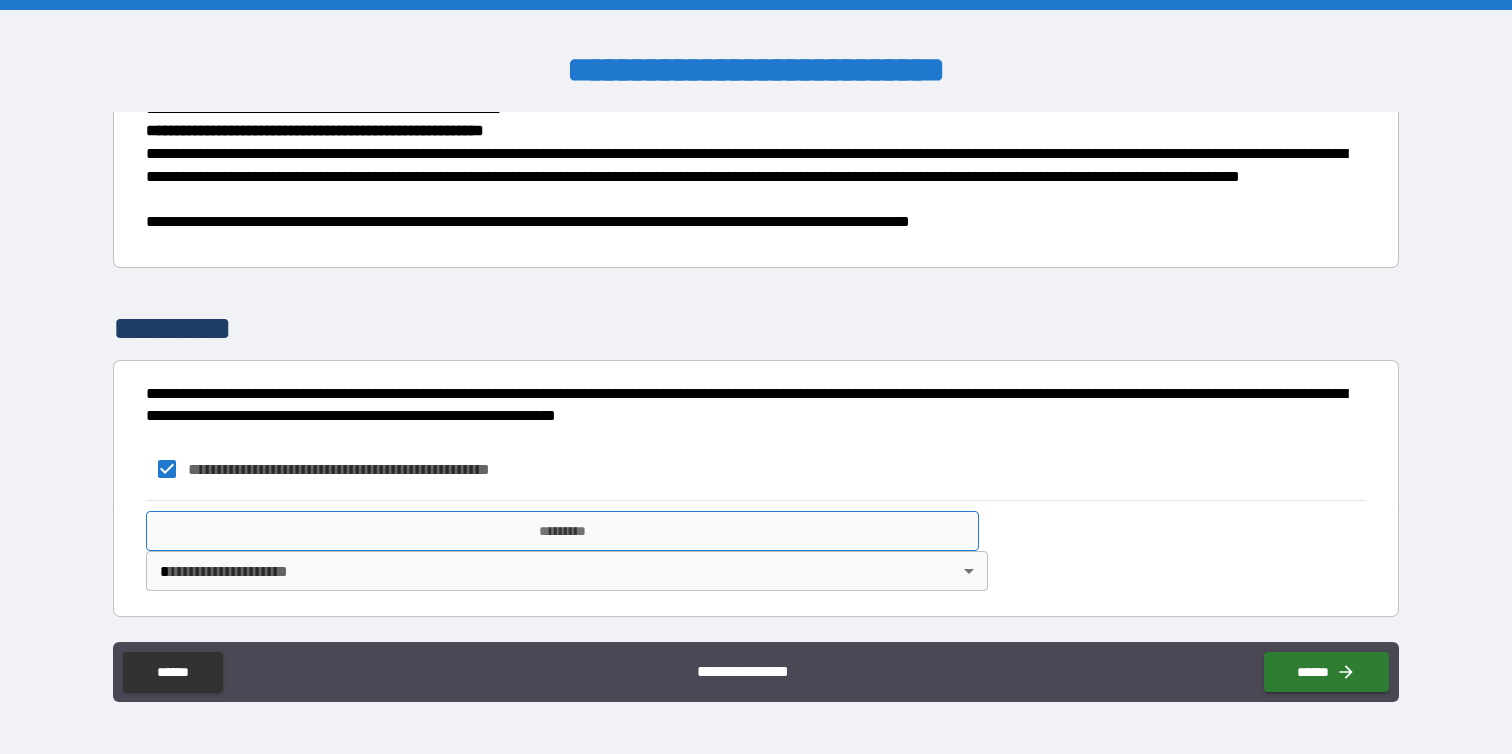 click on "*********" at bounding box center [562, 531] 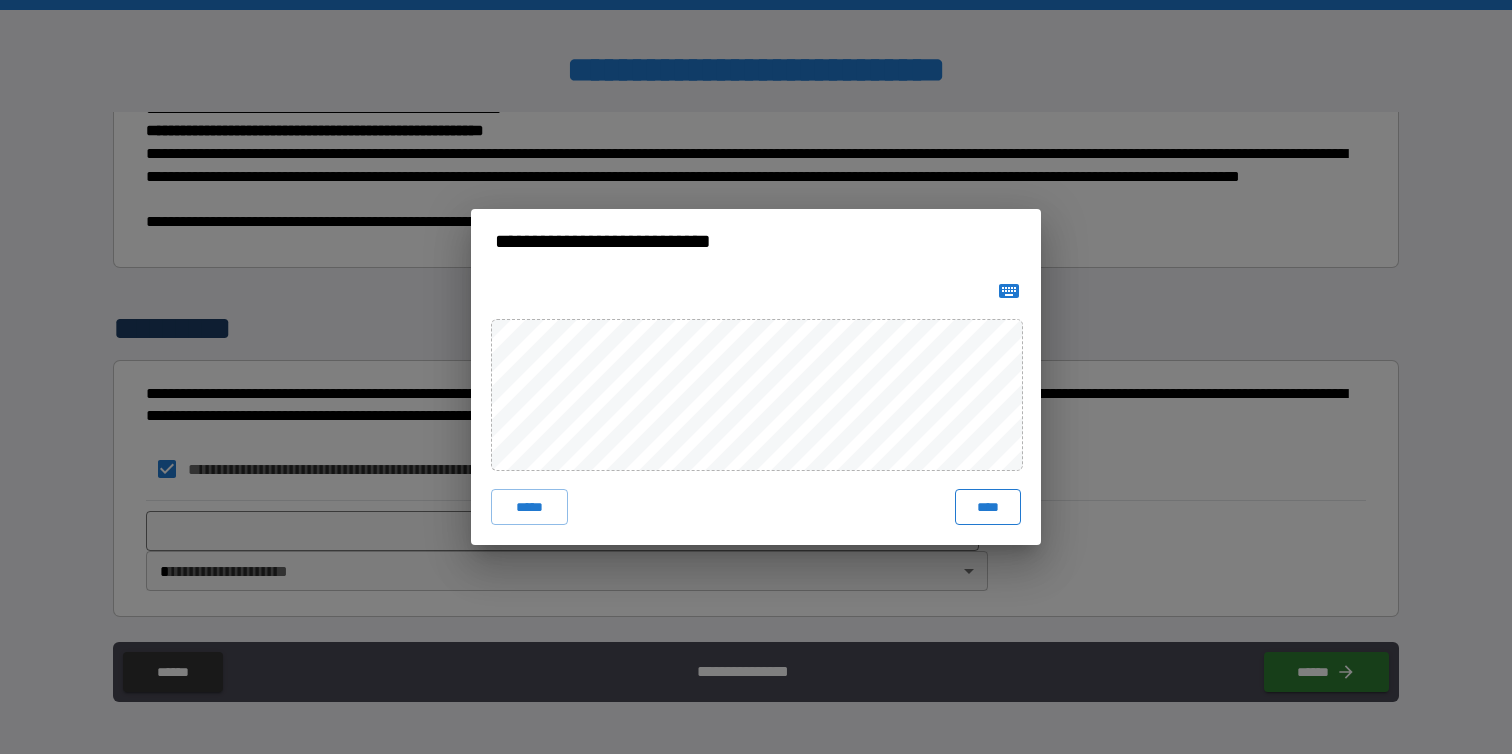 click on "****" at bounding box center [988, 507] 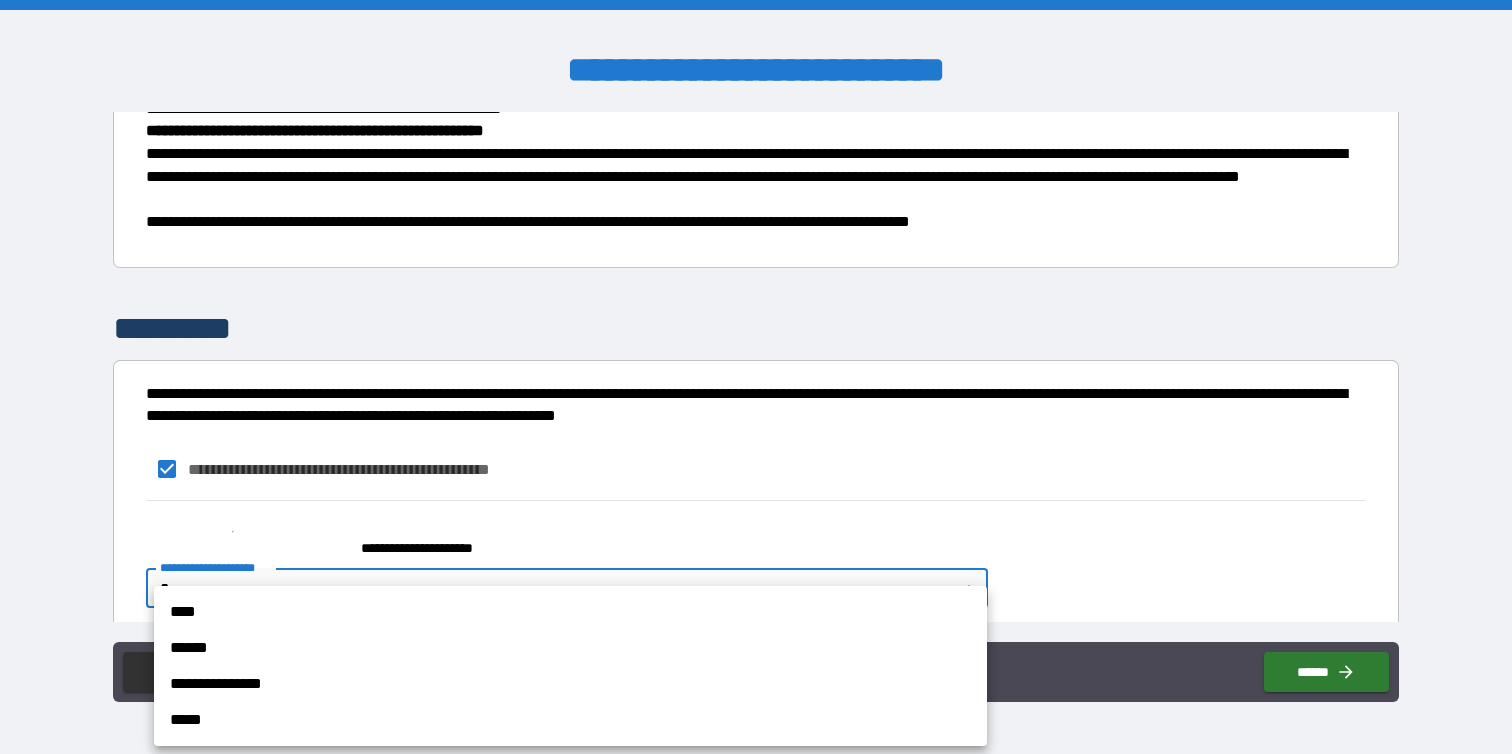 click on "**********" at bounding box center [756, 377] 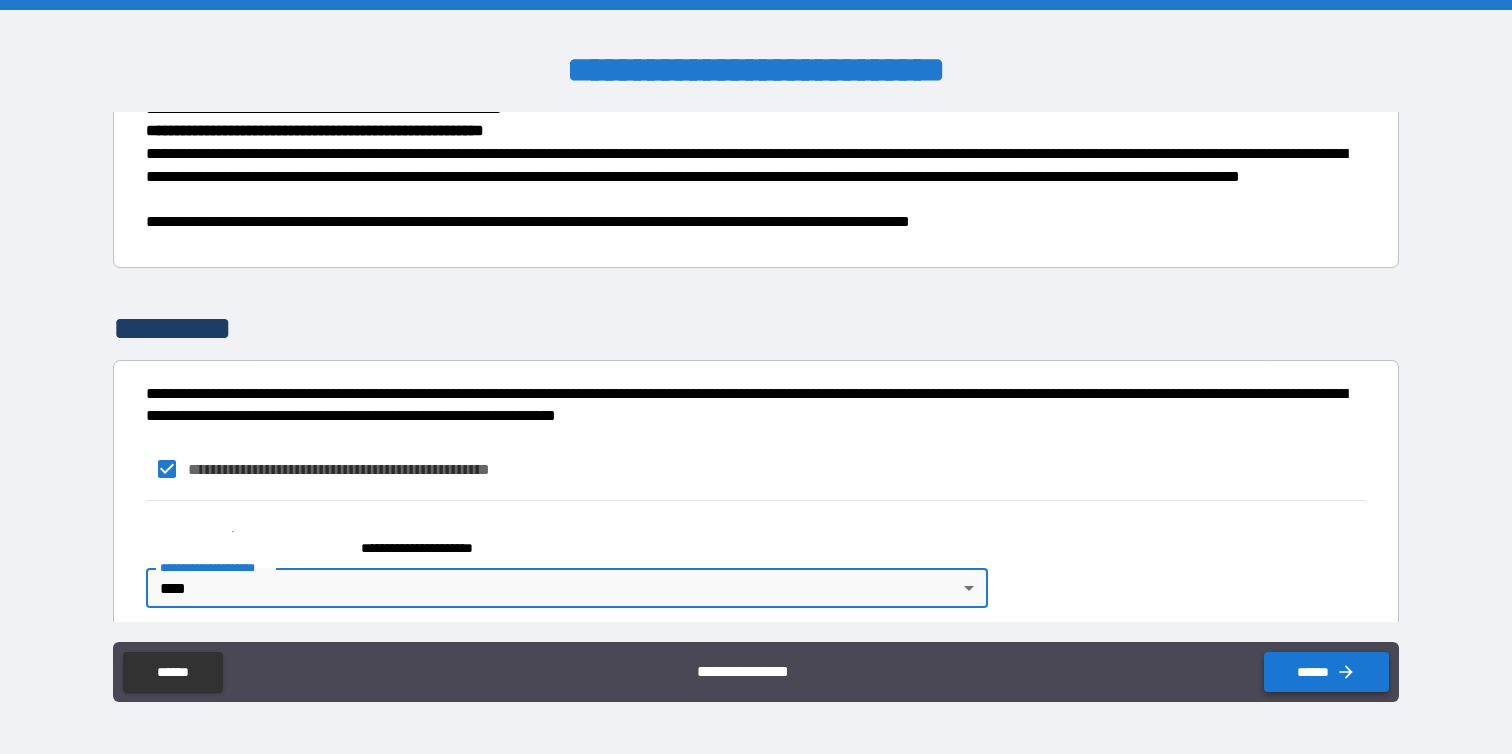 click on "******" at bounding box center [1326, 672] 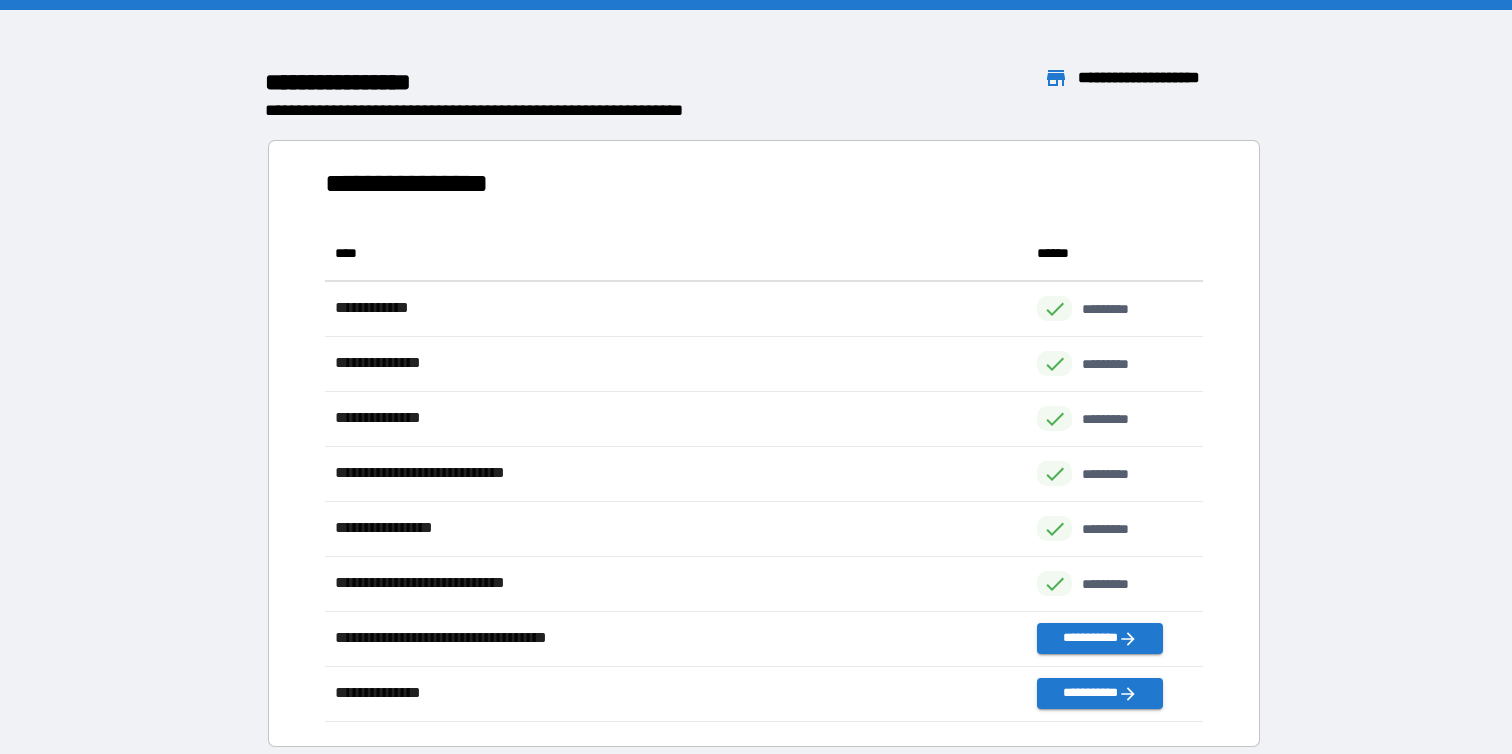 scroll, scrollTop: 1, scrollLeft: 1, axis: both 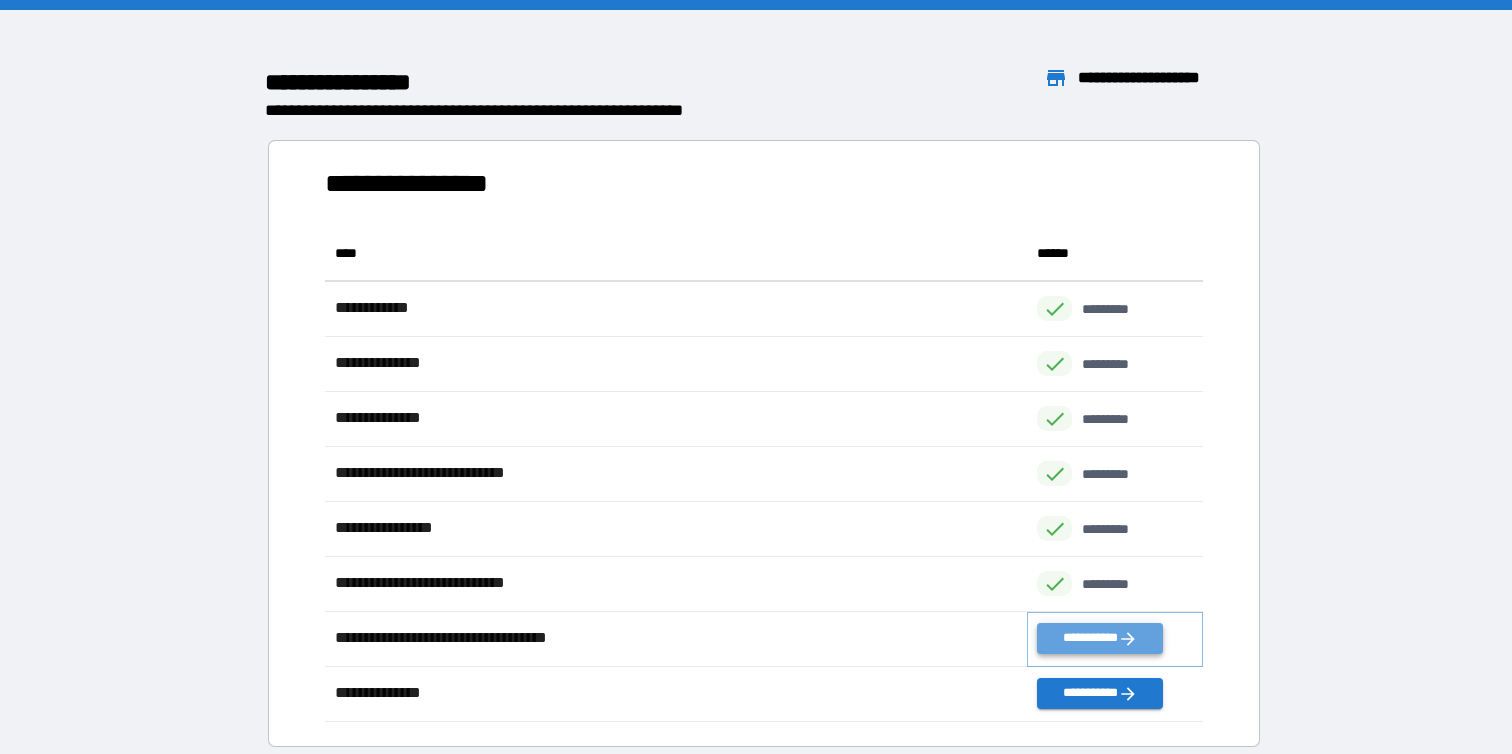 click on "**********" at bounding box center [1099, 638] 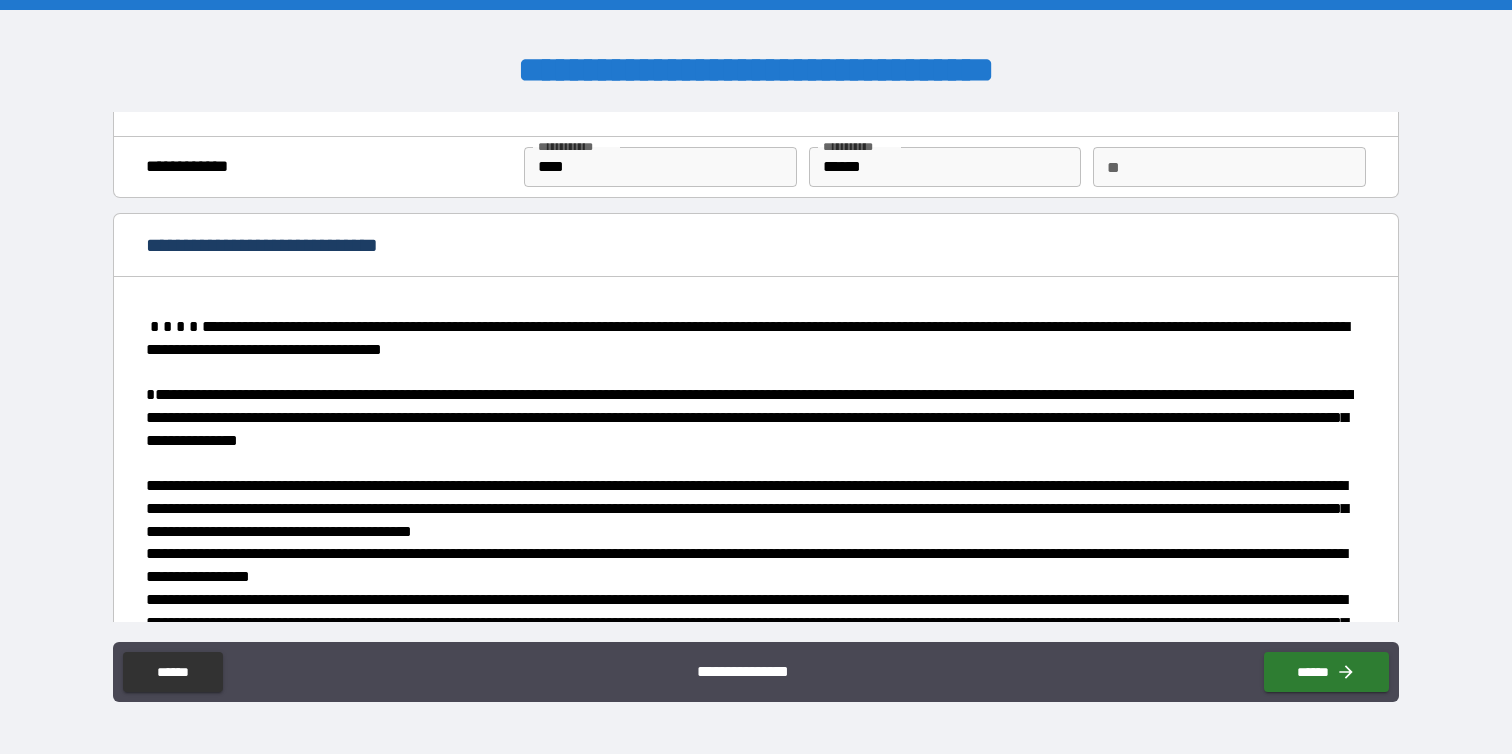 scroll, scrollTop: 50, scrollLeft: 0, axis: vertical 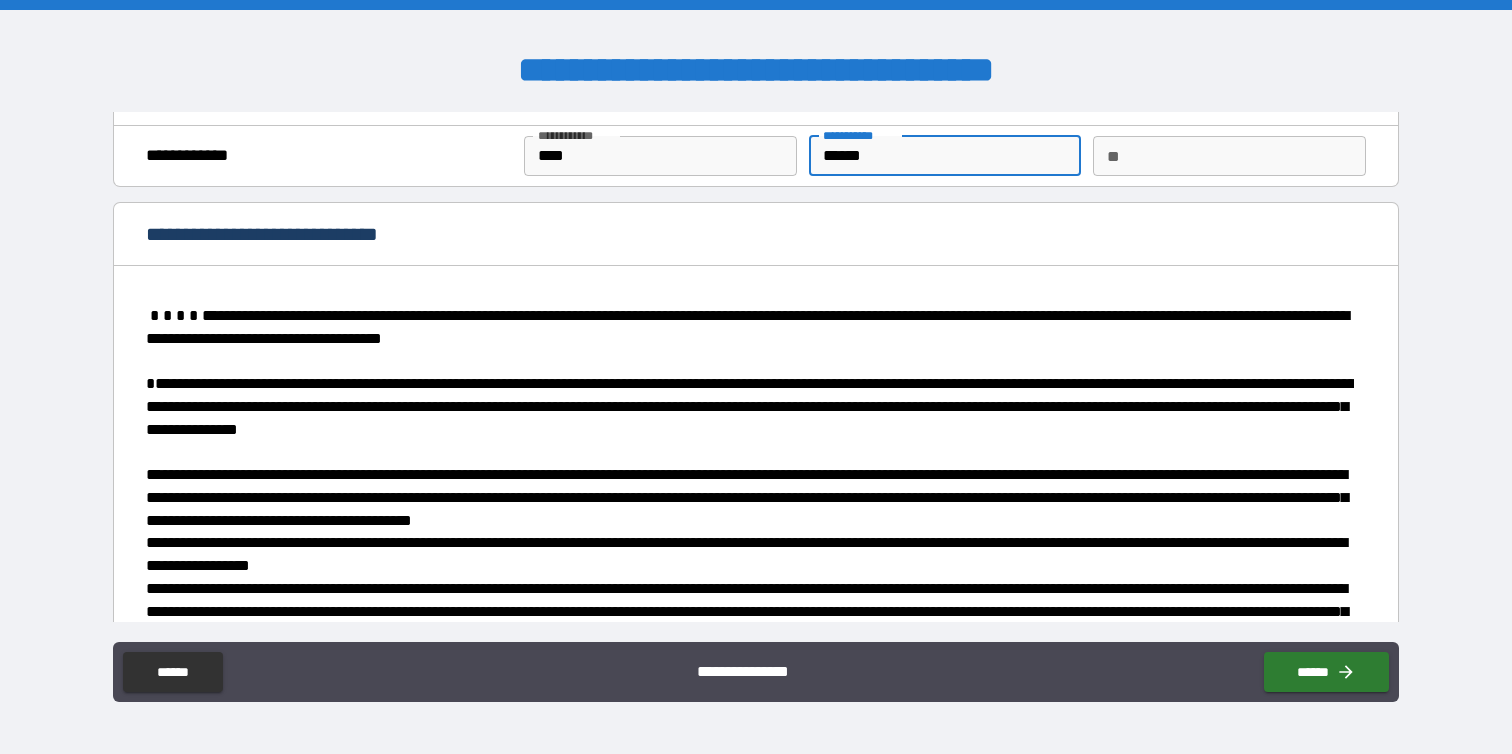 click on "******" at bounding box center (945, 156) 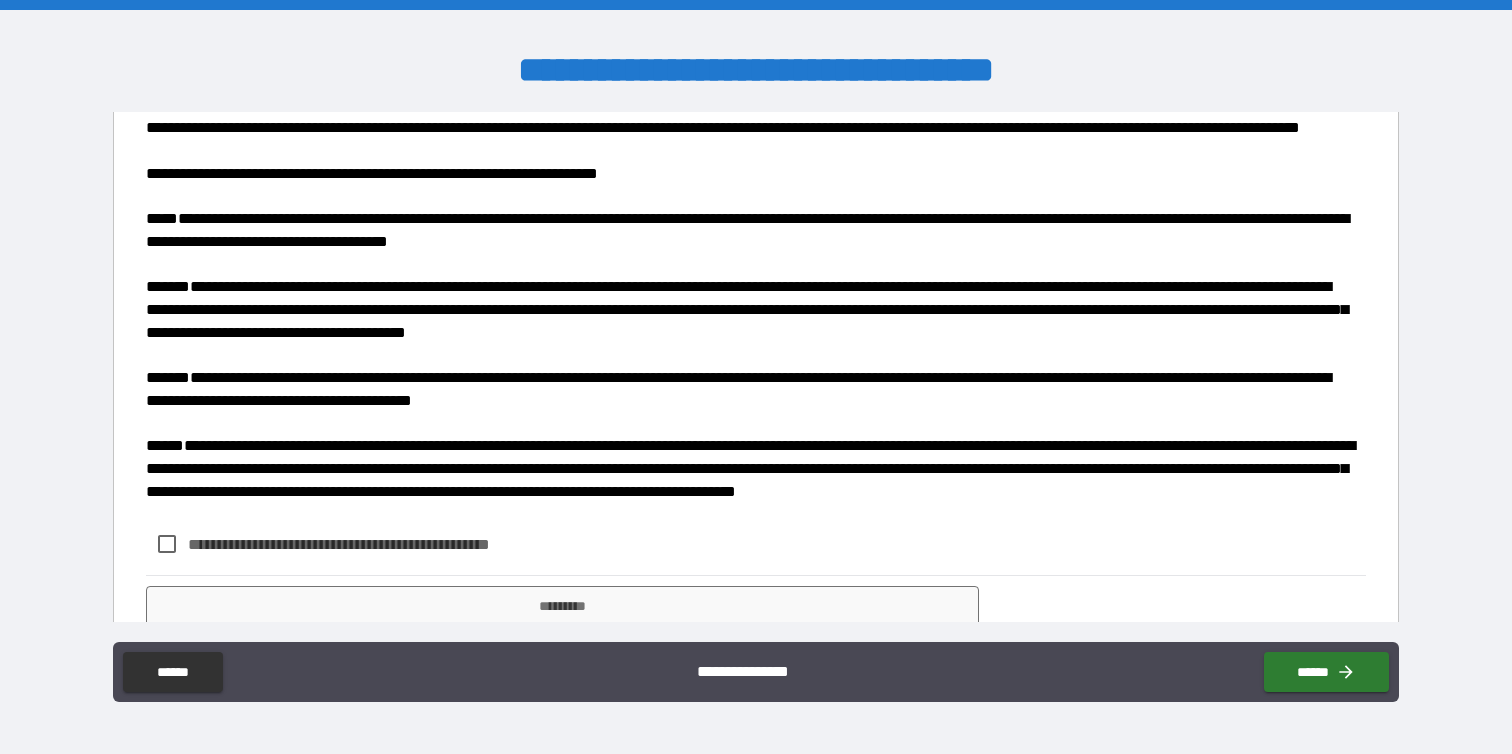 scroll, scrollTop: 3029, scrollLeft: 0, axis: vertical 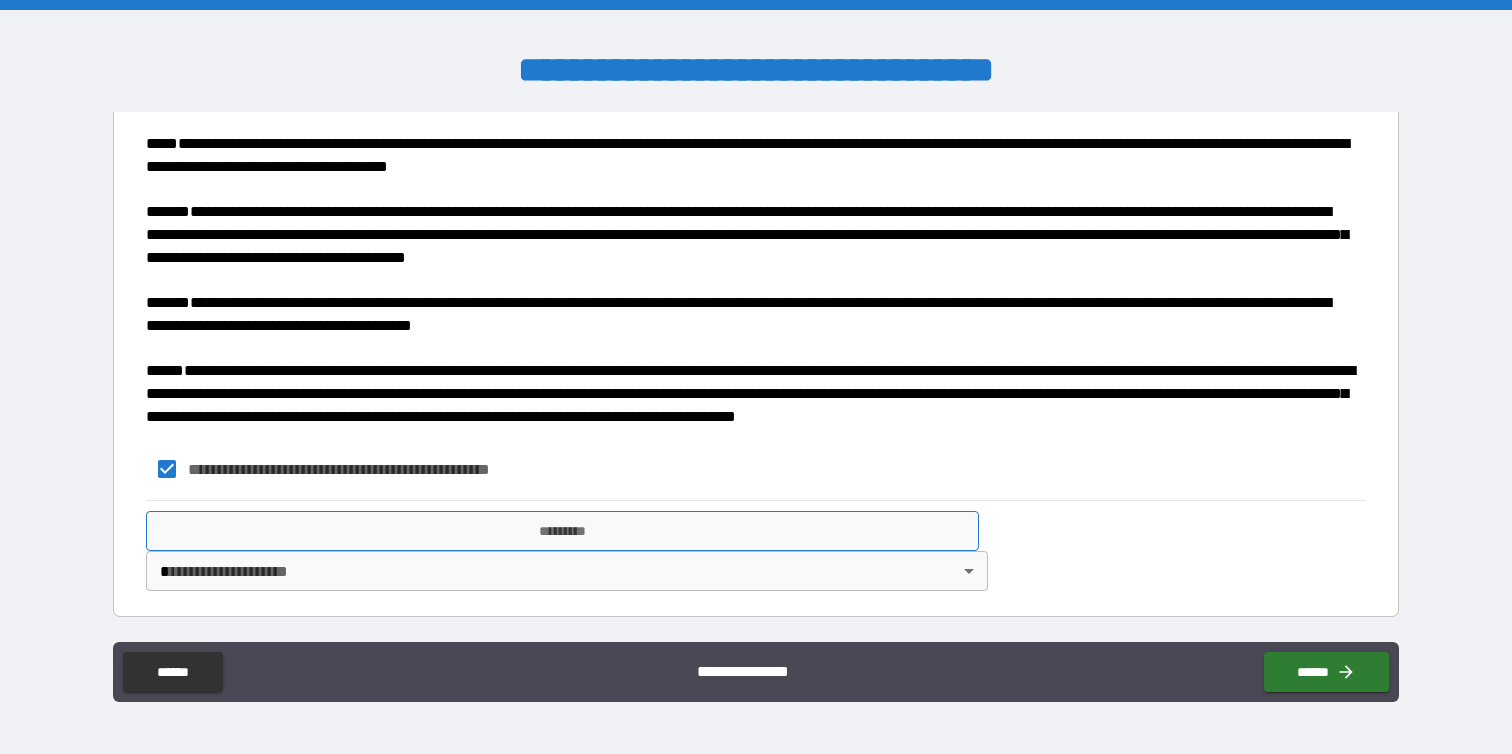 click on "*********" at bounding box center [562, 531] 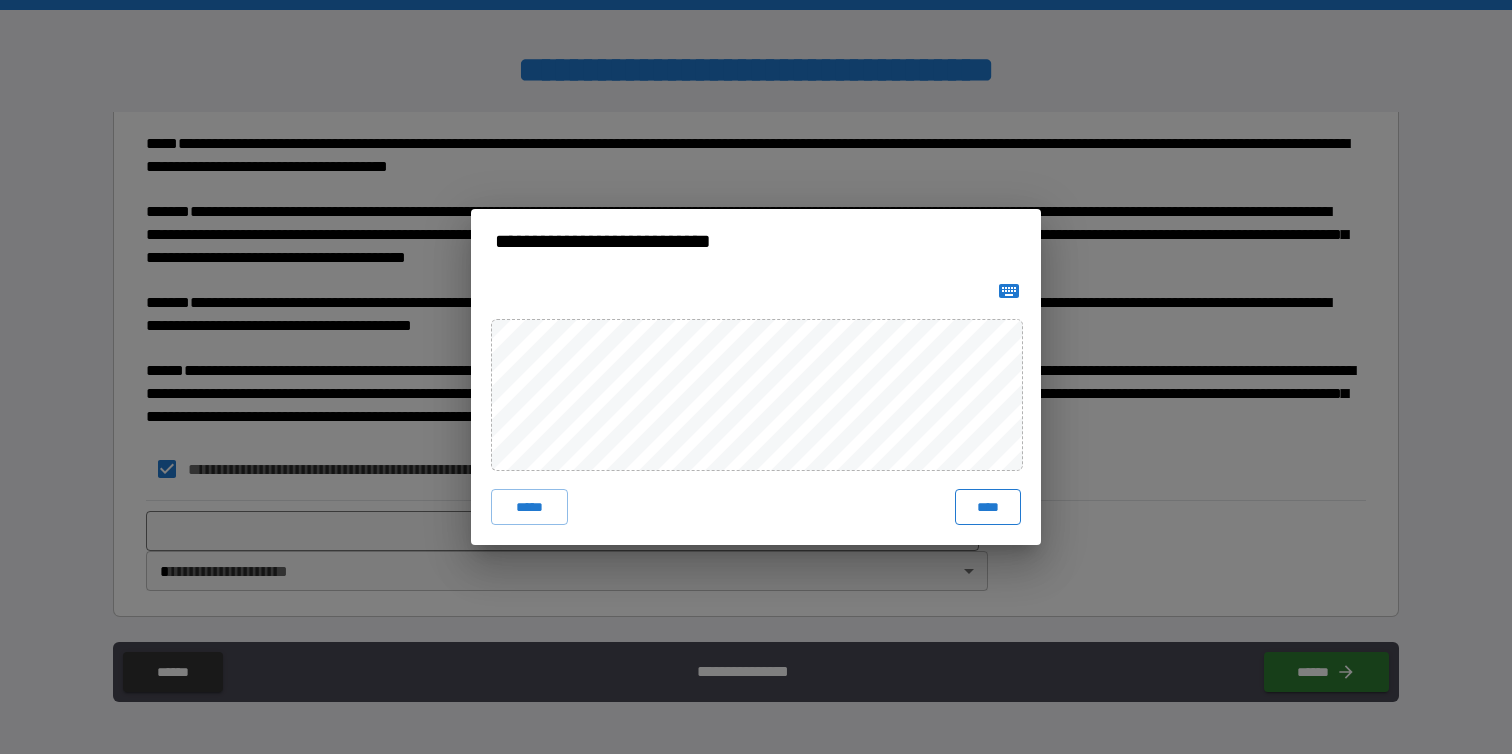 click on "****" at bounding box center [988, 507] 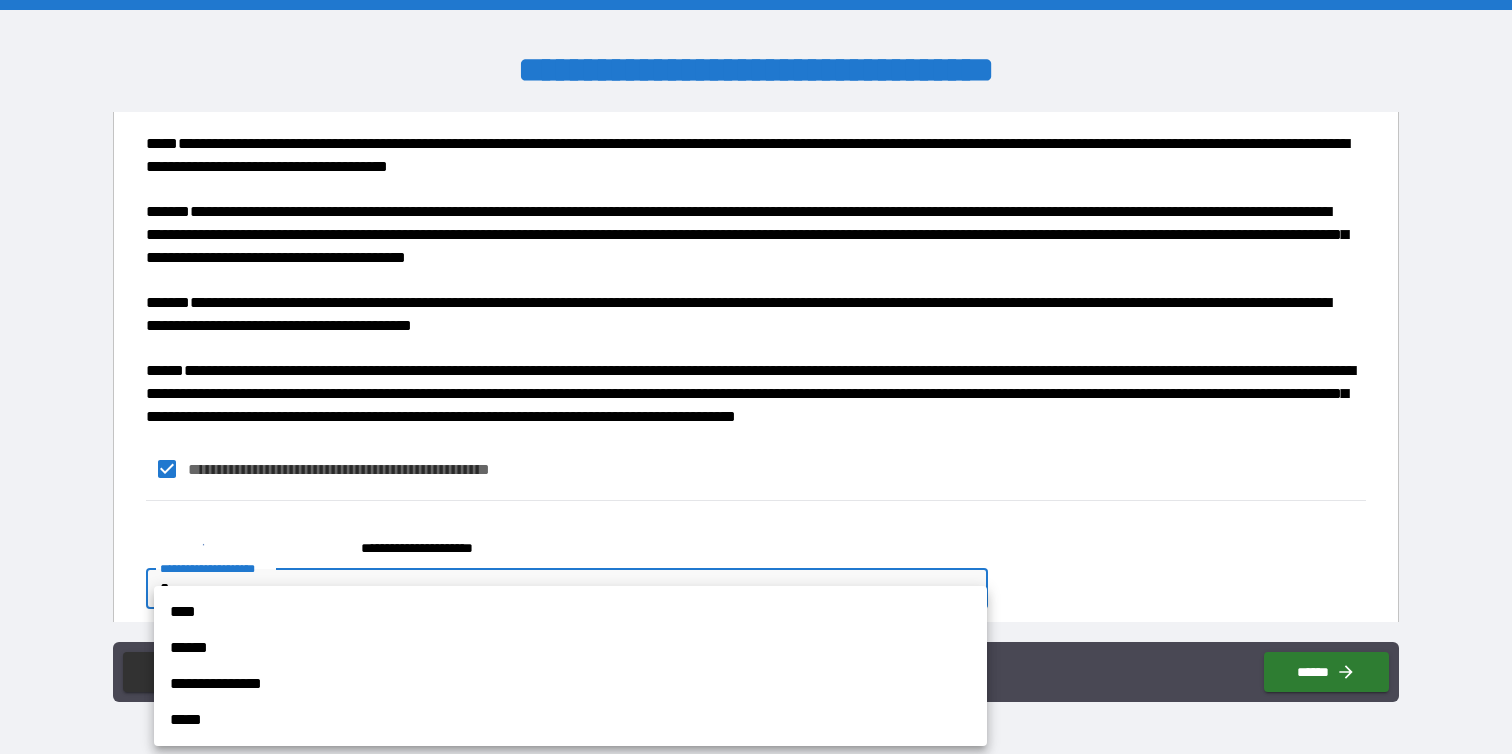 click on "**********" at bounding box center [756, 377] 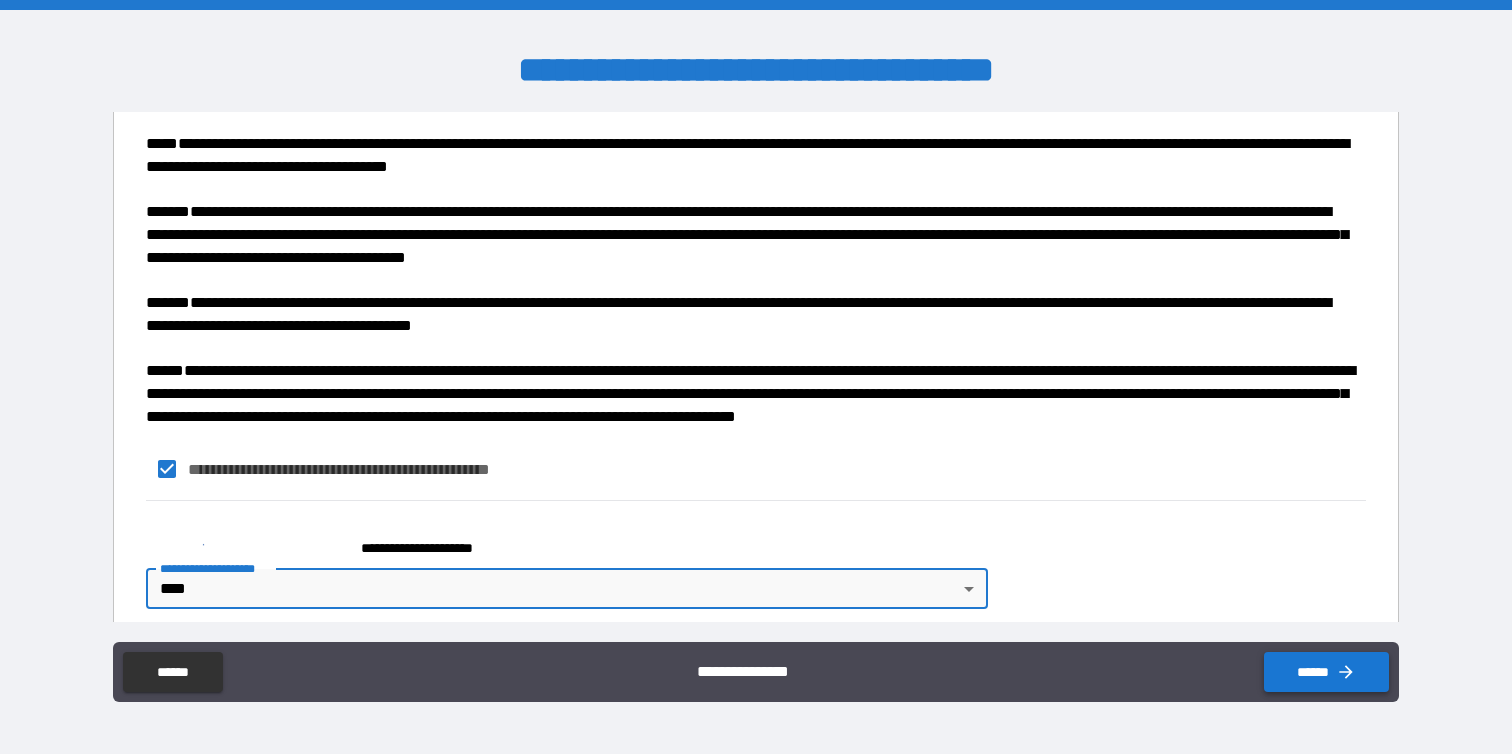 click on "******" at bounding box center (1326, 672) 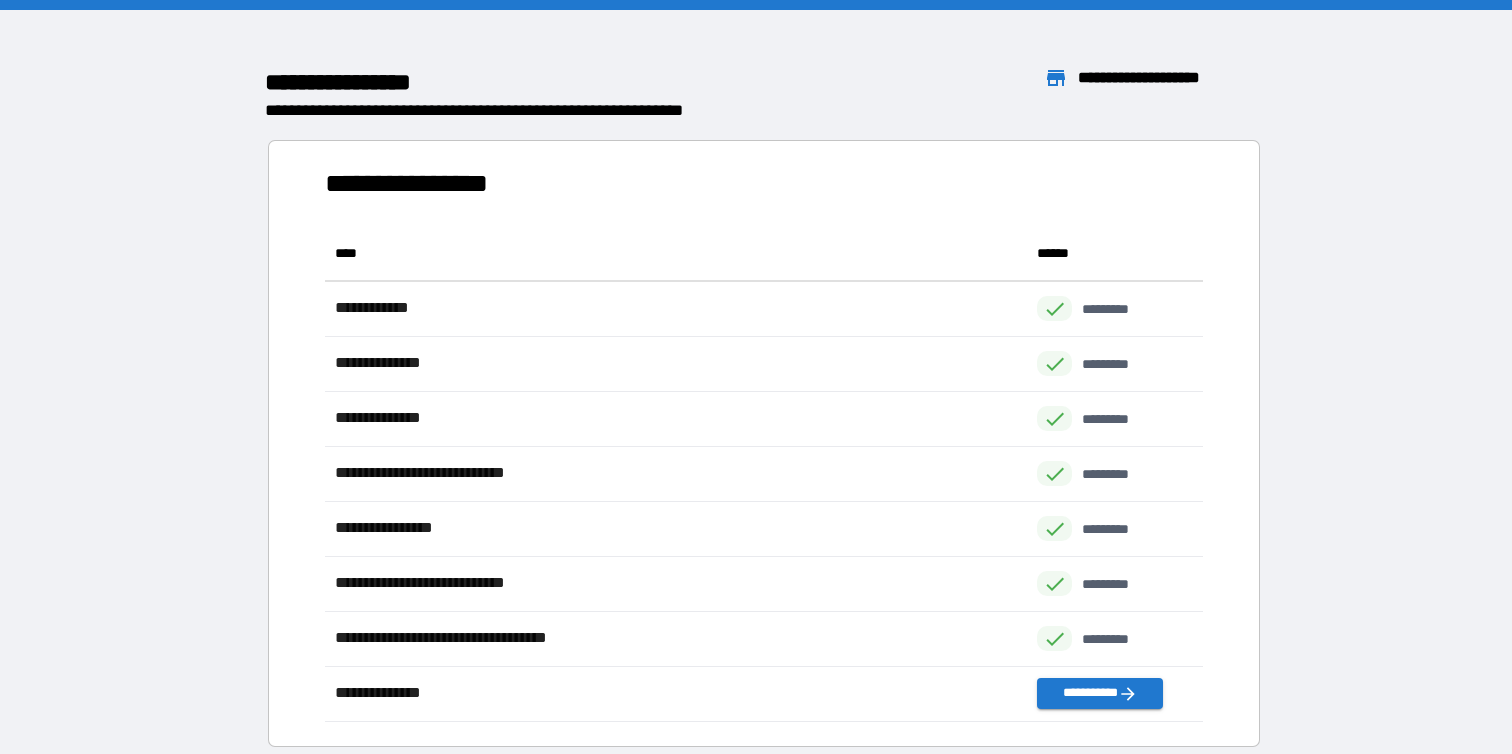 scroll, scrollTop: 1, scrollLeft: 1, axis: both 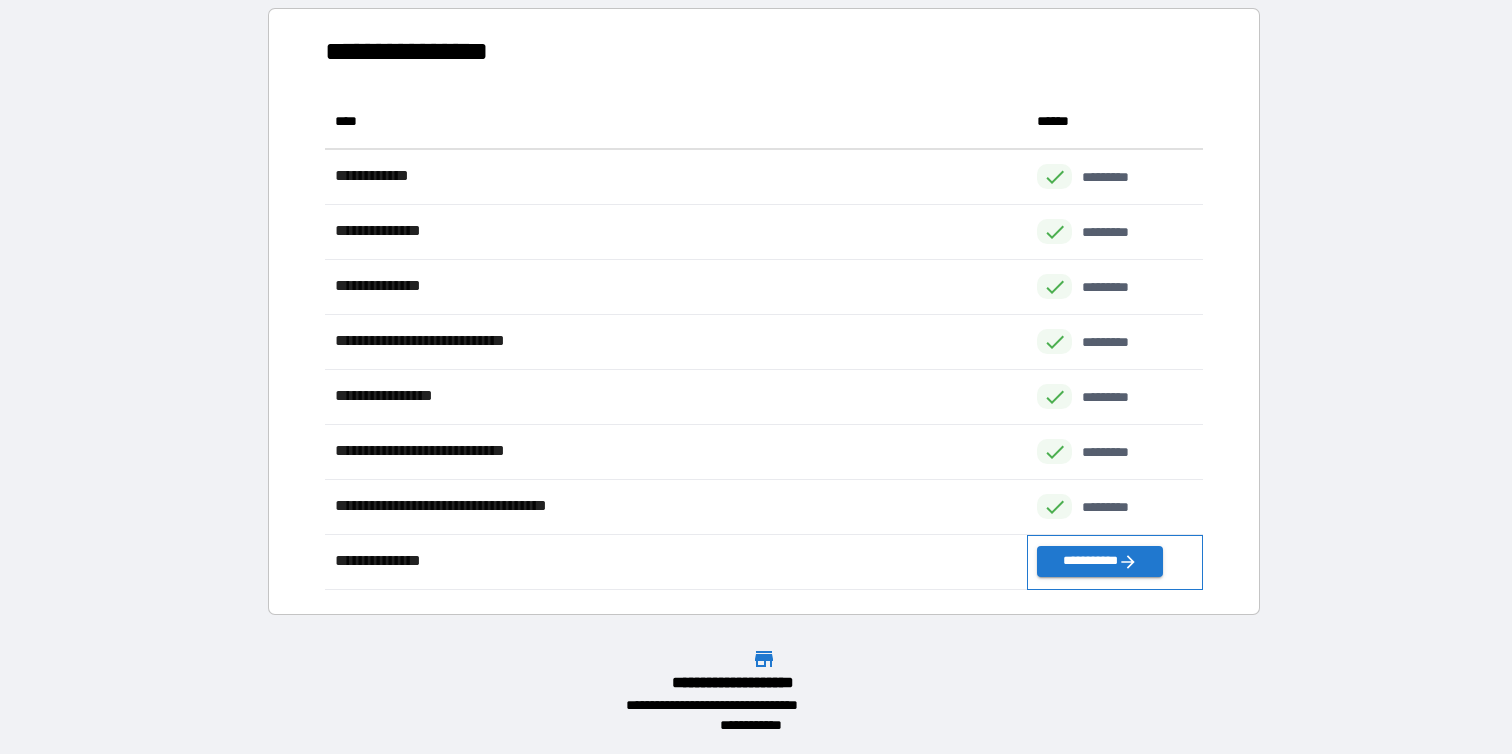 click on "**********" at bounding box center [1115, 562] 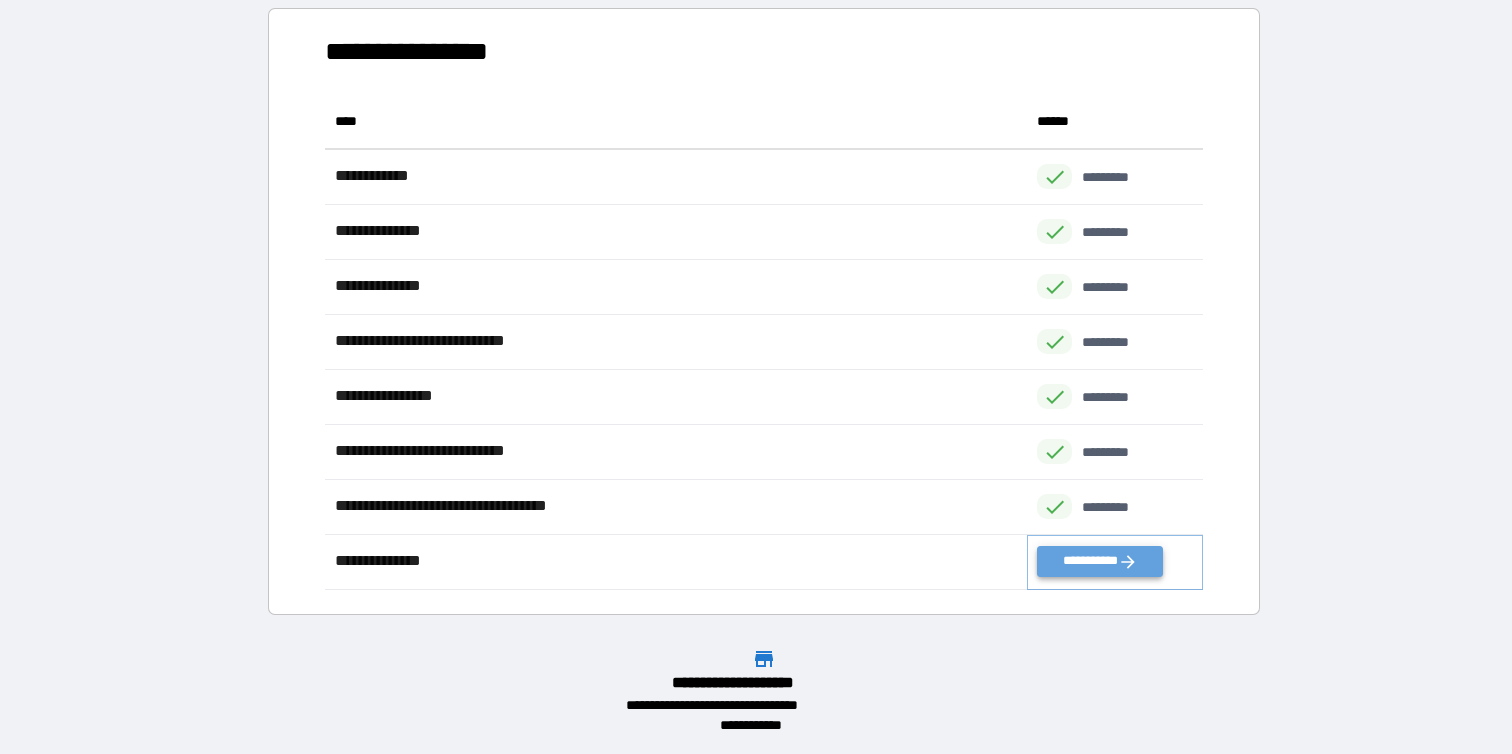 click on "**********" at bounding box center [1099, 561] 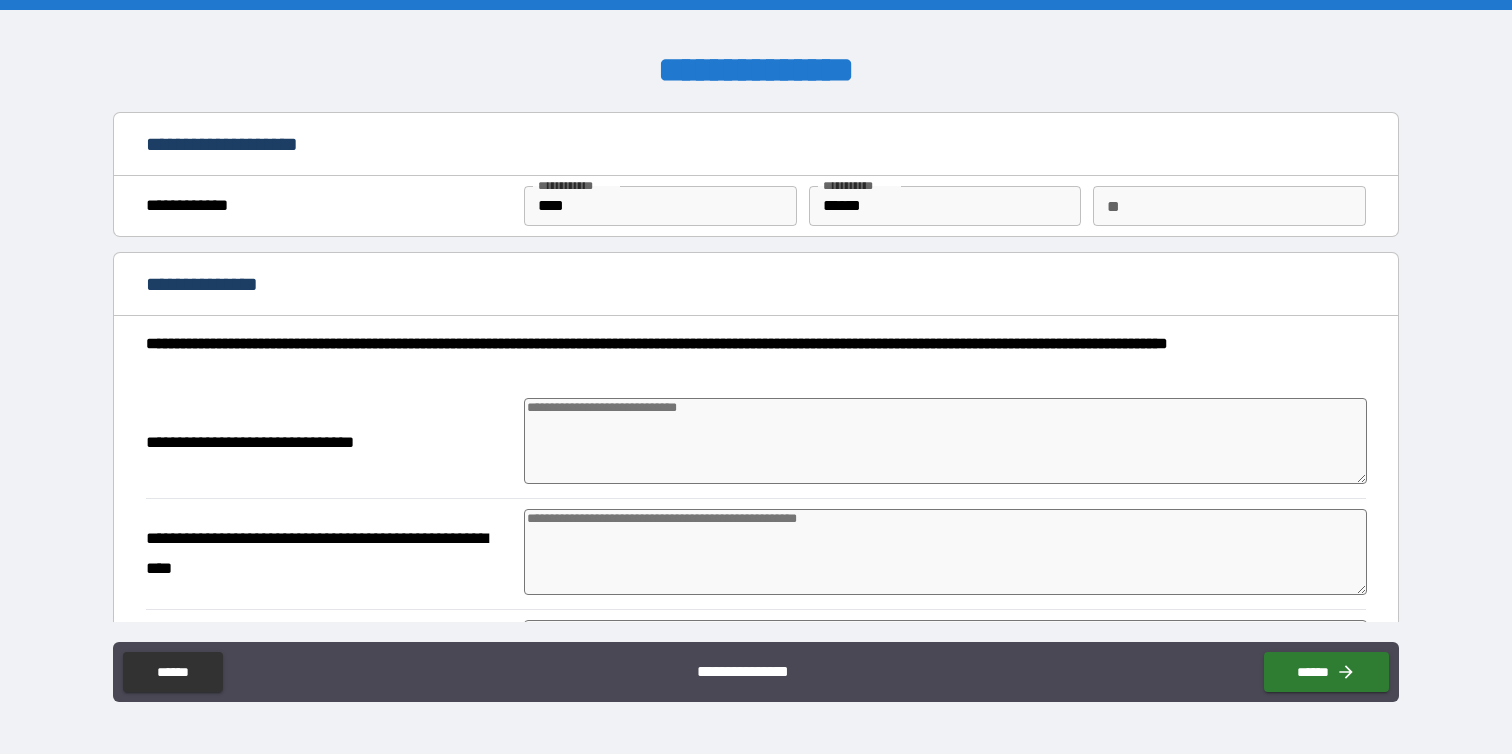 click on "******" at bounding box center [945, 206] 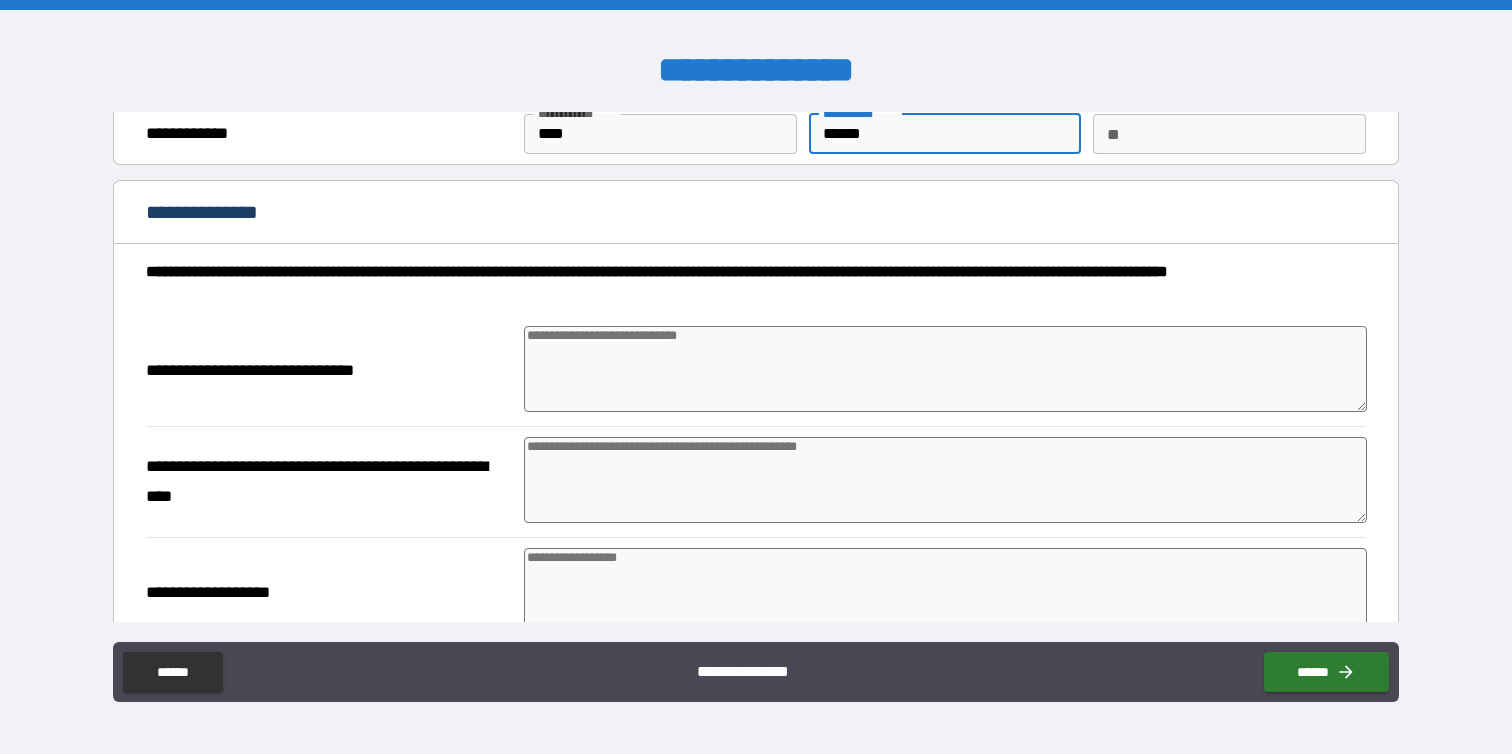 scroll, scrollTop: 73, scrollLeft: 0, axis: vertical 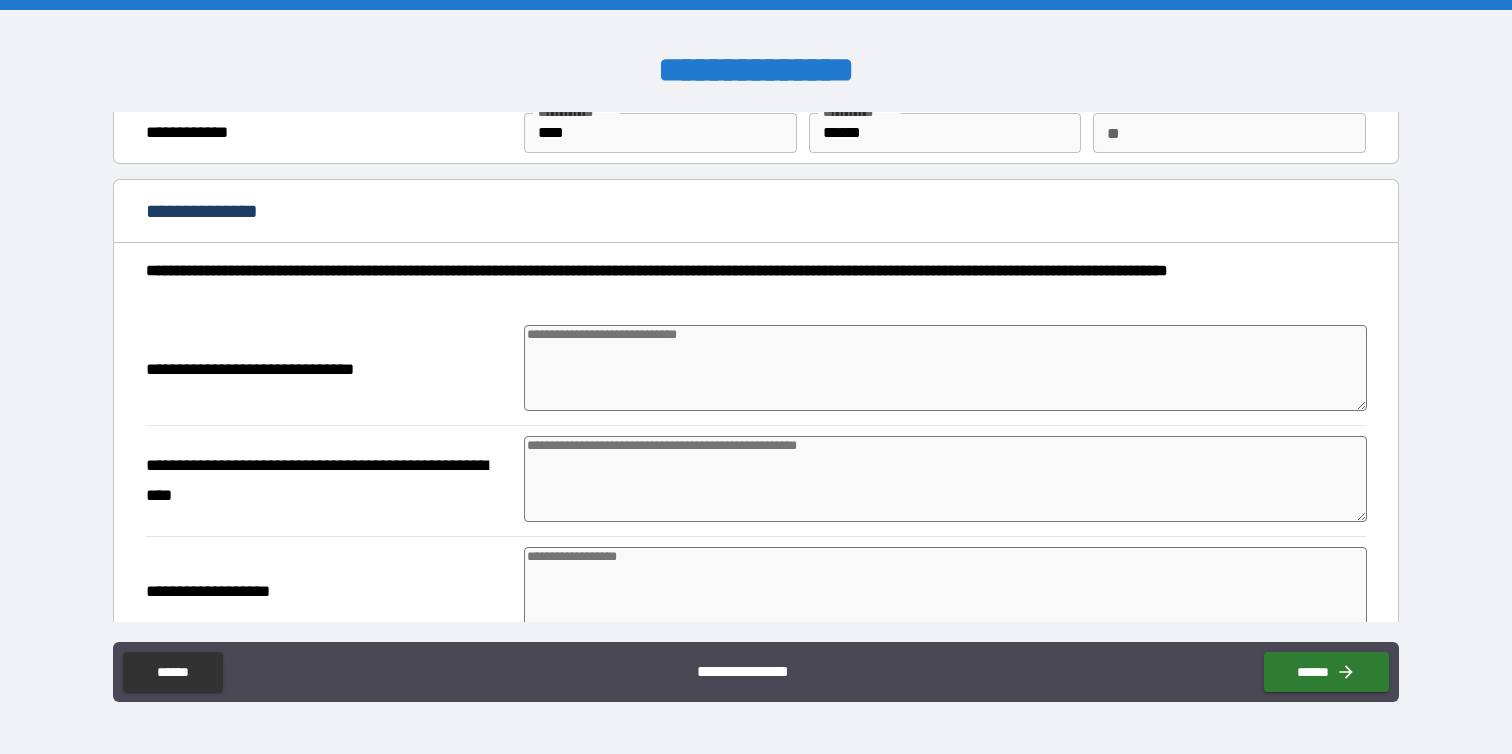click at bounding box center [945, 368] 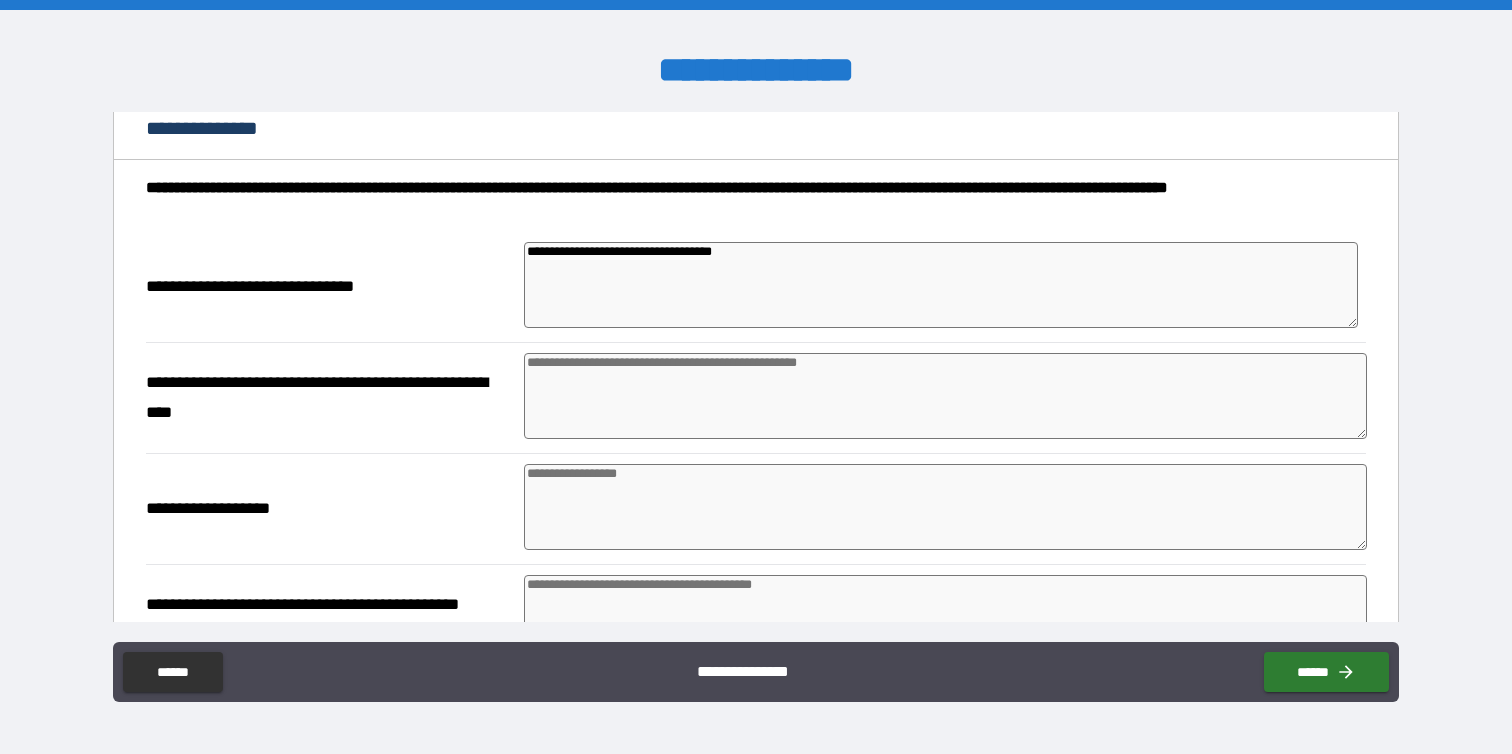 scroll, scrollTop: 161, scrollLeft: 0, axis: vertical 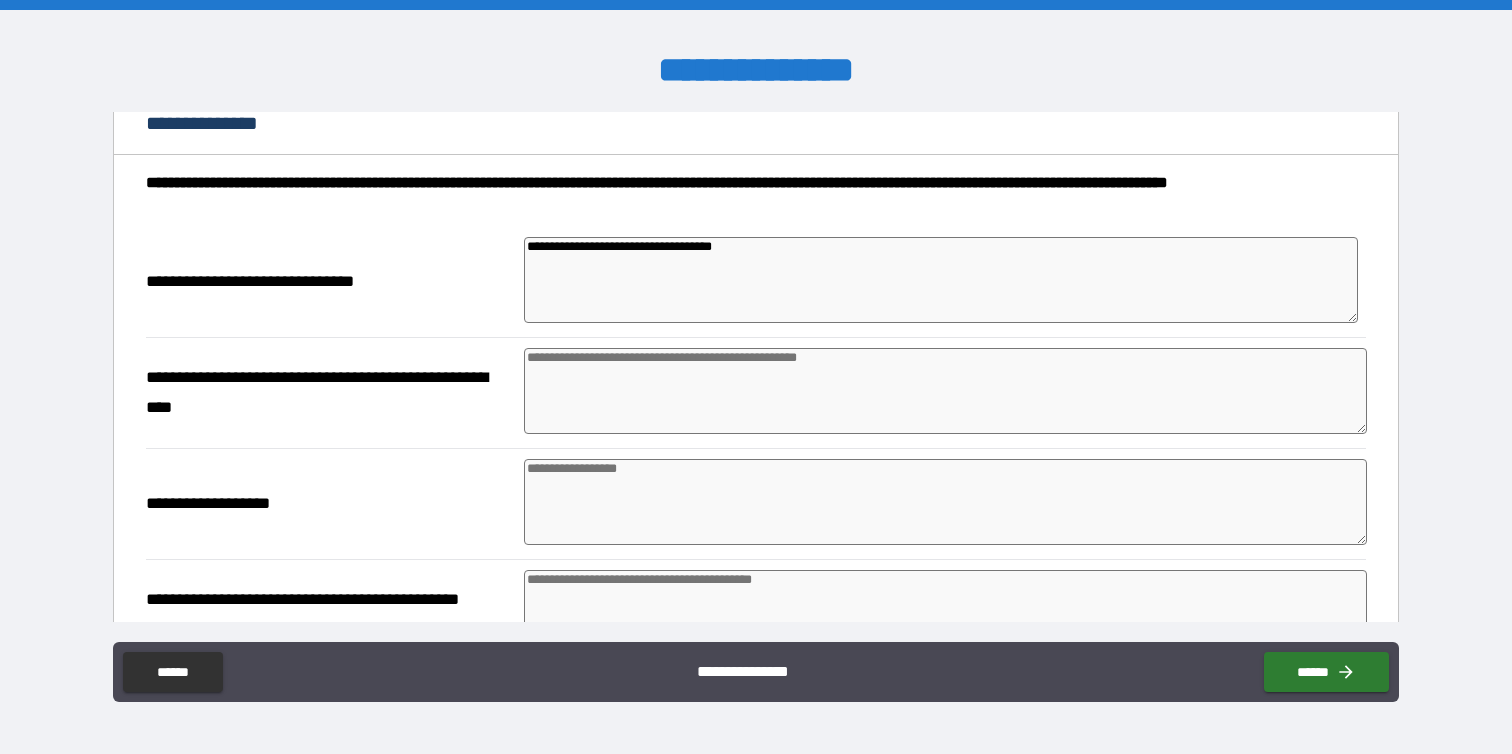click at bounding box center (945, 391) 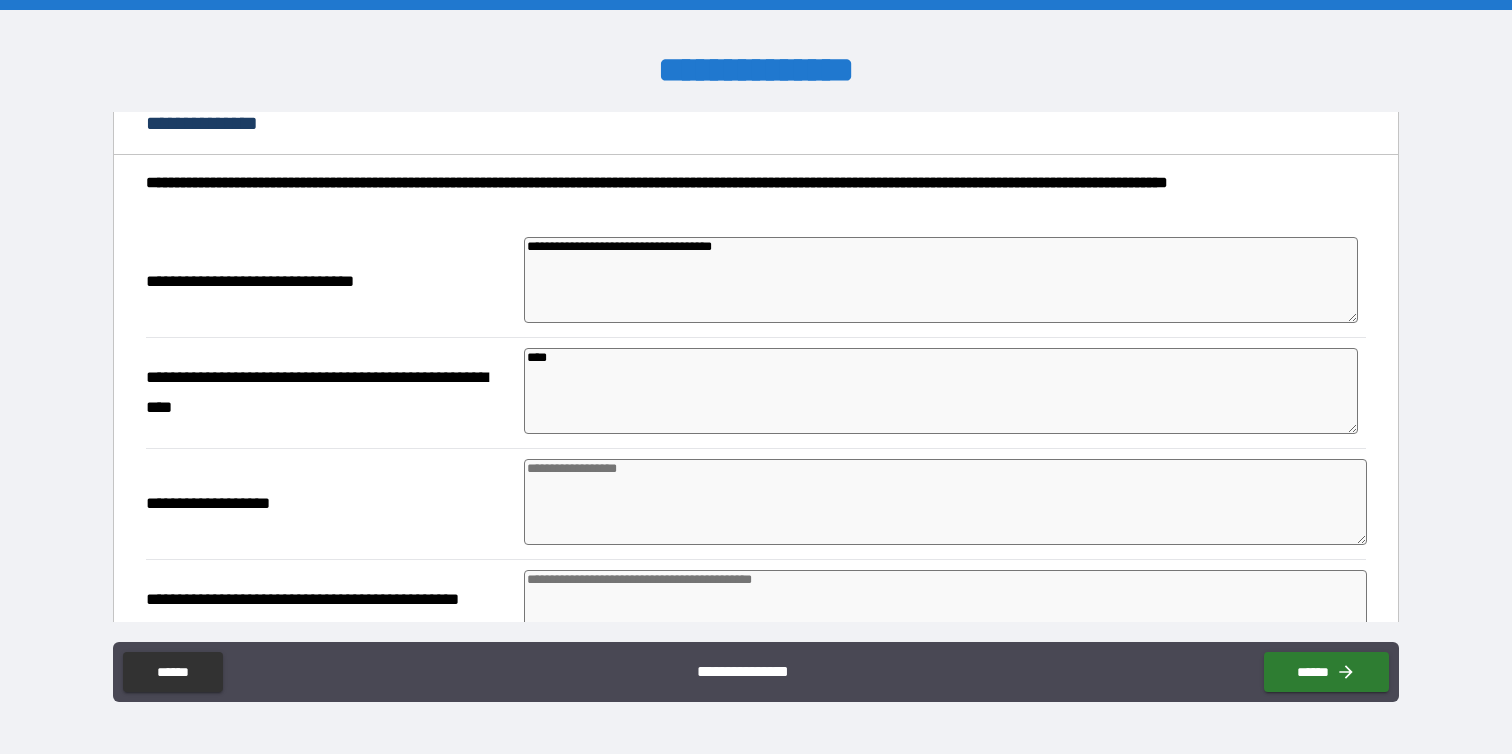 click at bounding box center [945, 502] 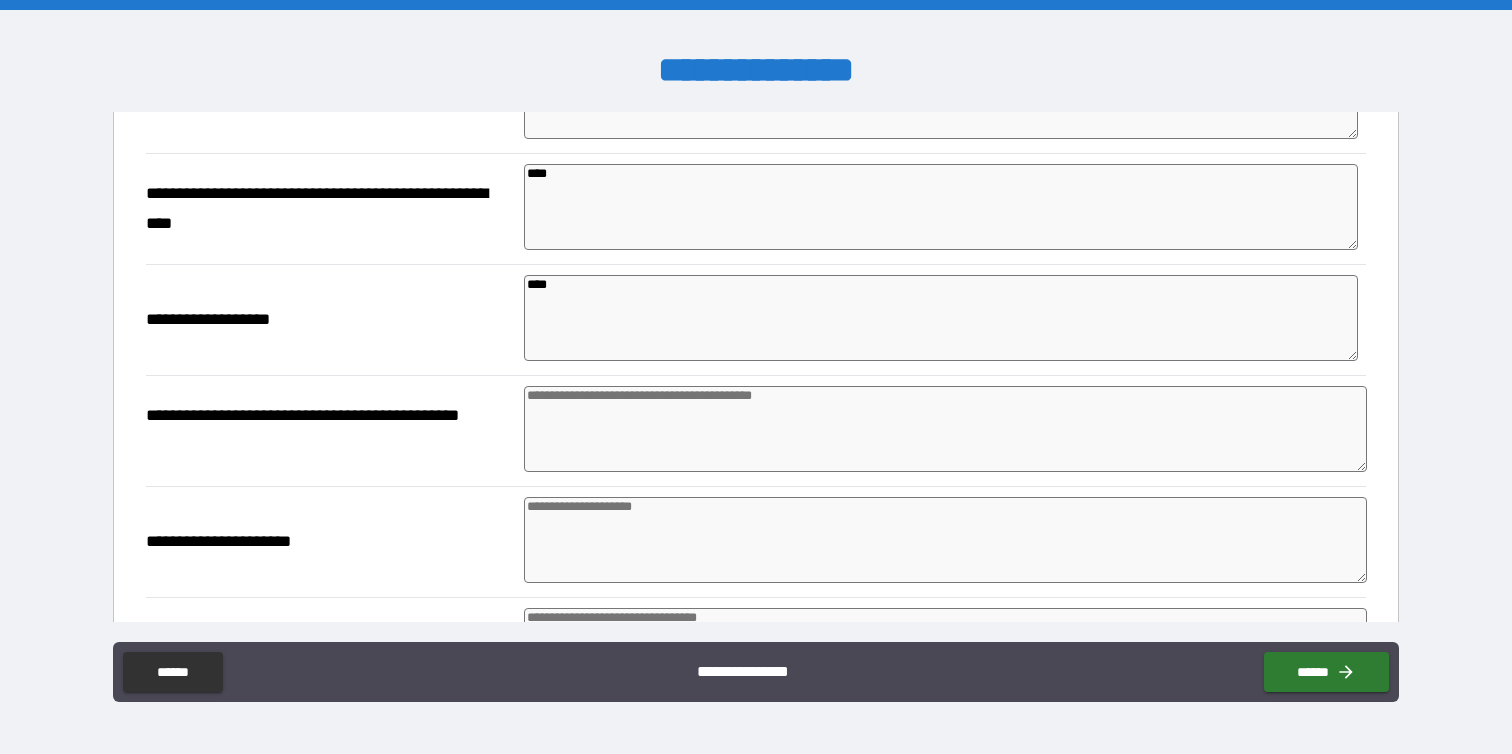 scroll, scrollTop: 377, scrollLeft: 0, axis: vertical 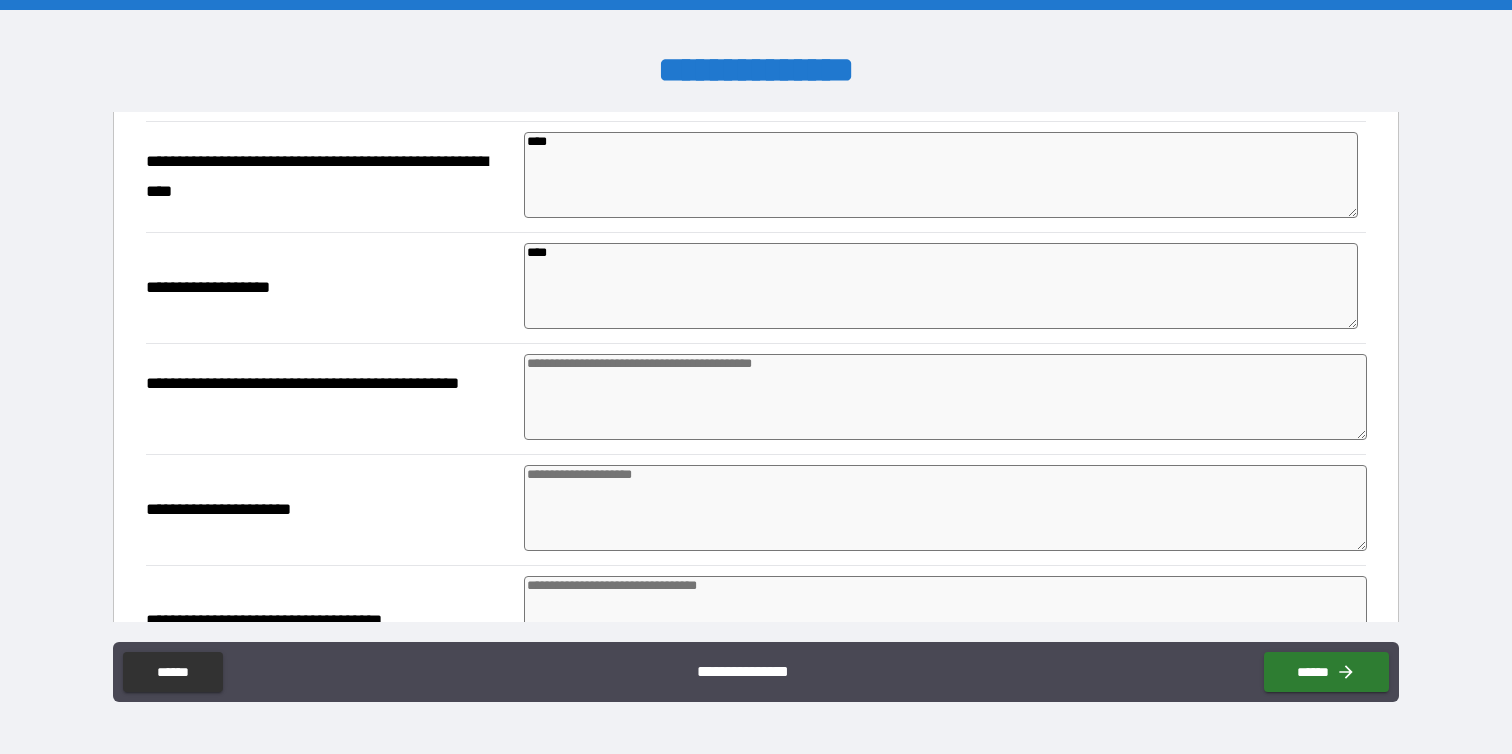 click at bounding box center [945, 397] 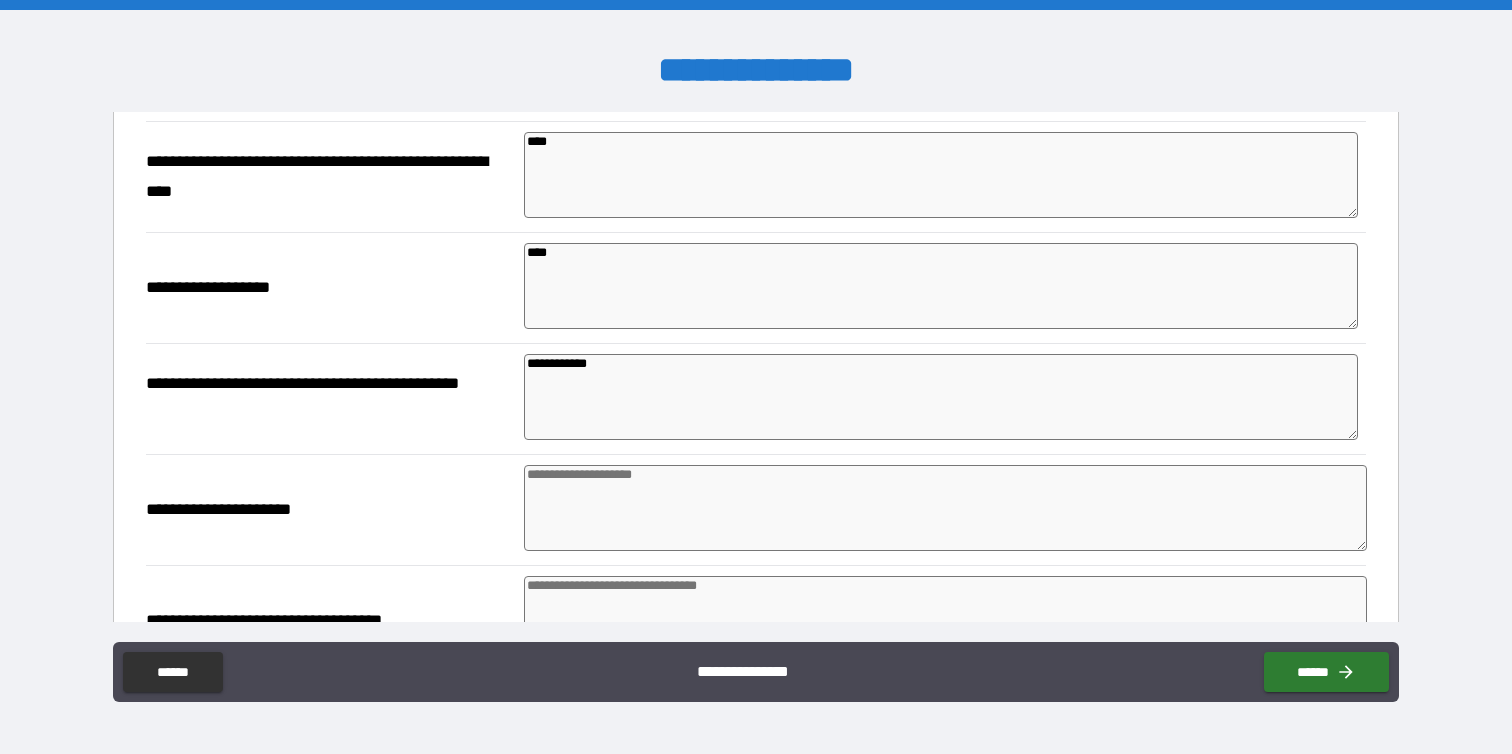 click at bounding box center [945, 508] 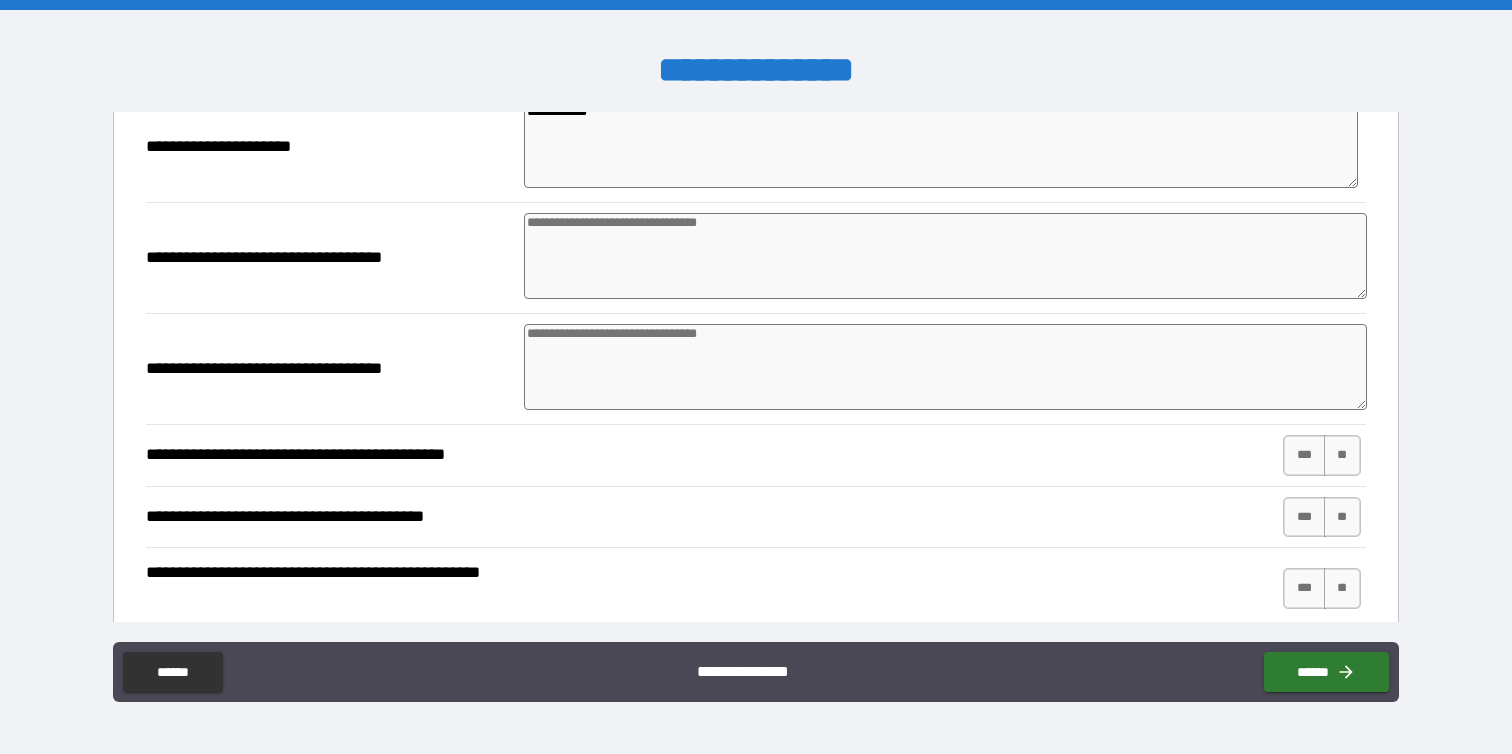 scroll, scrollTop: 743, scrollLeft: 0, axis: vertical 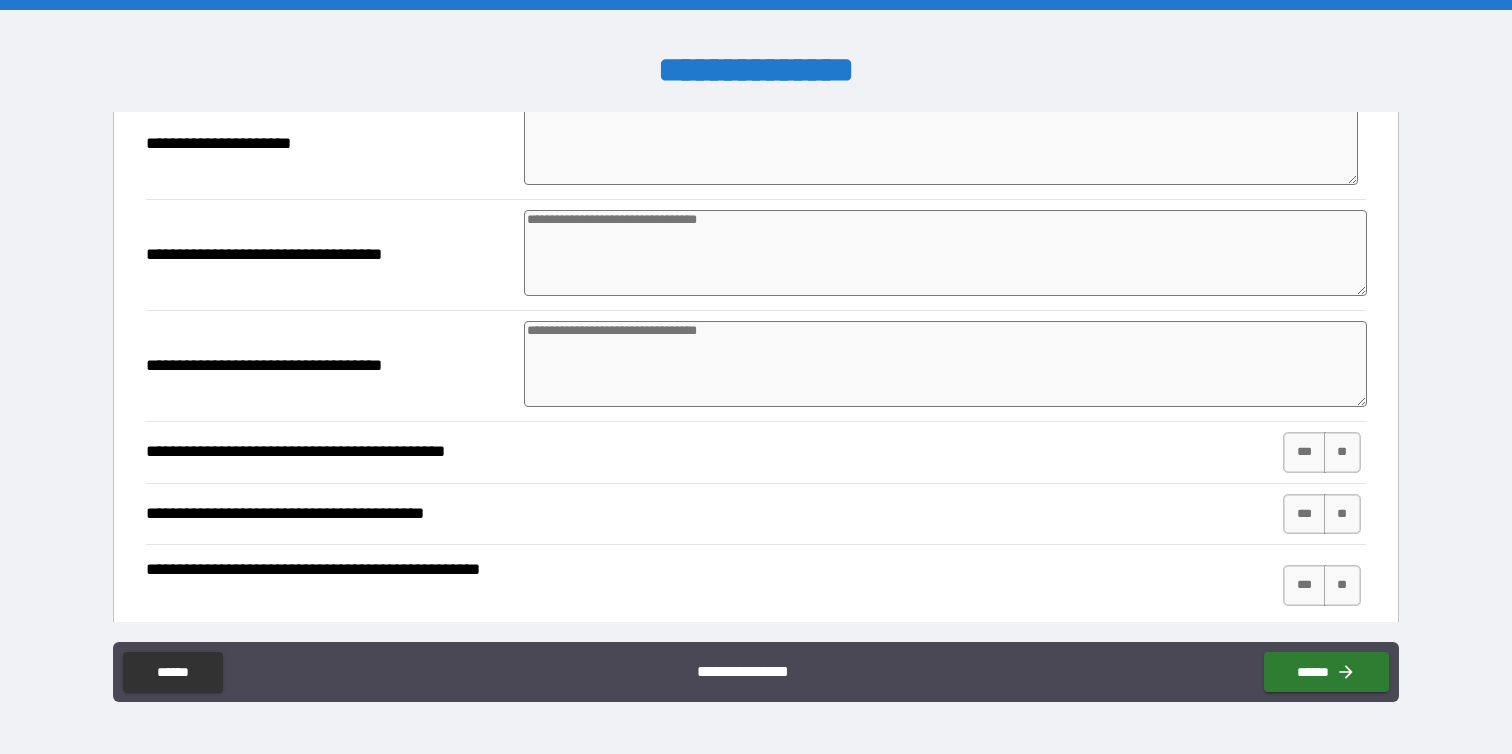click at bounding box center (945, 253) 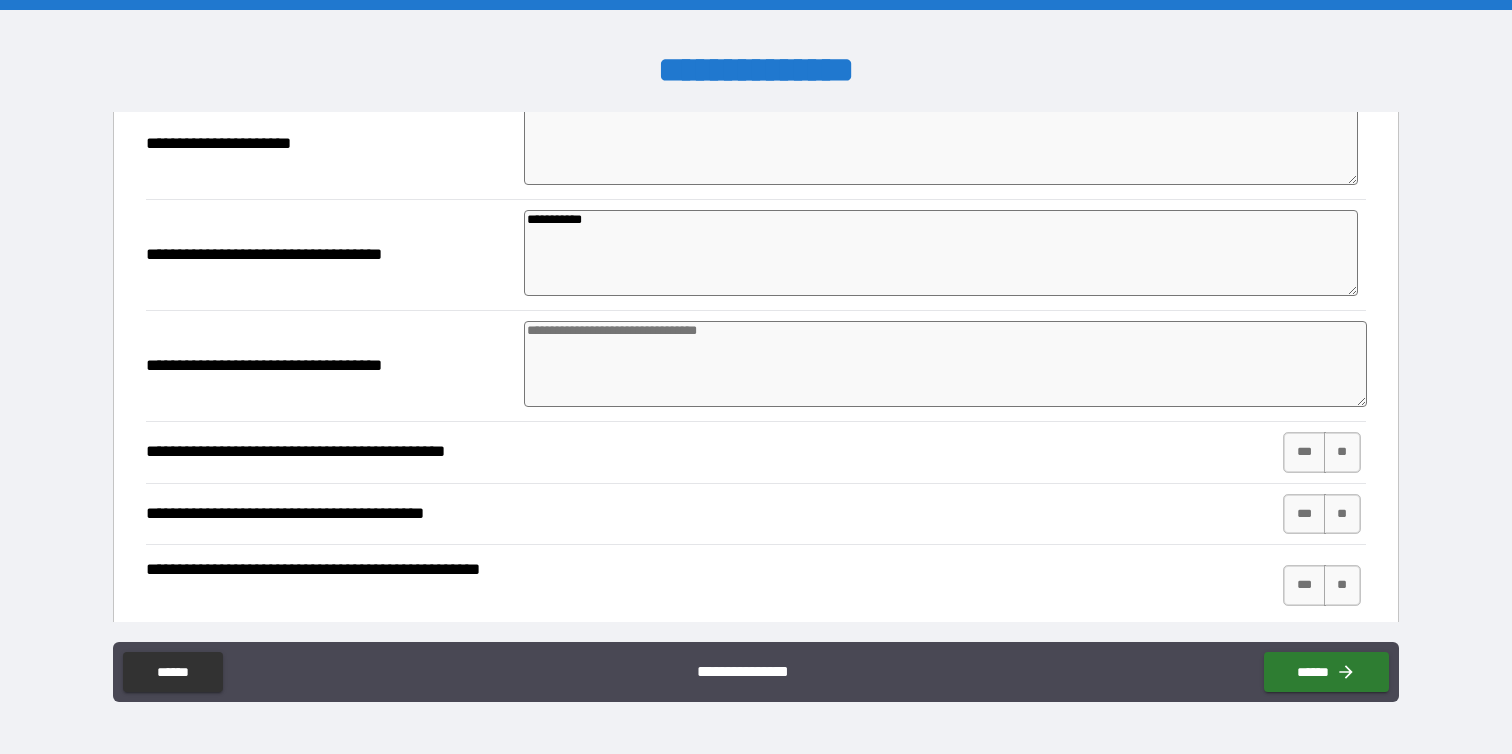click at bounding box center [945, 364] 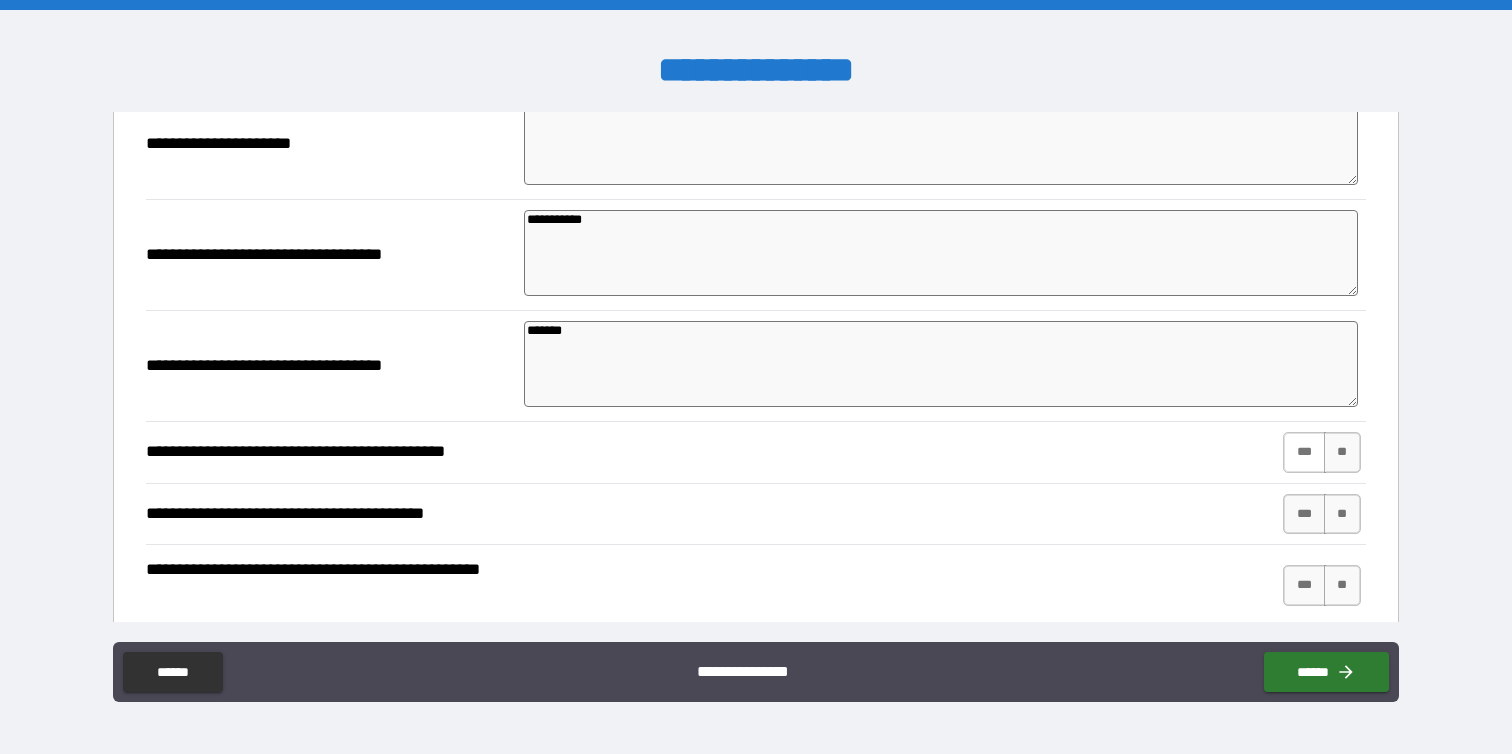 click on "***" at bounding box center [1304, 452] 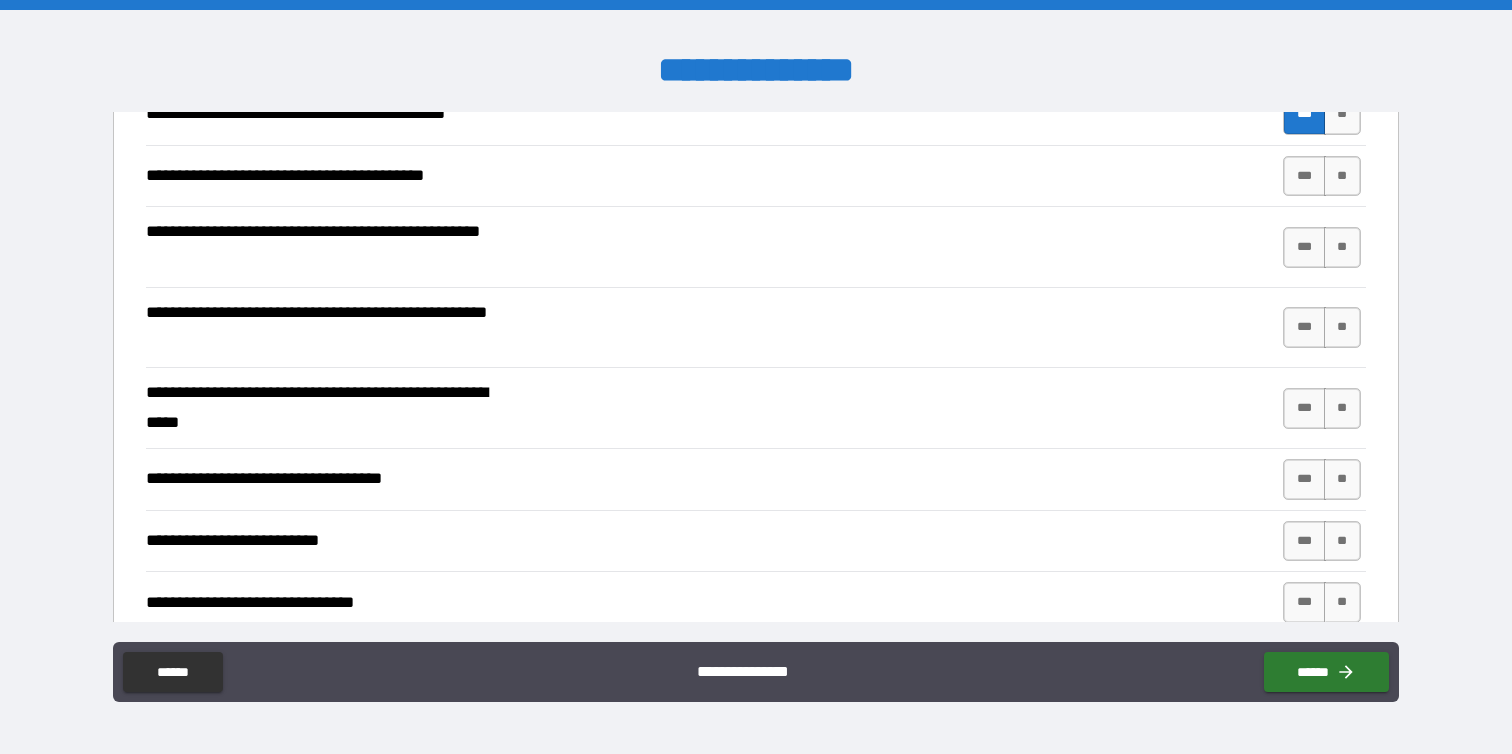 scroll, scrollTop: 1082, scrollLeft: 0, axis: vertical 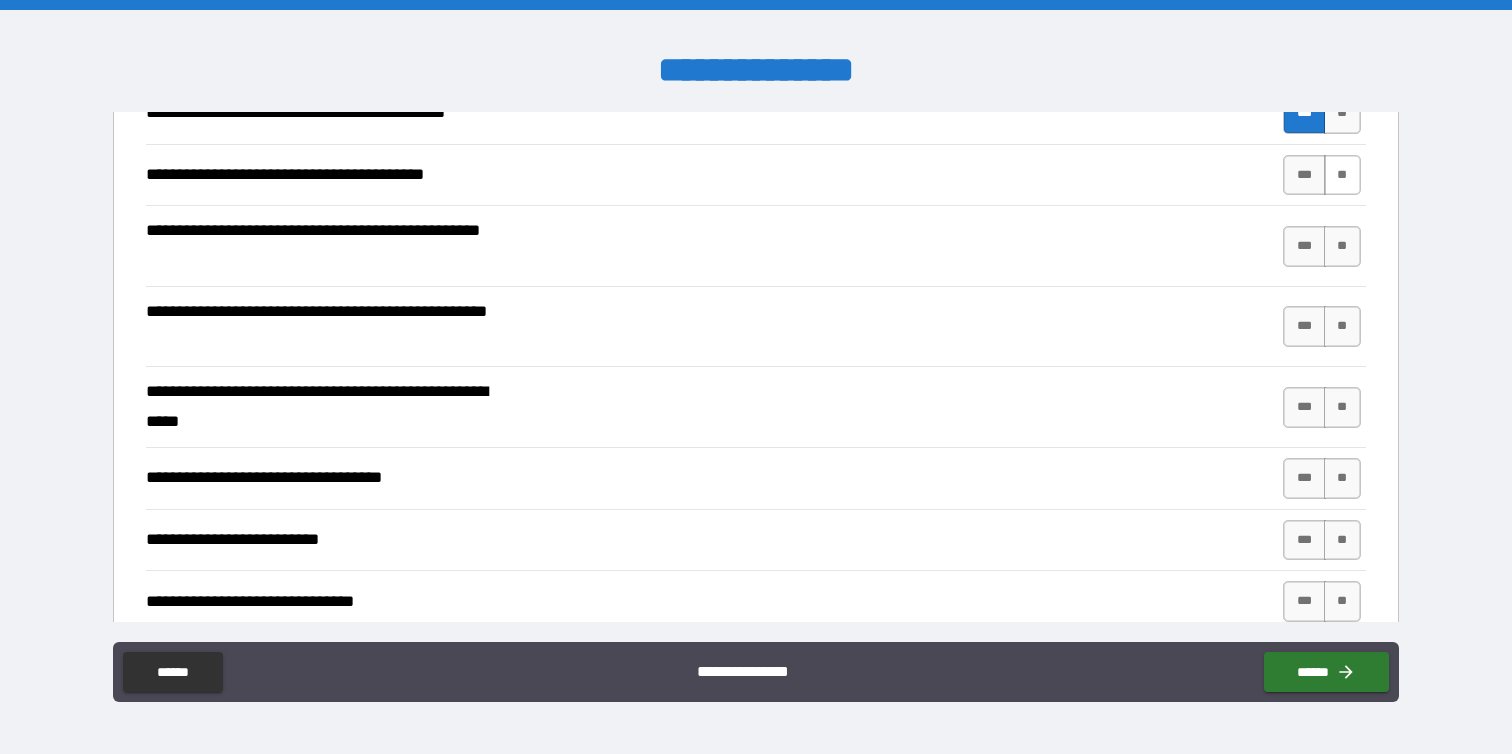 click on "**" at bounding box center (1342, 175) 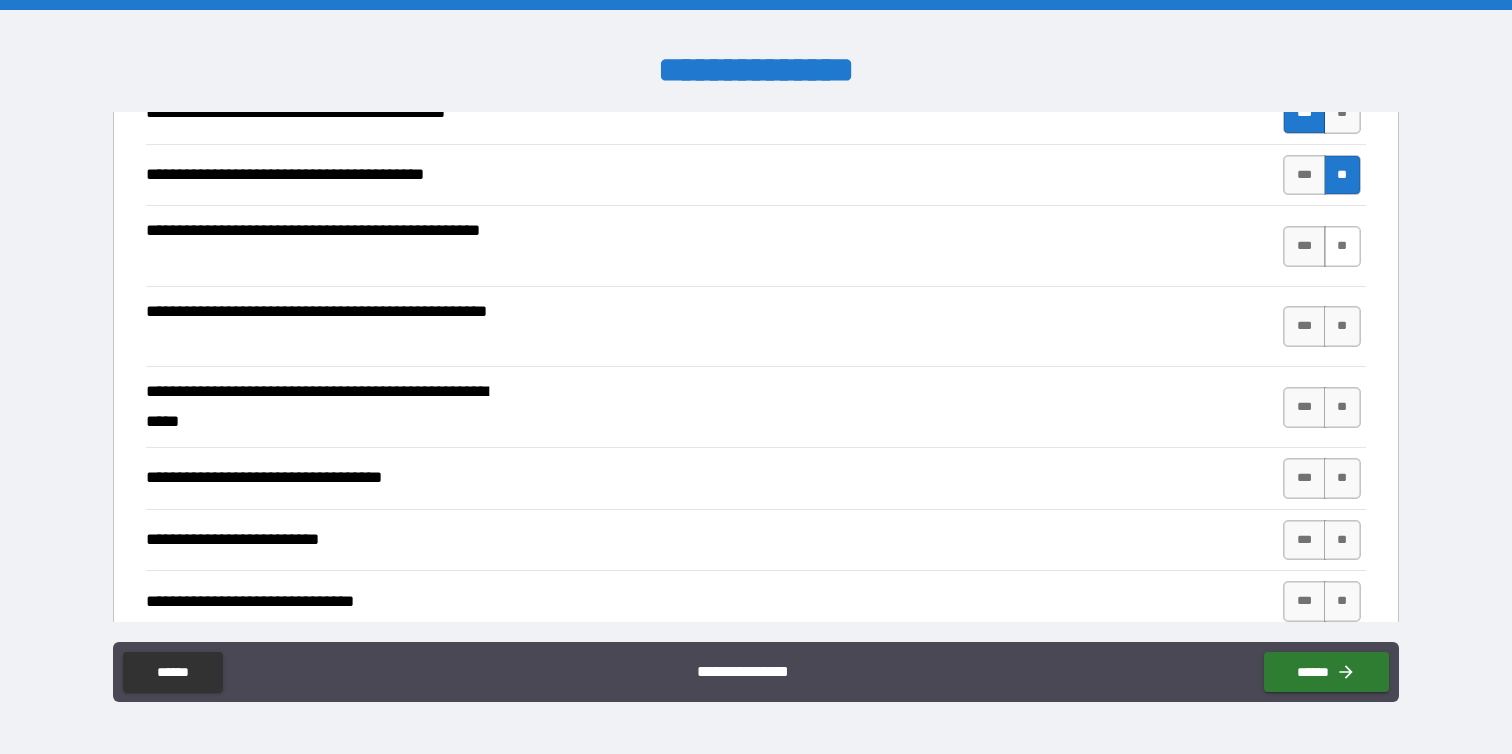 click on "**" at bounding box center [1342, 246] 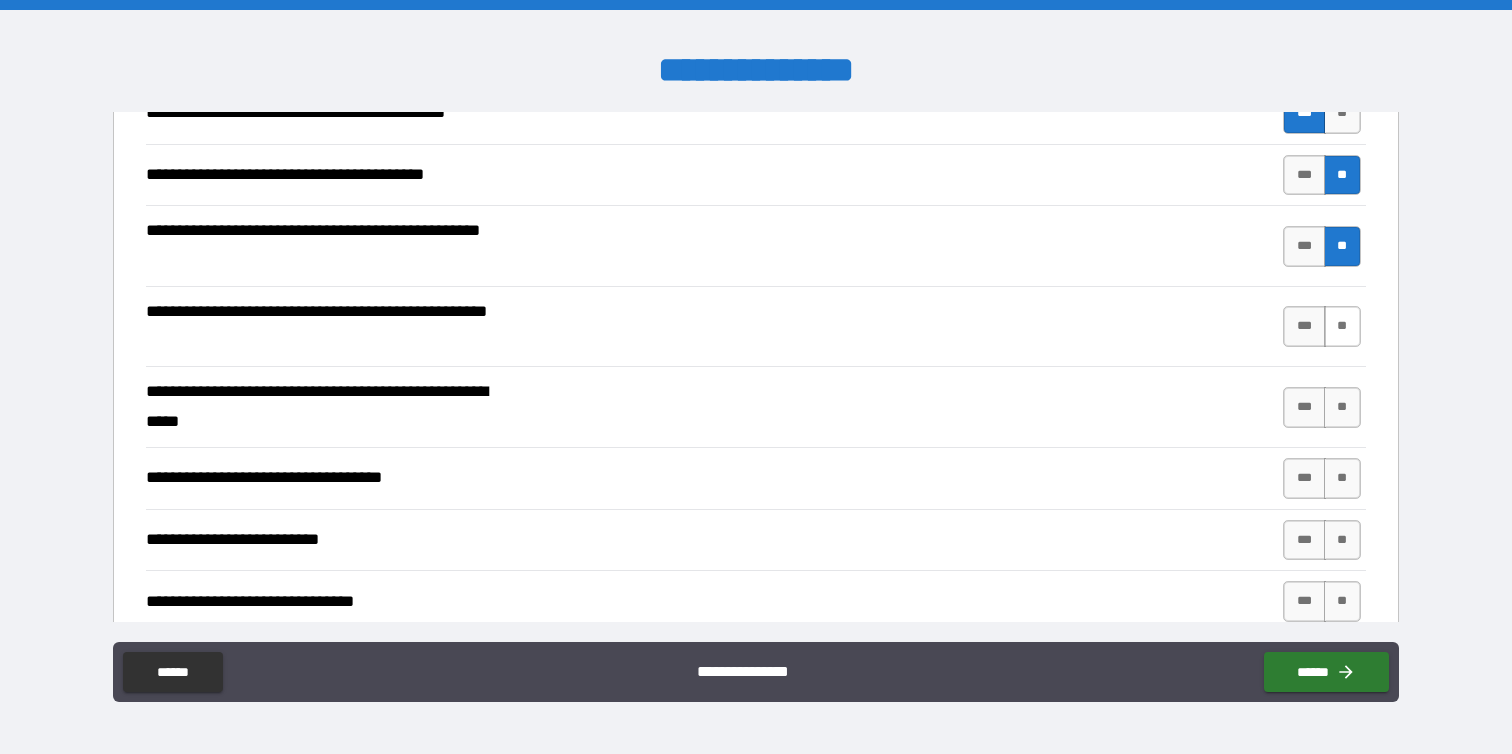 click on "**" at bounding box center (1342, 326) 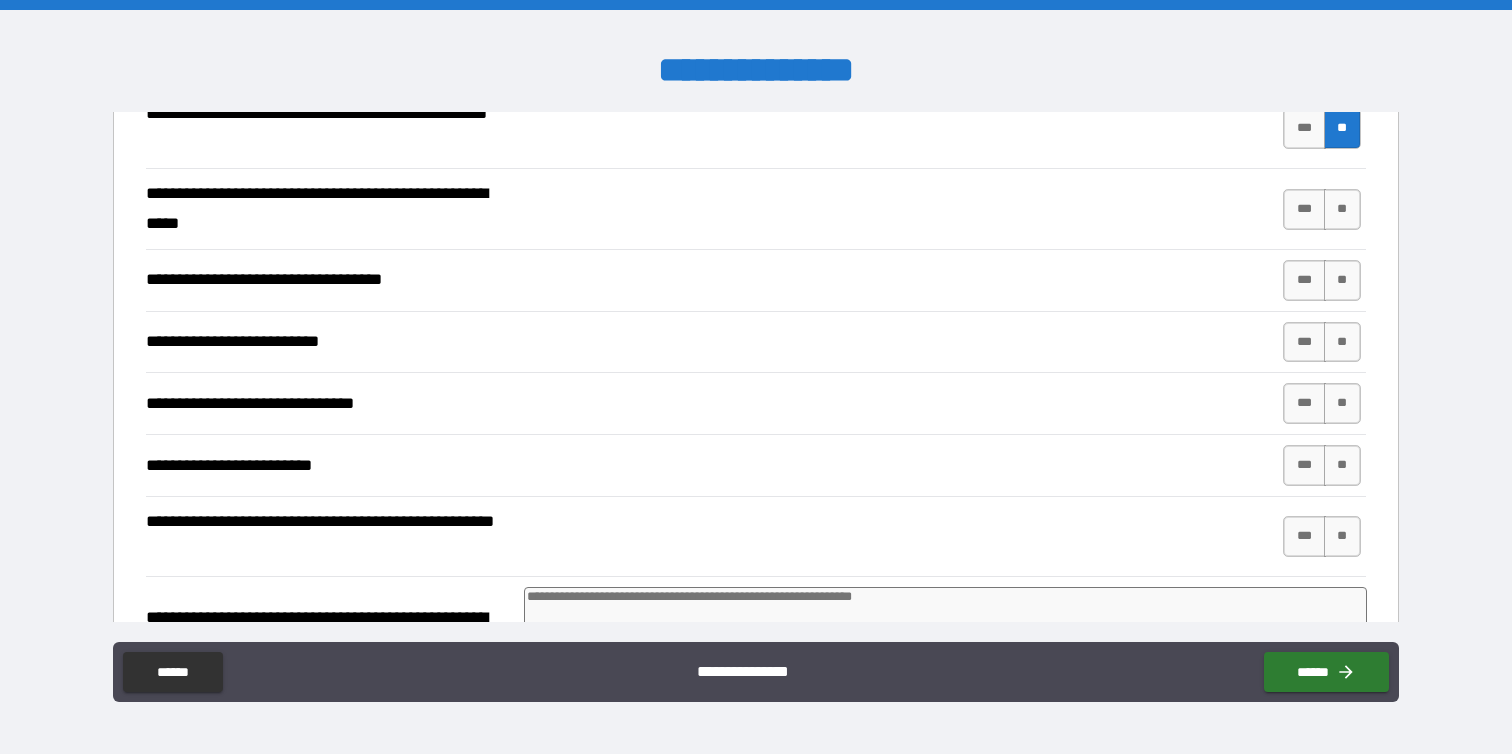 scroll, scrollTop: 1303, scrollLeft: 0, axis: vertical 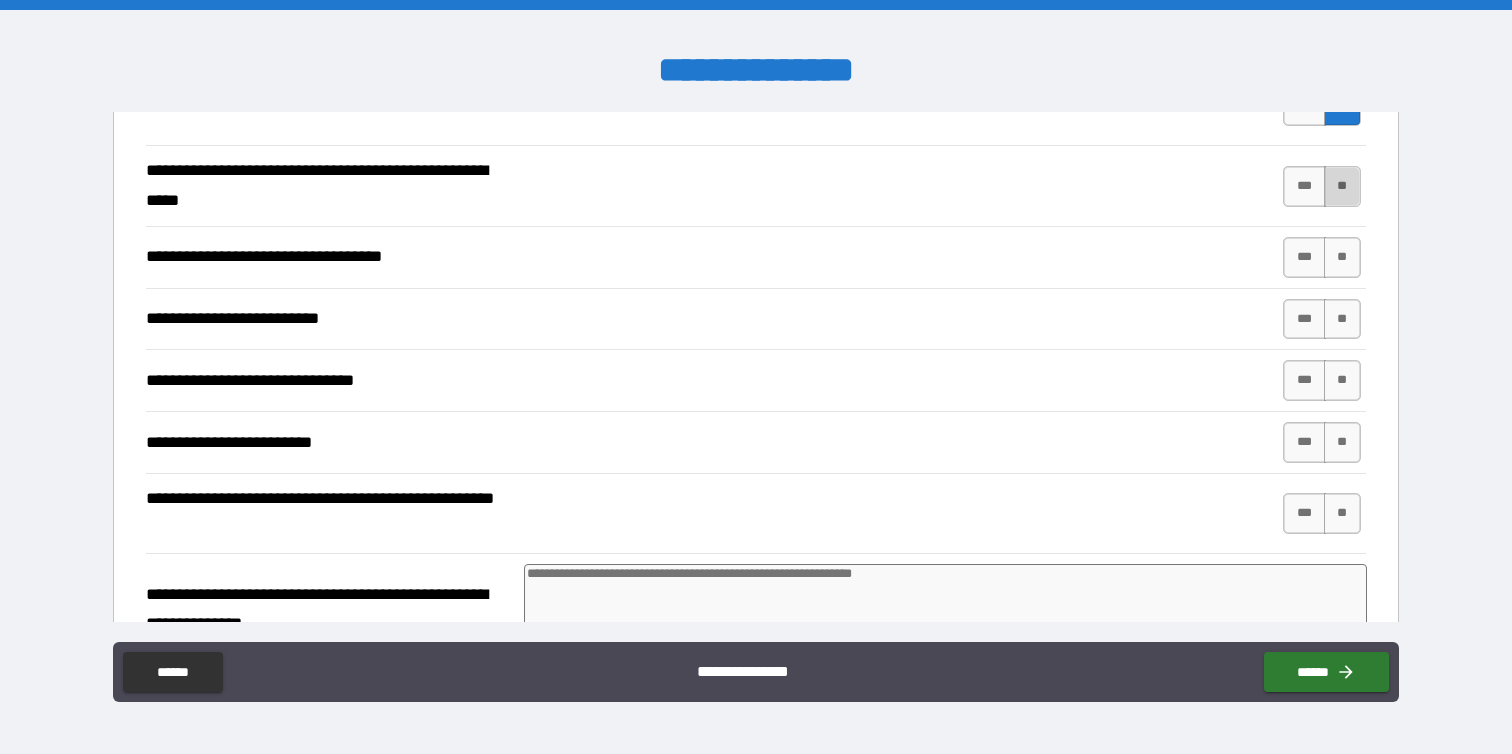 click on "**" at bounding box center (1342, 186) 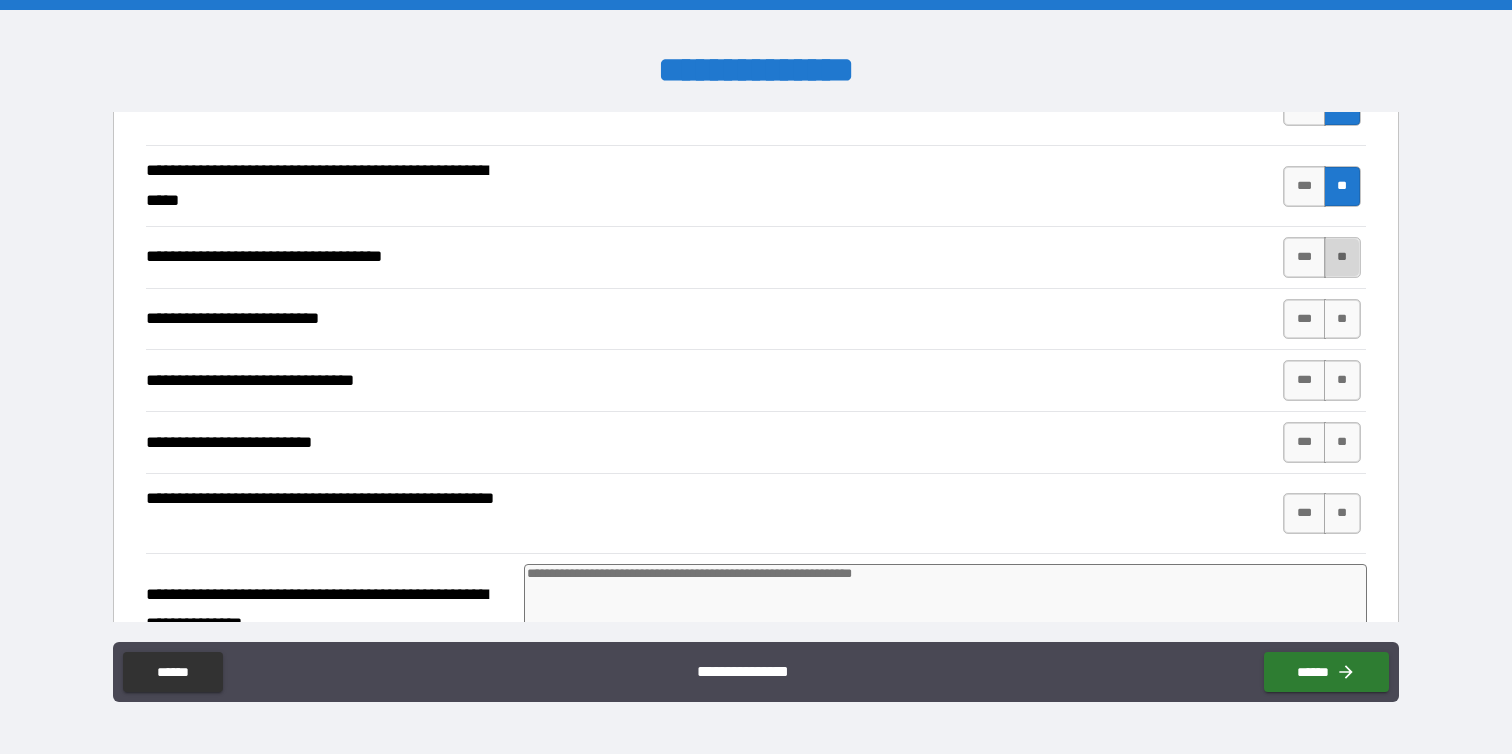 click on "**" at bounding box center (1342, 257) 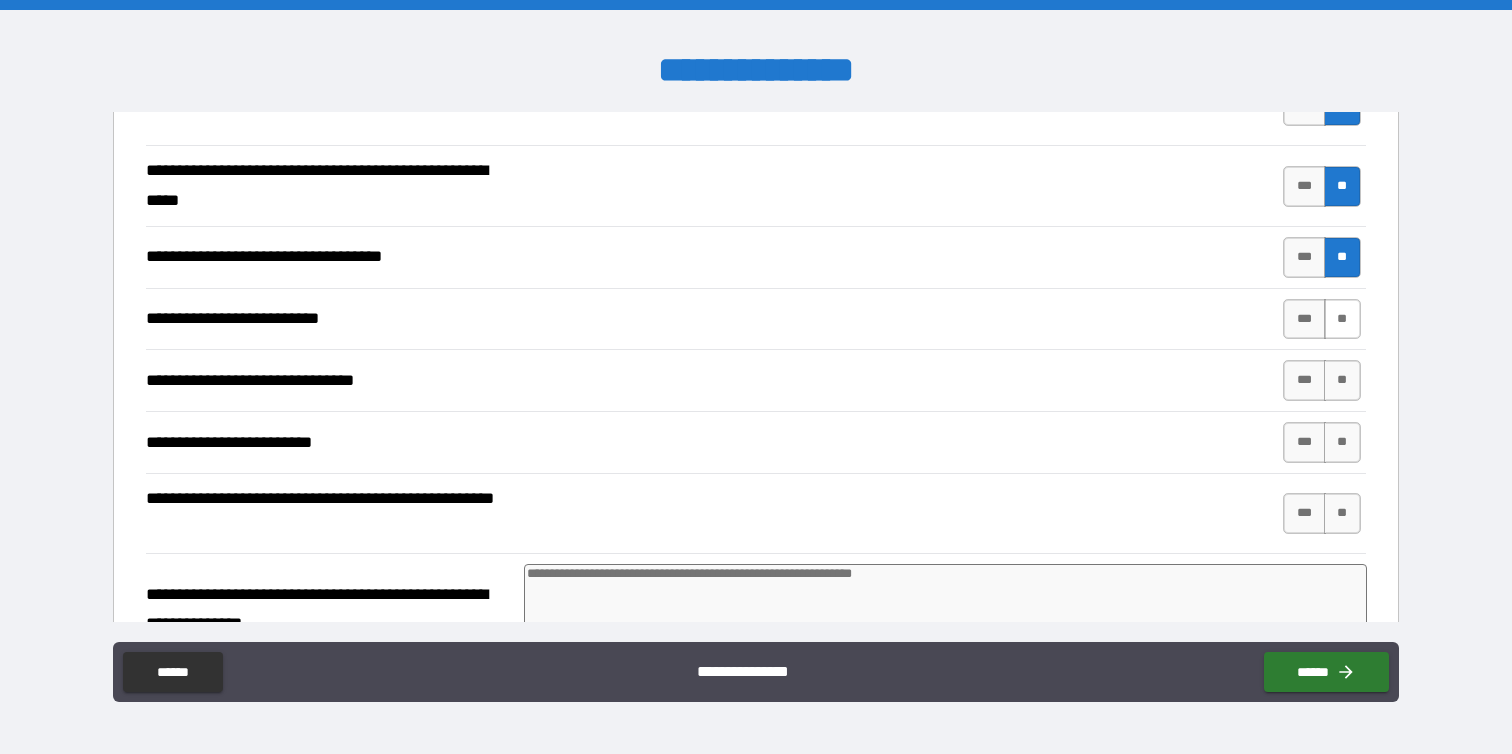 click on "**" at bounding box center [1342, 319] 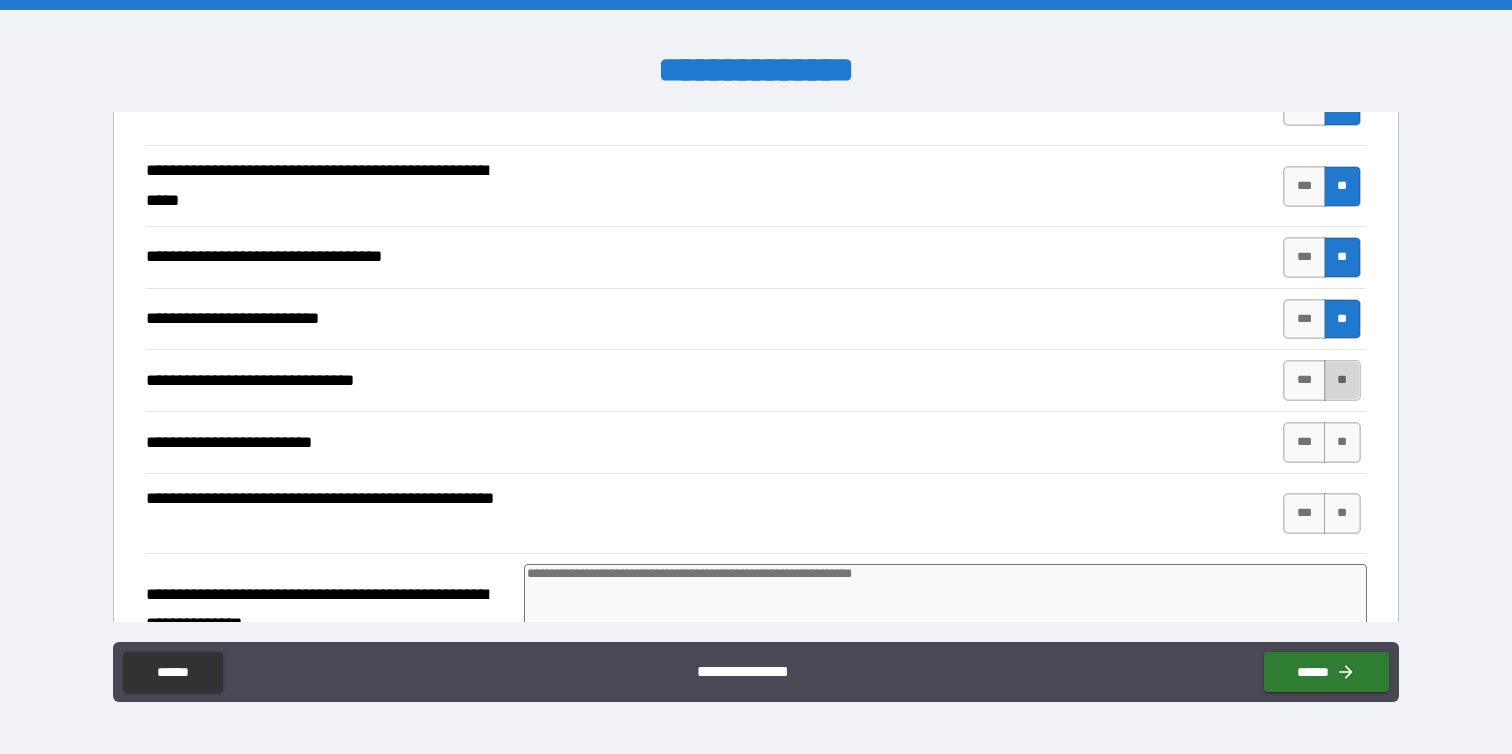 click on "**" at bounding box center (1342, 380) 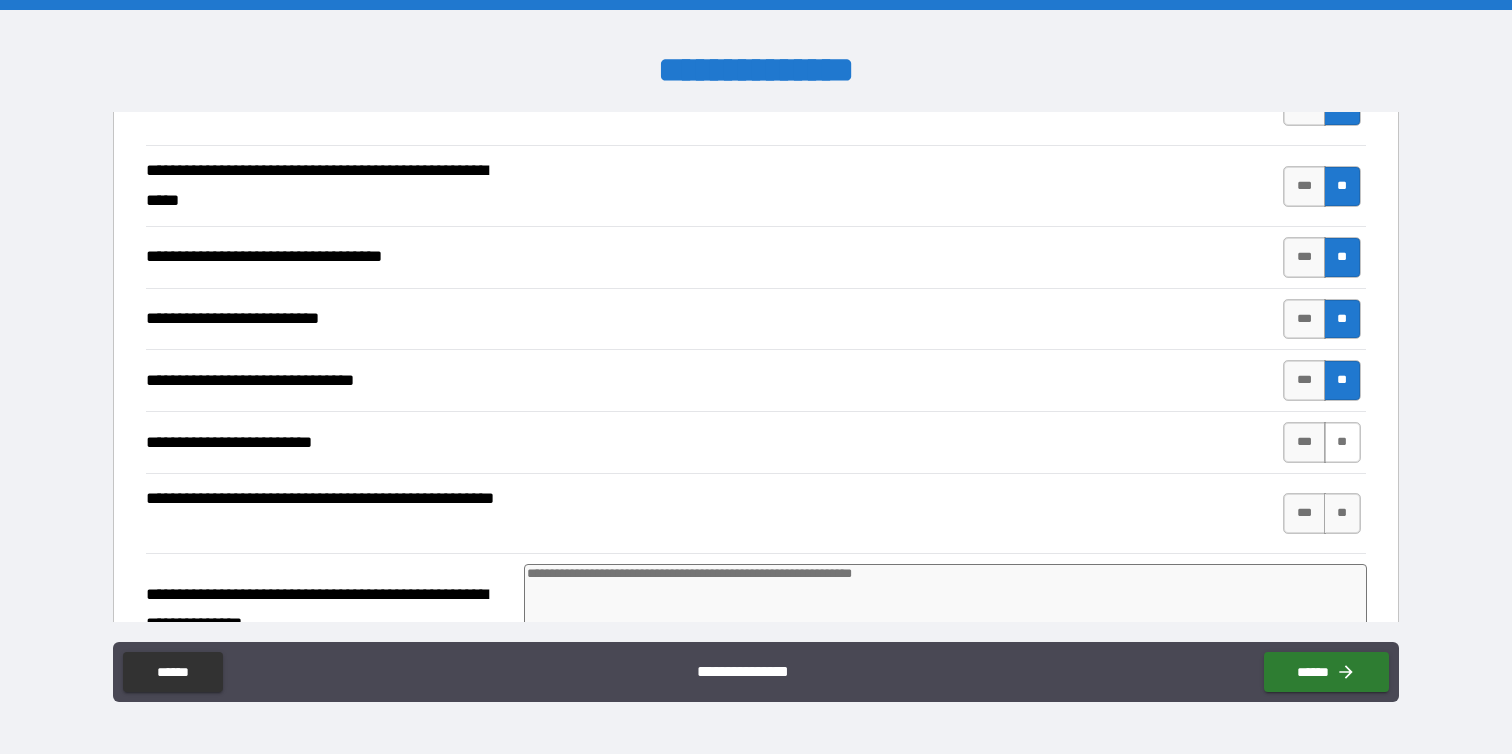 click on "**" at bounding box center (1342, 442) 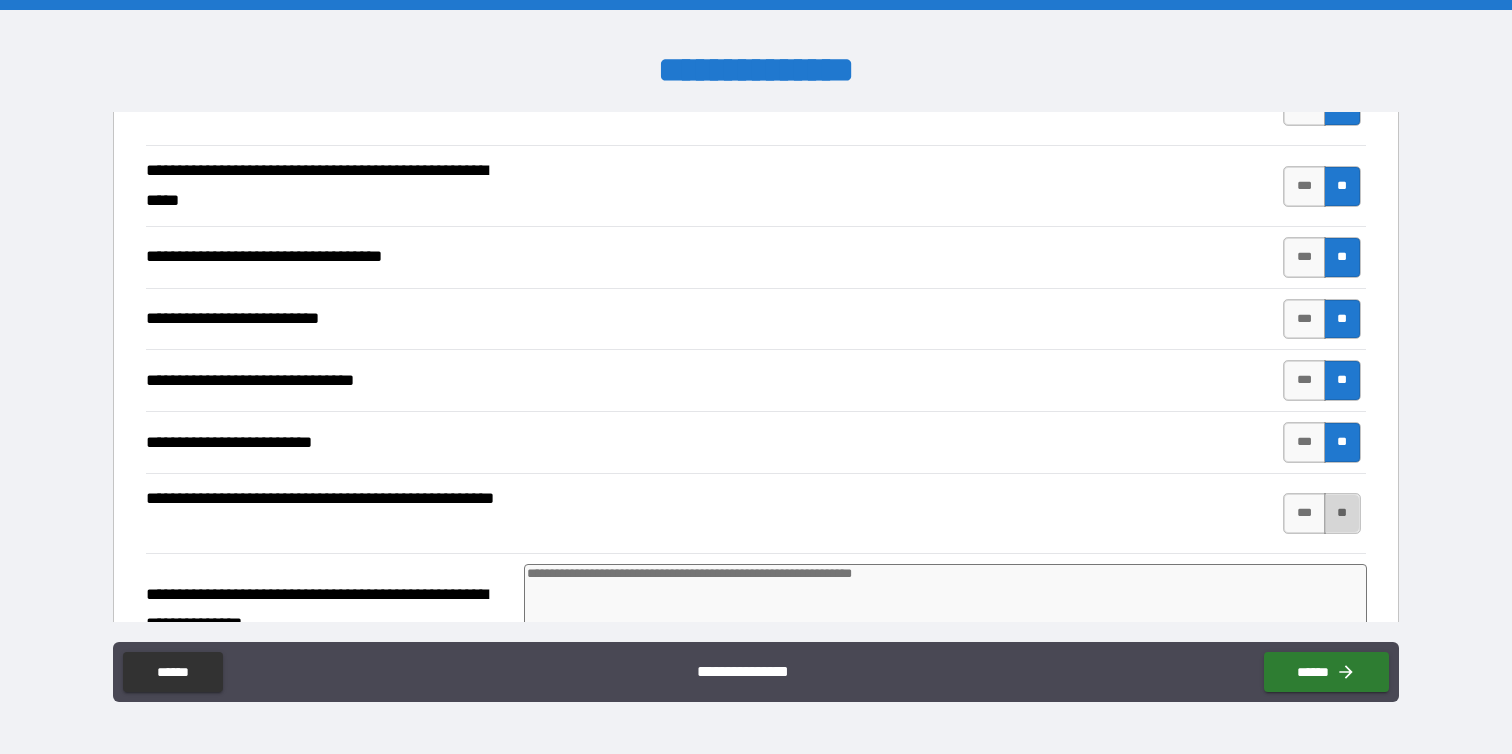 click on "**" at bounding box center (1342, 513) 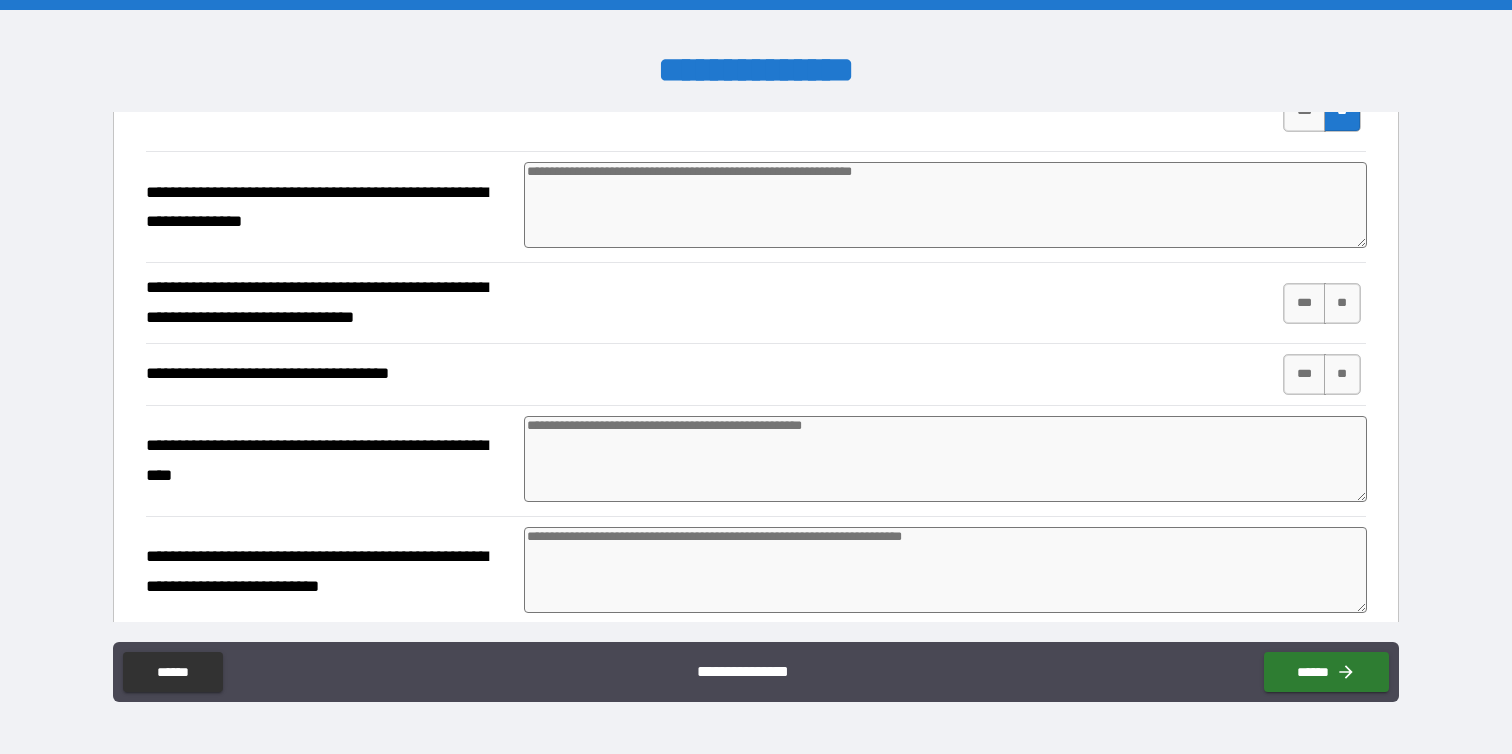 scroll, scrollTop: 1710, scrollLeft: 0, axis: vertical 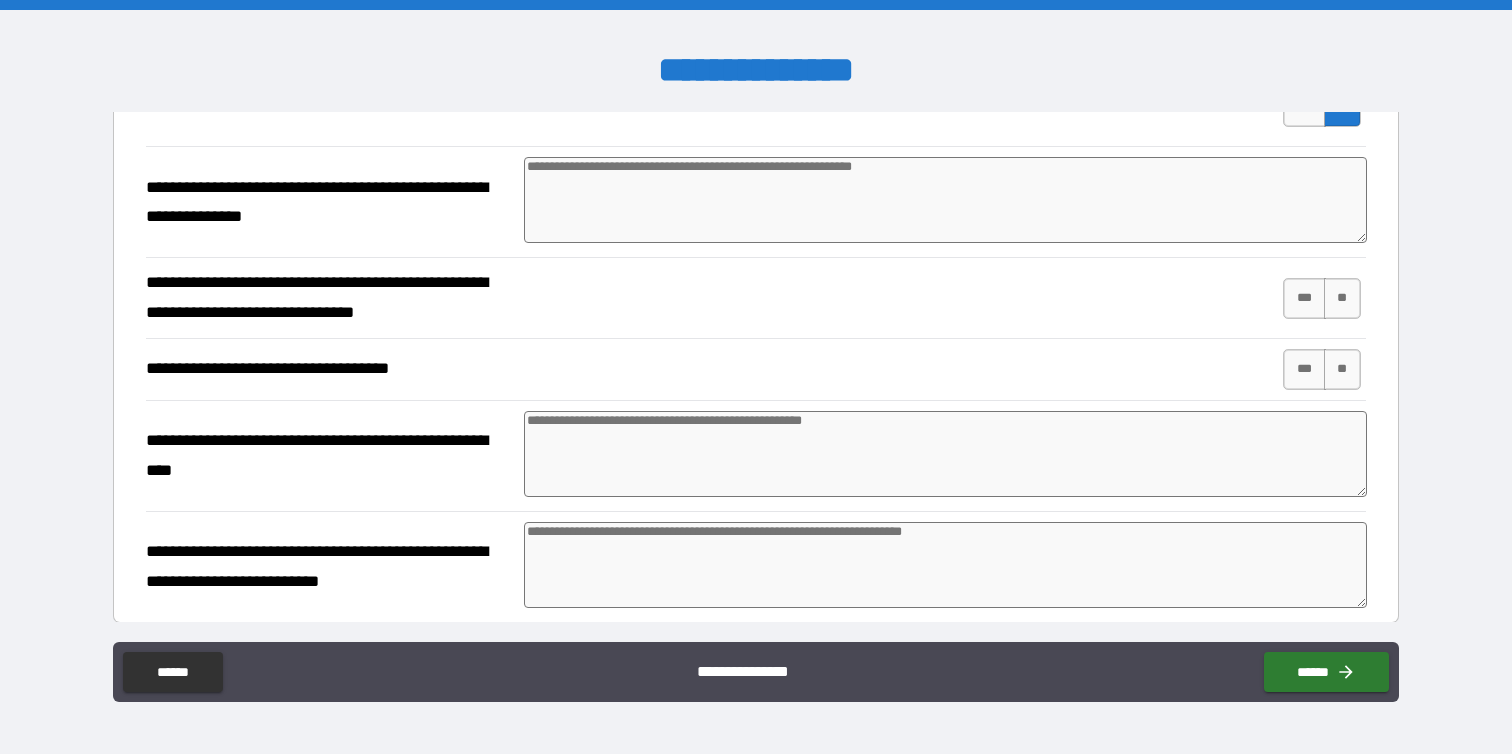 click at bounding box center (945, 200) 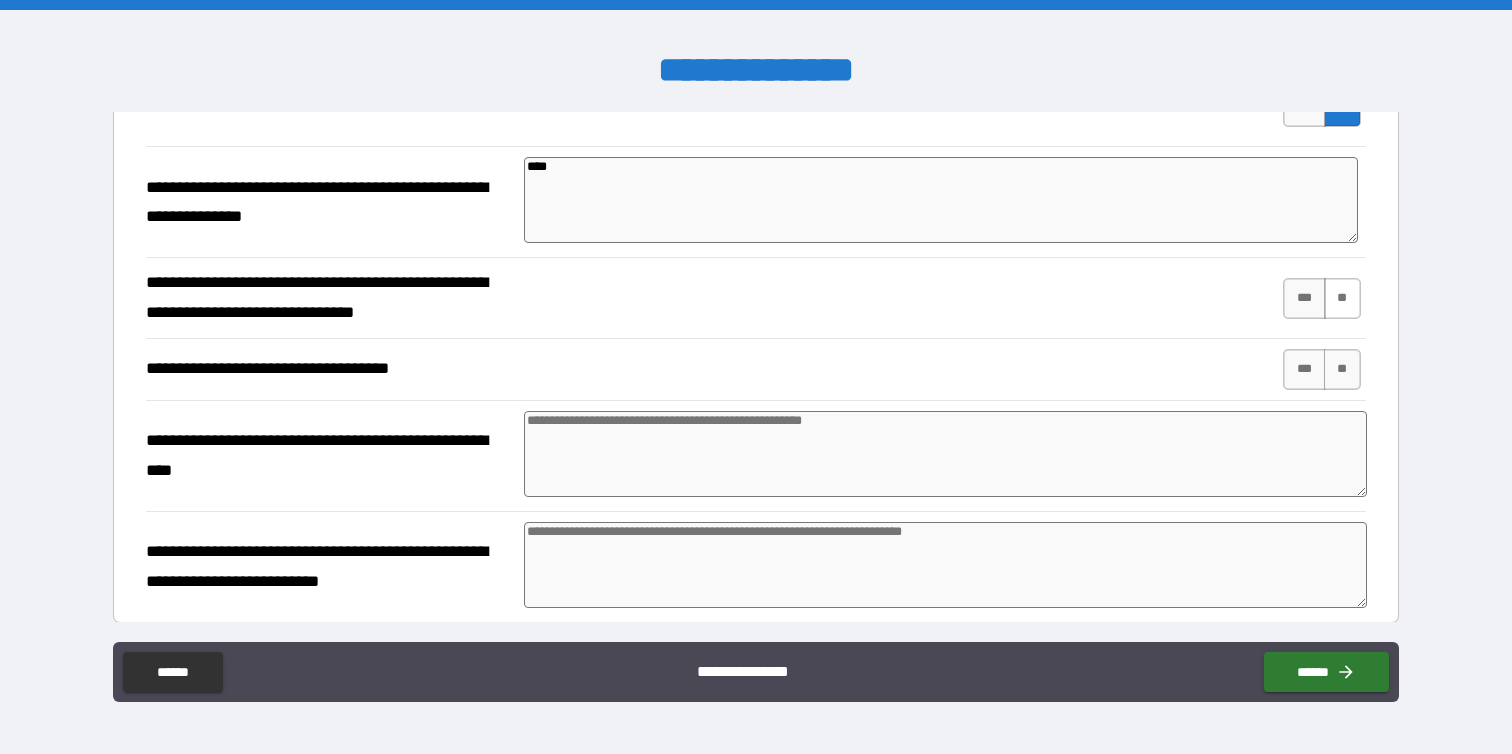 click on "**" at bounding box center (1342, 298) 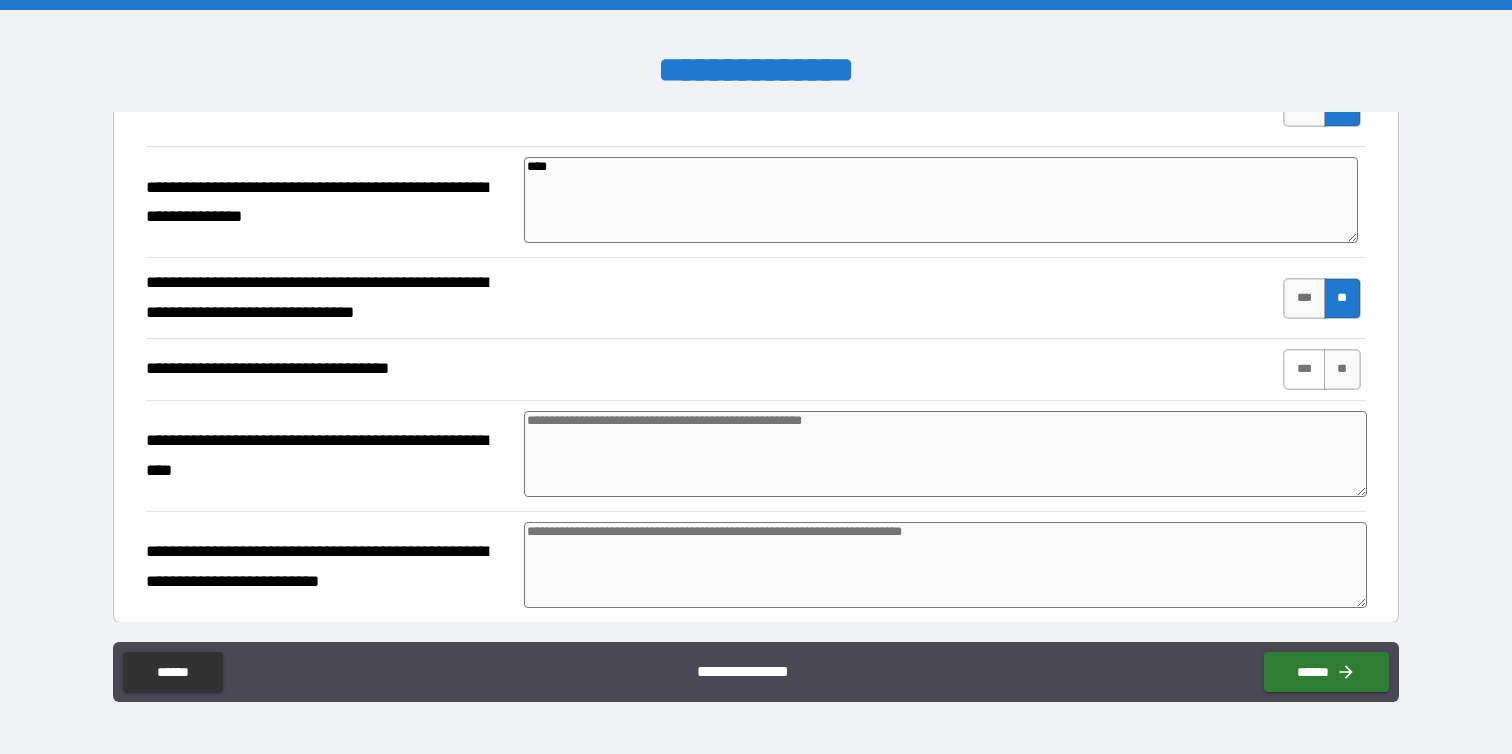 click on "***" at bounding box center [1304, 369] 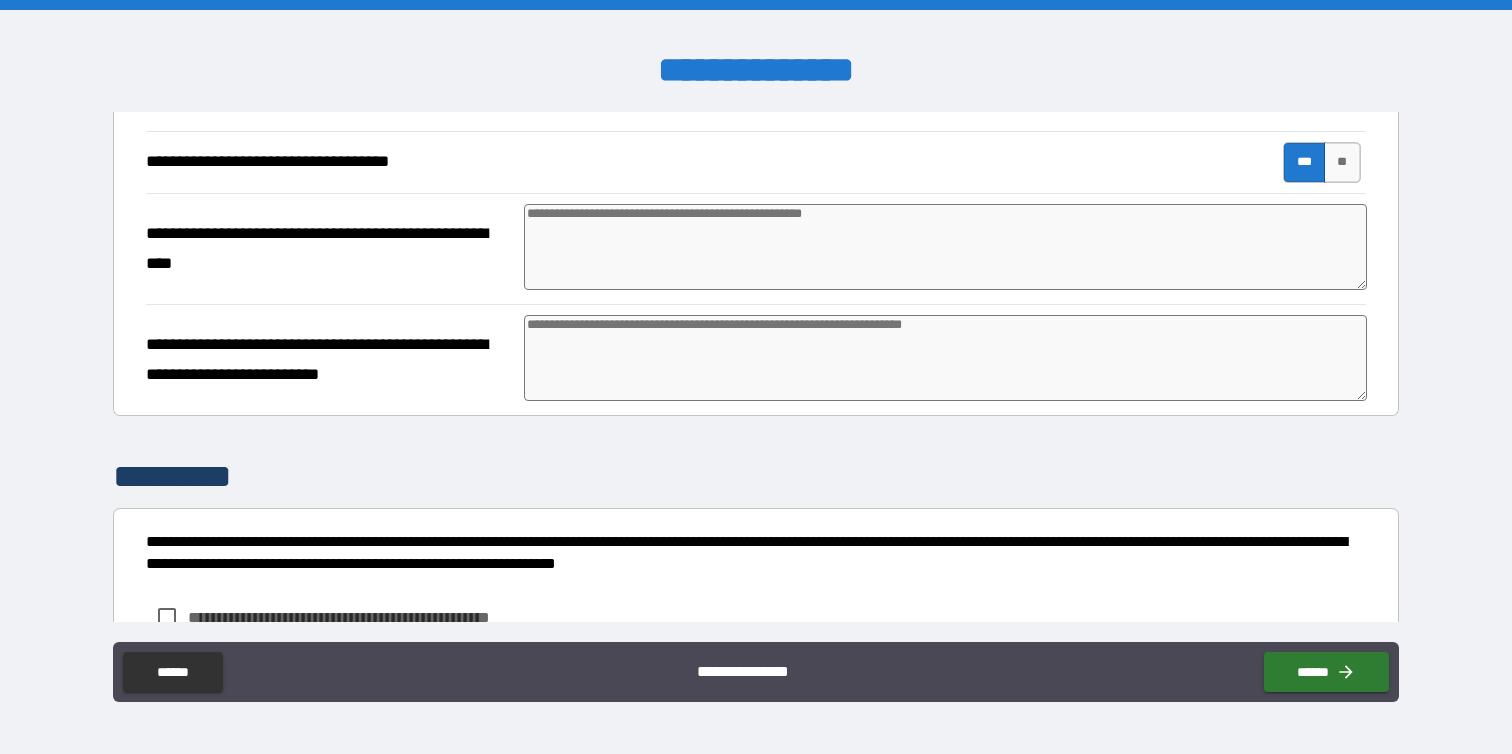 scroll, scrollTop: 1921, scrollLeft: 0, axis: vertical 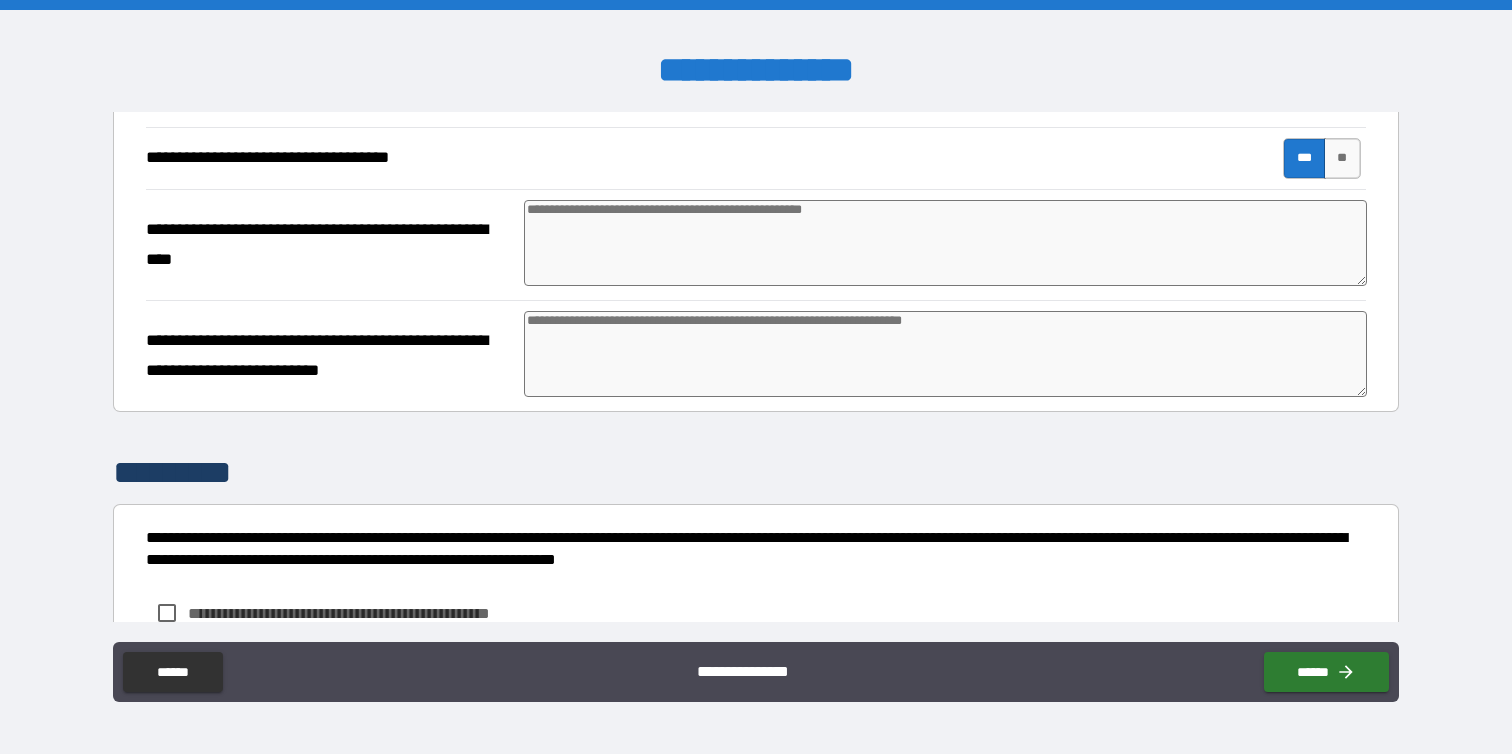 click at bounding box center (945, 243) 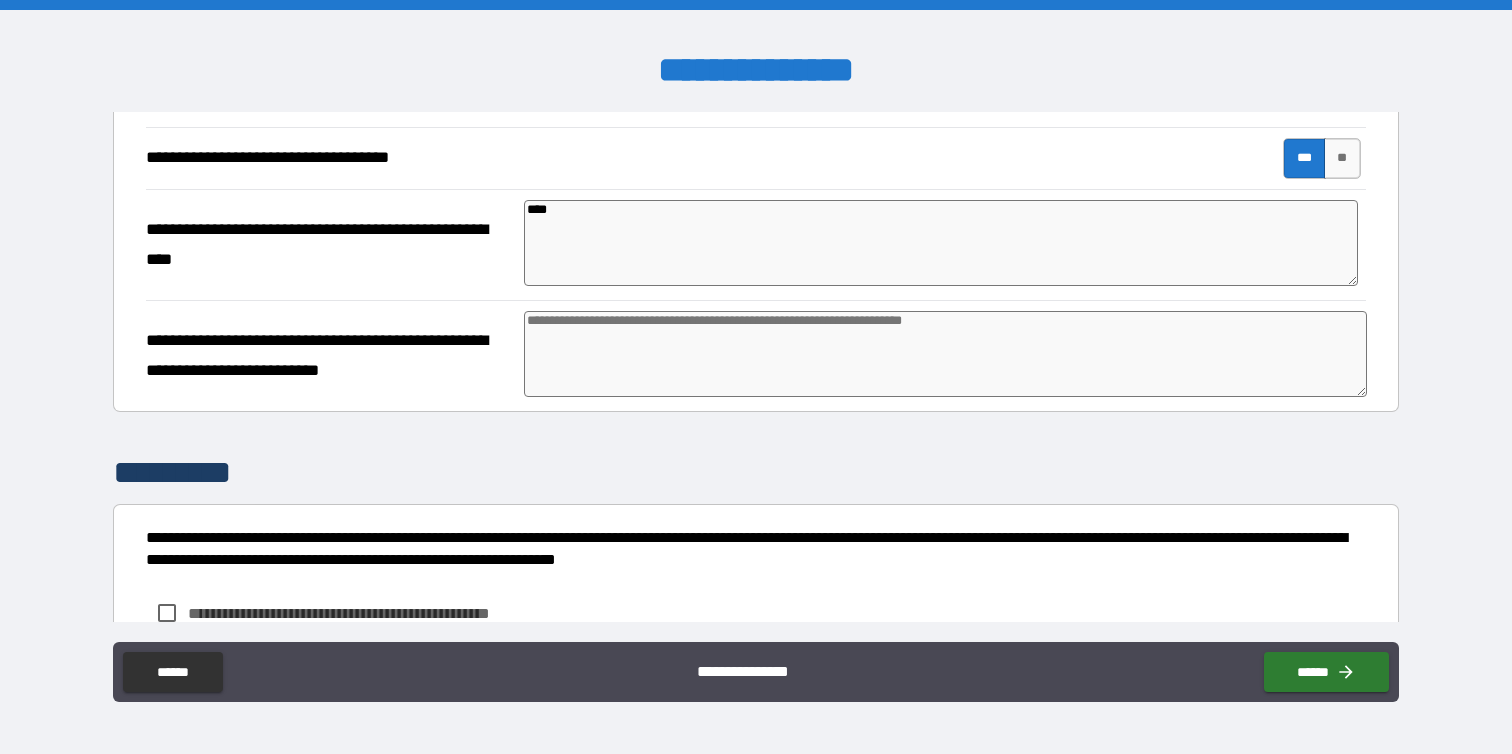 click at bounding box center (945, 354) 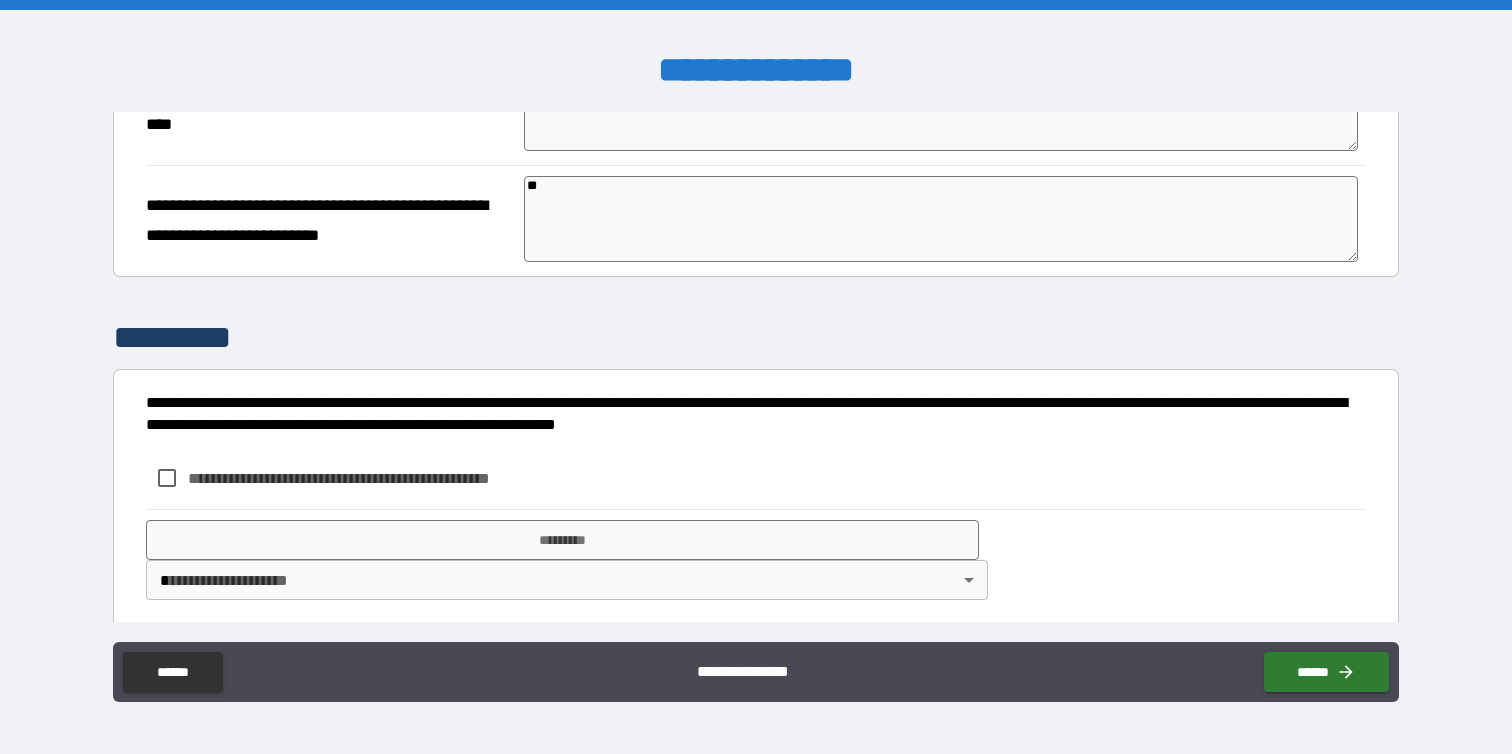 scroll, scrollTop: 2088, scrollLeft: 0, axis: vertical 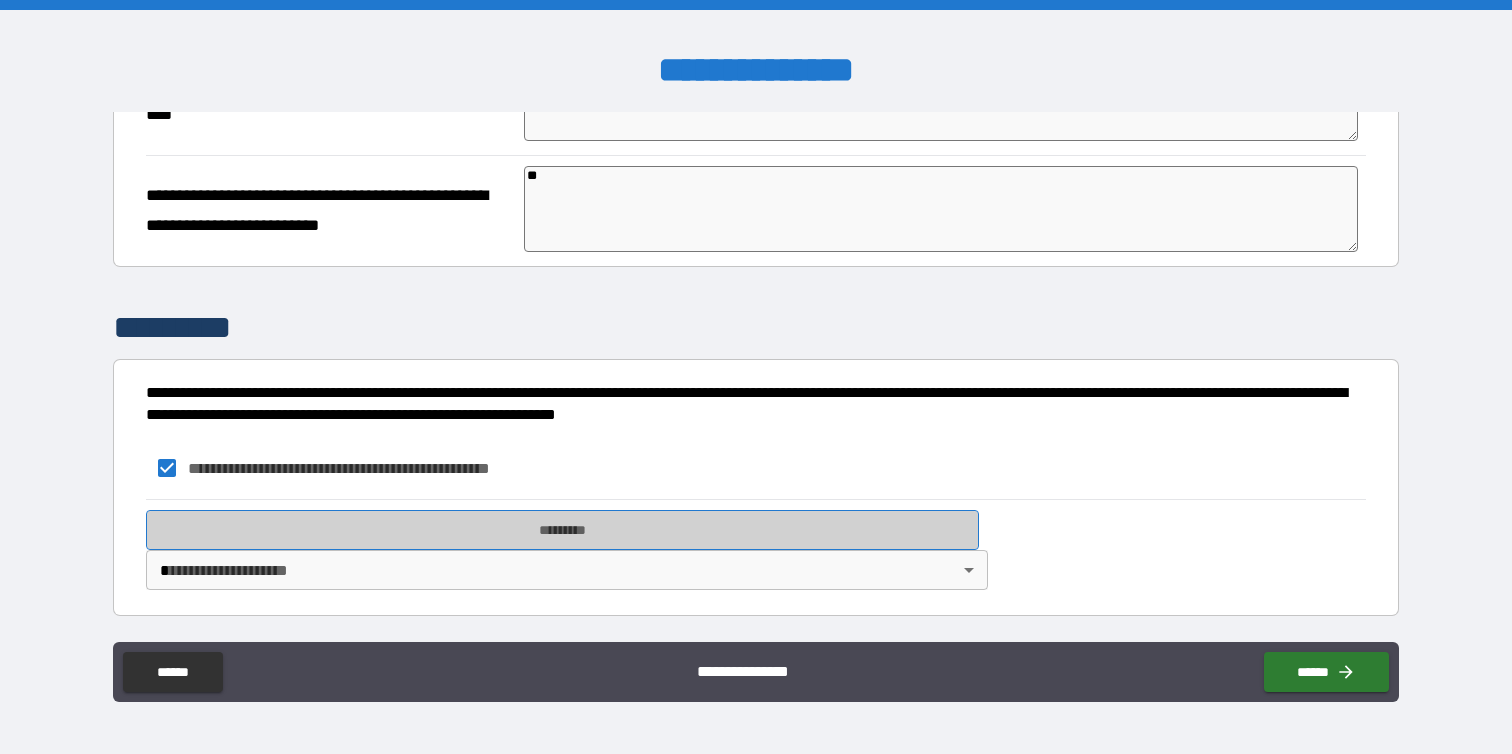 click on "*********" at bounding box center (562, 530) 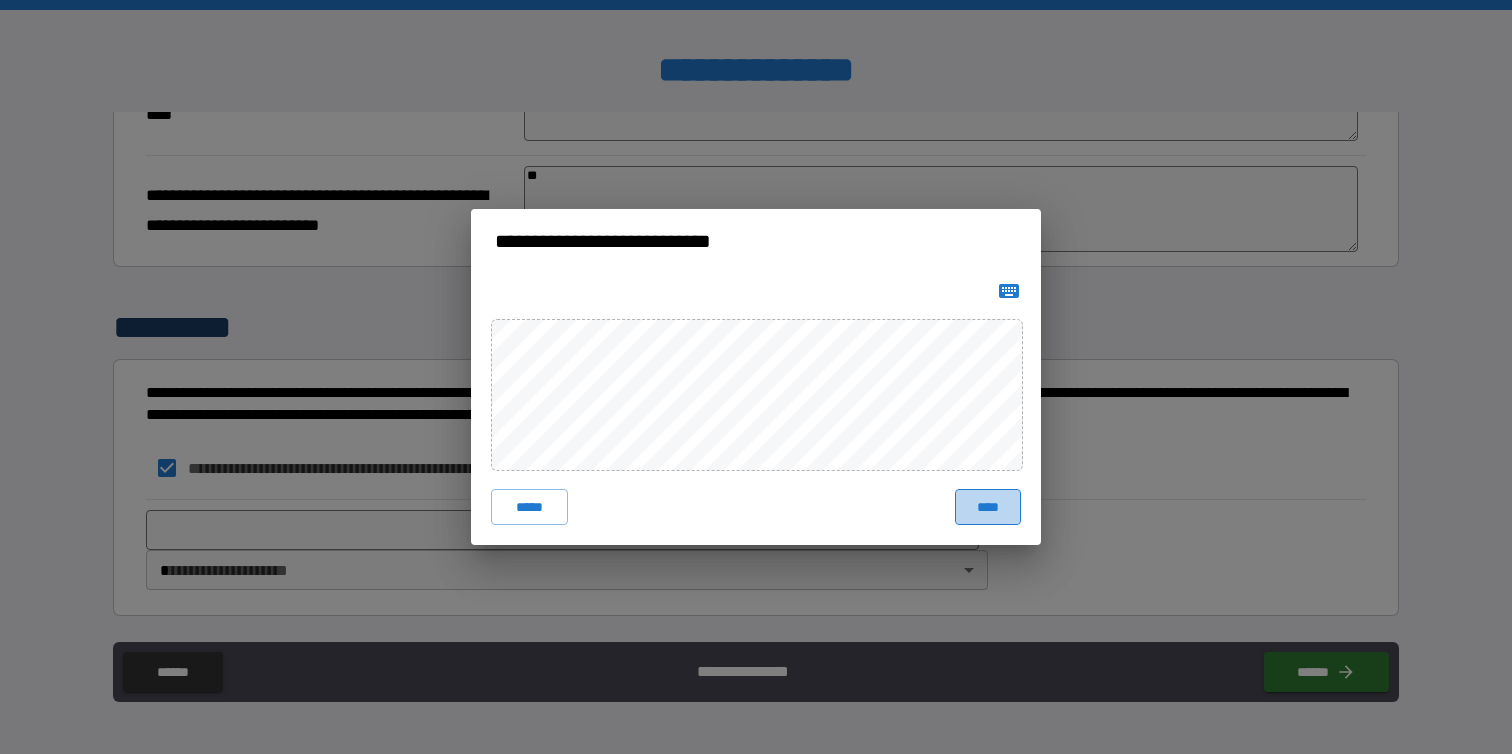 click on "****" at bounding box center (988, 507) 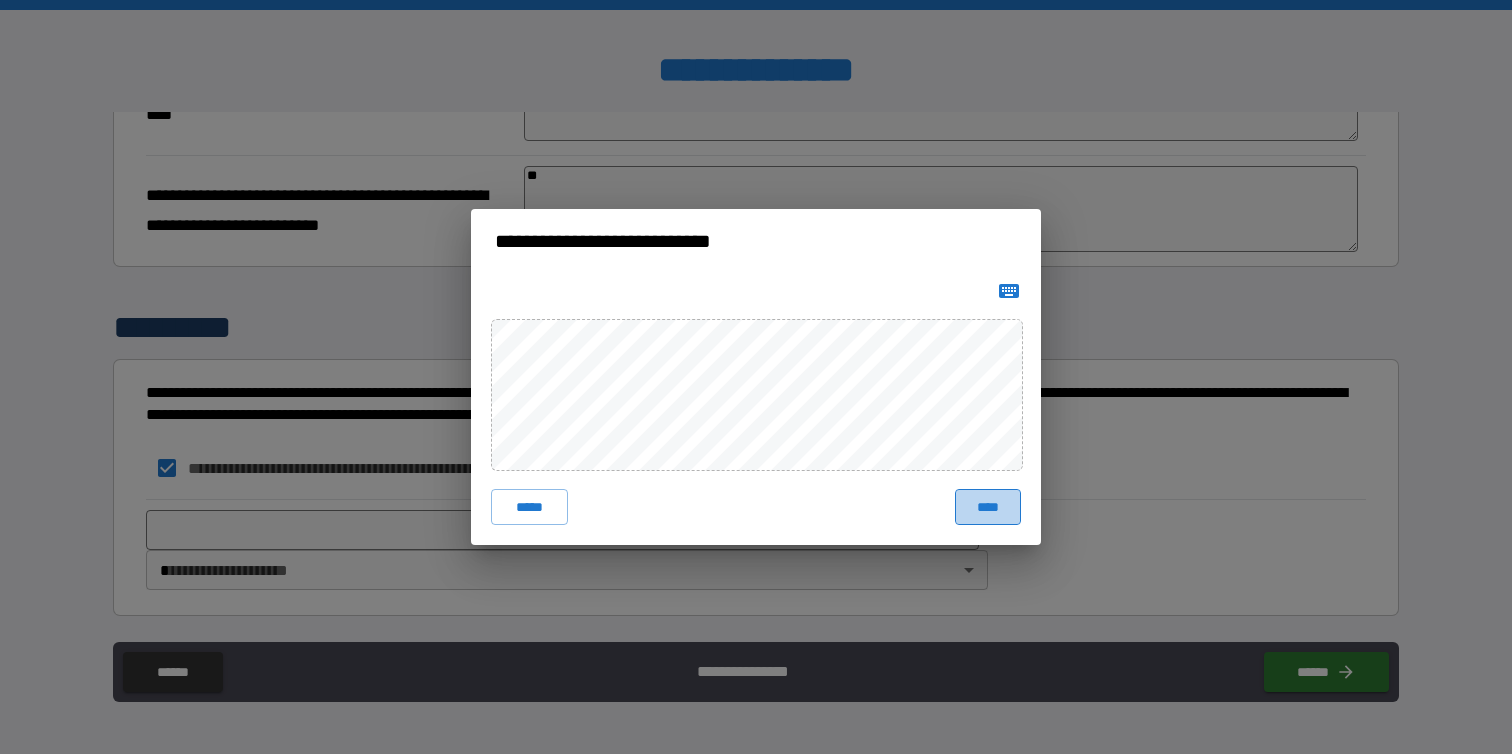 click on "****" at bounding box center [988, 507] 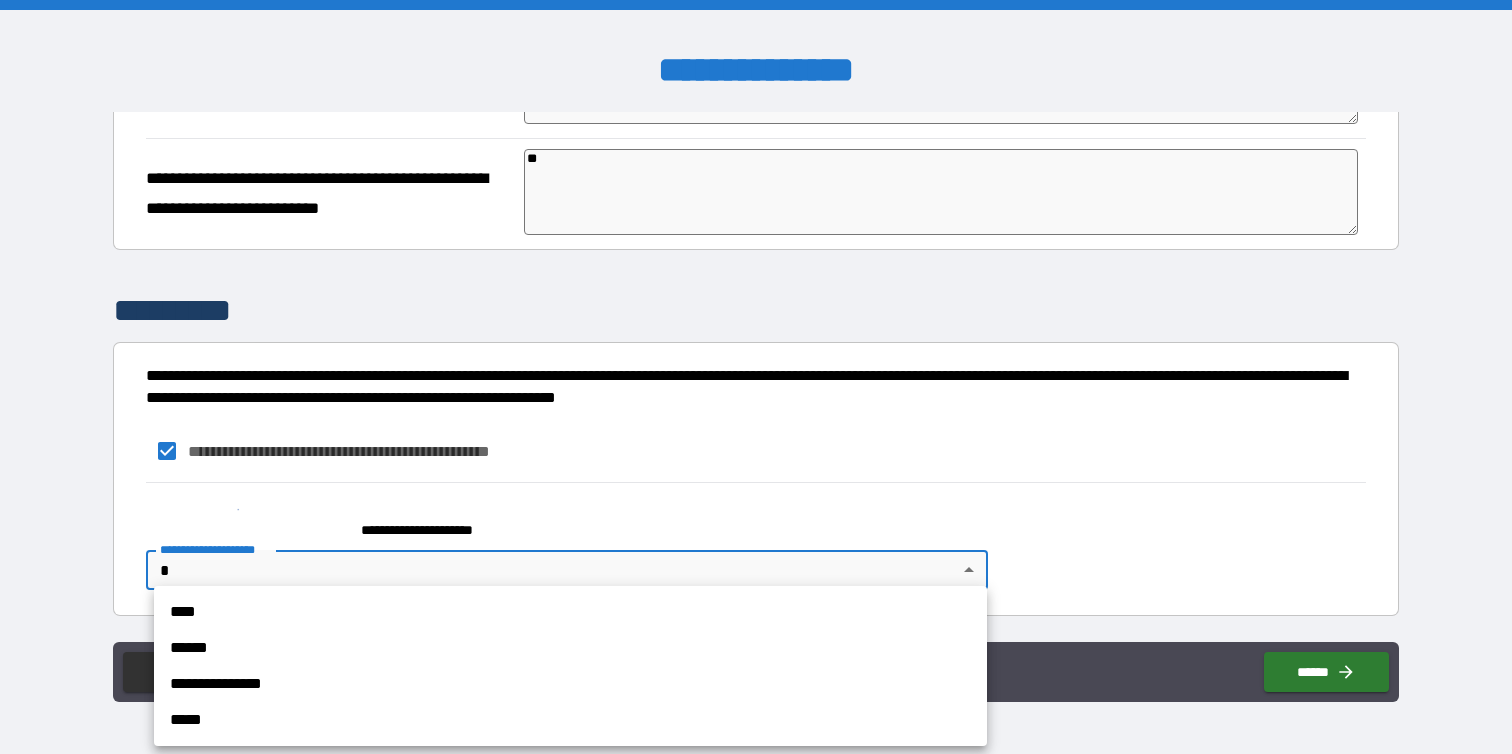 click on "**********" at bounding box center (756, 377) 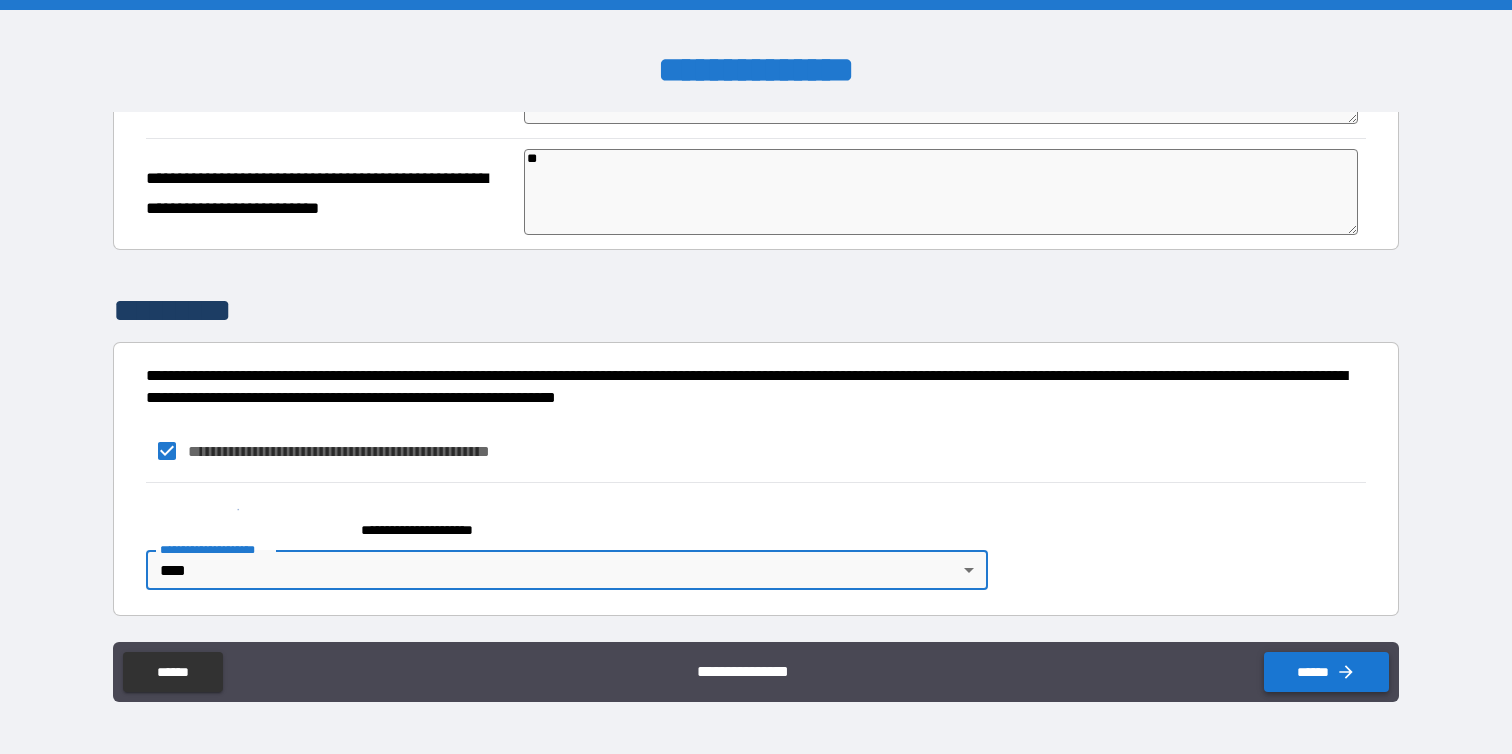 click on "******" at bounding box center (1326, 672) 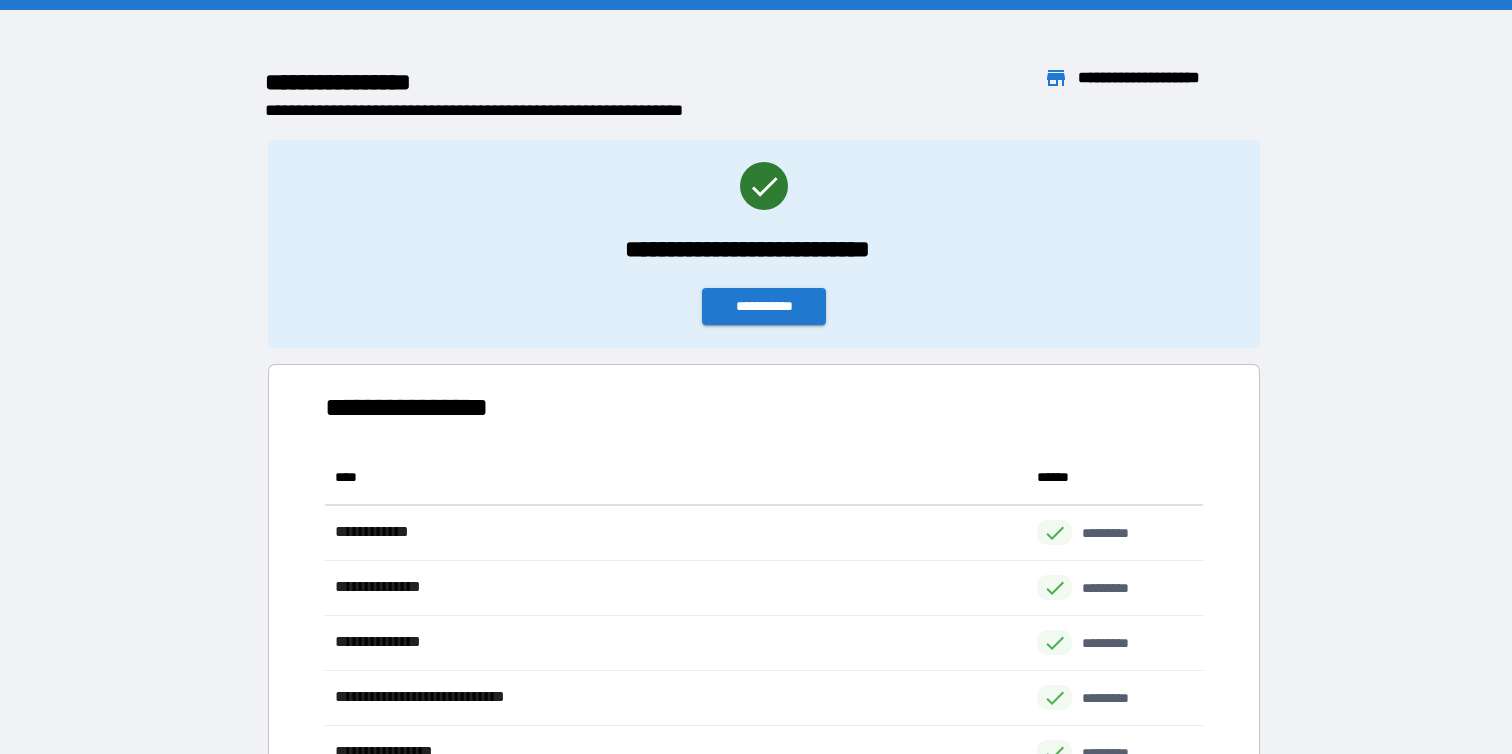 scroll, scrollTop: 1, scrollLeft: 1, axis: both 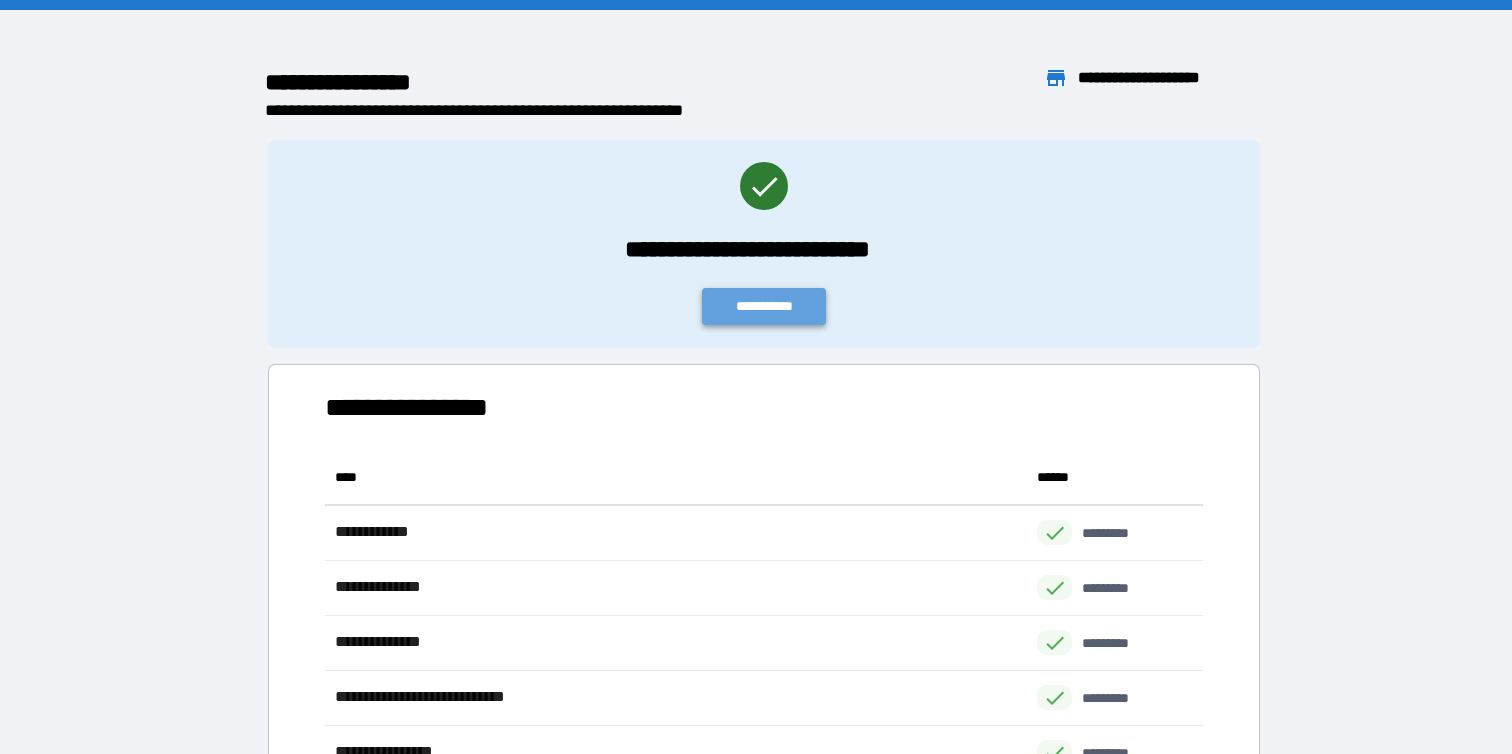 click on "**********" at bounding box center [764, 306] 